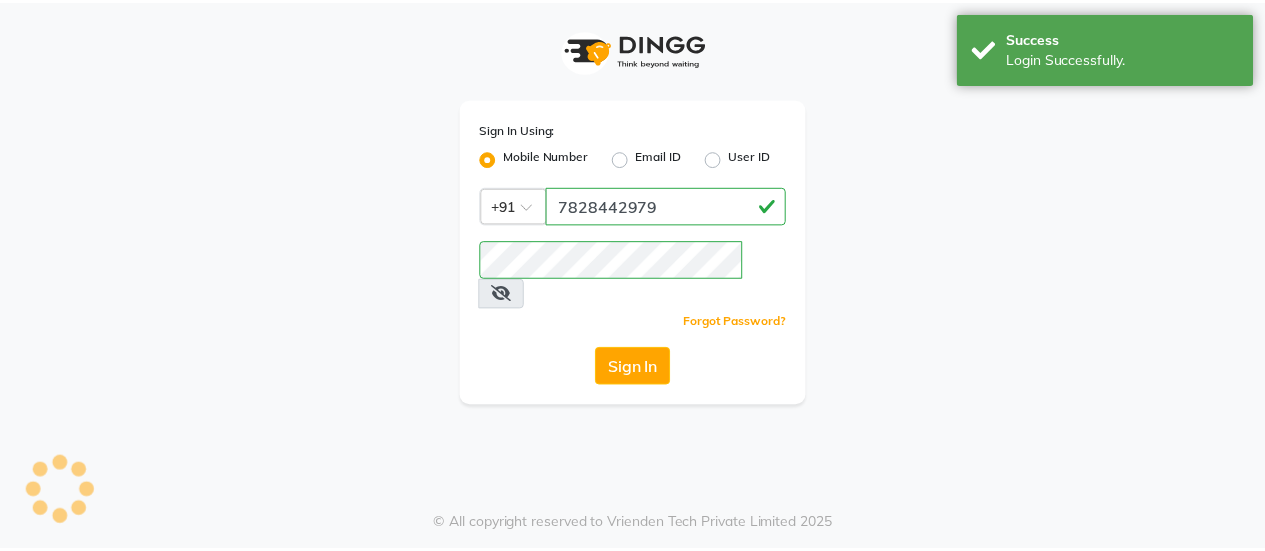 scroll, scrollTop: 0, scrollLeft: 0, axis: both 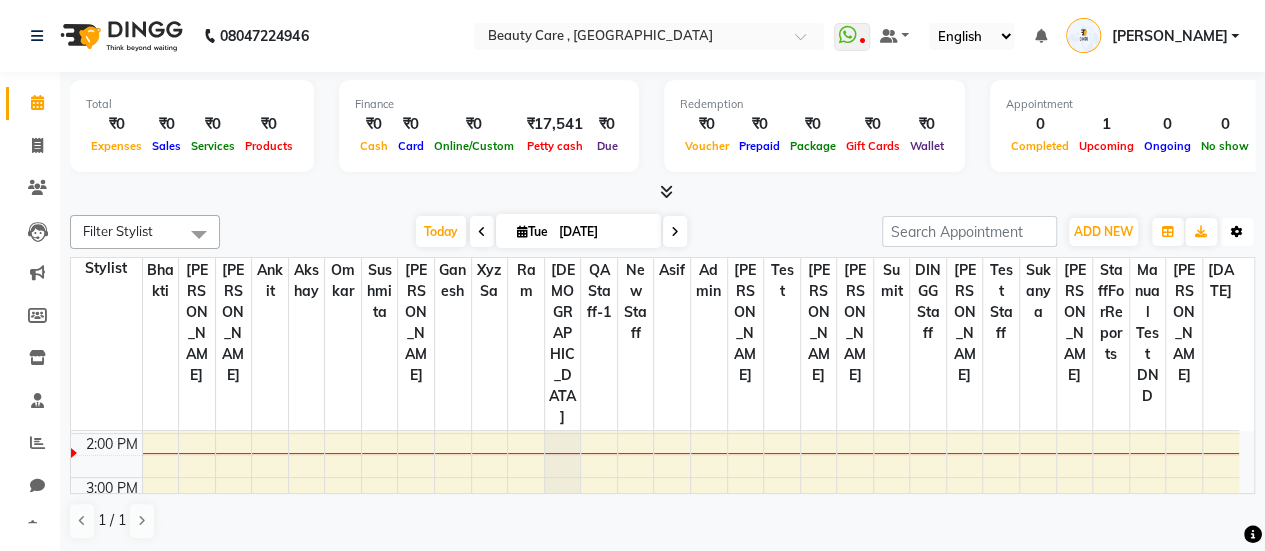 click at bounding box center (1237, 232) 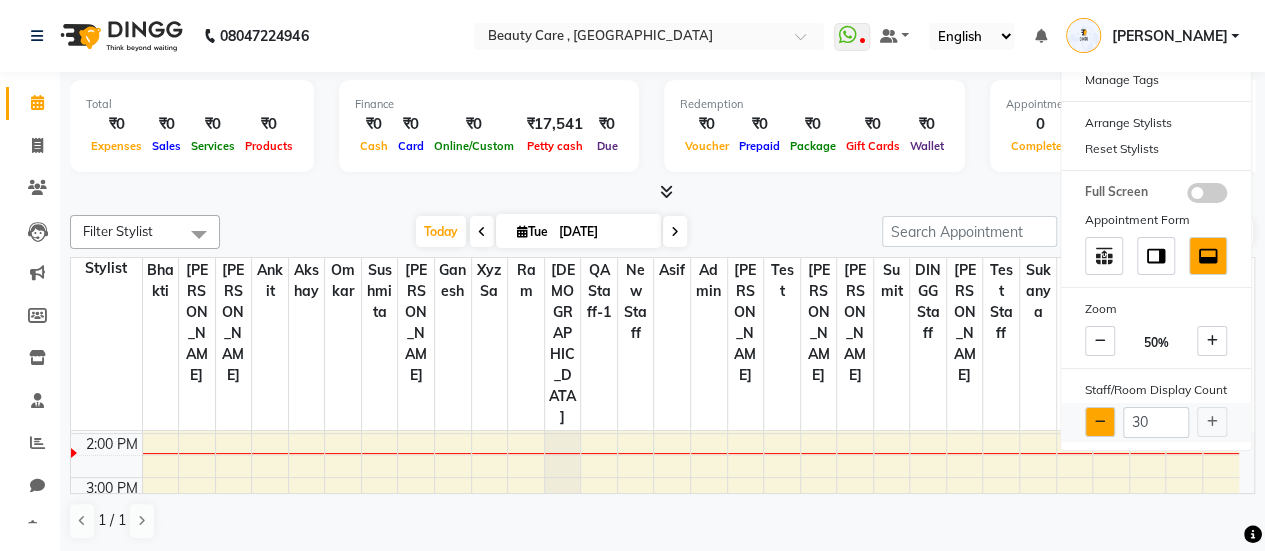 click at bounding box center (1100, 422) 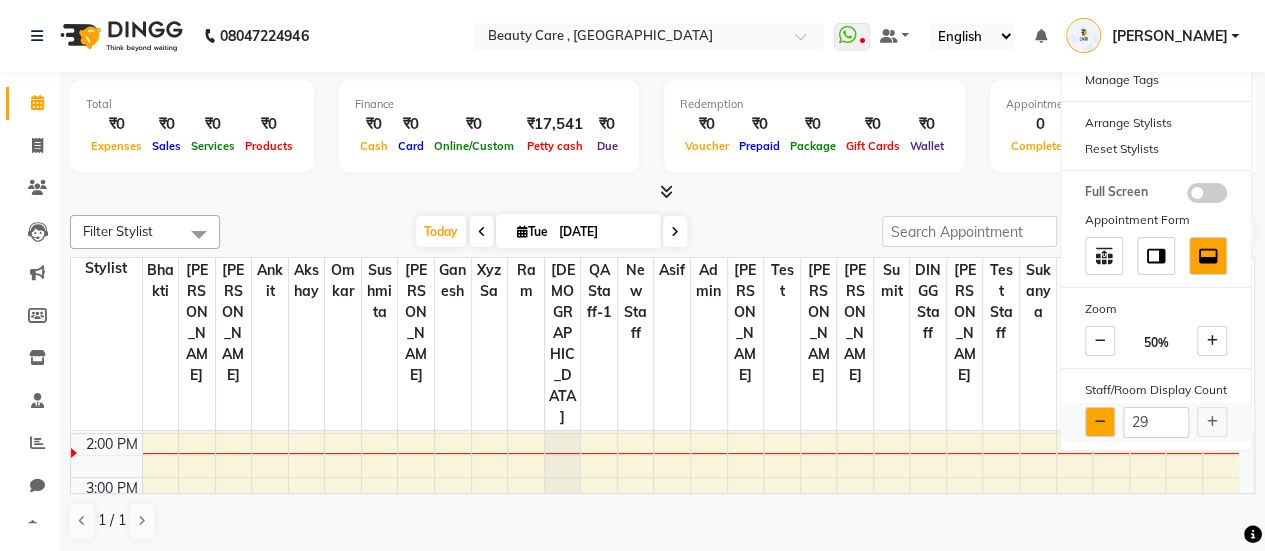 click at bounding box center (1100, 422) 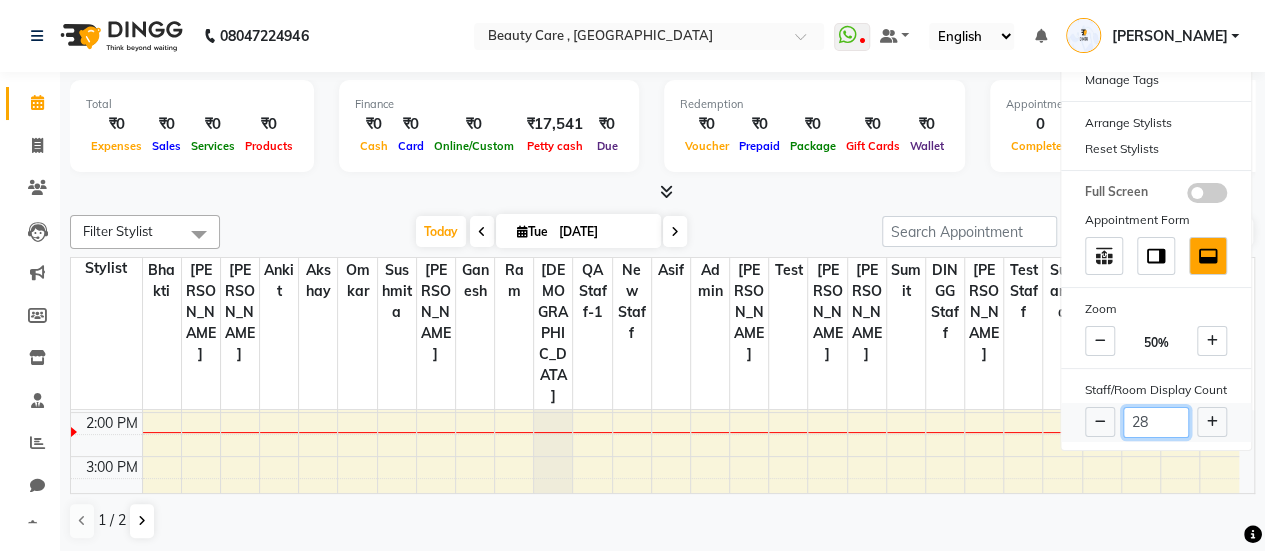 drag, startPoint x: 1174, startPoint y: 413, endPoint x: 1124, endPoint y: 415, distance: 50.039986 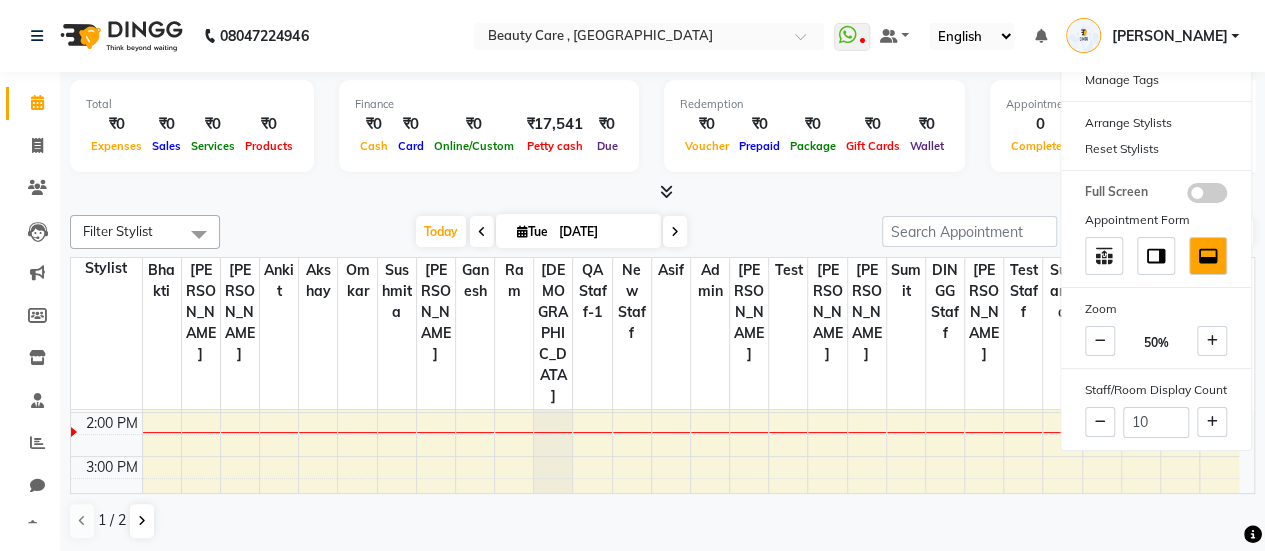 click at bounding box center [662, 192] 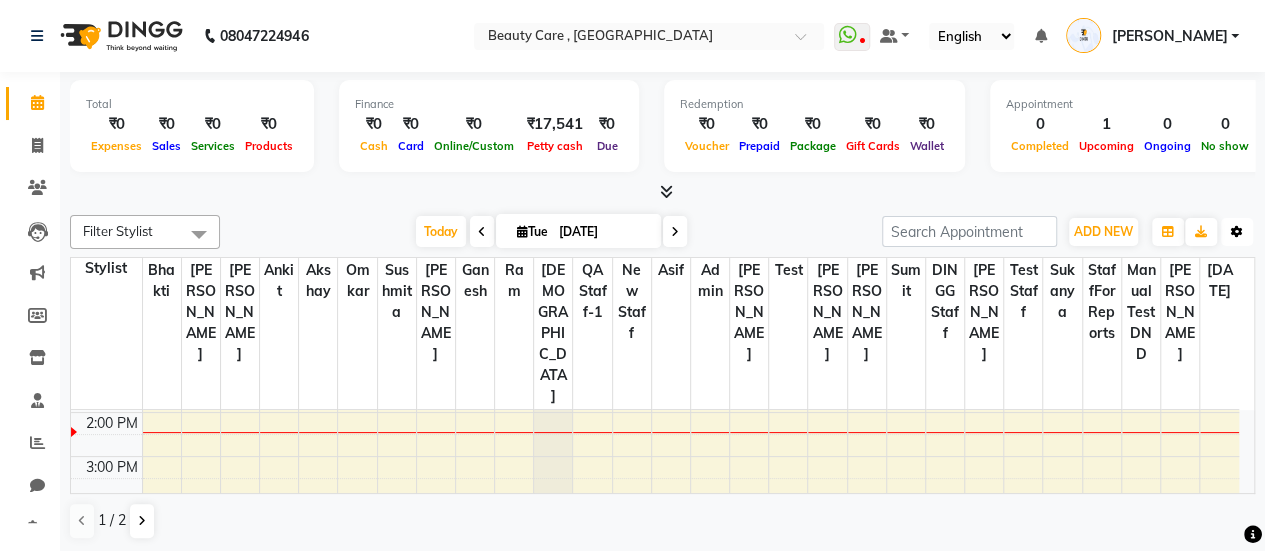 click at bounding box center [1237, 232] 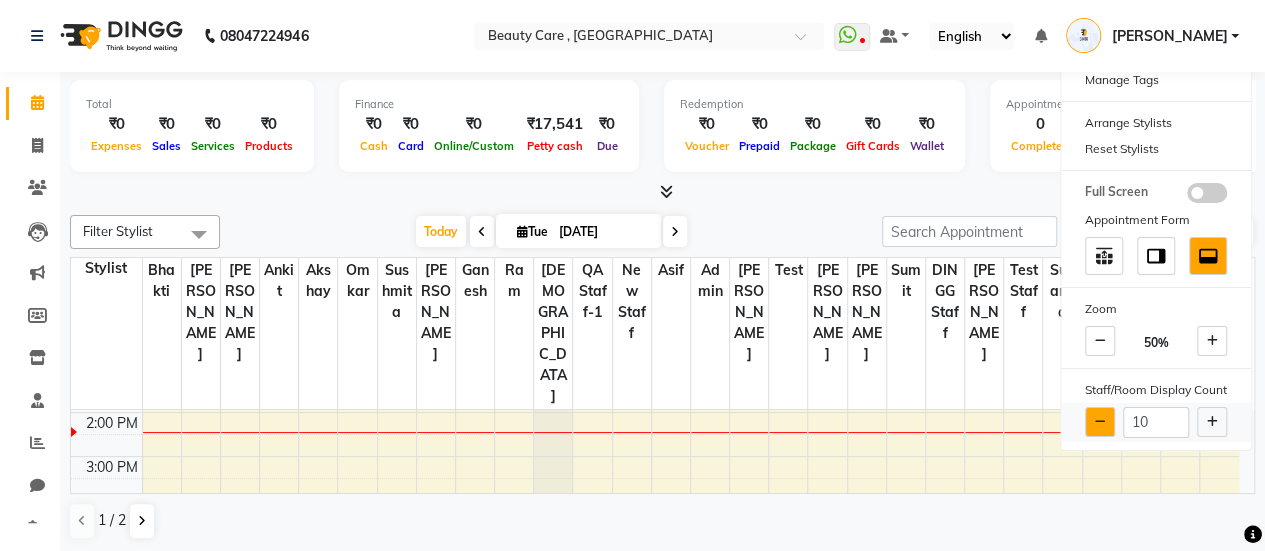 click at bounding box center [1100, 422] 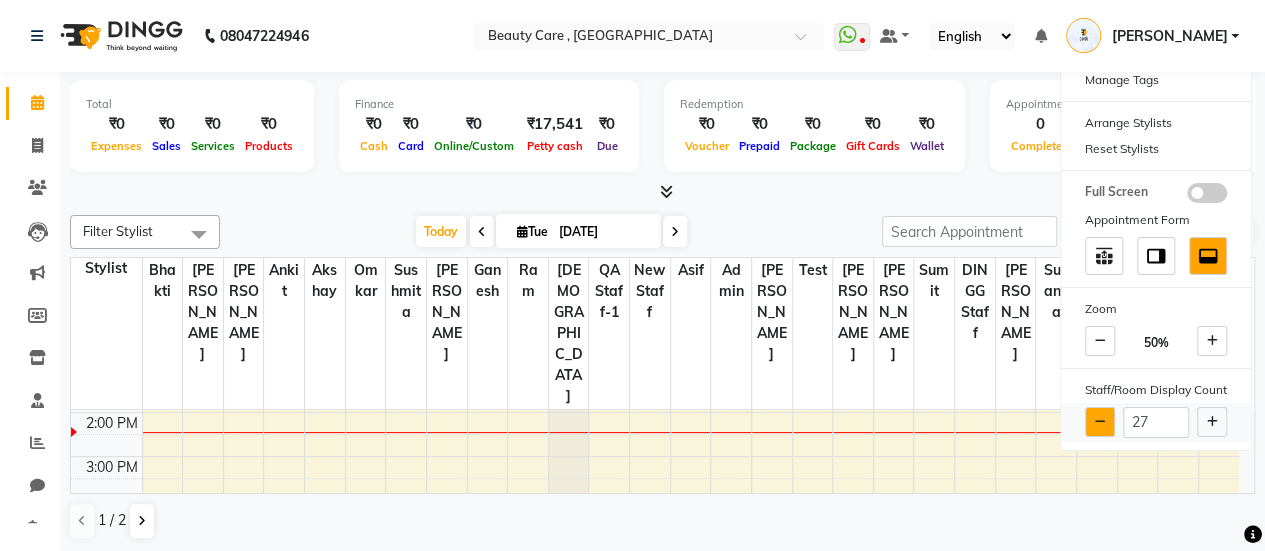click at bounding box center [1100, 422] 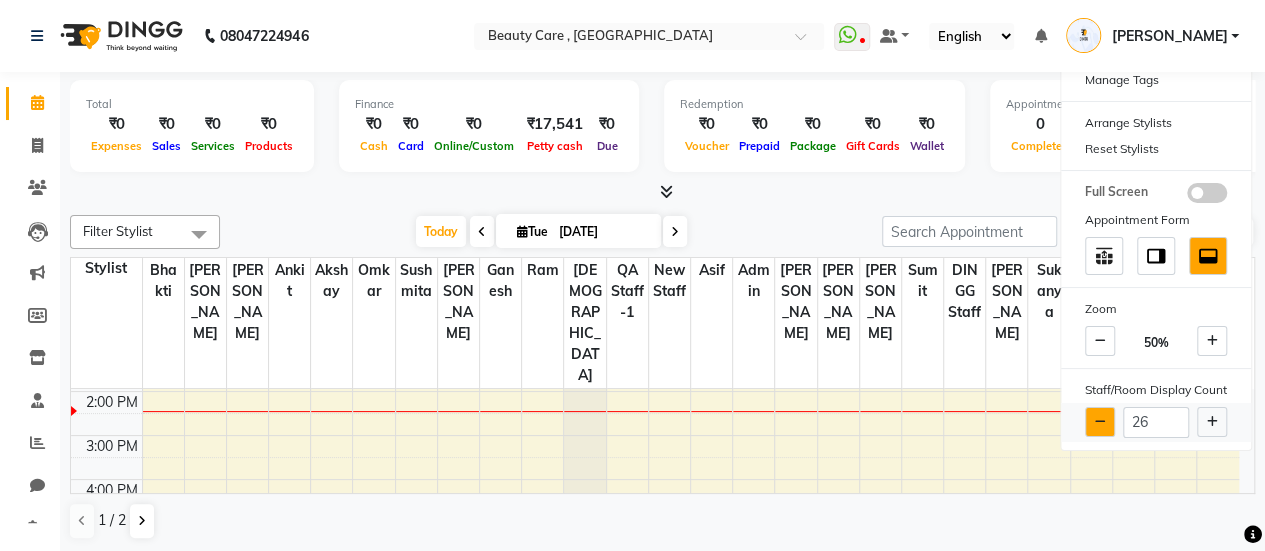 click at bounding box center (1100, 422) 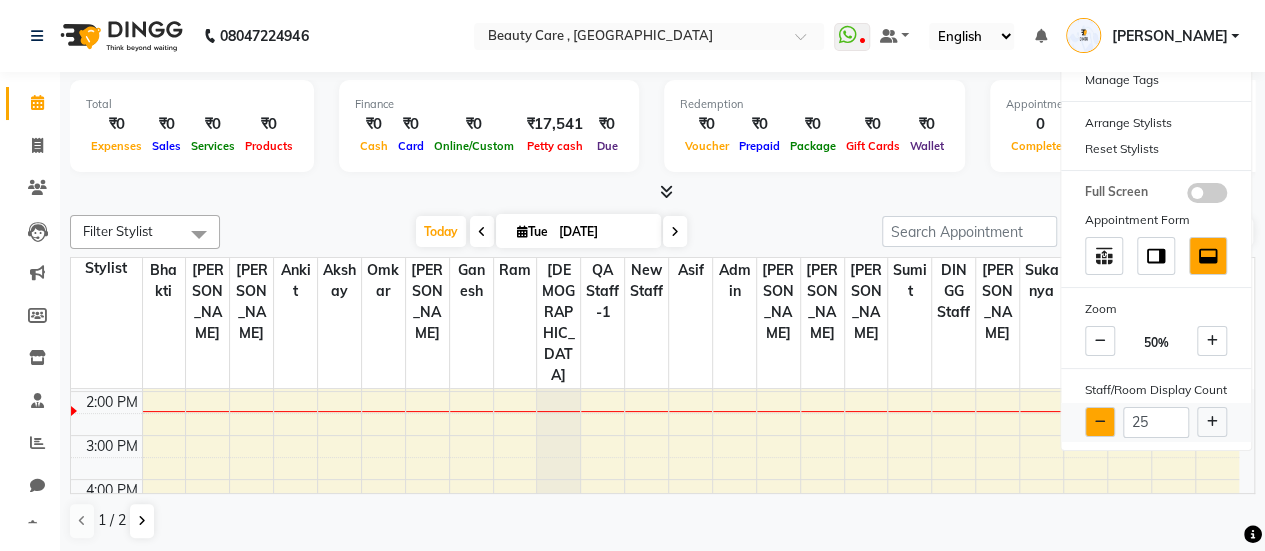 click at bounding box center [1100, 422] 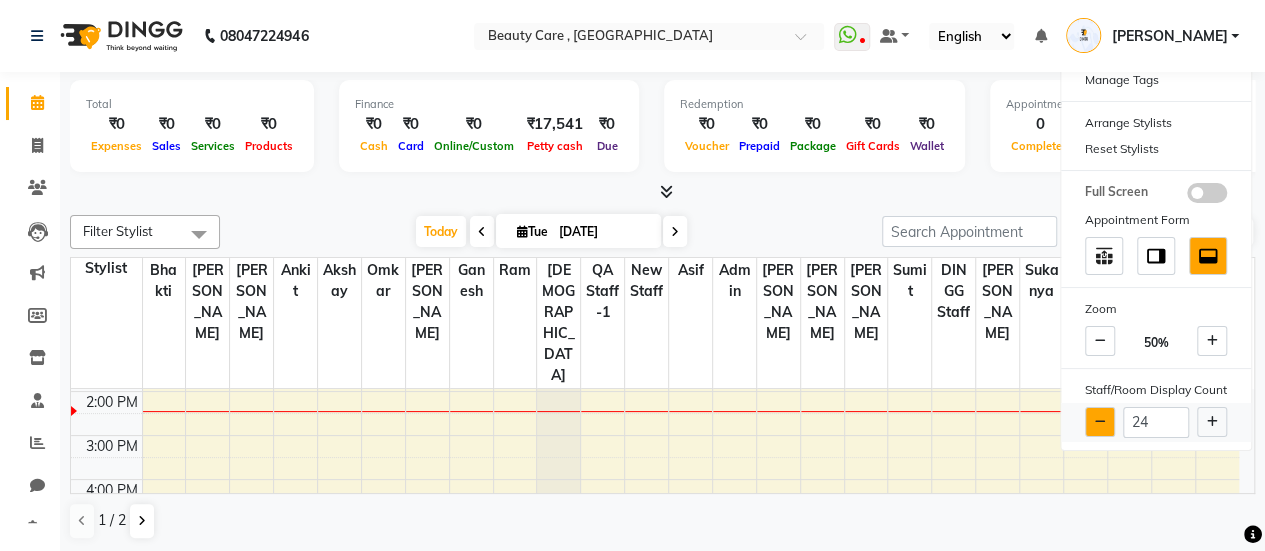 click at bounding box center (1100, 422) 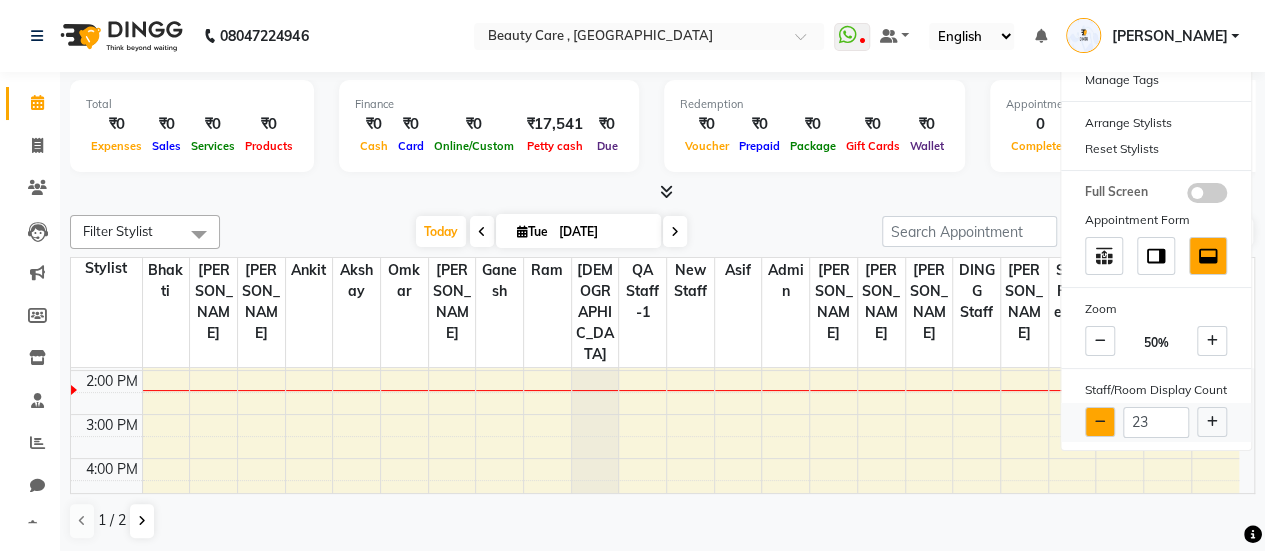 click at bounding box center [1100, 422] 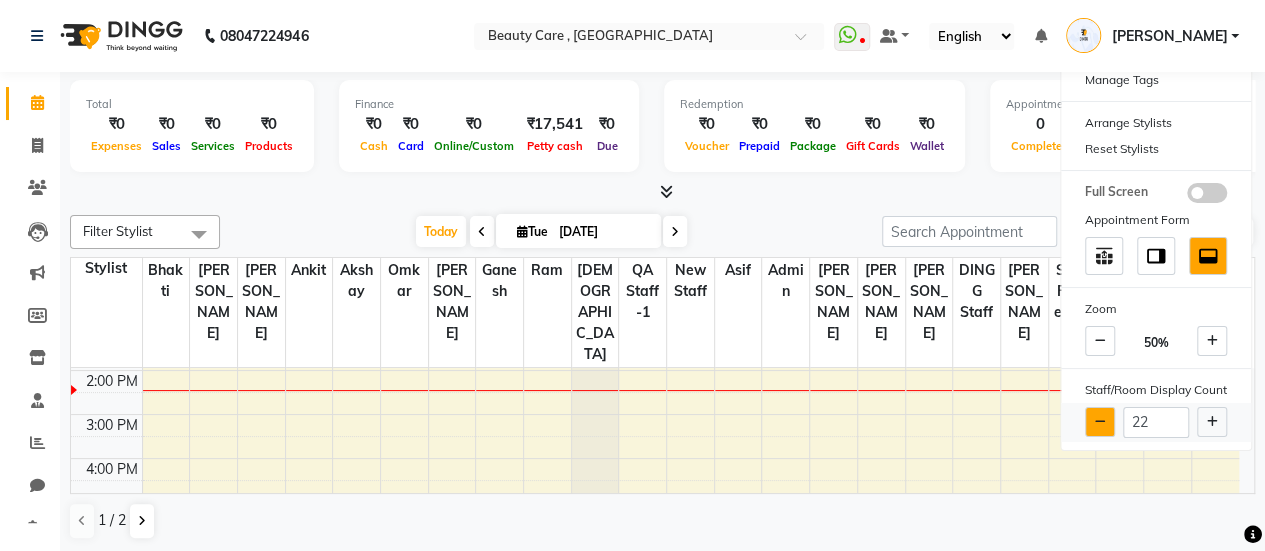 click at bounding box center (1100, 422) 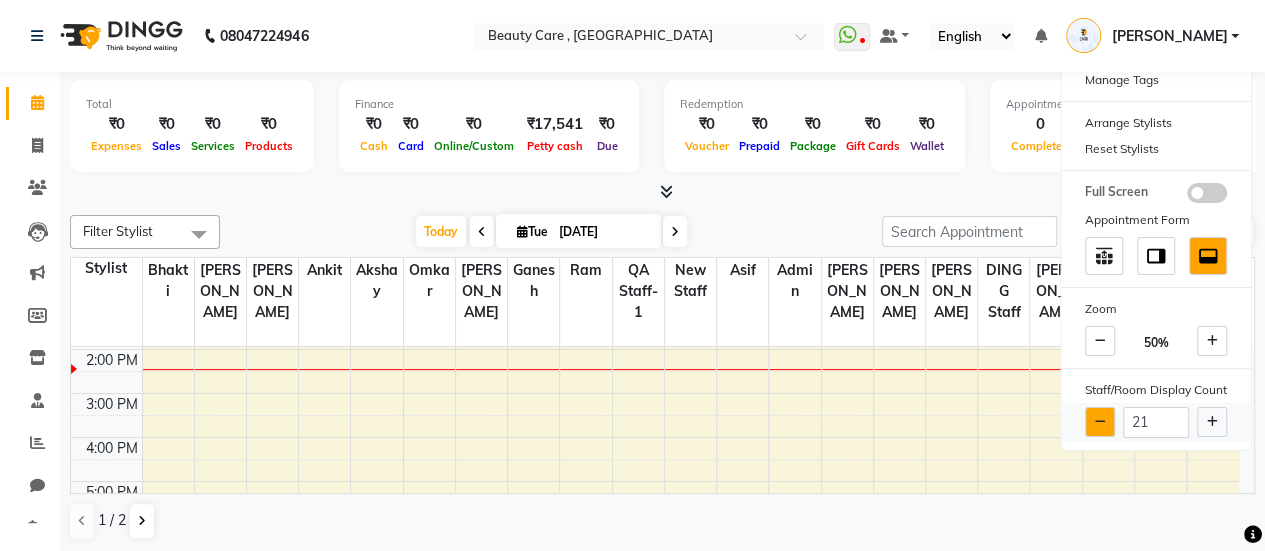 click at bounding box center [1100, 422] 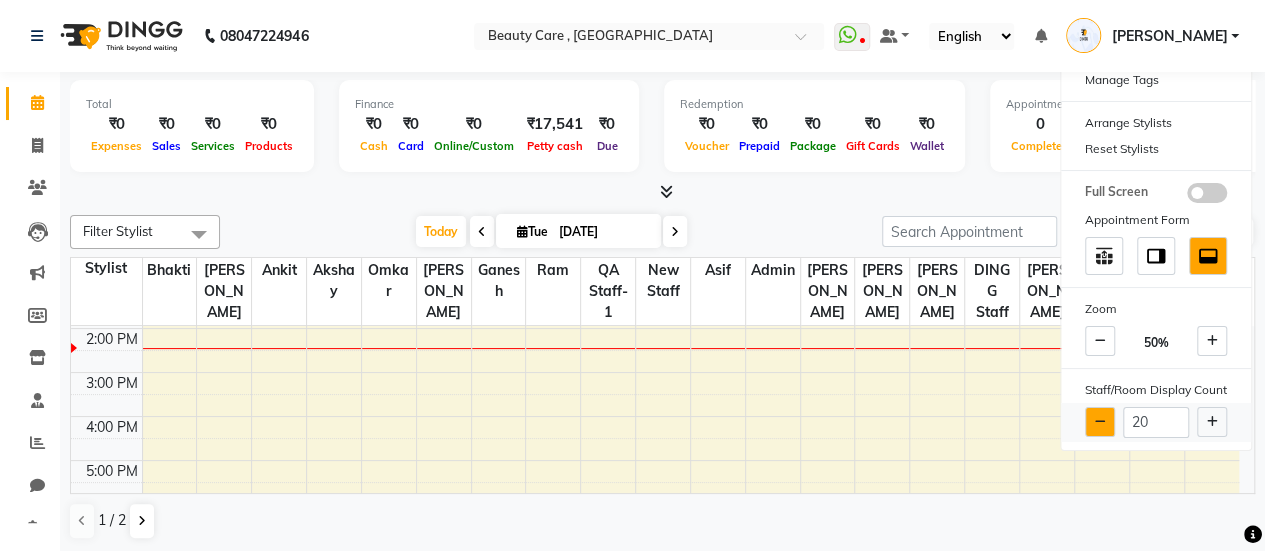click at bounding box center [1100, 422] 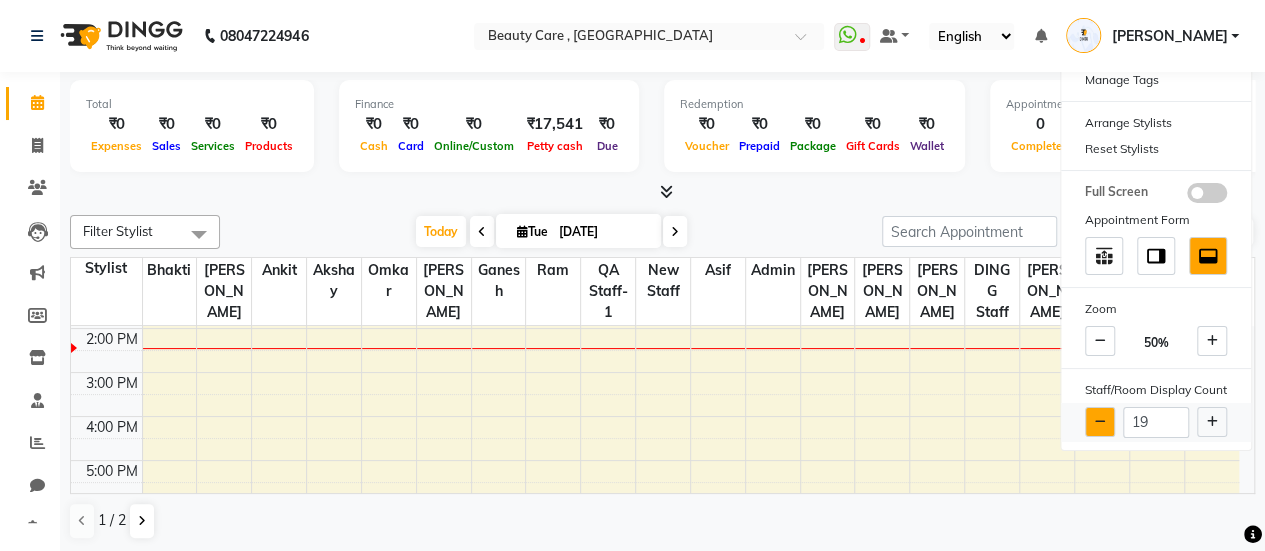 click at bounding box center [1100, 422] 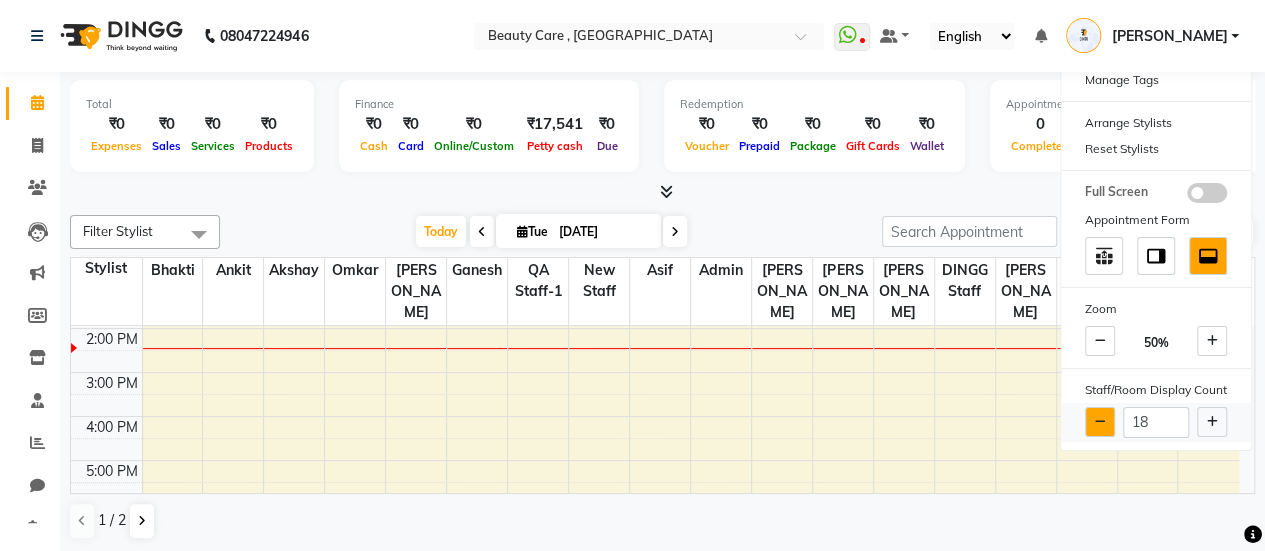 click at bounding box center [1100, 422] 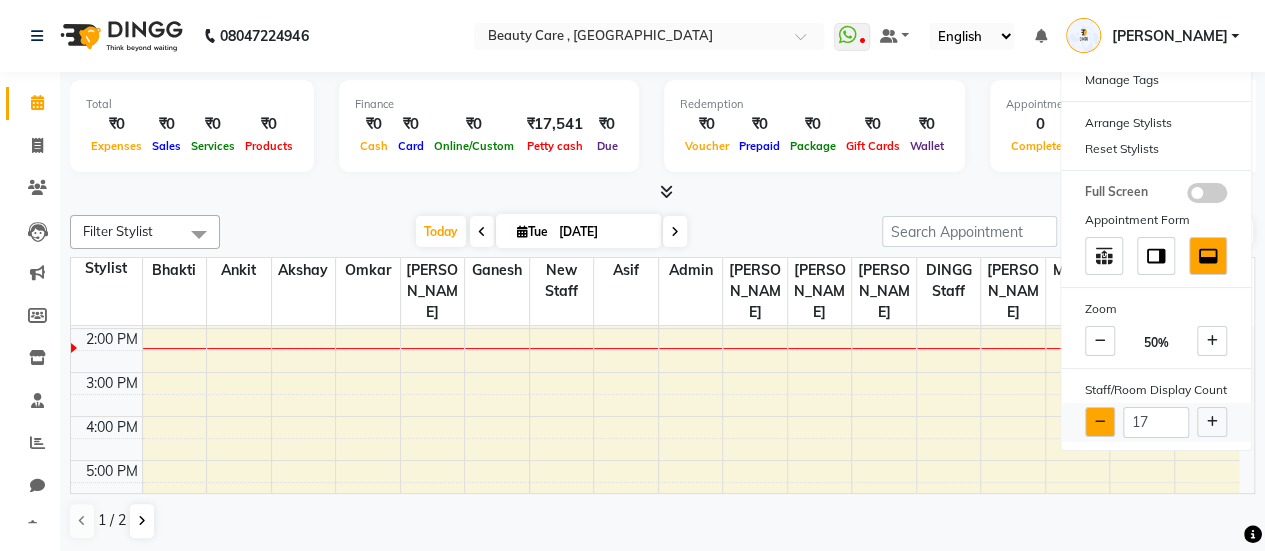 click at bounding box center (1100, 422) 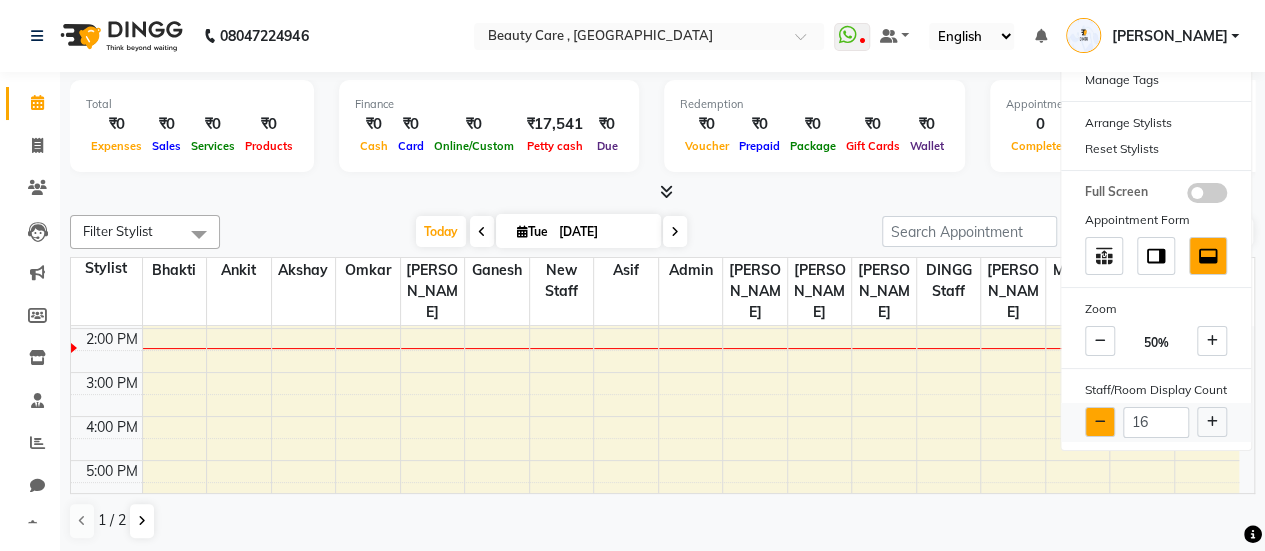 click at bounding box center [1100, 422] 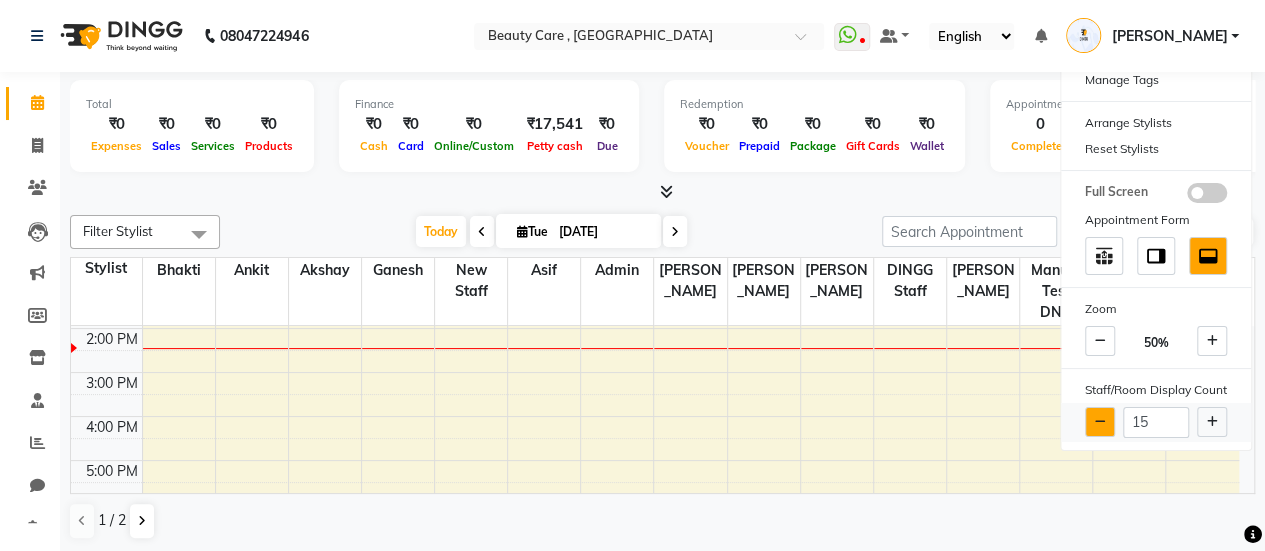 click at bounding box center [1100, 422] 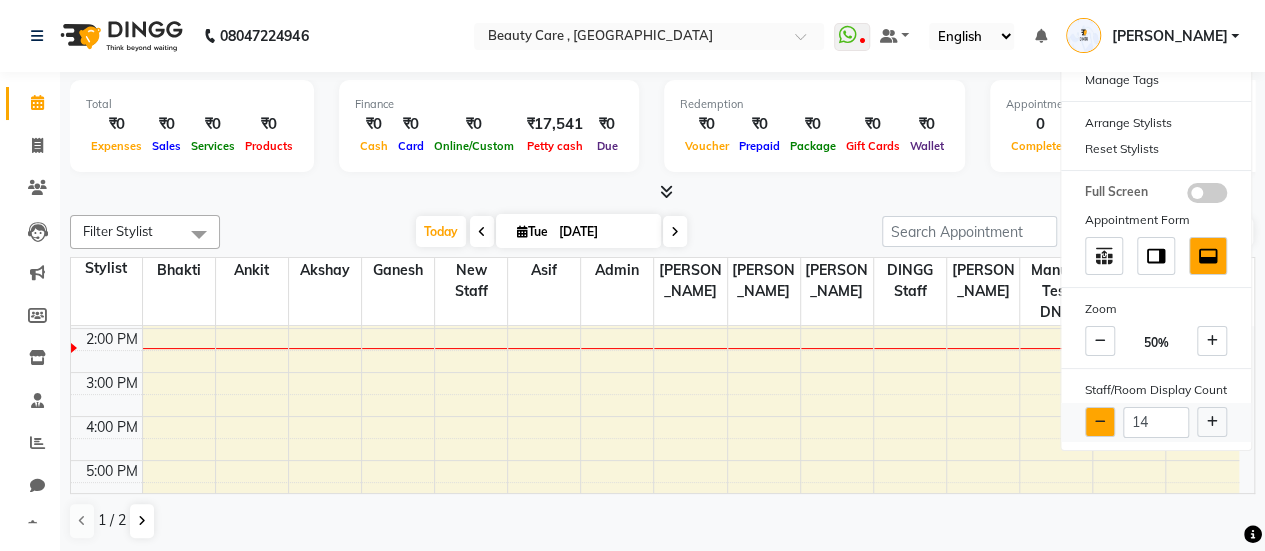 click at bounding box center (1100, 422) 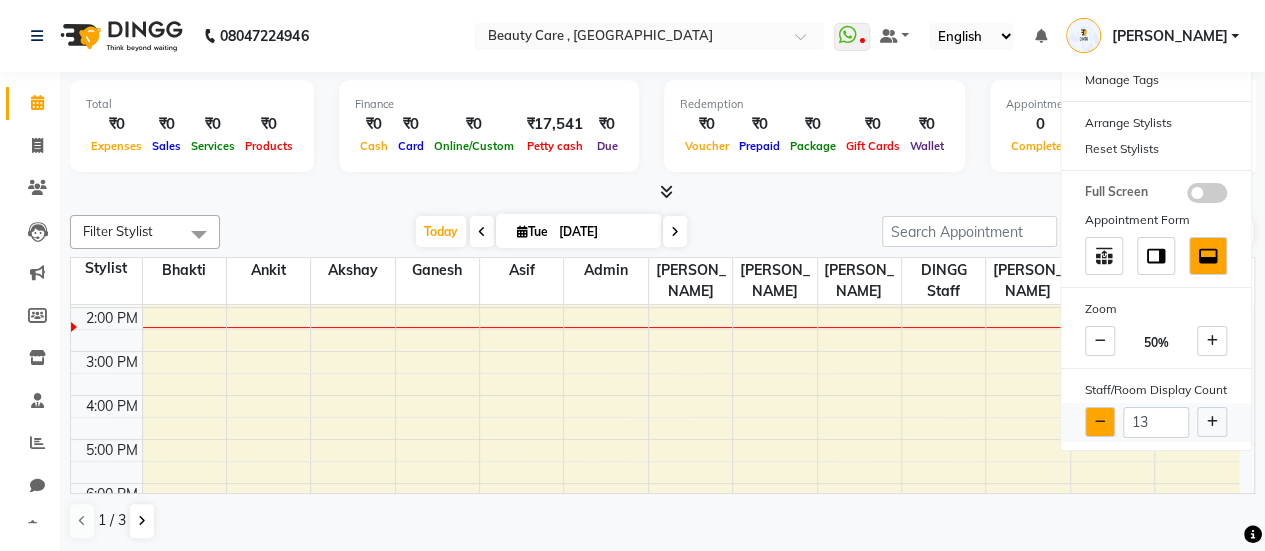 click at bounding box center (1100, 422) 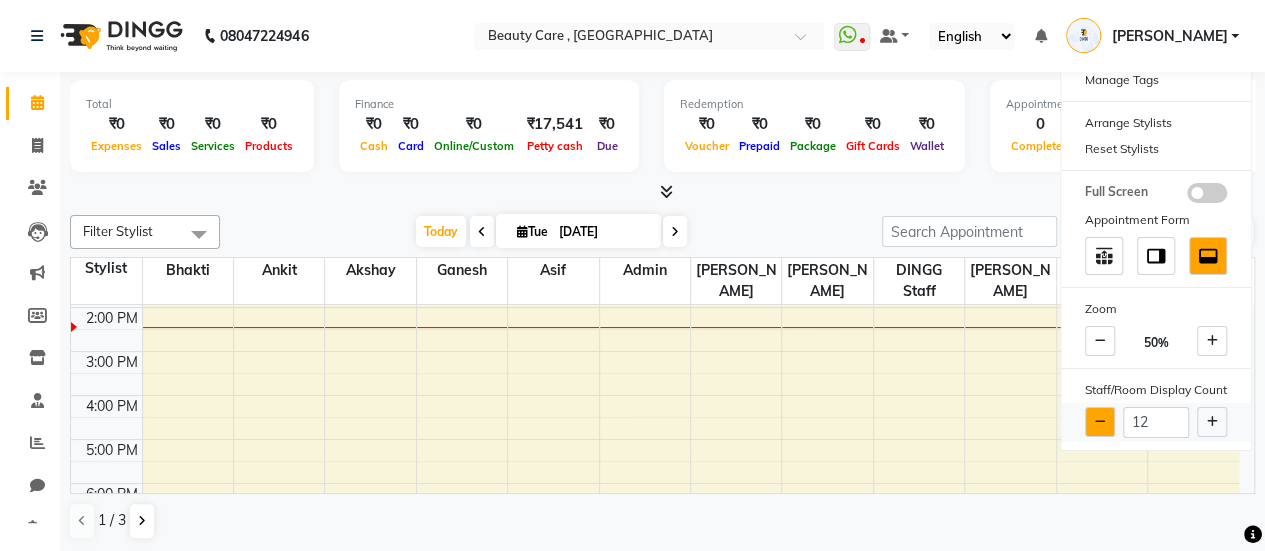 click at bounding box center [1100, 422] 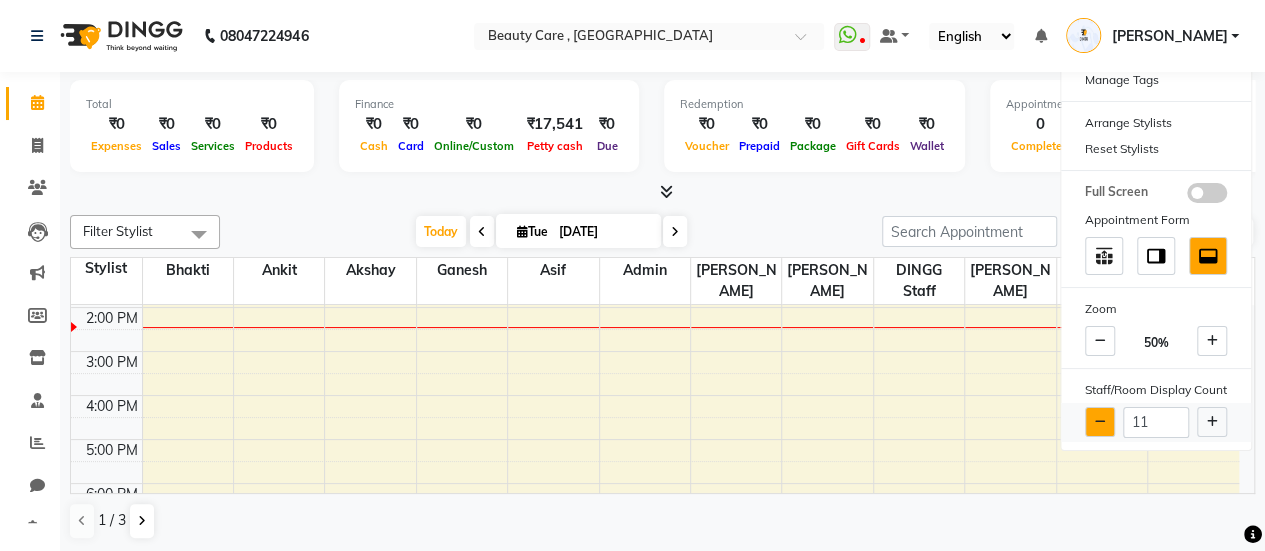 click at bounding box center (1100, 422) 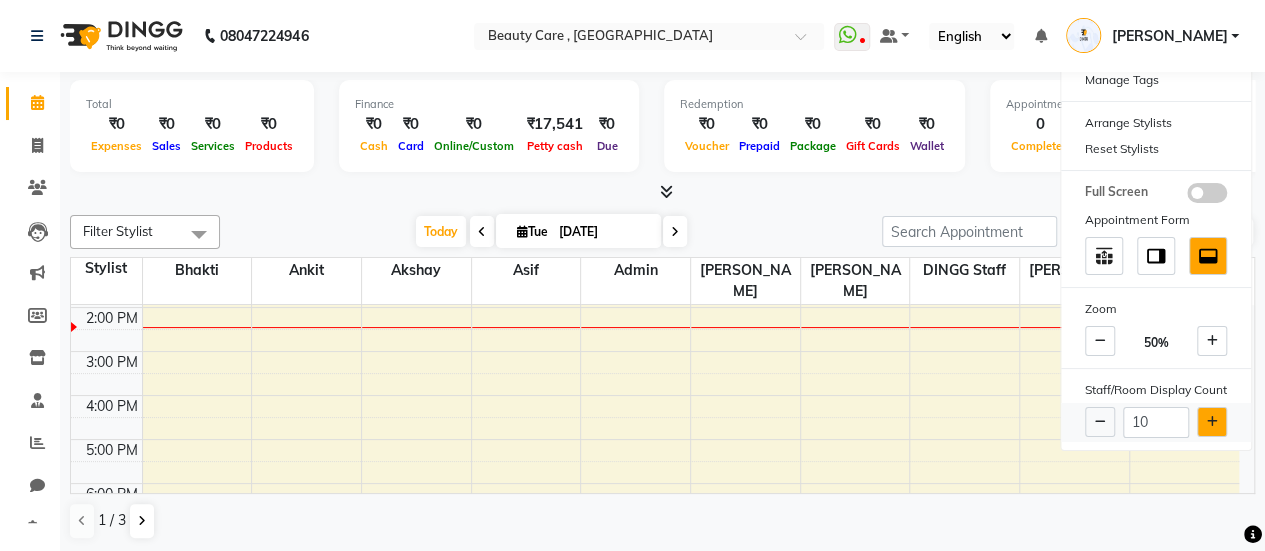 click at bounding box center (1212, 422) 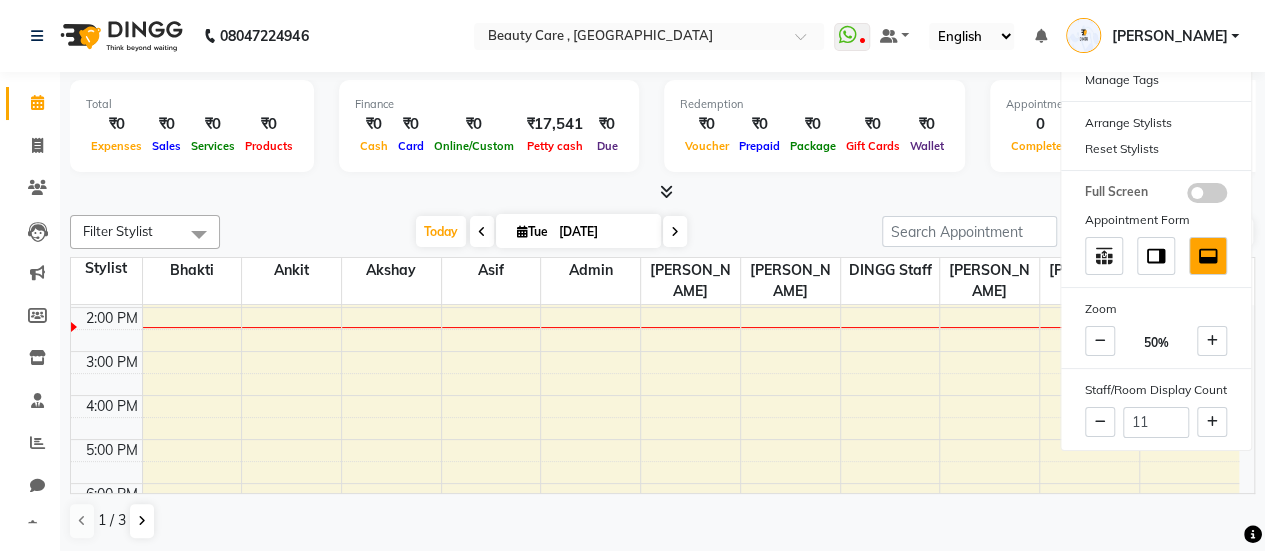 click at bounding box center (662, 192) 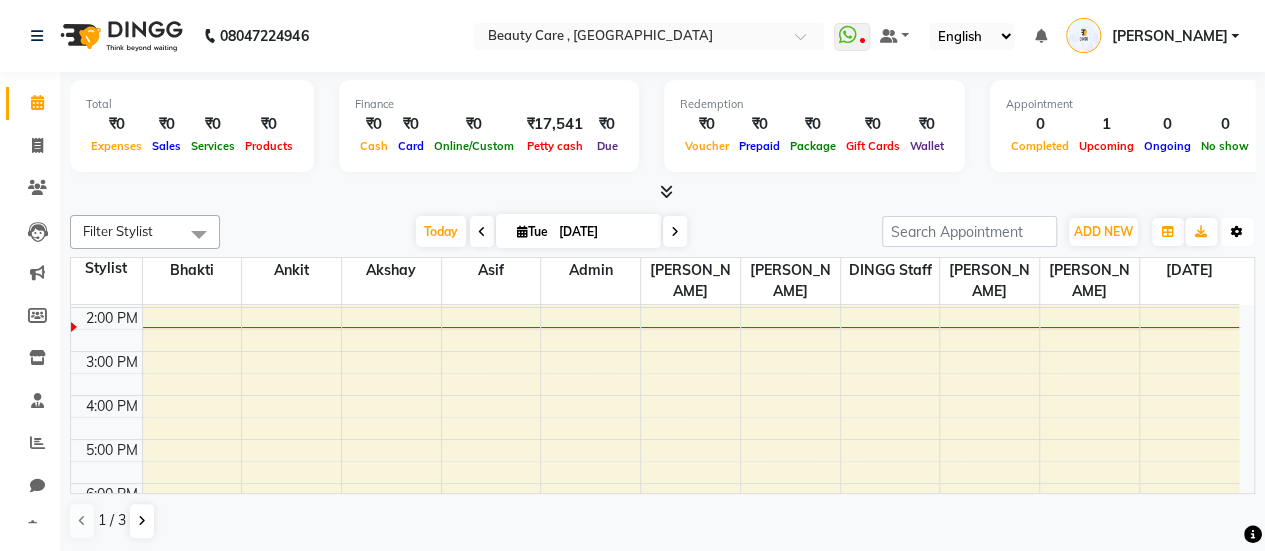 click at bounding box center [1237, 232] 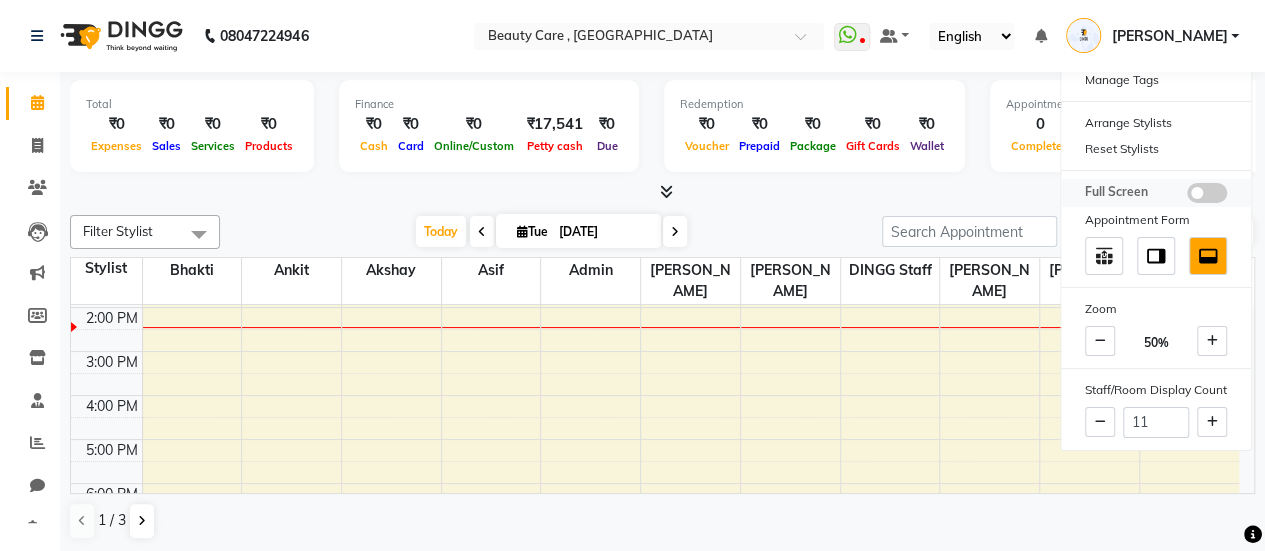 click at bounding box center (1207, 193) 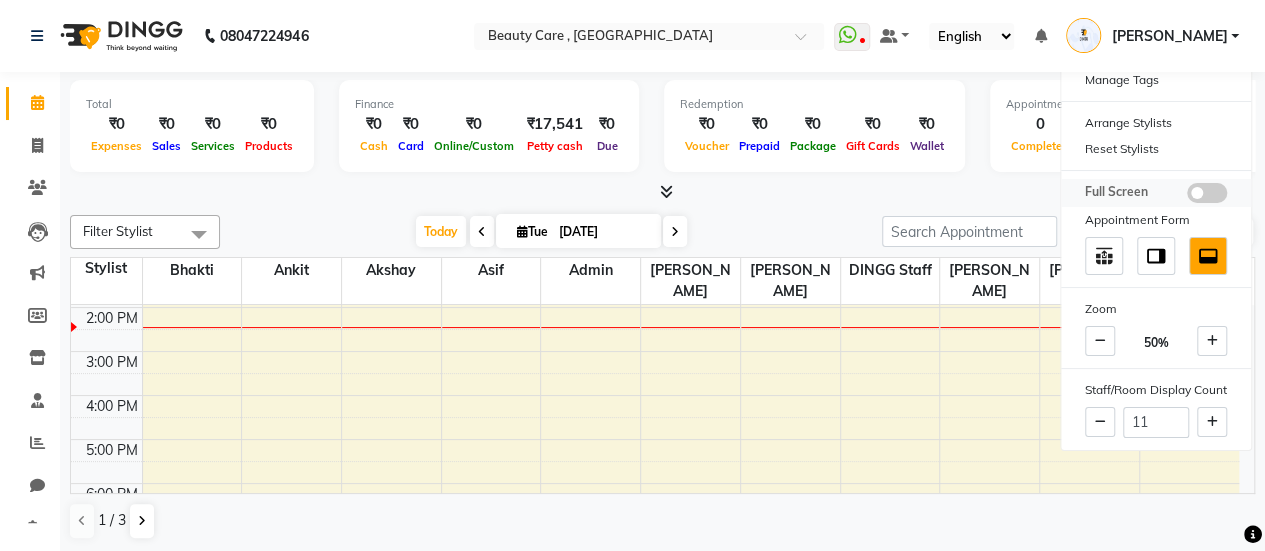 click at bounding box center (1187, 196) 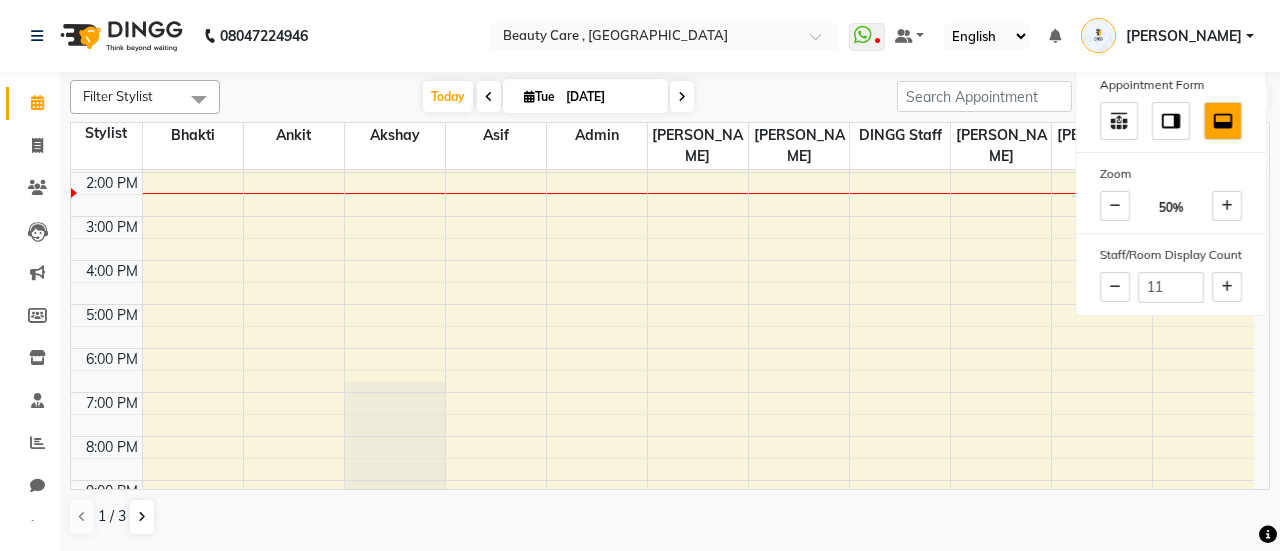 click on "[DATE]  [DATE]" at bounding box center [558, 97] 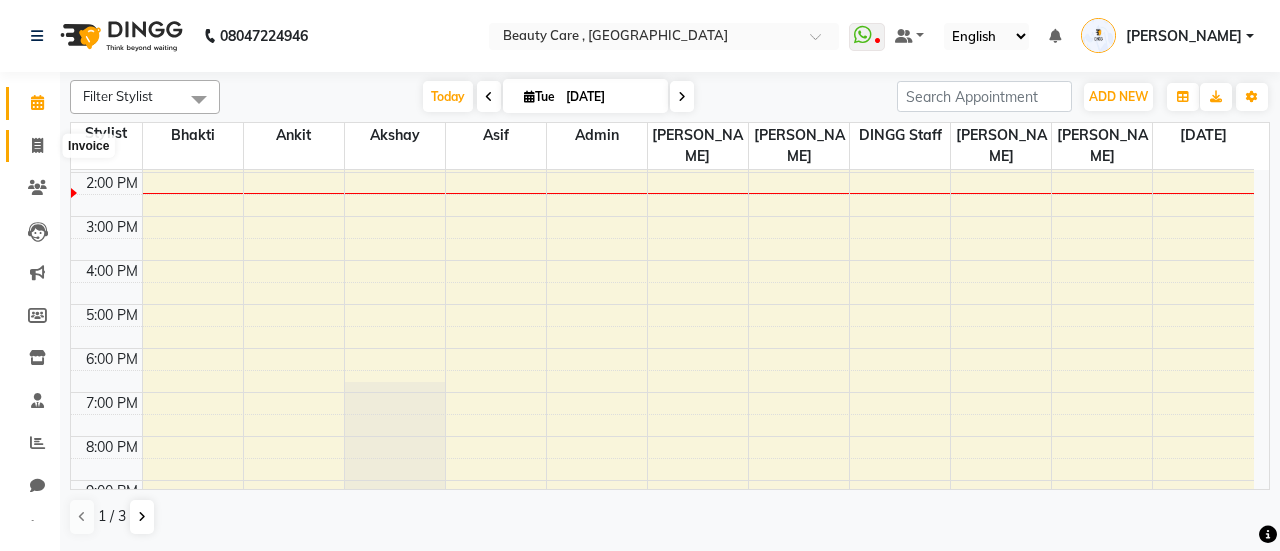 click 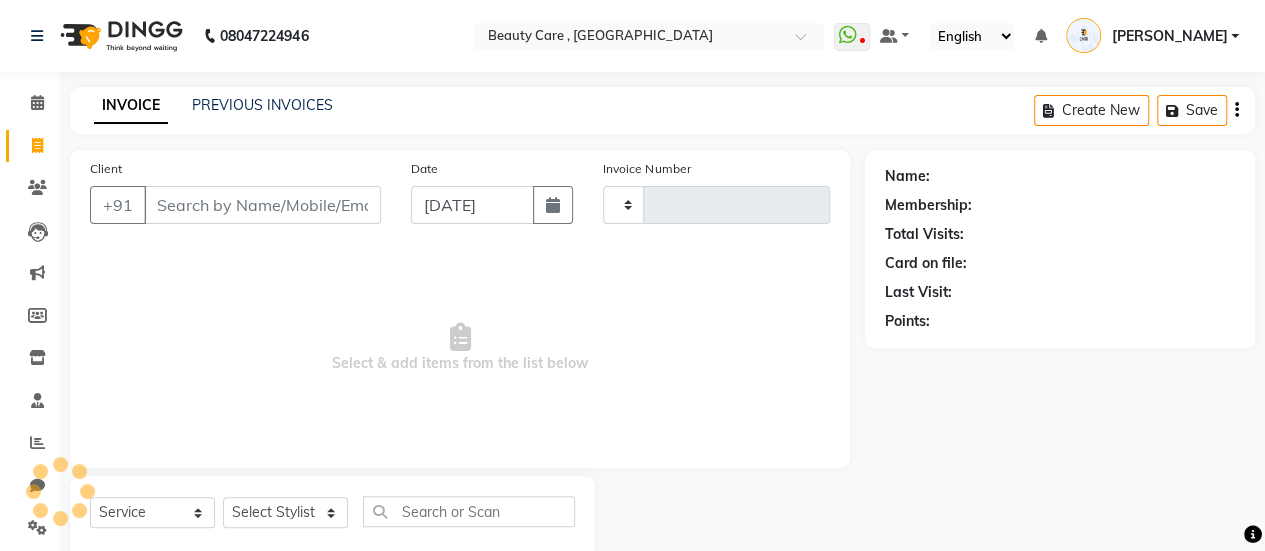 type on "2055" 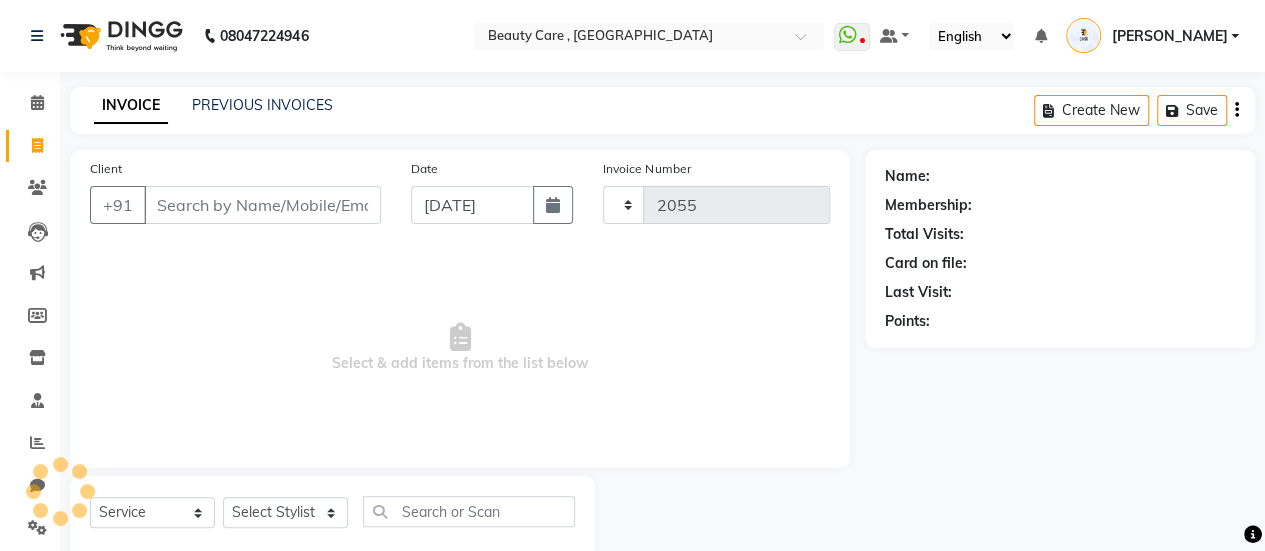 select on "5646" 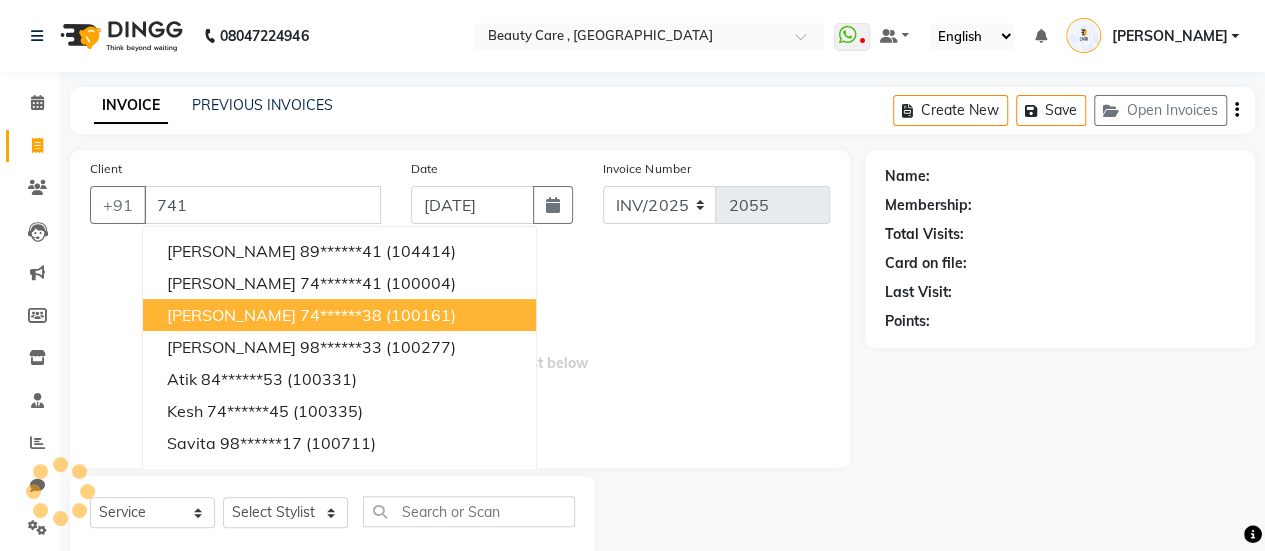 click on "74******38" at bounding box center (341, 315) 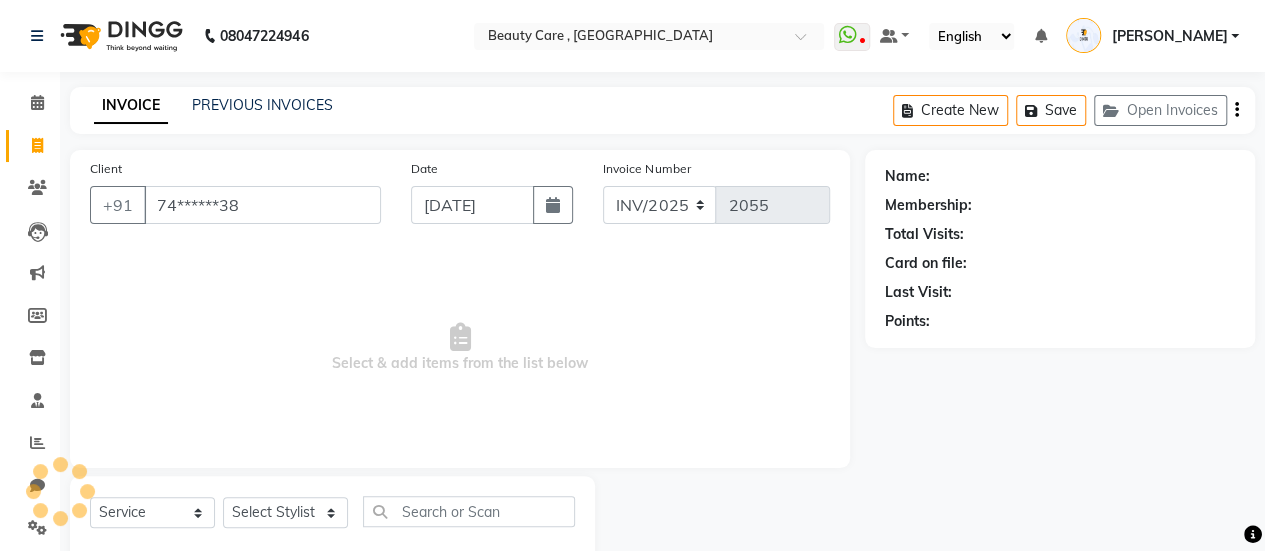 type on "74******38" 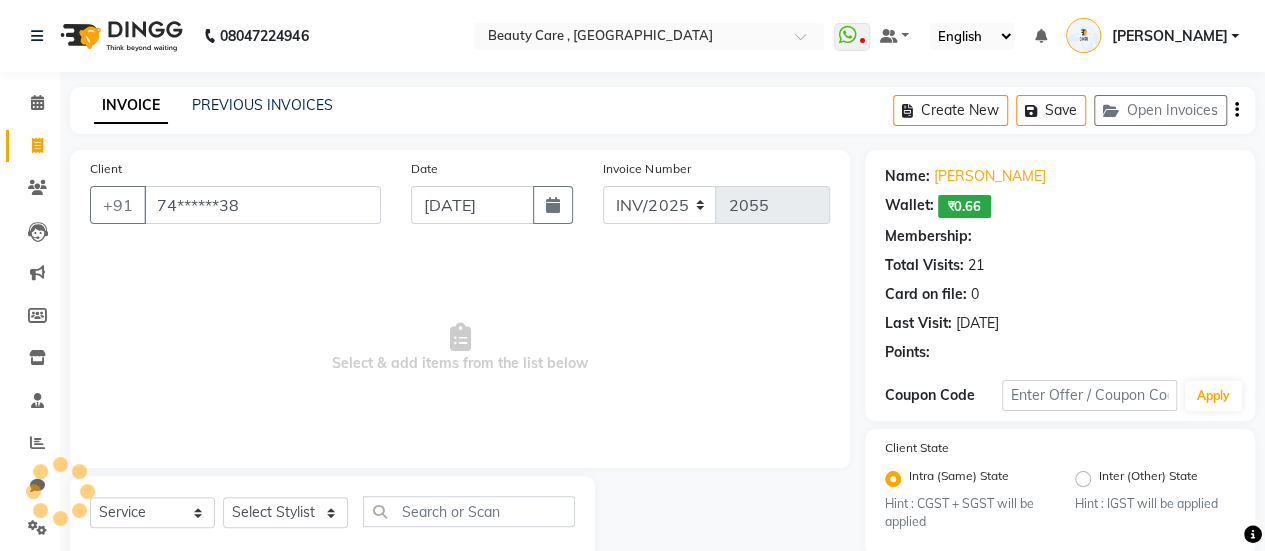 select on "2: Object" 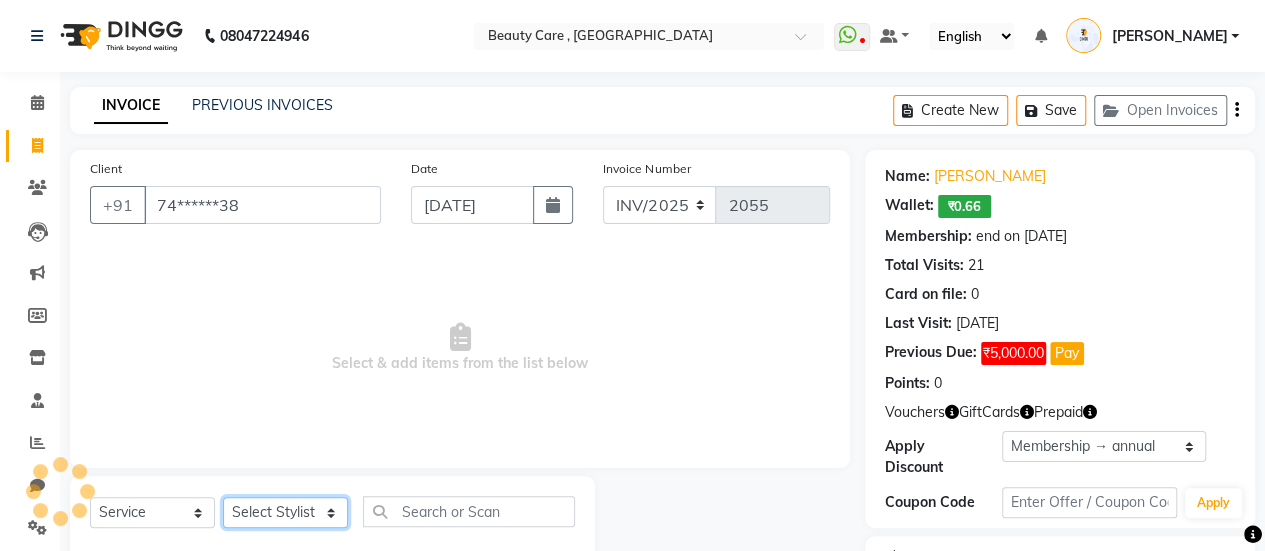 click on "Select Stylist" 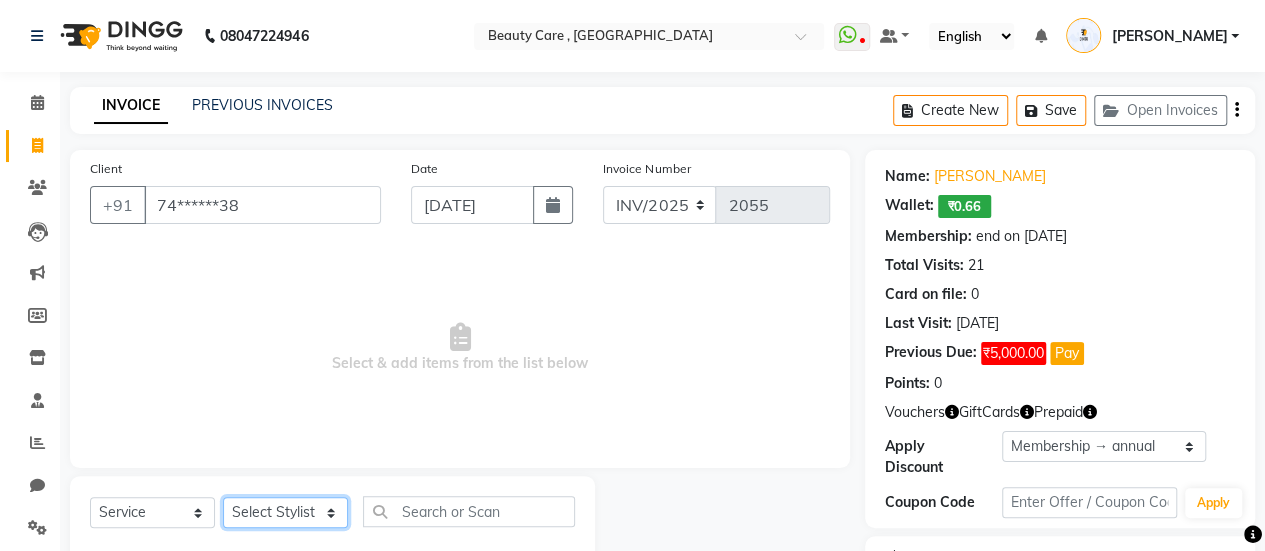 scroll, scrollTop: 140, scrollLeft: 0, axis: vertical 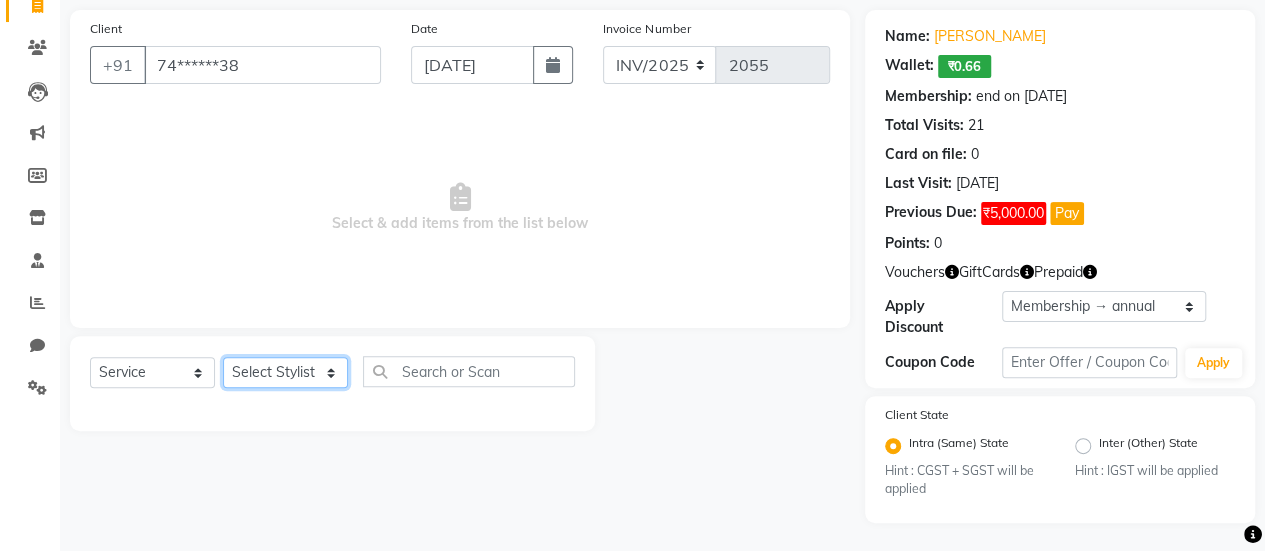 click on "Select Stylist AAAAA [PERSON_NAME] Admin A [PERSON_NAME] K Akshay Ankit [DATE][PERSON_NAME] [PERSON_NAME]  Bhakti [PERSON_NAME] [PERSON_NAME] DINGG Staff [PERSON_NAME] [PERSON_NAME] kiran [PERSON_NAME] [PERSON_NAME]  Manual Test DND [PERSON_NAME] new staff [PERSON_NAME] play salon [PERSON_NAME] [PERSON_NAME] Priyanka QA Staff-1 [PERSON_NAME] [PERSON_NAME] [PERSON_NAME] [PERSON_NAME] [PERSON_NAME] StaffForReports staff-qa-1 staff-qa-2 staff-qa-3 Sukanya sumit Sumit [PERSON_NAME] test Test Staff [PERSON_NAME] xyz sa" 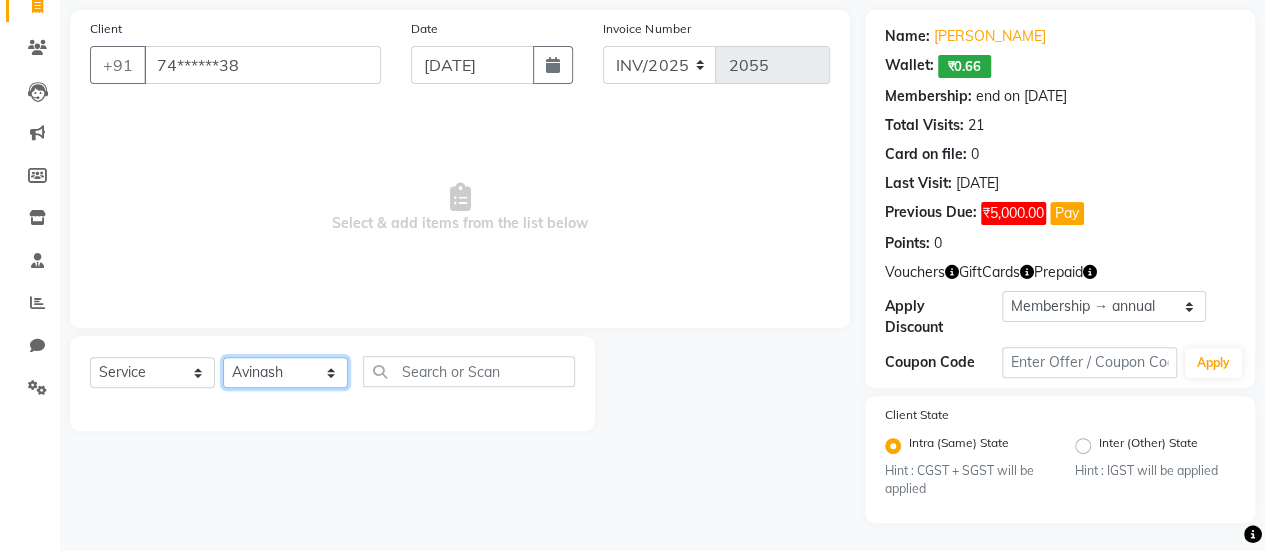 click on "Select Stylist AAAAA [PERSON_NAME] Admin A [PERSON_NAME] K Akshay Ankit [DATE][PERSON_NAME] [PERSON_NAME]  Bhakti [PERSON_NAME] [PERSON_NAME] DINGG Staff [PERSON_NAME] [PERSON_NAME] kiran [PERSON_NAME] [PERSON_NAME]  Manual Test DND [PERSON_NAME] new staff [PERSON_NAME] play salon [PERSON_NAME] [PERSON_NAME] Priyanka QA Staff-1 [PERSON_NAME] [PERSON_NAME] [PERSON_NAME] [PERSON_NAME] [PERSON_NAME] StaffForReports staff-qa-1 staff-qa-2 staff-qa-3 Sukanya sumit Sumit [PERSON_NAME] test Test Staff [PERSON_NAME] xyz sa" 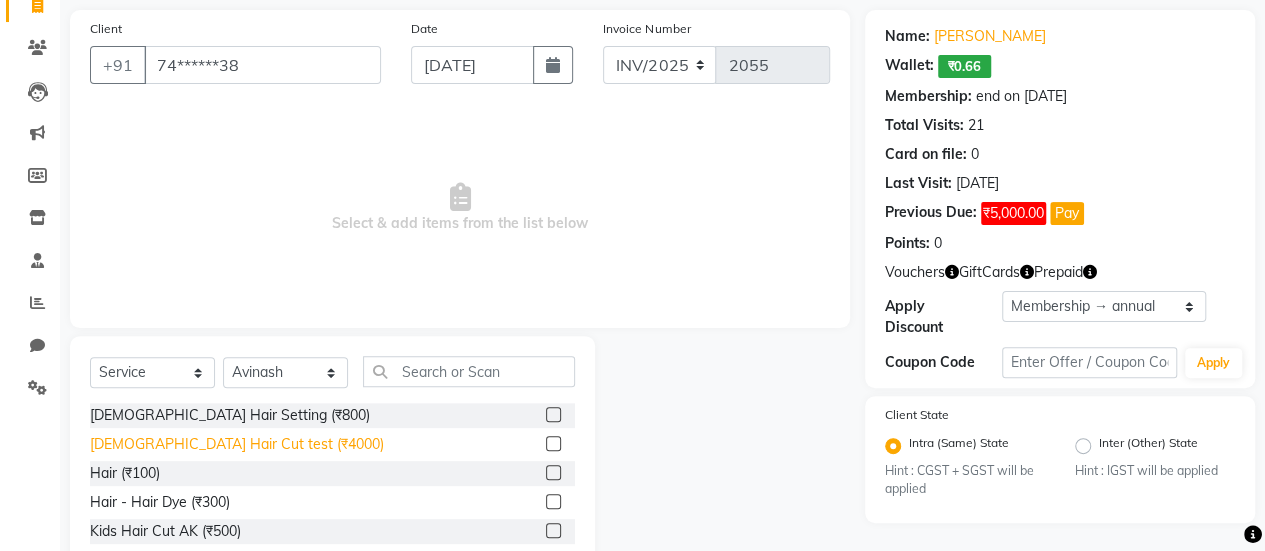 click on "[DEMOGRAPHIC_DATA] Hair Cut test (₹4000)" 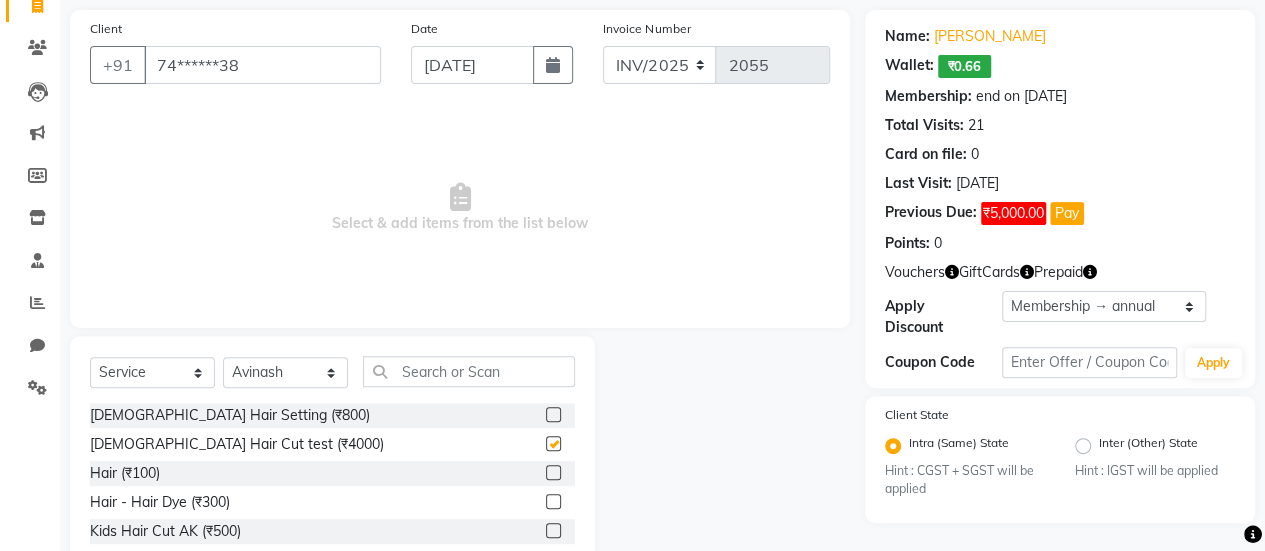 checkbox on "false" 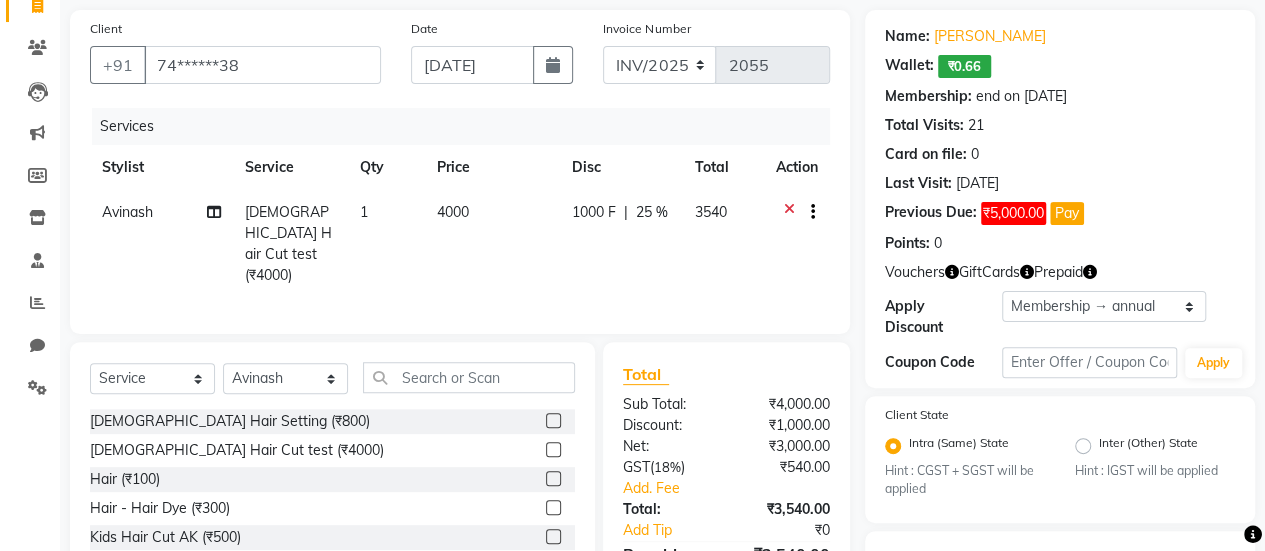 scroll, scrollTop: 392, scrollLeft: 0, axis: vertical 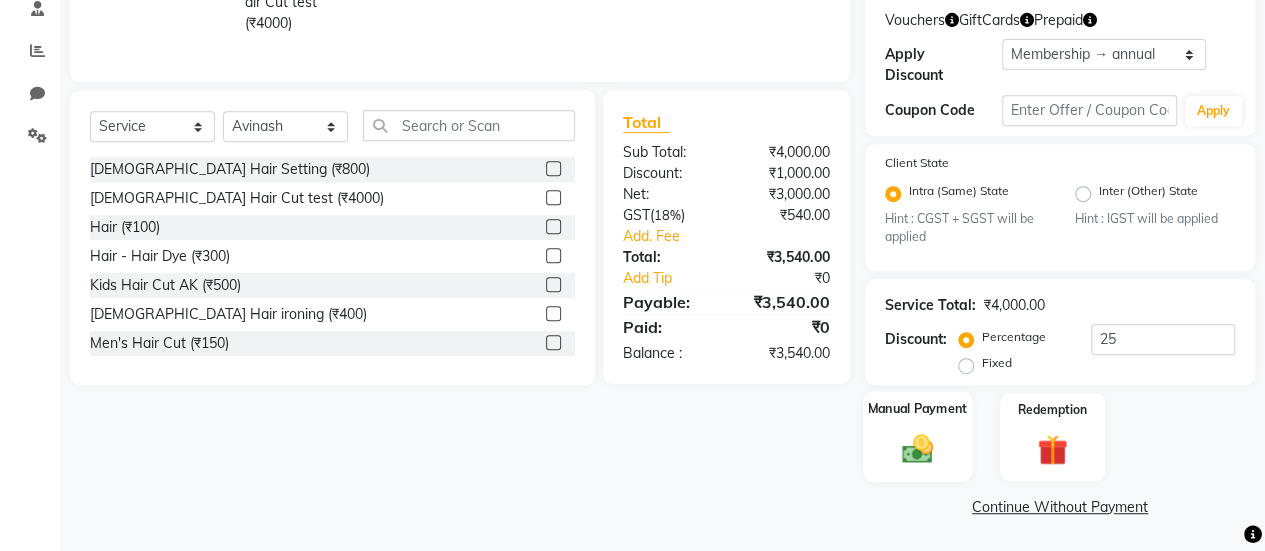 click 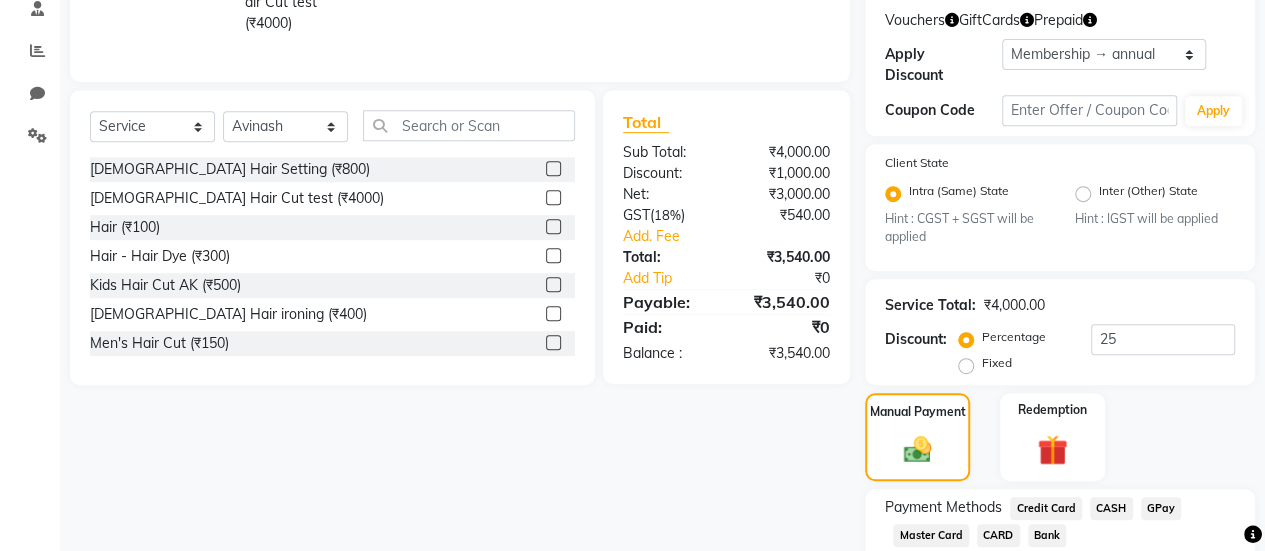 scroll, scrollTop: 520, scrollLeft: 0, axis: vertical 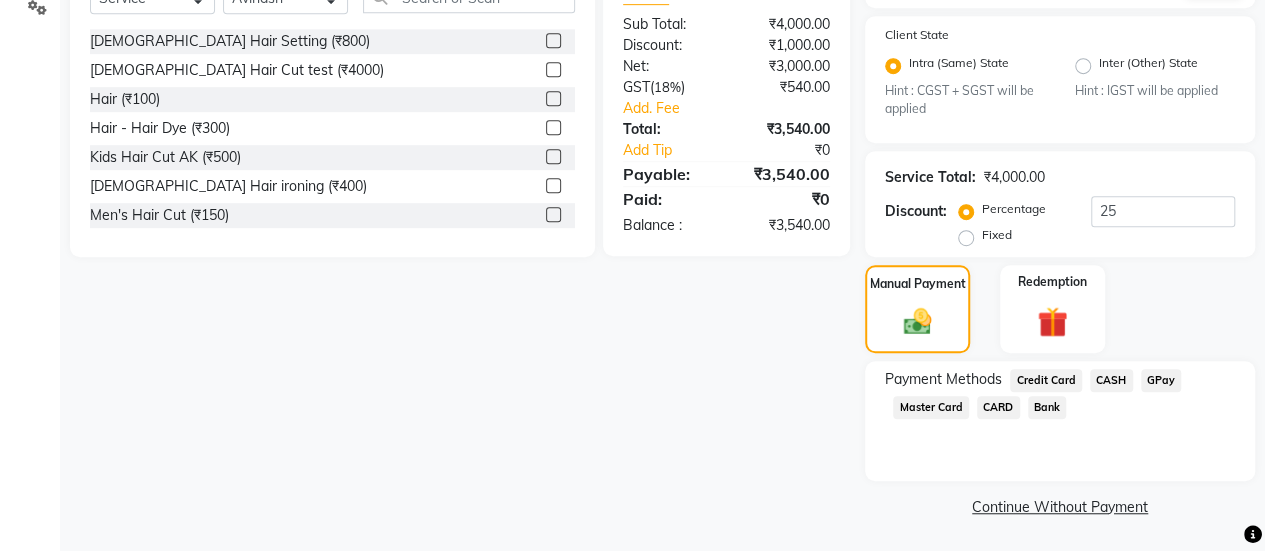 click on "CASH" 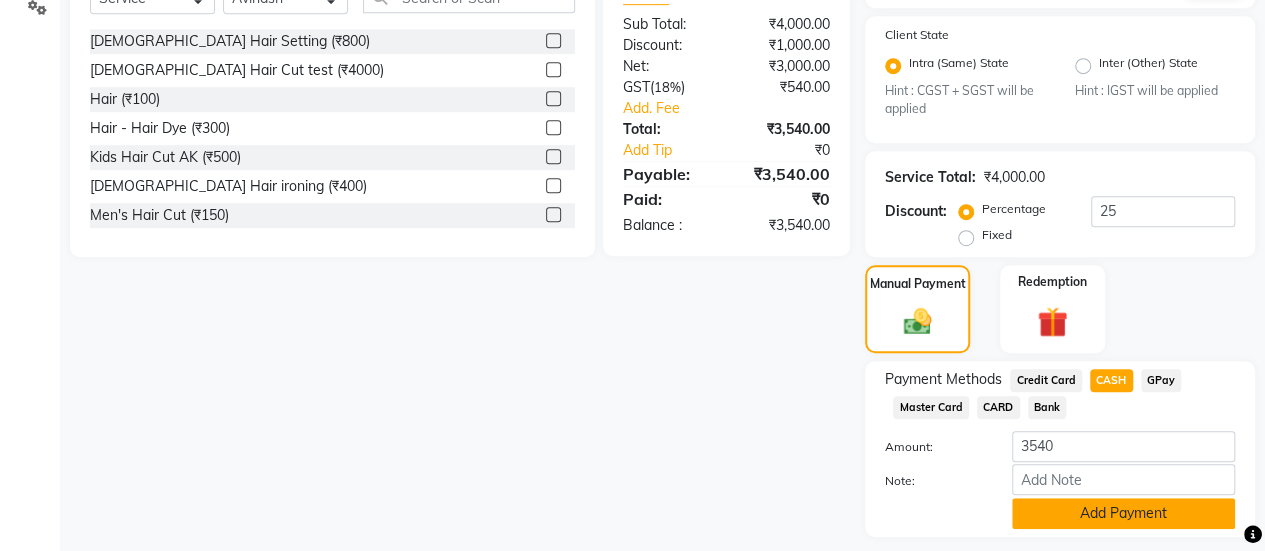 click on "Add Payment" 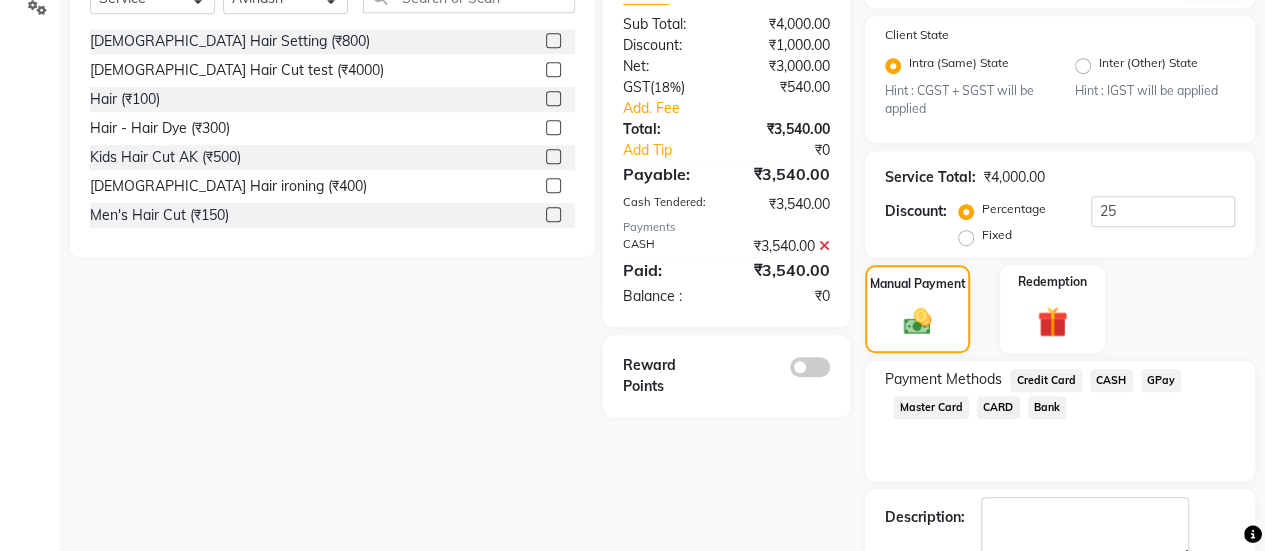 scroll, scrollTop: 631, scrollLeft: 0, axis: vertical 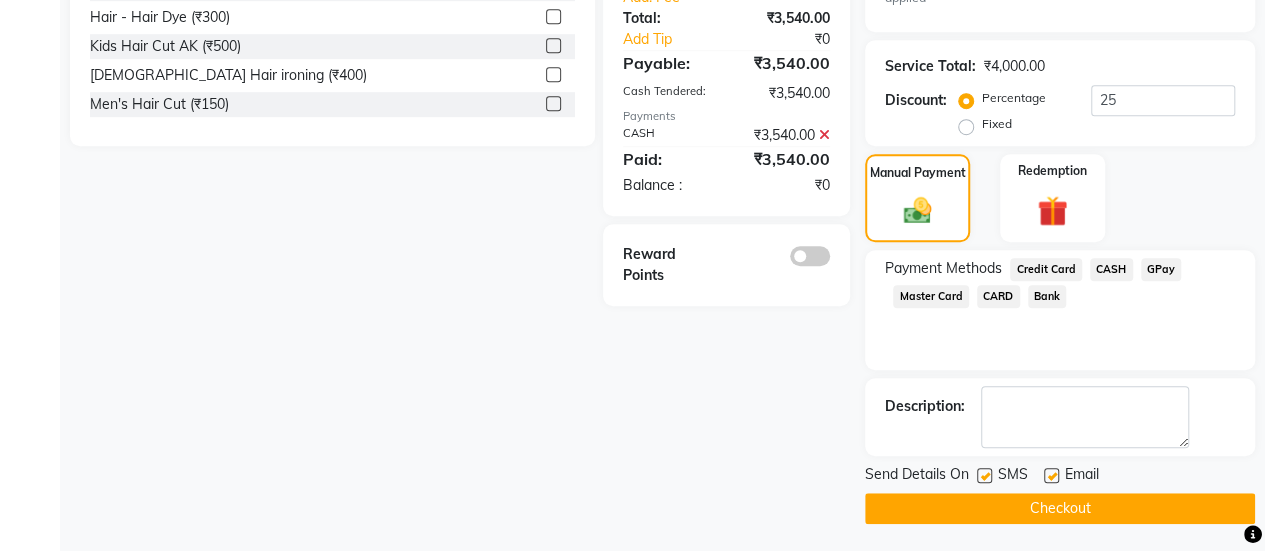 click on "Checkout" 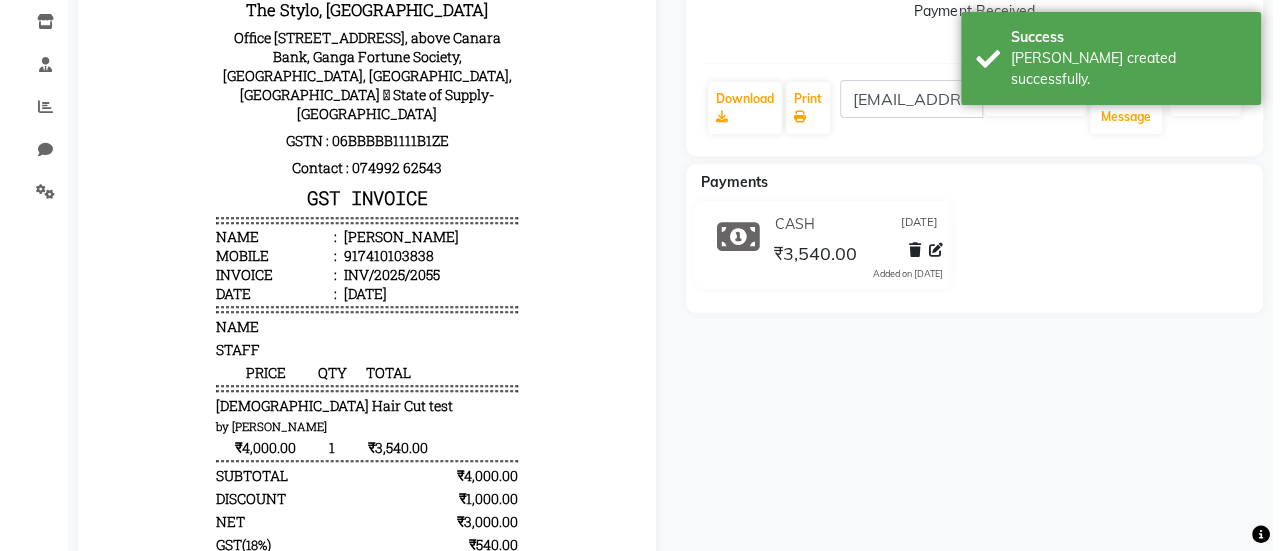 scroll, scrollTop: 0, scrollLeft: 0, axis: both 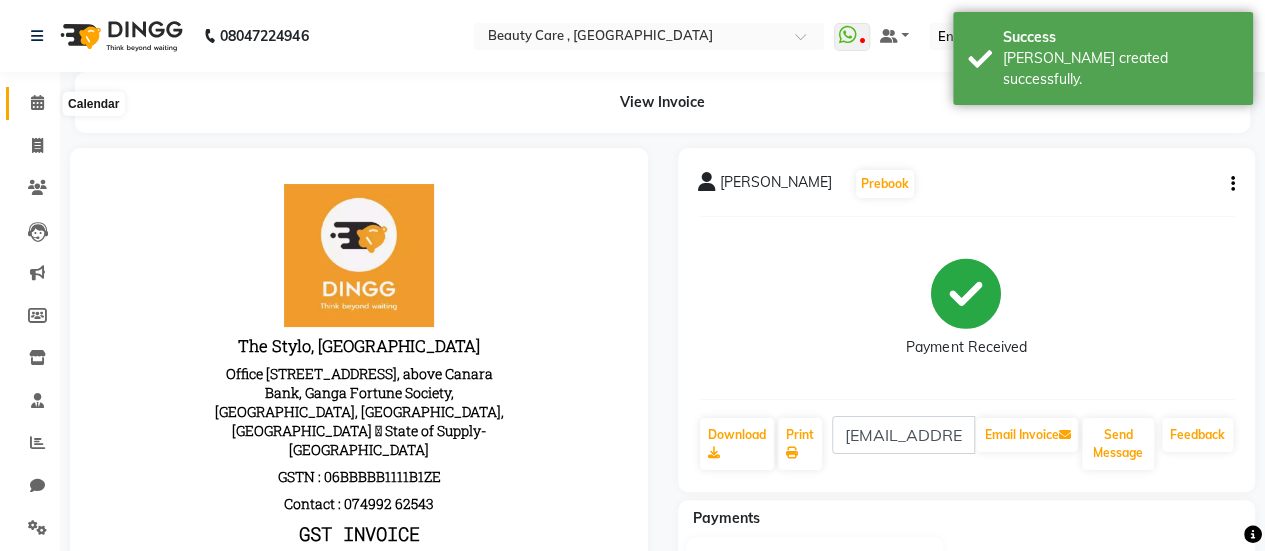 click 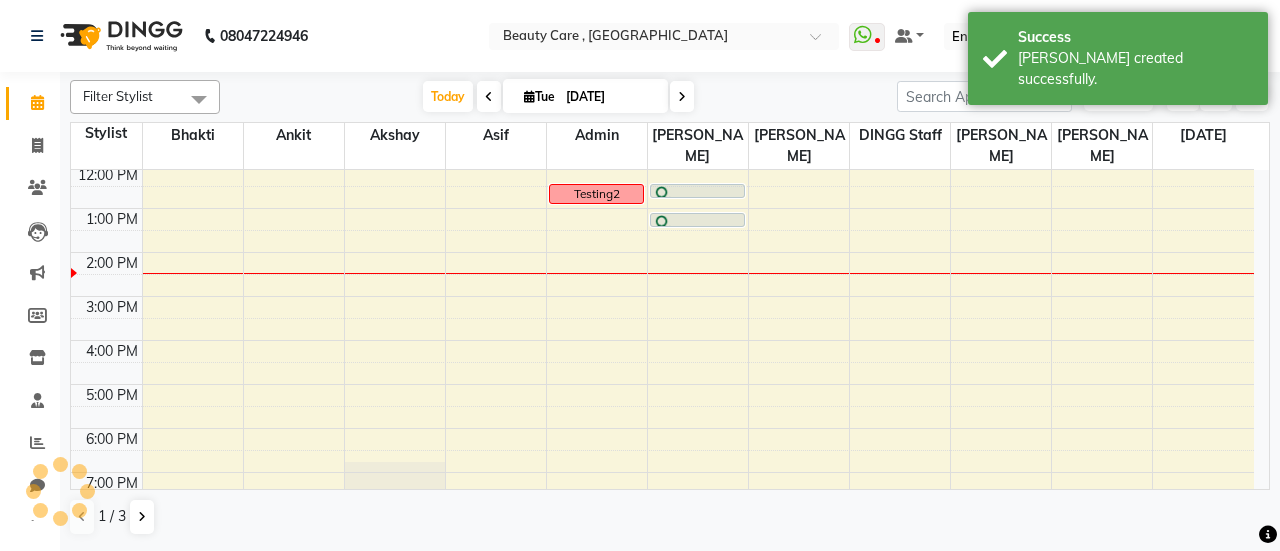 scroll, scrollTop: 184, scrollLeft: 0, axis: vertical 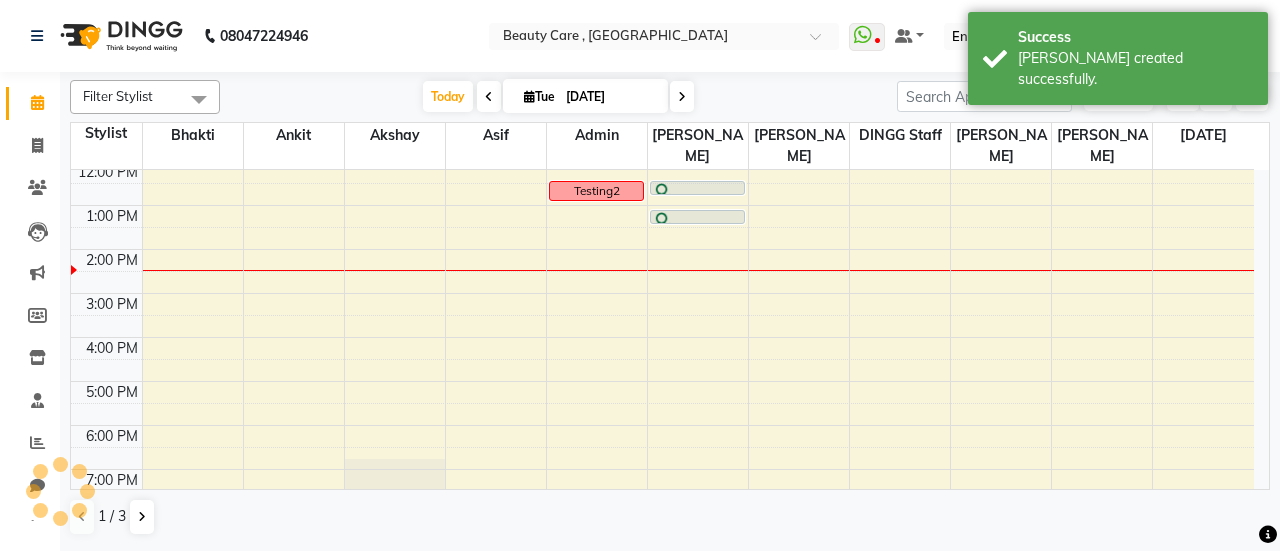 click on "8:00 AM 9:00 AM 10:00 AM 11:00 AM 12:00 PM 1:00 PM 2:00 PM 3:00 PM 4:00 PM 5:00 PM 6:00 PM 7:00 PM 8:00 PM 9:00 PM  Break
Testing2      [PERSON_NAME], TK01, 12:30 PM-01:20 PM, [DEMOGRAPHIC_DATA] Hair Setting     [PERSON_NAME], TK01, 12:30 PM-01:20 PM, [DEMOGRAPHIC_DATA] Hair Setting" at bounding box center (662, 293) 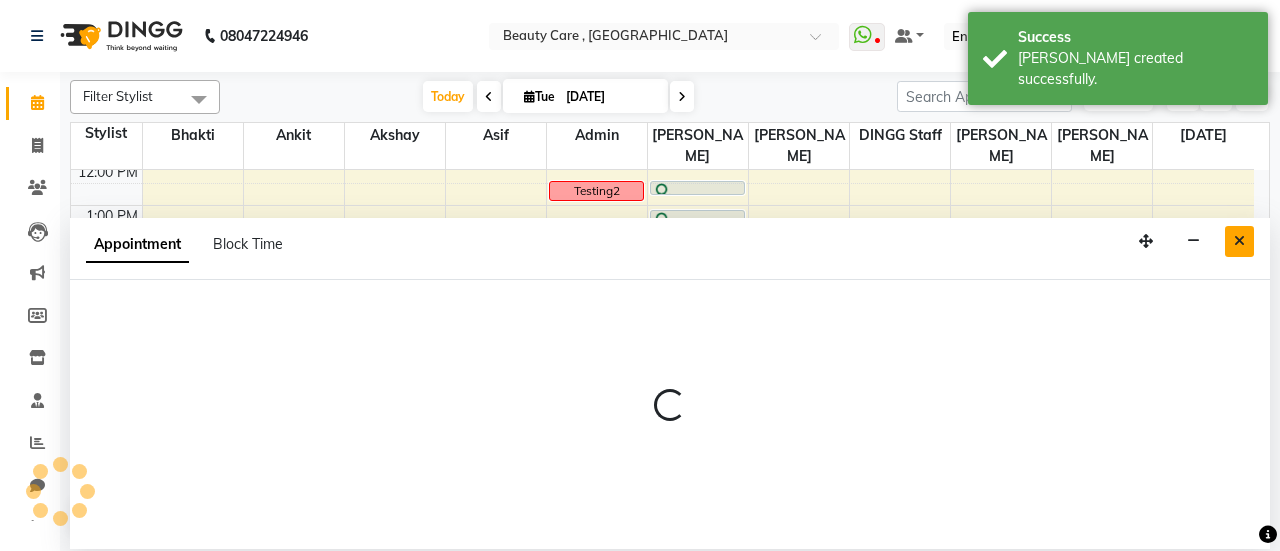 click at bounding box center (1239, 241) 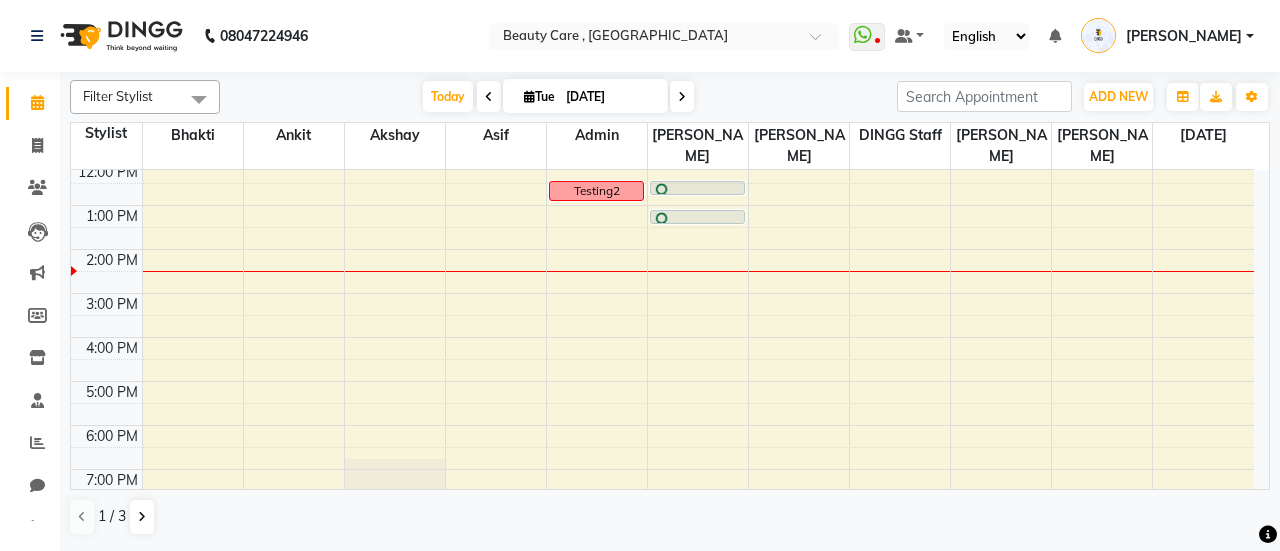 click on "8:00 AM 9:00 AM 10:00 AM 11:00 AM 12:00 PM 1:00 PM 2:00 PM 3:00 PM 4:00 PM 5:00 PM 6:00 PM 7:00 PM 8:00 PM 9:00 PM  Break
Testing2      [PERSON_NAME], TK01, 12:30 PM-01:20 PM, [DEMOGRAPHIC_DATA] Hair Setting     [PERSON_NAME], TK01, 12:30 PM-01:20 PM, [DEMOGRAPHIC_DATA] Hair Setting" at bounding box center (662, 293) 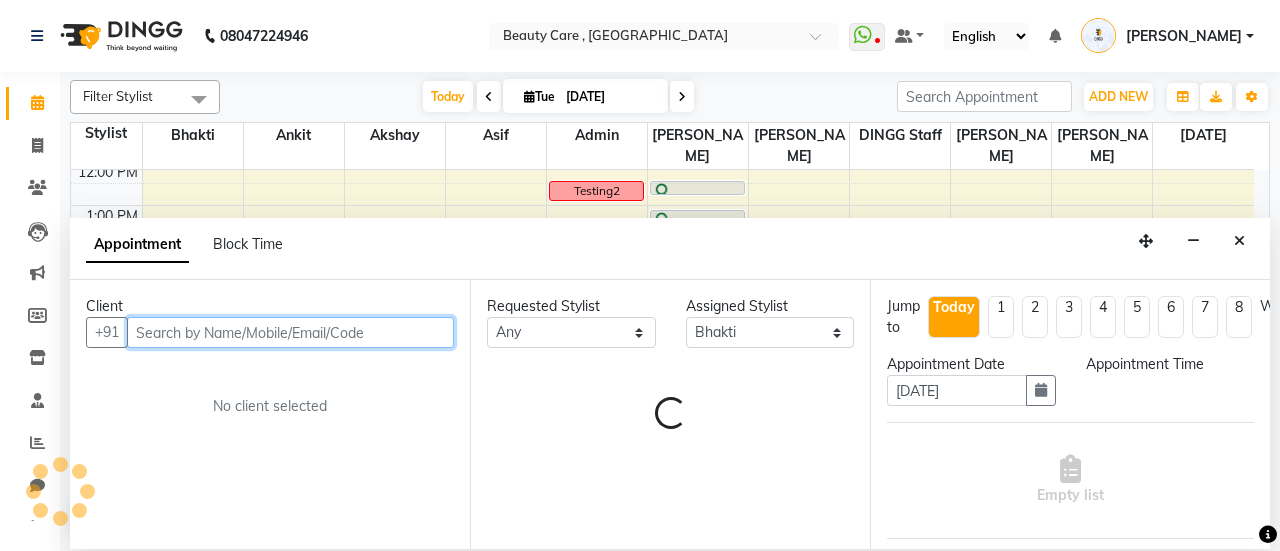 select on "870" 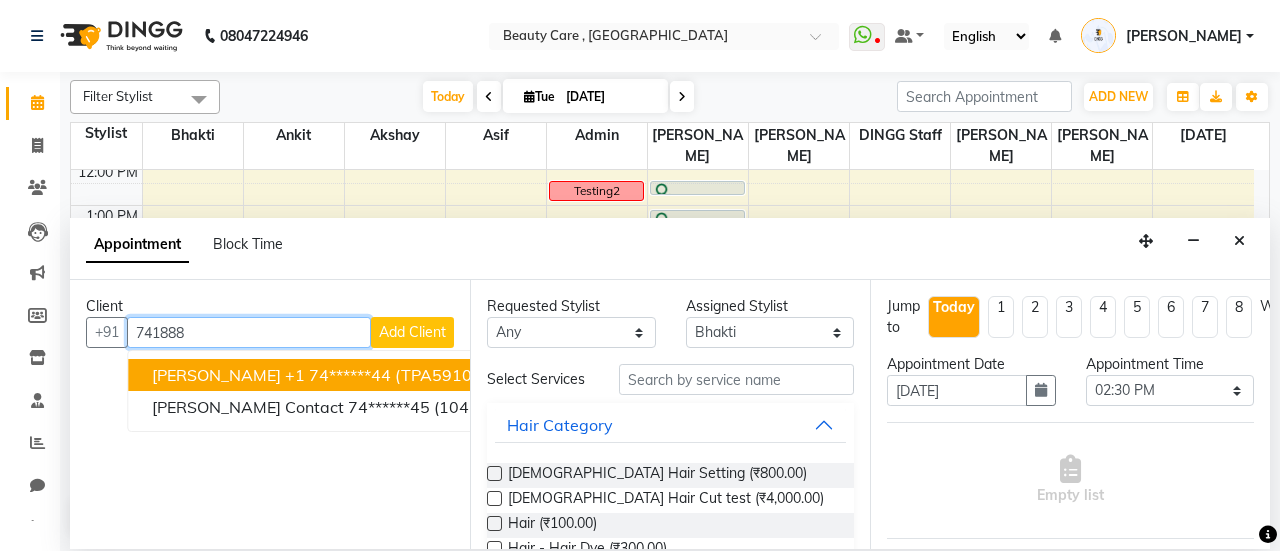 click on "+1  74******44" at bounding box center (338, 375) 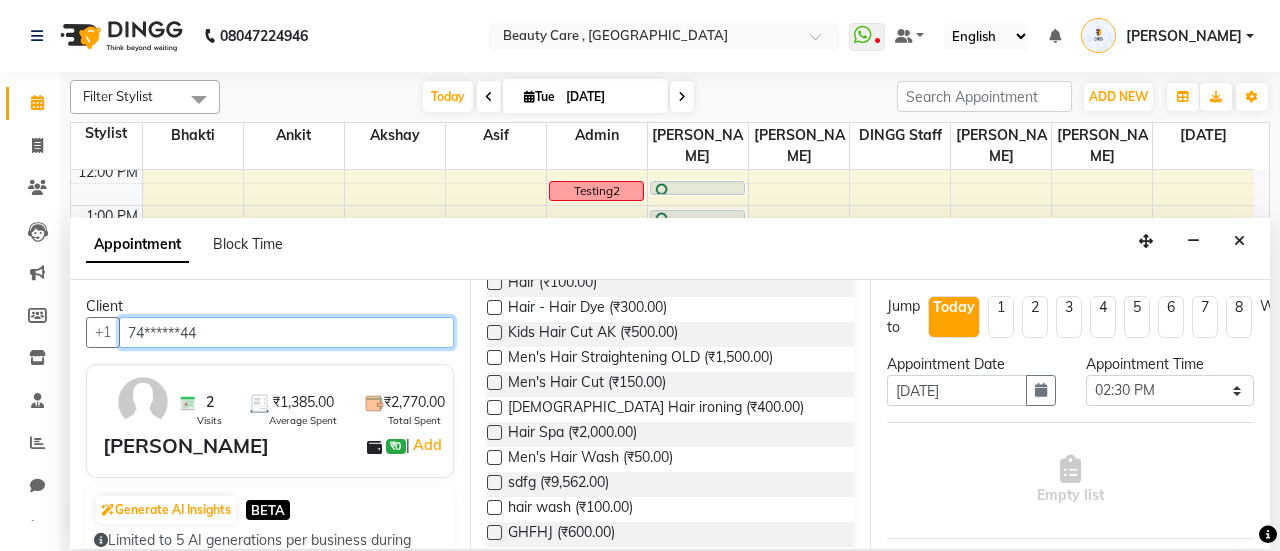 scroll, scrollTop: 242, scrollLeft: 0, axis: vertical 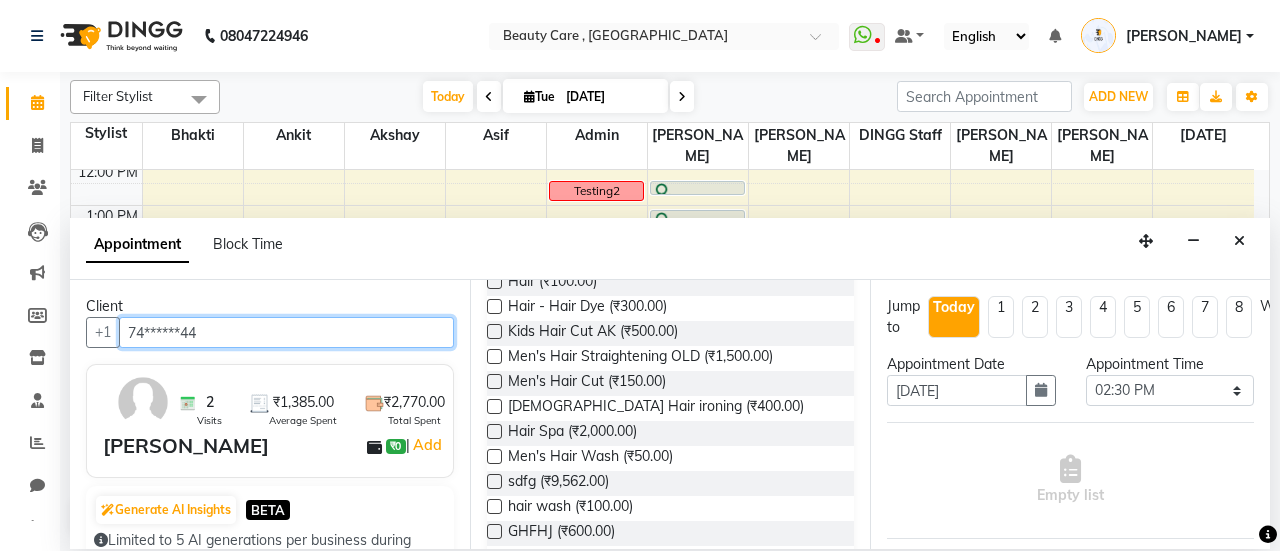 type on "74******44" 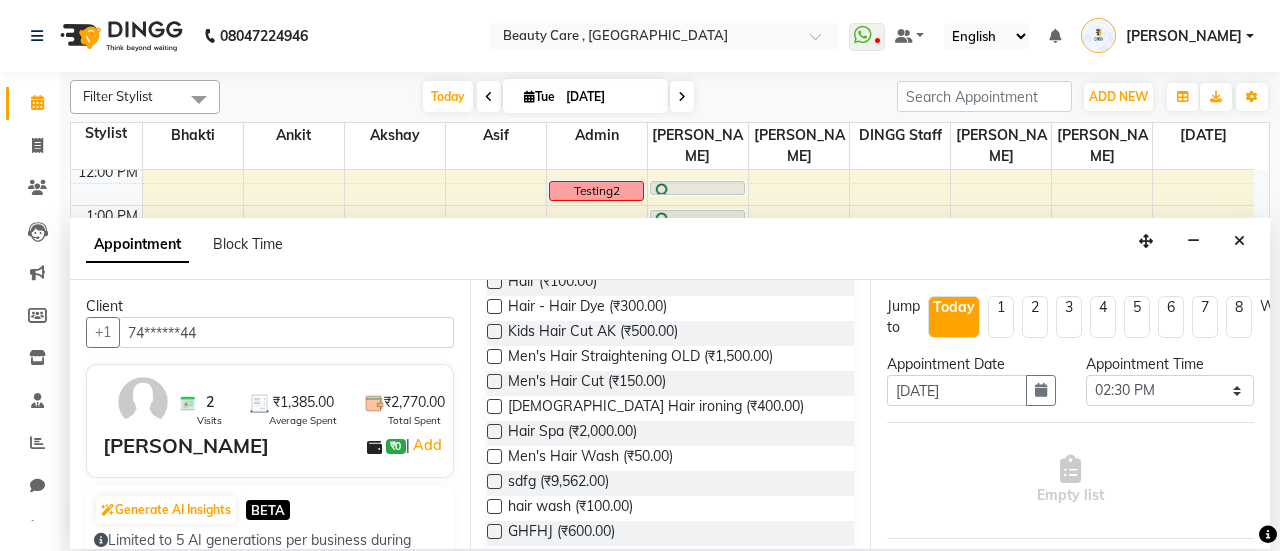 click at bounding box center (494, 381) 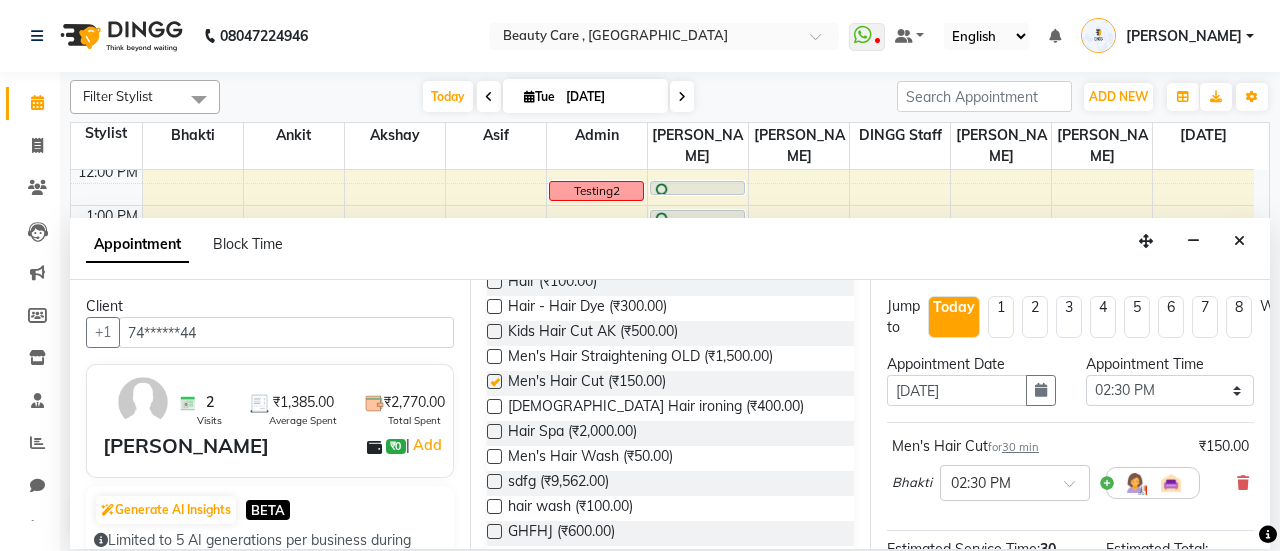 checkbox on "false" 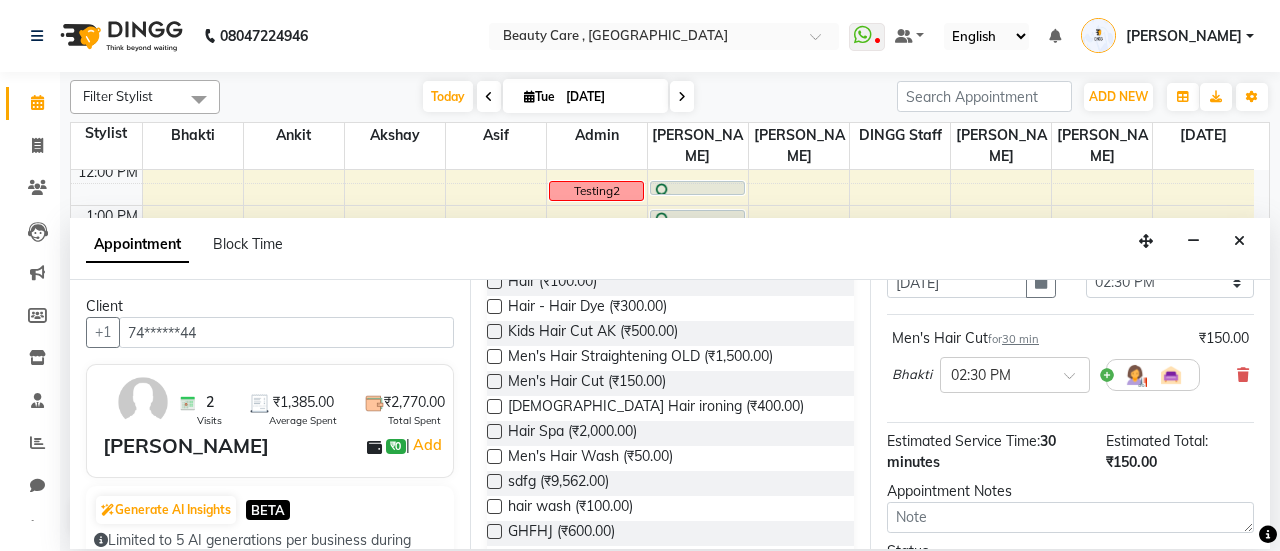 scroll, scrollTop: 109, scrollLeft: 0, axis: vertical 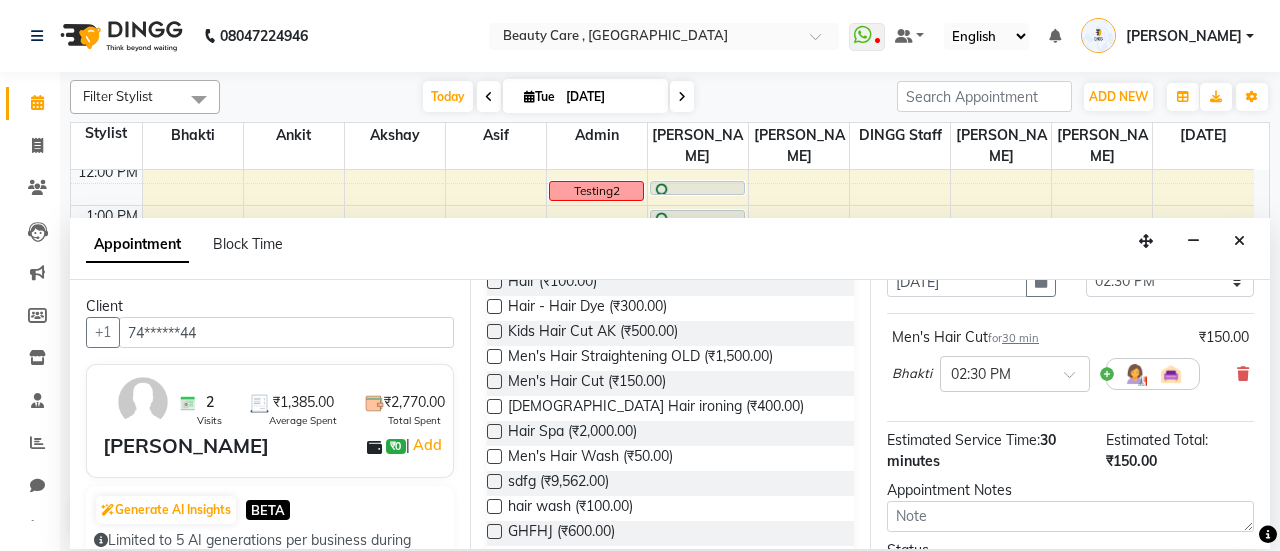 click on "30 min" at bounding box center [1020, 338] 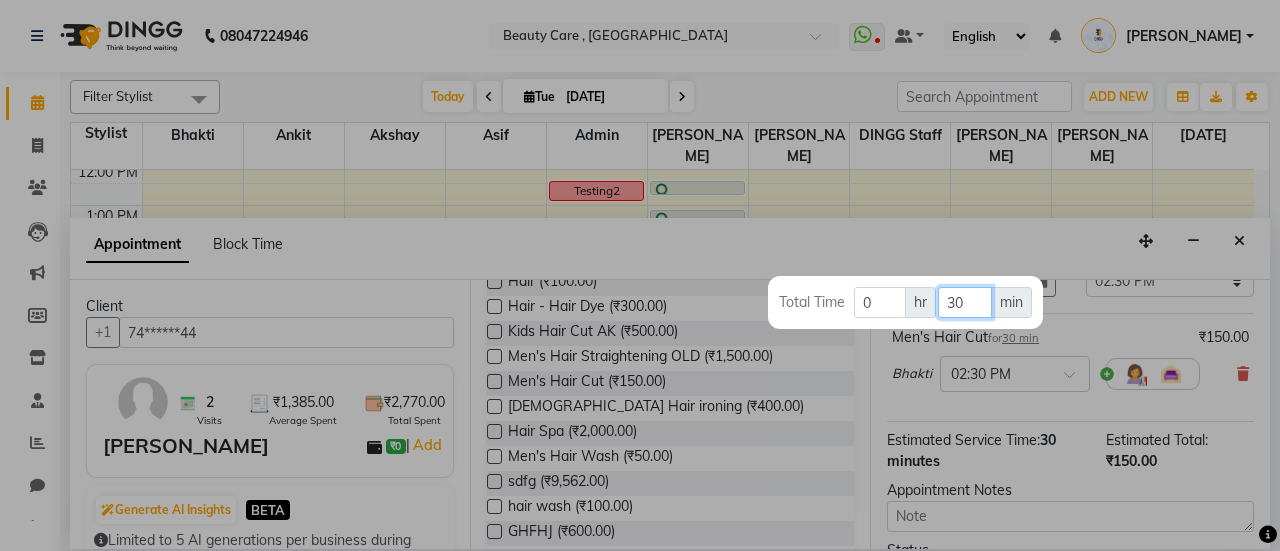 click on "Total Time 0 hr 30 min" at bounding box center [905, 302] 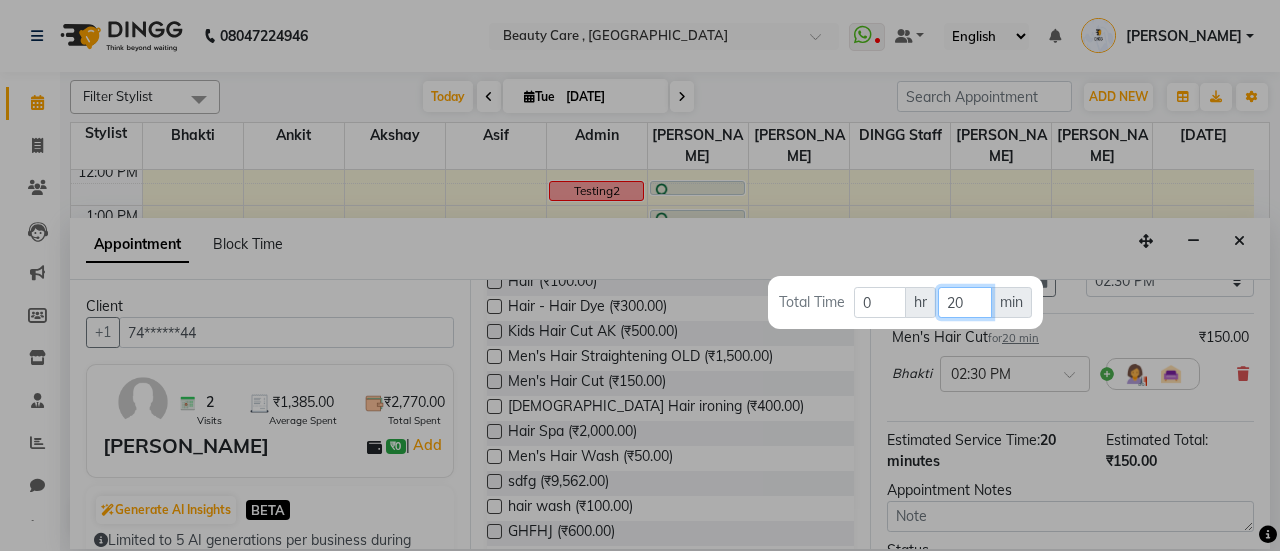 type on "20" 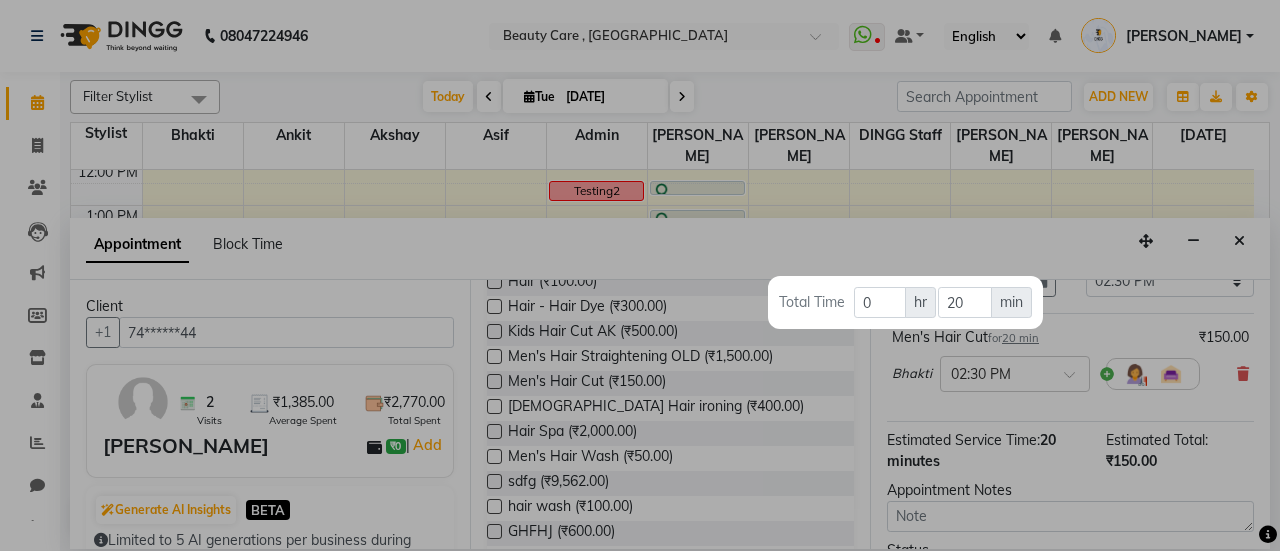 click at bounding box center [640, 275] 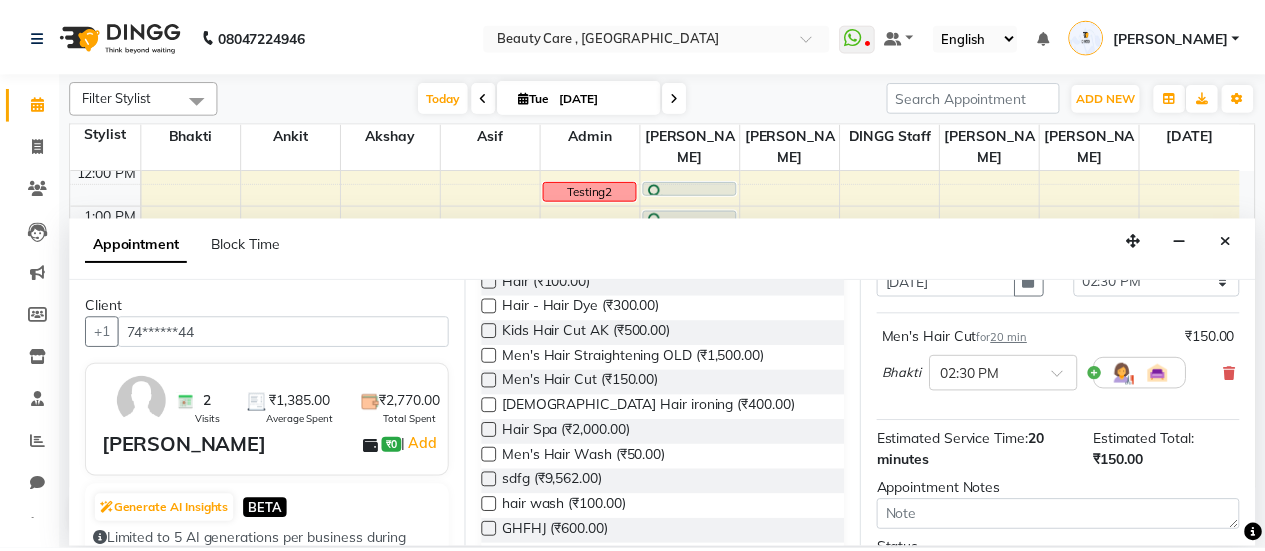 scroll, scrollTop: 292, scrollLeft: 0, axis: vertical 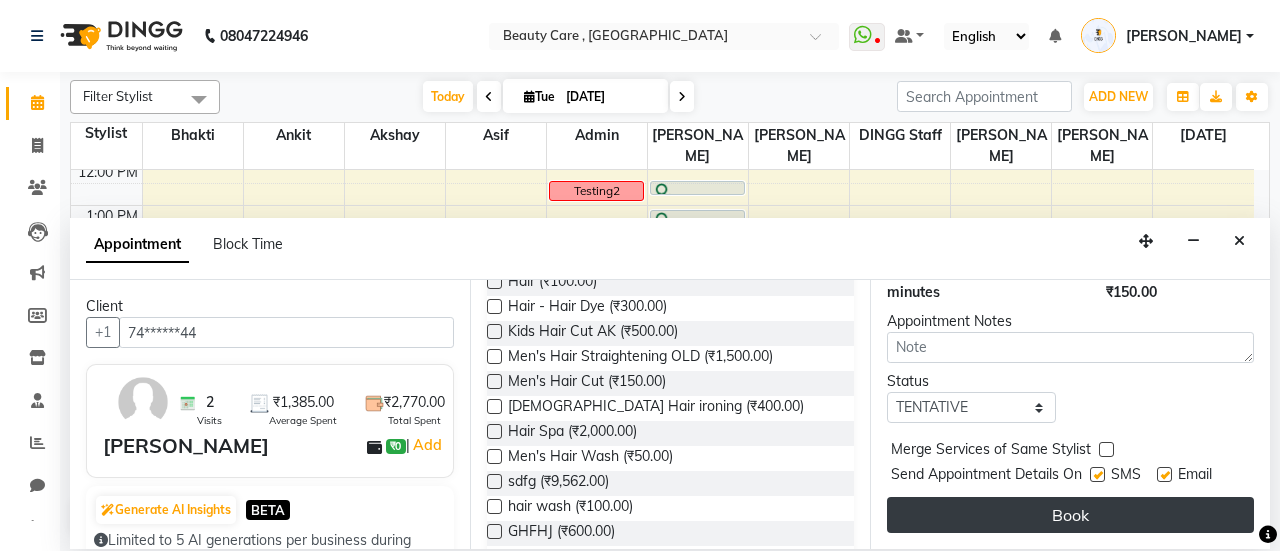 click on "Book" at bounding box center (1070, 515) 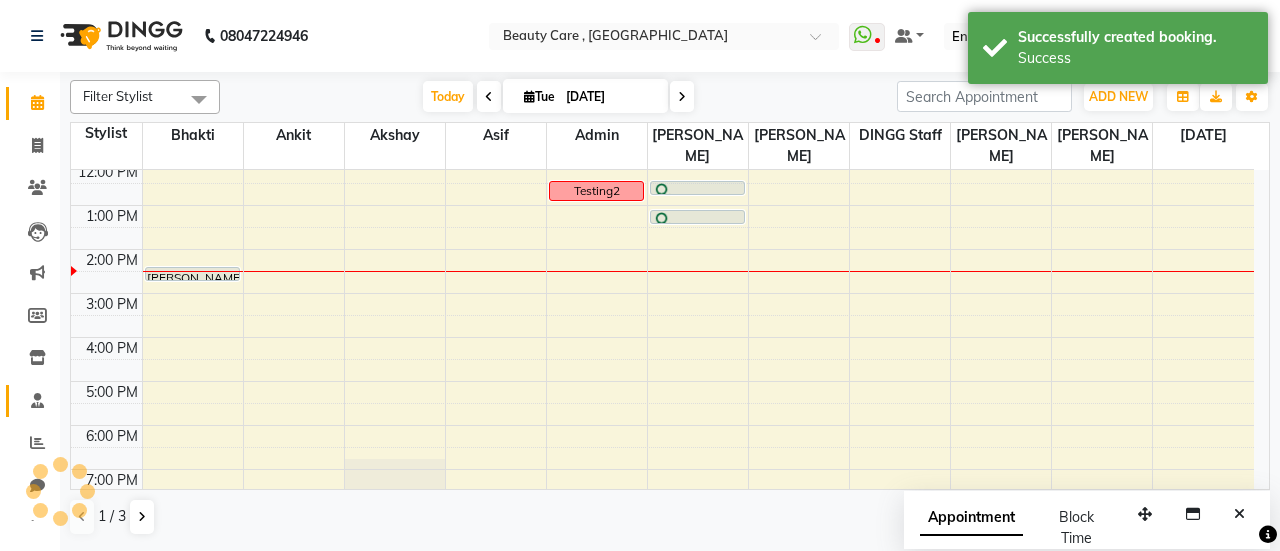 click on "Staff" 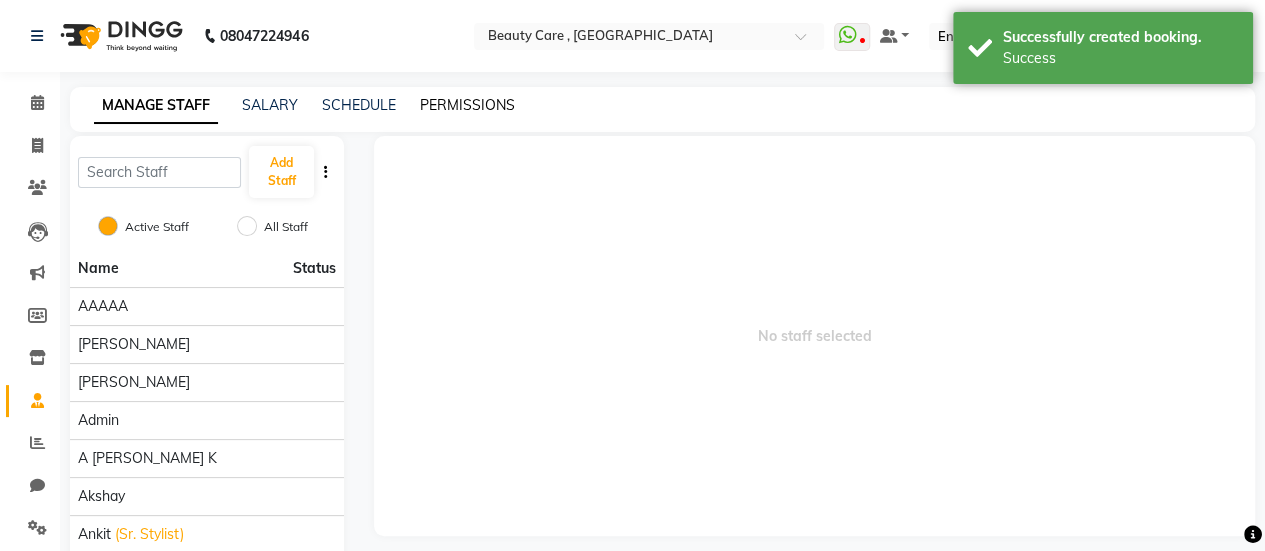 click on "PERMISSIONS" 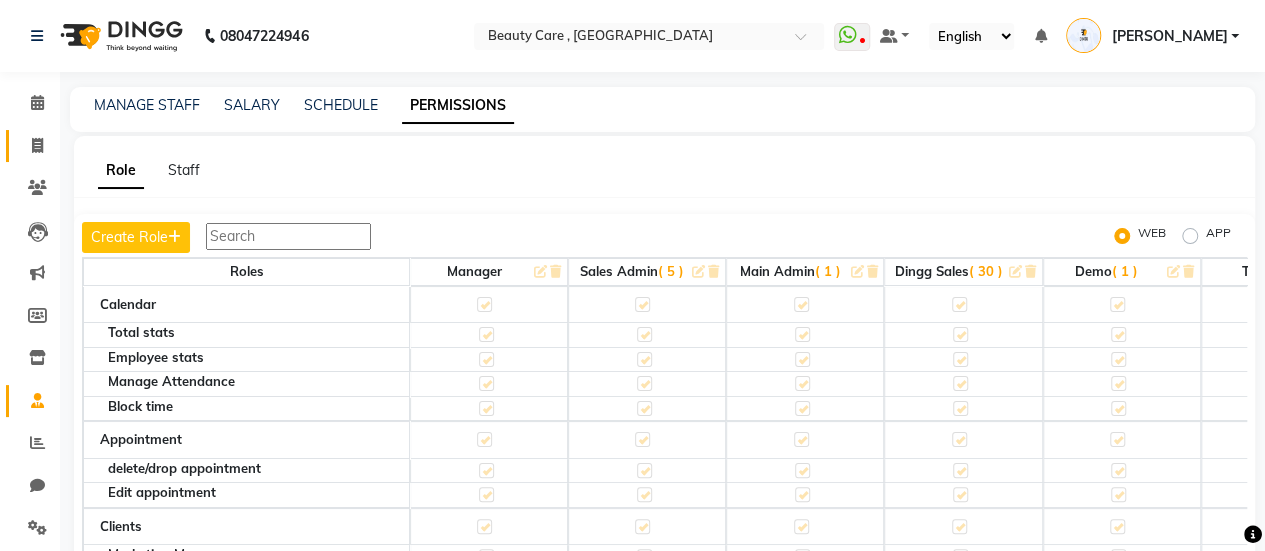 click 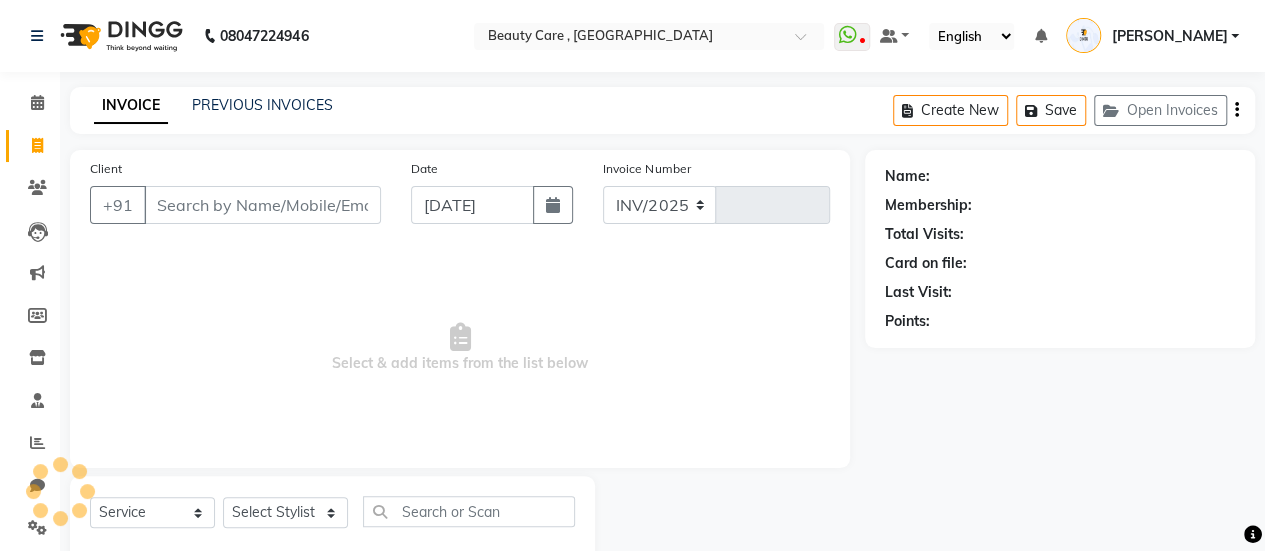 select on "5646" 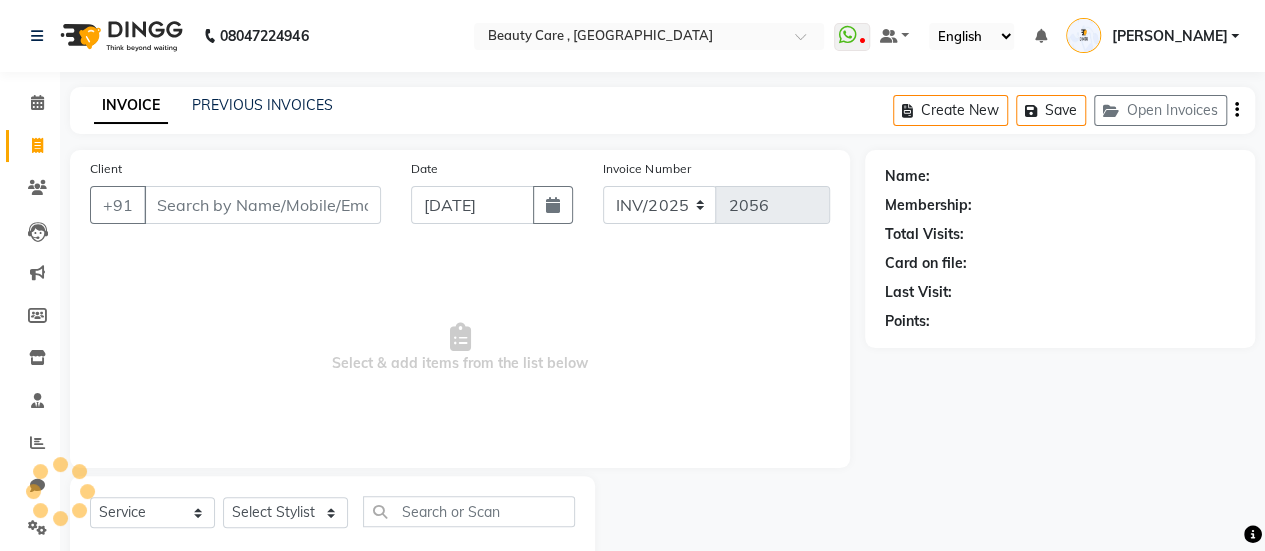 scroll, scrollTop: 49, scrollLeft: 0, axis: vertical 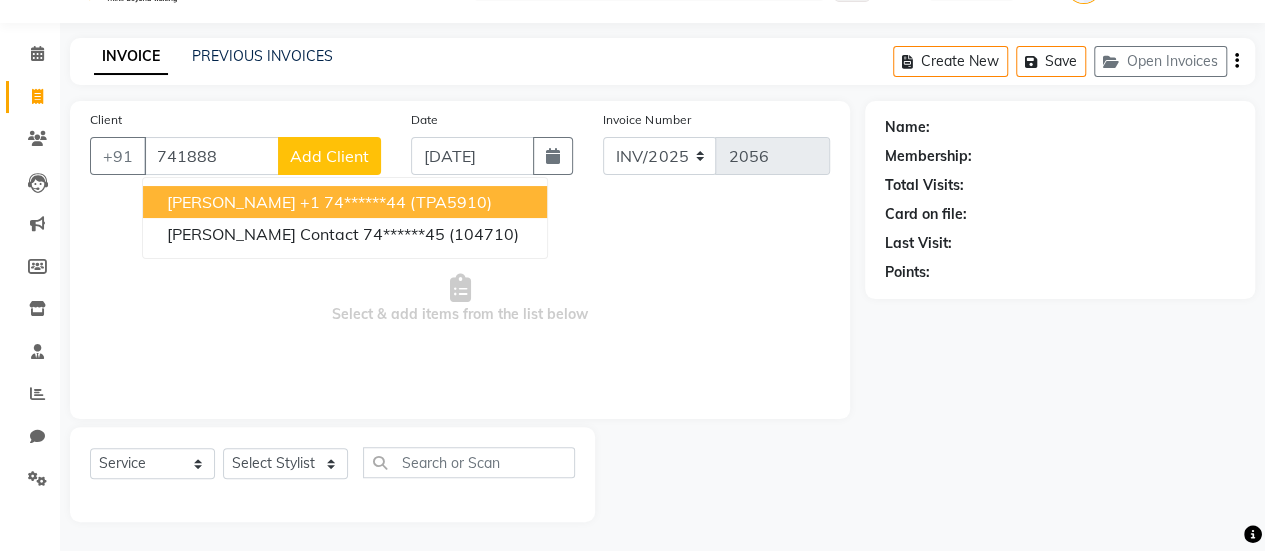 click on "+1  74******44" at bounding box center (353, 202) 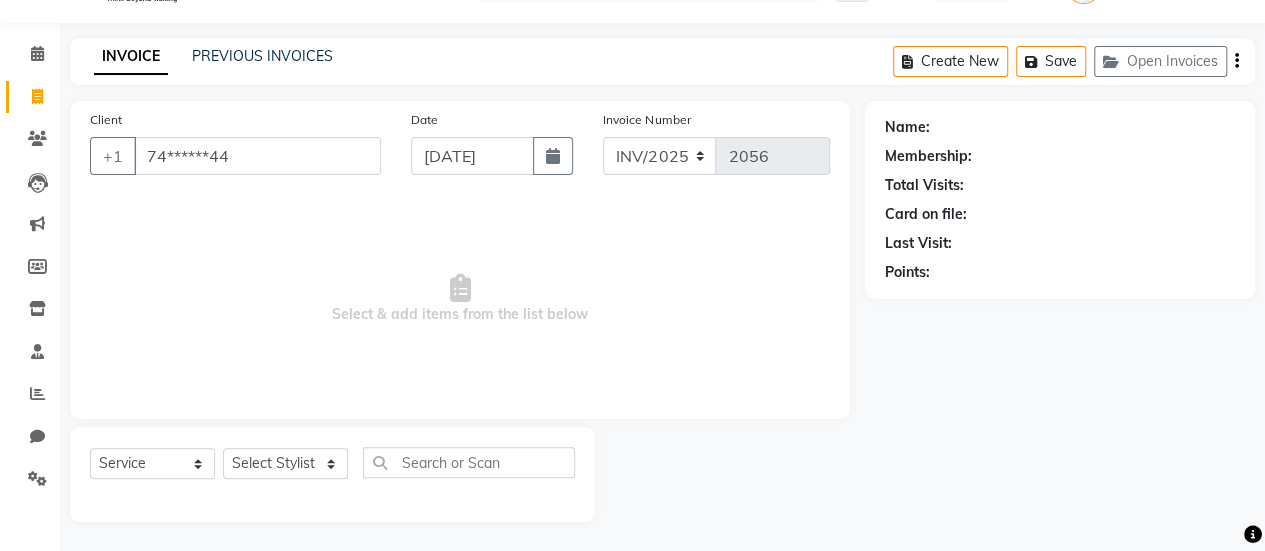 type on "74******44" 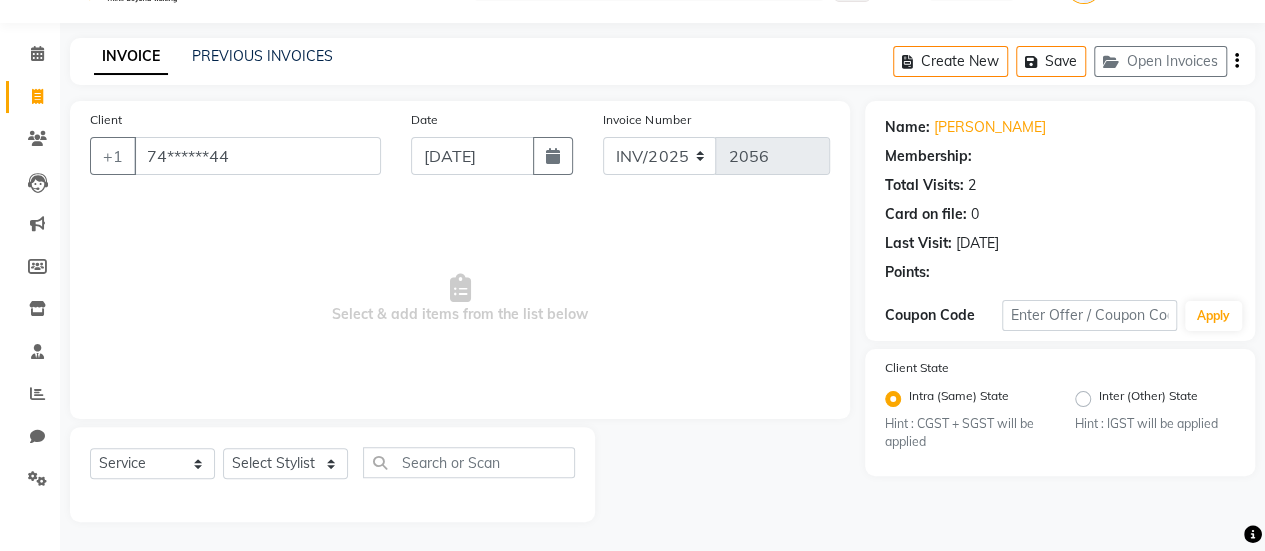 select on "1: Object" 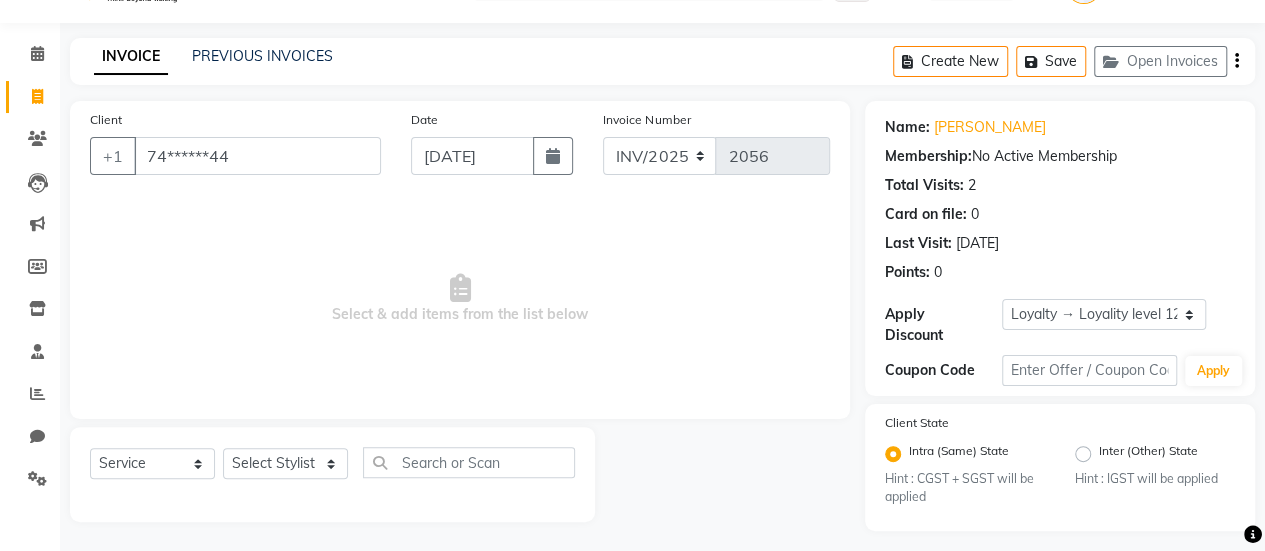 scroll, scrollTop: 54, scrollLeft: 0, axis: vertical 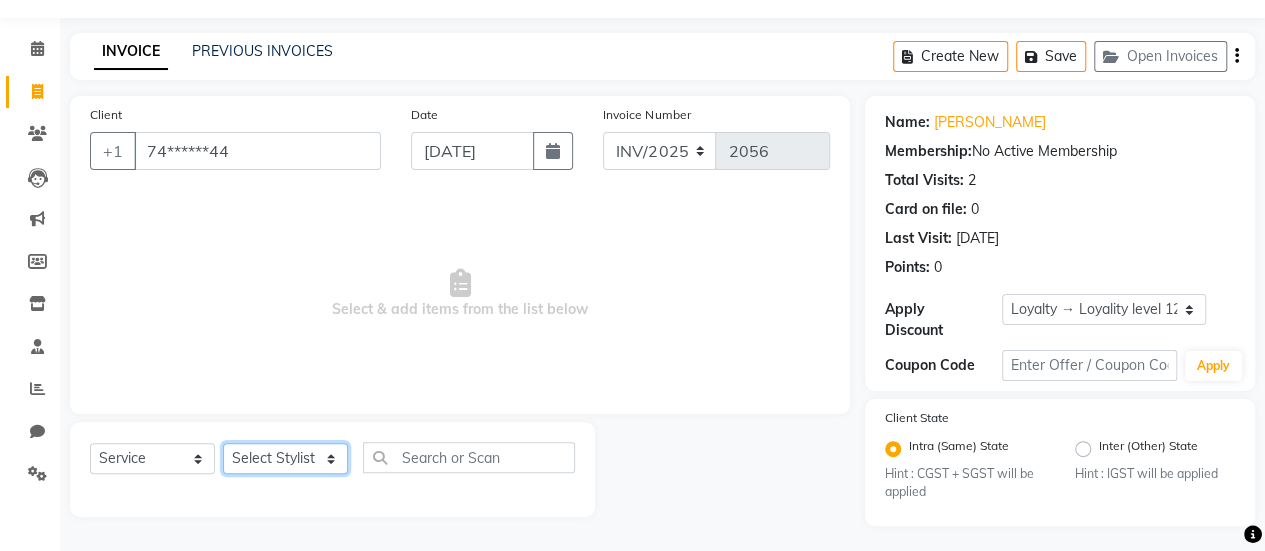 click on "Select Stylist AAAAA [PERSON_NAME] Admin A [PERSON_NAME] K Akshay Ankit [DATE][PERSON_NAME] [PERSON_NAME]  Bhakti [PERSON_NAME] [PERSON_NAME] DINGG Staff [PERSON_NAME] [PERSON_NAME] kiran [PERSON_NAME] [PERSON_NAME]  Manual Test DND [PERSON_NAME] new staff [PERSON_NAME] play salon [PERSON_NAME] [PERSON_NAME] Priyanka QA Staff-1 [PERSON_NAME] [PERSON_NAME] [PERSON_NAME] [PERSON_NAME] [PERSON_NAME] StaffForReports staff-qa-1 staff-qa-2 staff-qa-3 Sukanya sumit Sumit [PERSON_NAME] test Test Staff [PERSON_NAME] xyz sa" 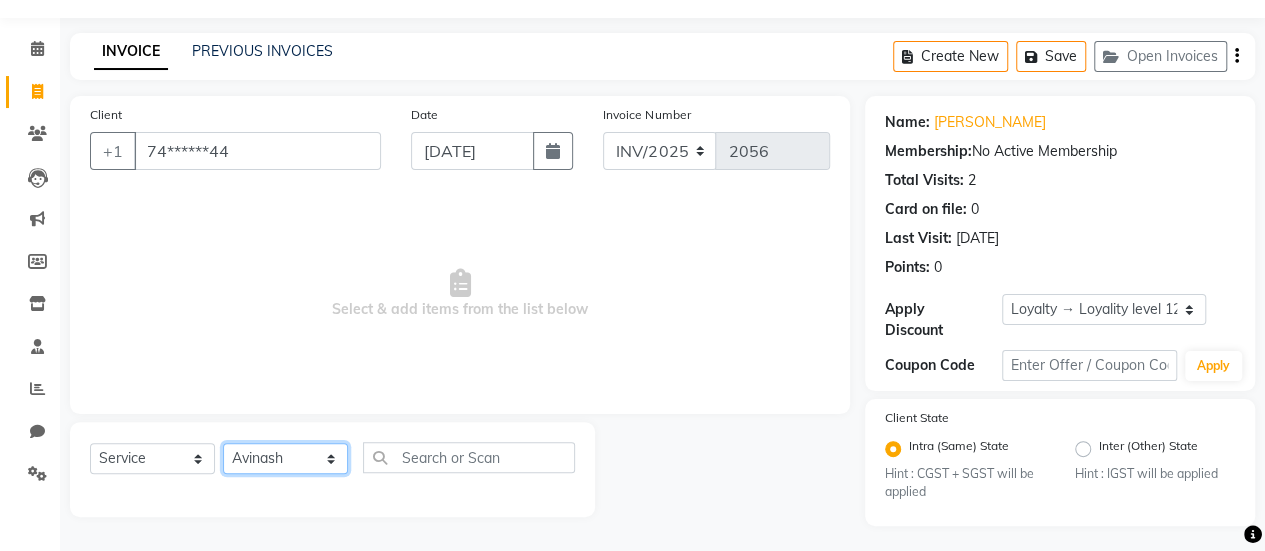 click on "Select Stylist AAAAA [PERSON_NAME] Admin A [PERSON_NAME] K Akshay Ankit [DATE][PERSON_NAME] [PERSON_NAME]  Bhakti [PERSON_NAME] [PERSON_NAME] DINGG Staff [PERSON_NAME] [PERSON_NAME] kiran [PERSON_NAME] [PERSON_NAME]  Manual Test DND [PERSON_NAME] new staff [PERSON_NAME] play salon [PERSON_NAME] [PERSON_NAME] Priyanka QA Staff-1 [PERSON_NAME] [PERSON_NAME] [PERSON_NAME] [PERSON_NAME] [PERSON_NAME] StaffForReports staff-qa-1 staff-qa-2 staff-qa-3 Sukanya sumit Sumit [PERSON_NAME] test Test Staff [PERSON_NAME] xyz sa" 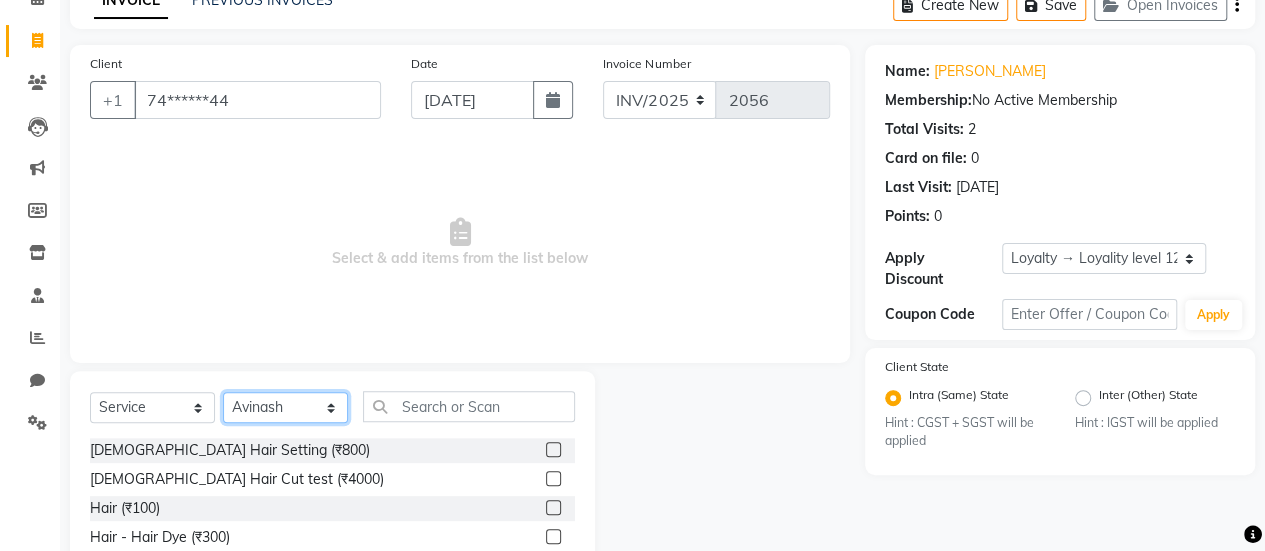 scroll, scrollTop: 249, scrollLeft: 0, axis: vertical 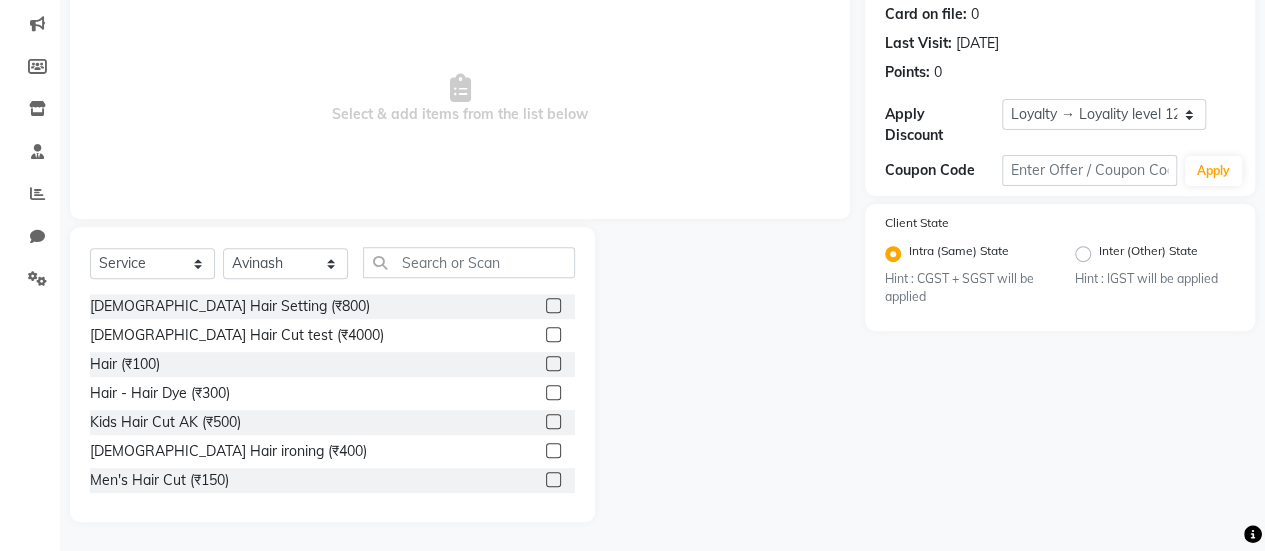 click 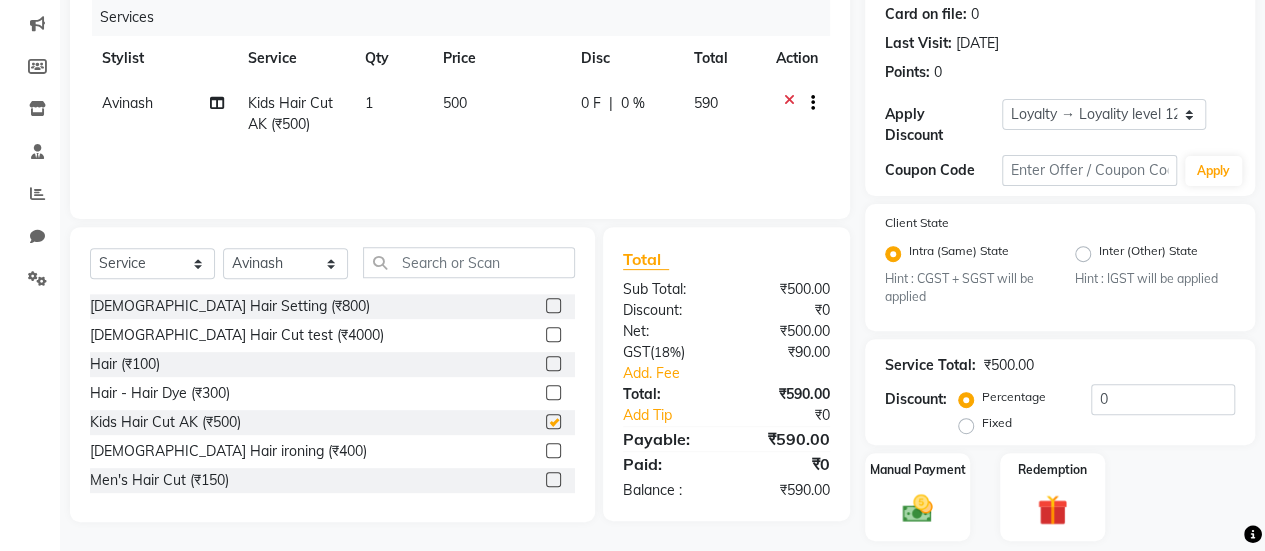 checkbox on "false" 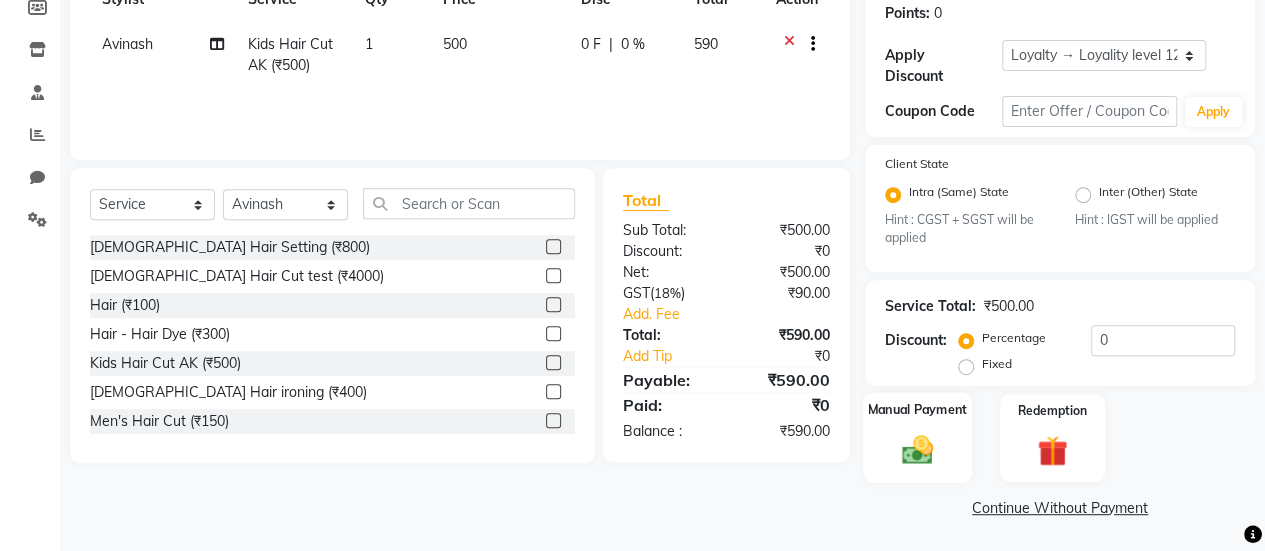 click on "Manual Payment" 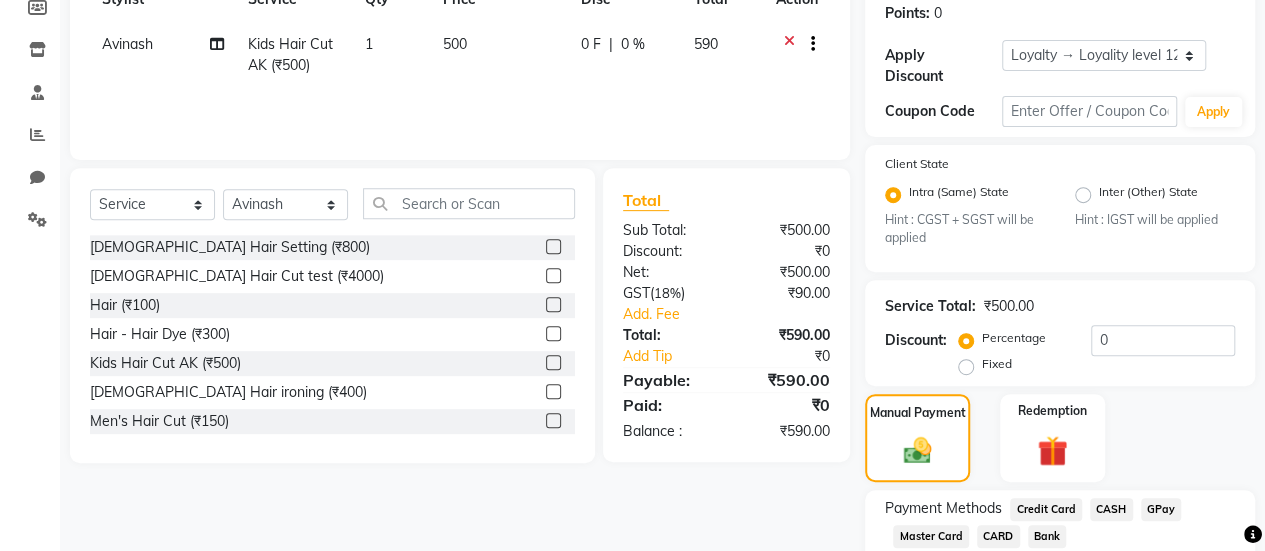 scroll, scrollTop: 436, scrollLeft: 0, axis: vertical 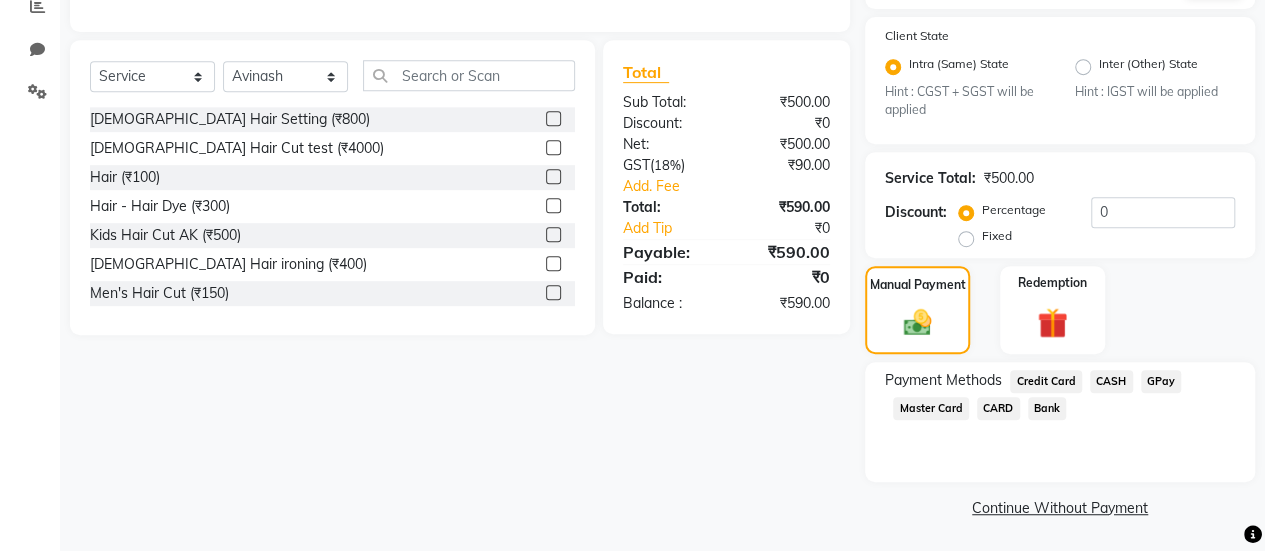 click on "CARD" 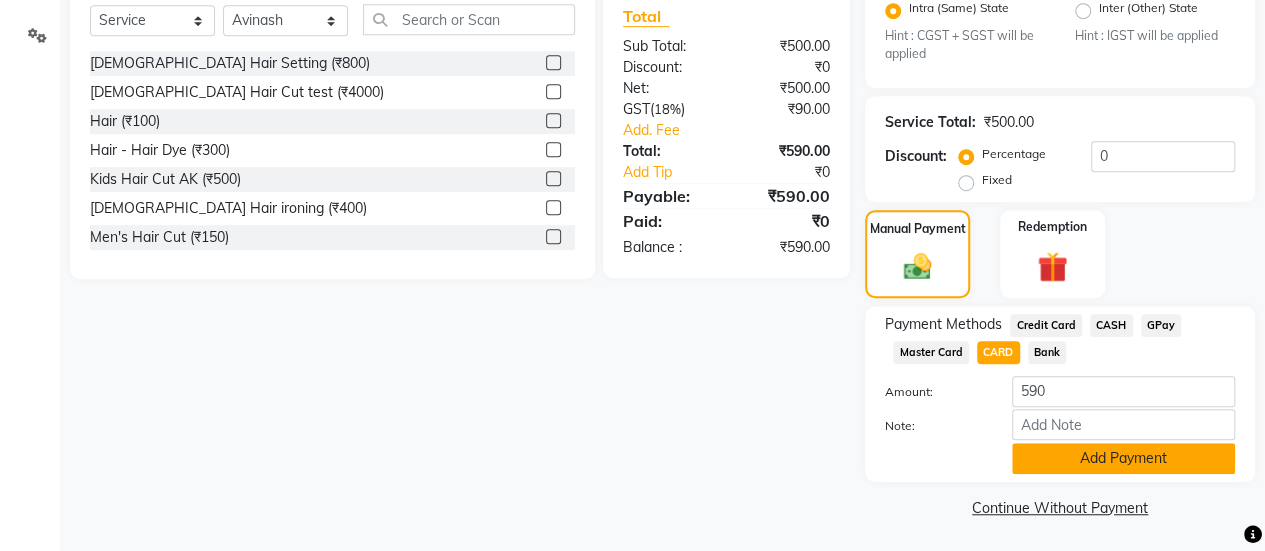 click on "Add Payment" 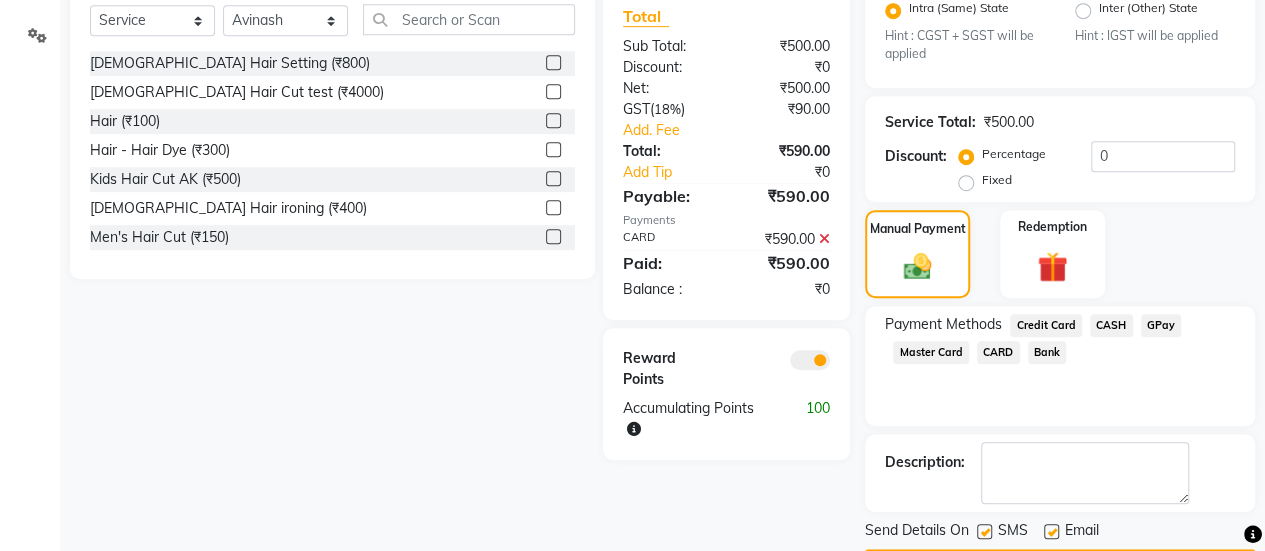 scroll, scrollTop: 548, scrollLeft: 0, axis: vertical 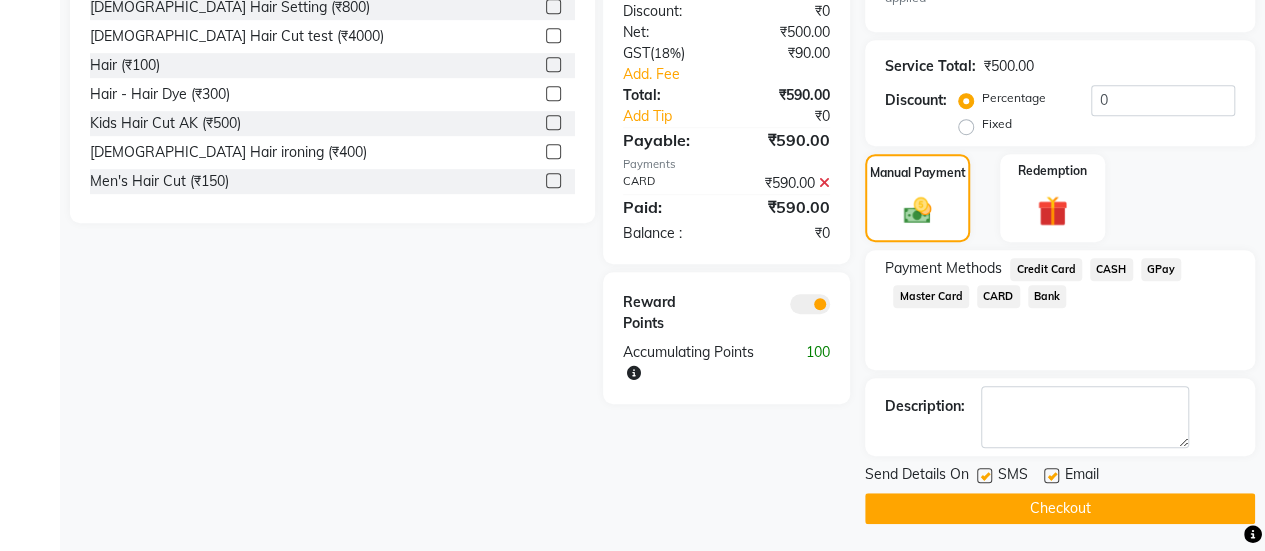 click on "Checkout" 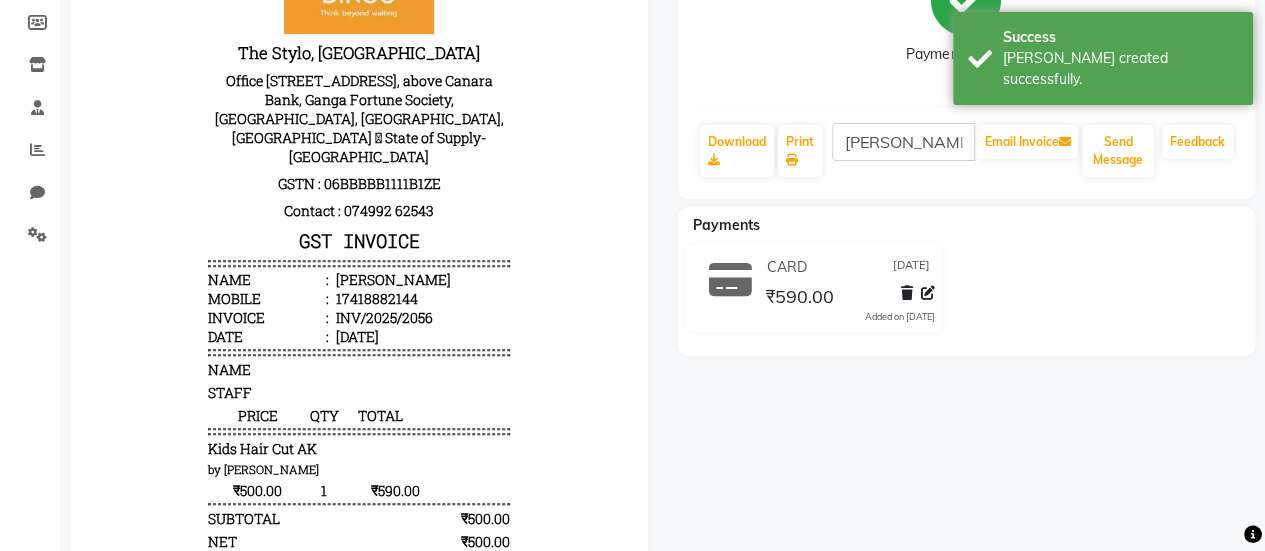 scroll, scrollTop: 261, scrollLeft: 0, axis: vertical 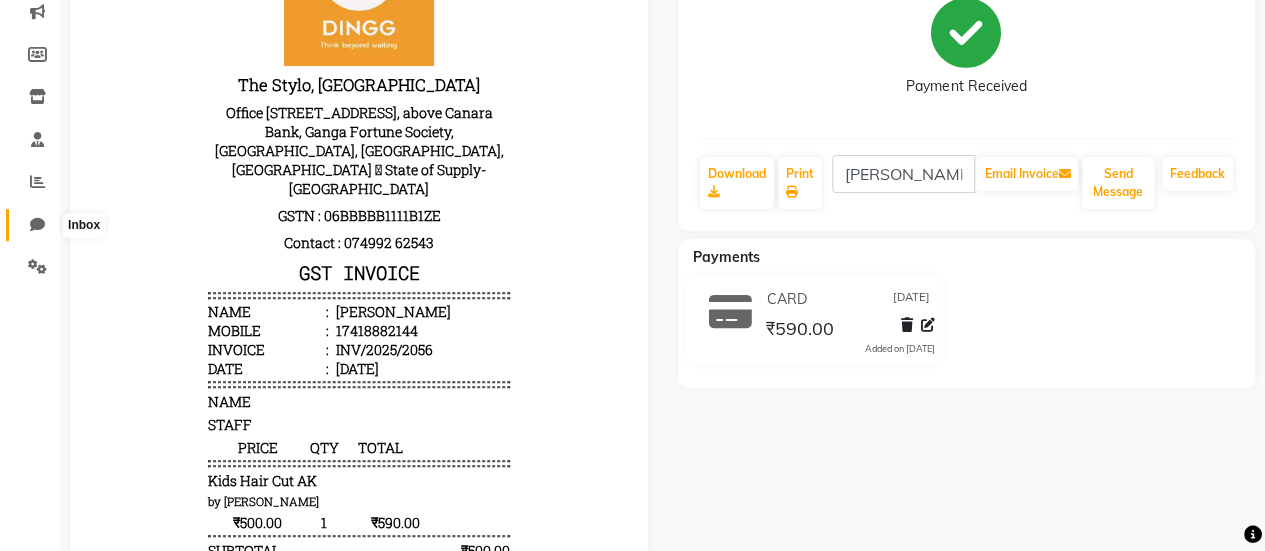 click 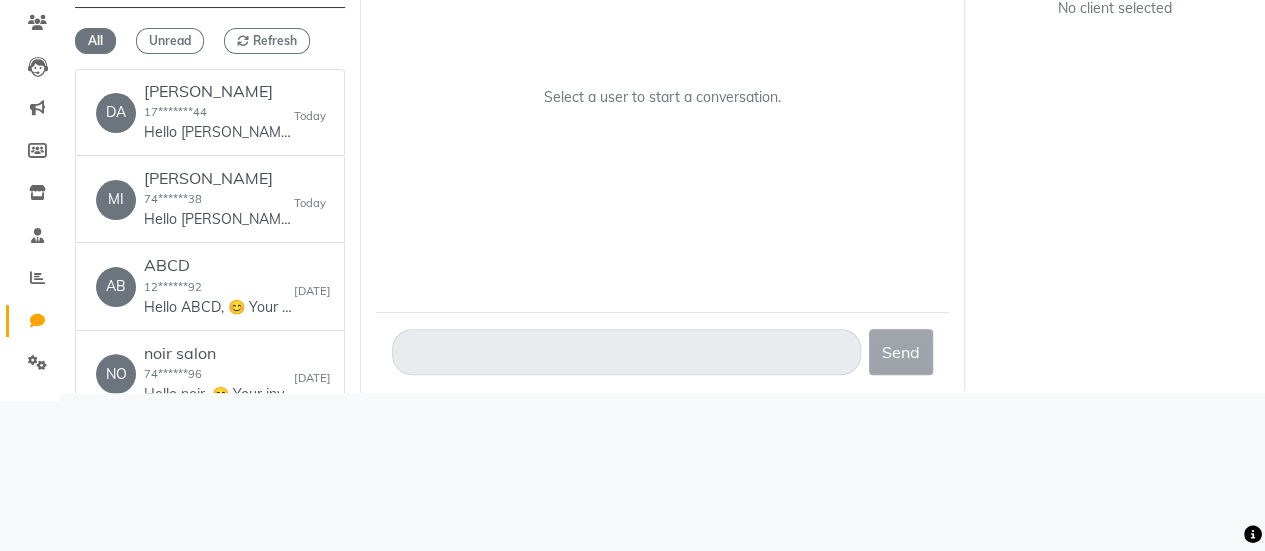 scroll, scrollTop: 15, scrollLeft: 0, axis: vertical 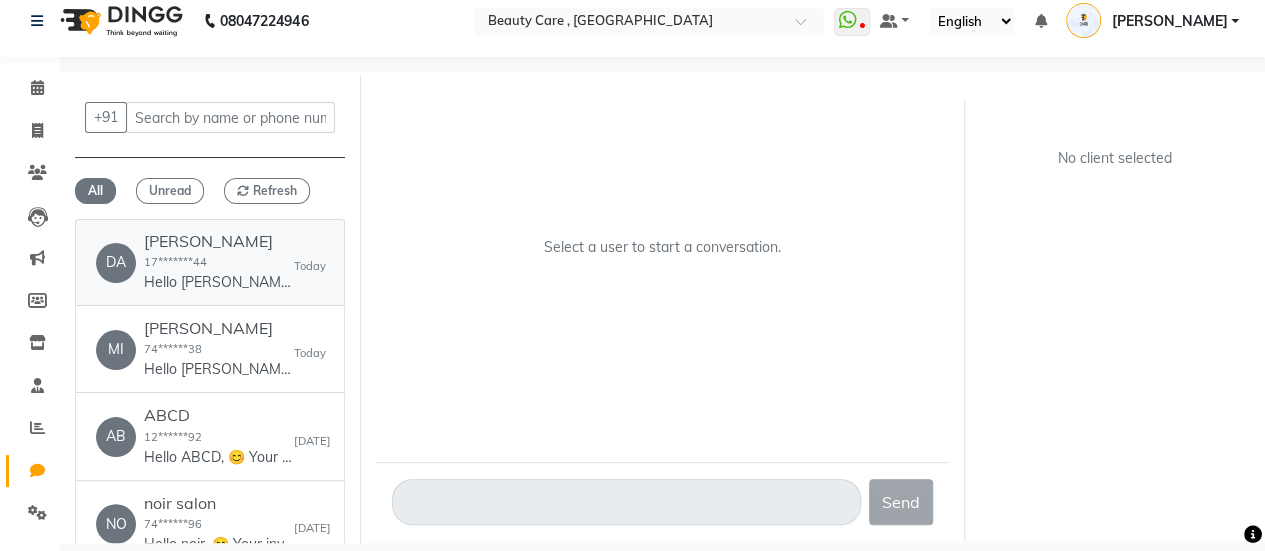 click on "17*******44" 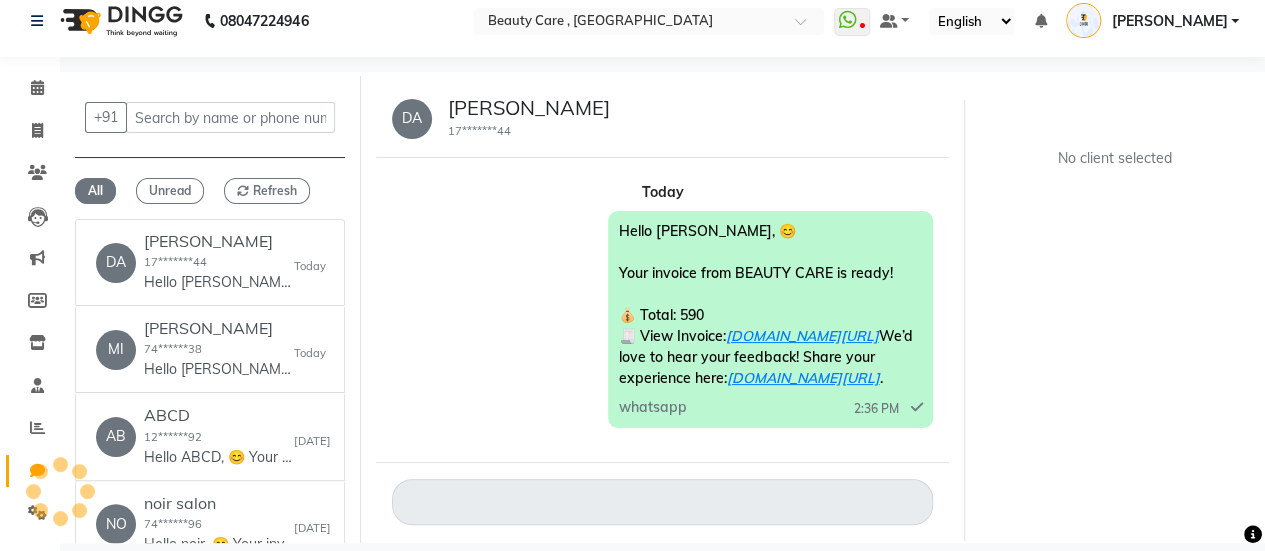 click on "Hello [PERSON_NAME], 😊
Your invoice from BEAUTY CARE  is ready!
💰 Total: 590
🧾 View Invoice:  [DOMAIN_NAME][URL]
We’d love to hear your feedback! Share your experience here:  [DOMAIN_NAME][URL]  . whatsapp  2:36 PM" 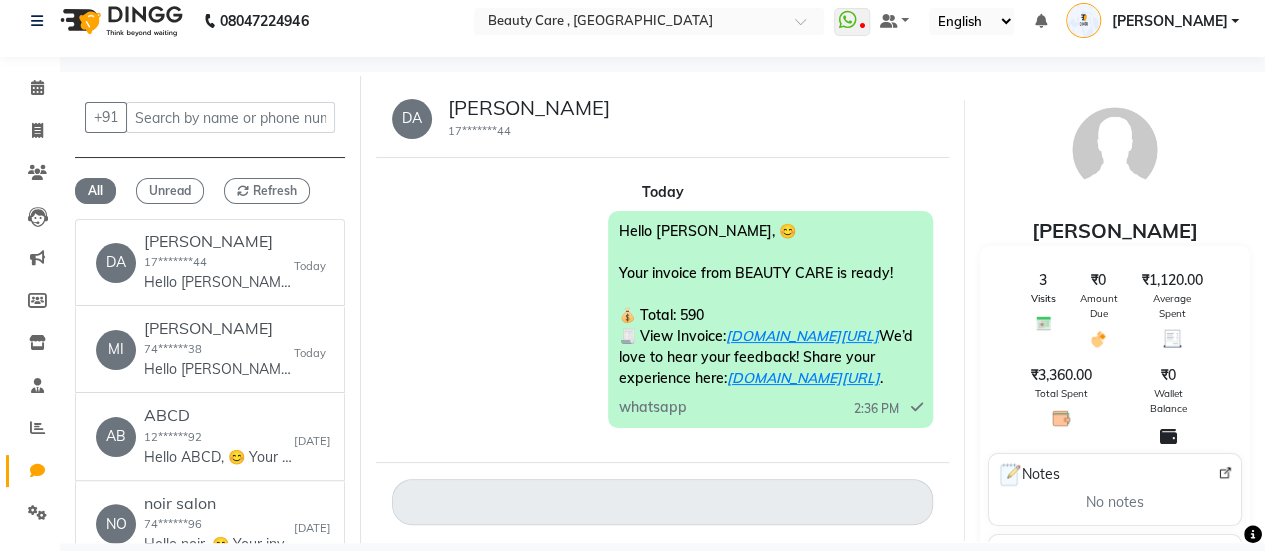 scroll, scrollTop: 22, scrollLeft: 0, axis: vertical 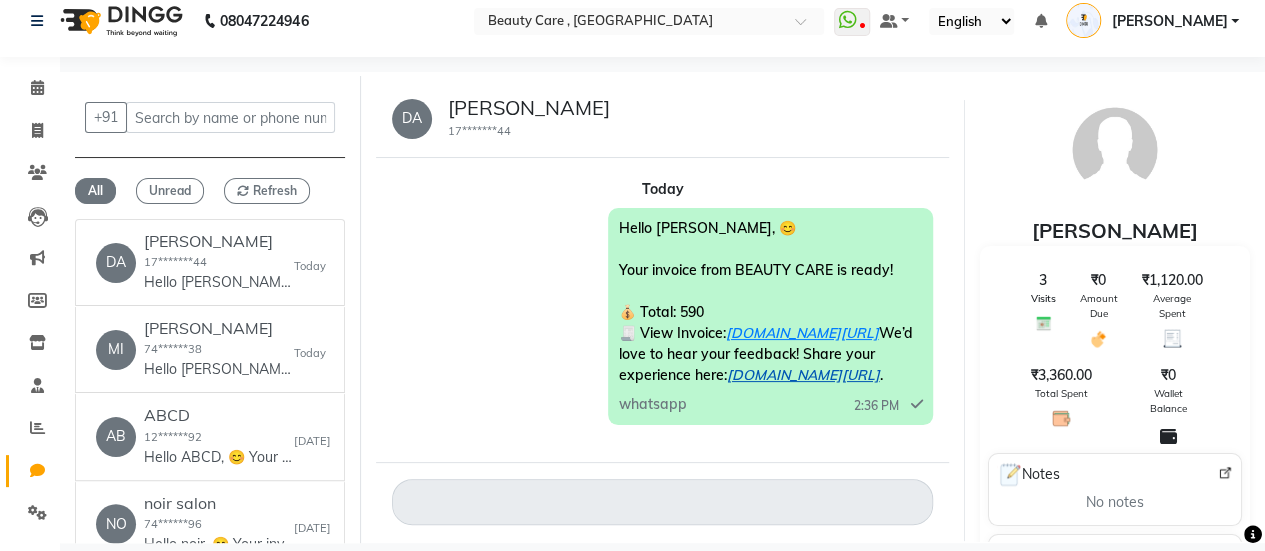 click on "[DOMAIN_NAME][URL]" 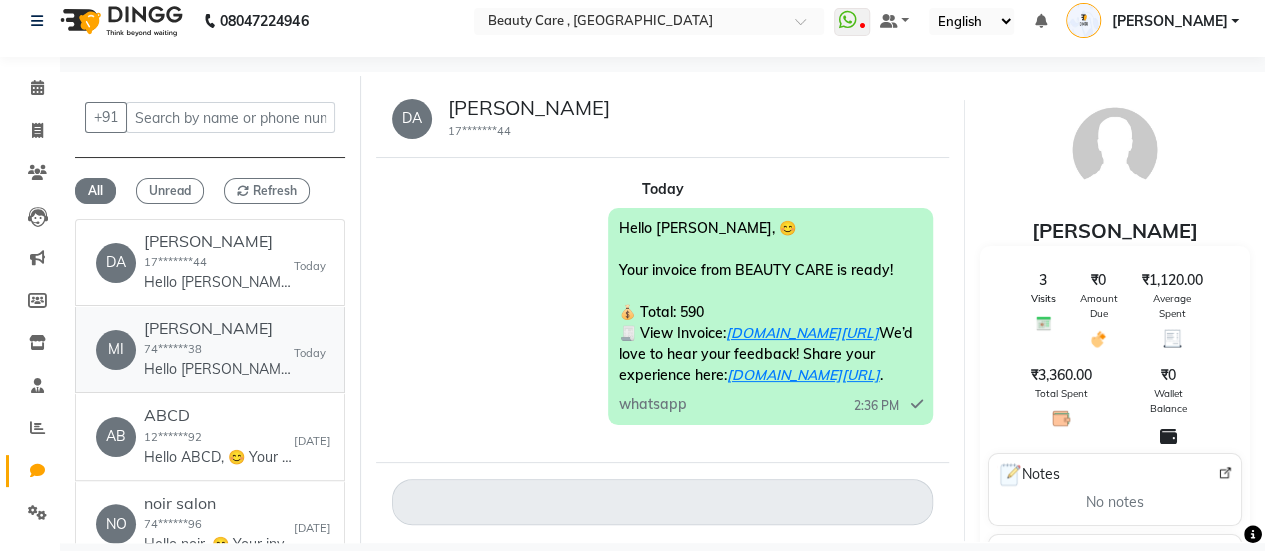 click on "74******38" 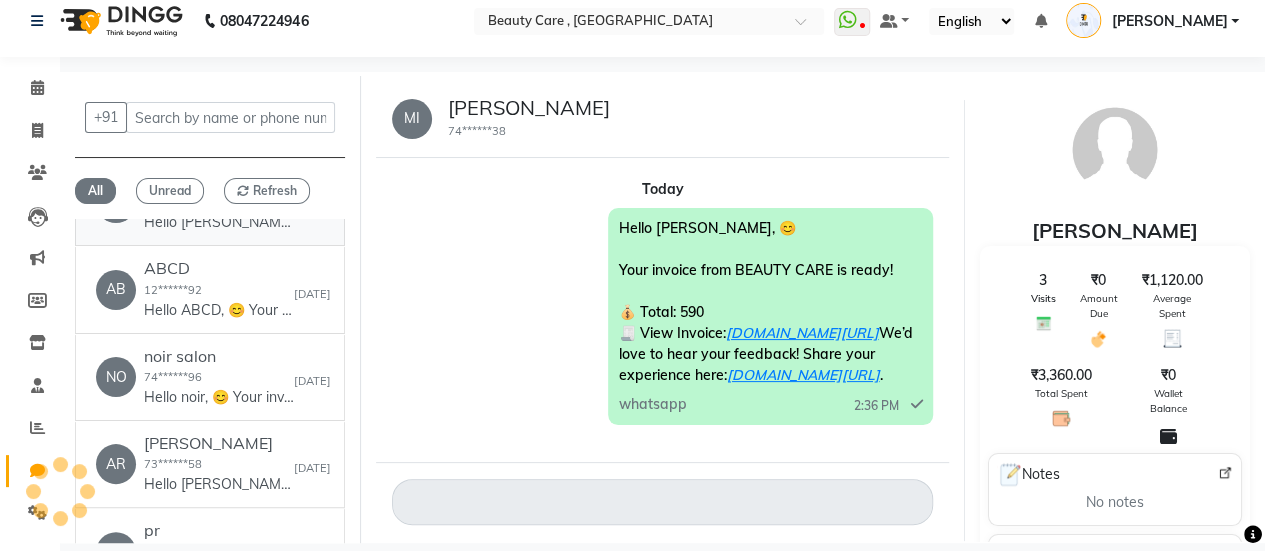 scroll, scrollTop: 157, scrollLeft: 0, axis: vertical 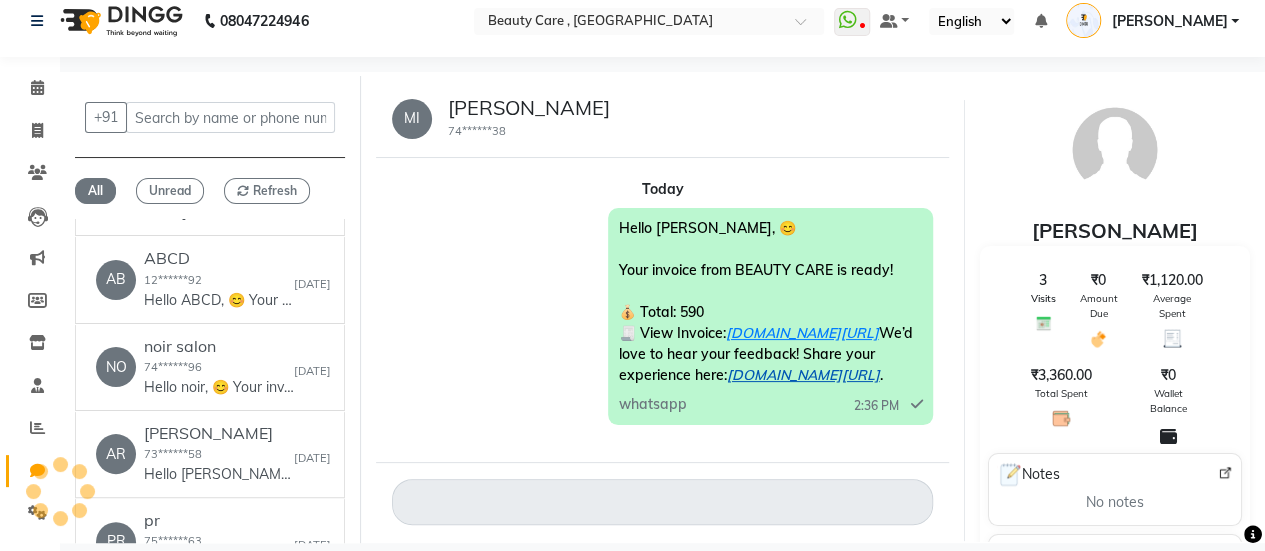click on "[DOMAIN_NAME][URL]" 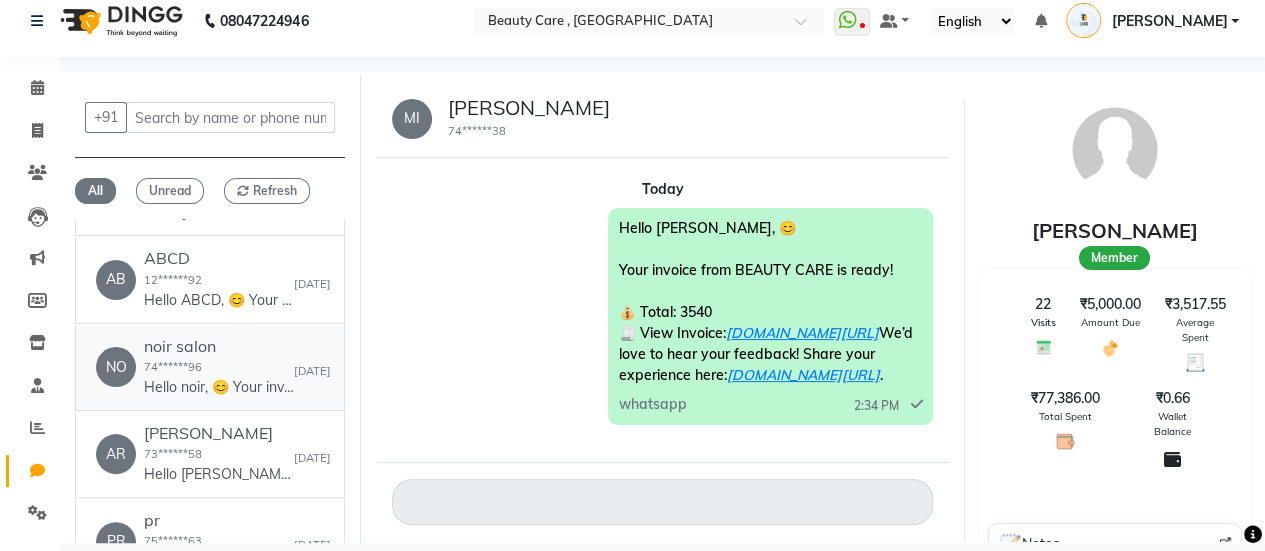 click on "Hello noir, 😊
Your invoice from BEAUTY CARE  is ready!
💰 Total: 4248
🧾 View Invoice: [DOMAIN_NAME][URL]
We’d love to hear your feedback! Share your experience here: [DOMAIN_NAME][URL] ." 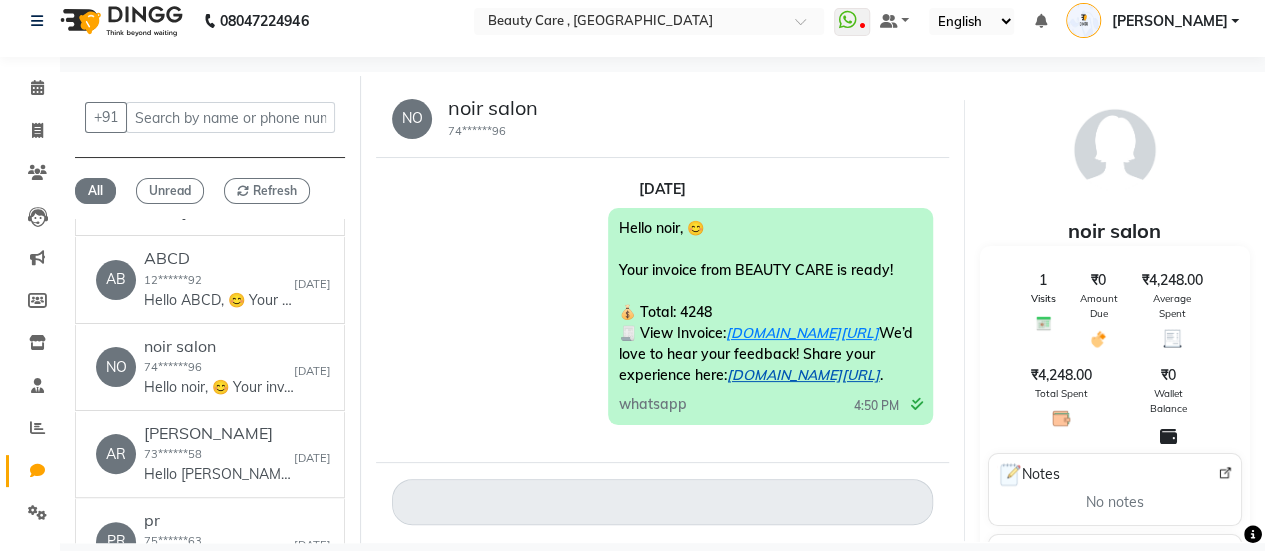 click on "[DOMAIN_NAME][URL]" 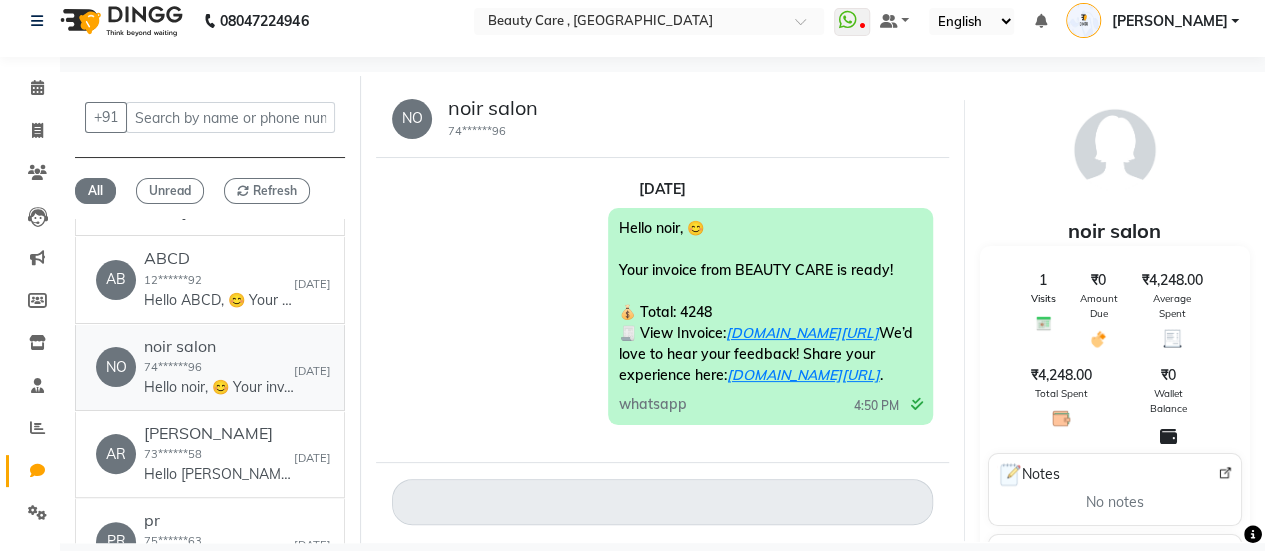 scroll, scrollTop: 247, scrollLeft: 0, axis: vertical 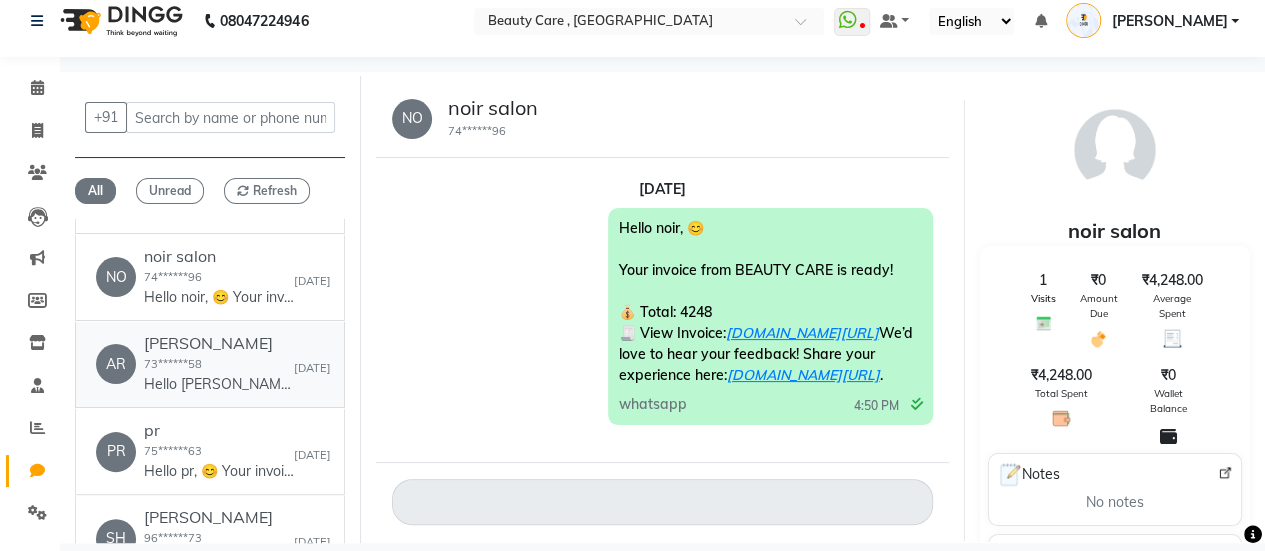 click on "[PERSON_NAME]" 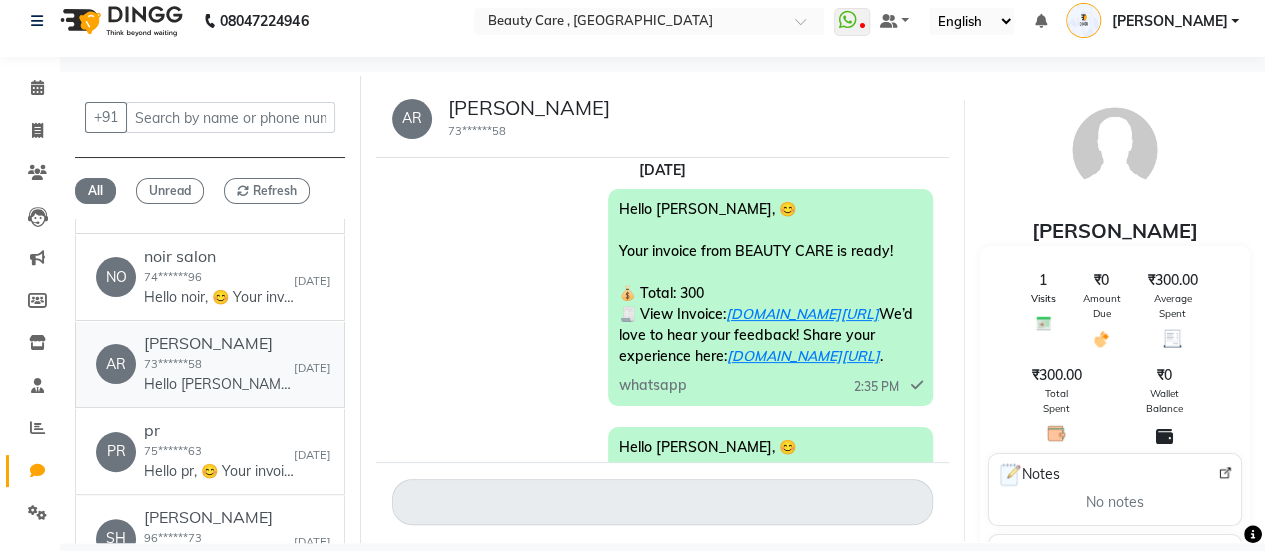 scroll, scrollTop: 249, scrollLeft: 0, axis: vertical 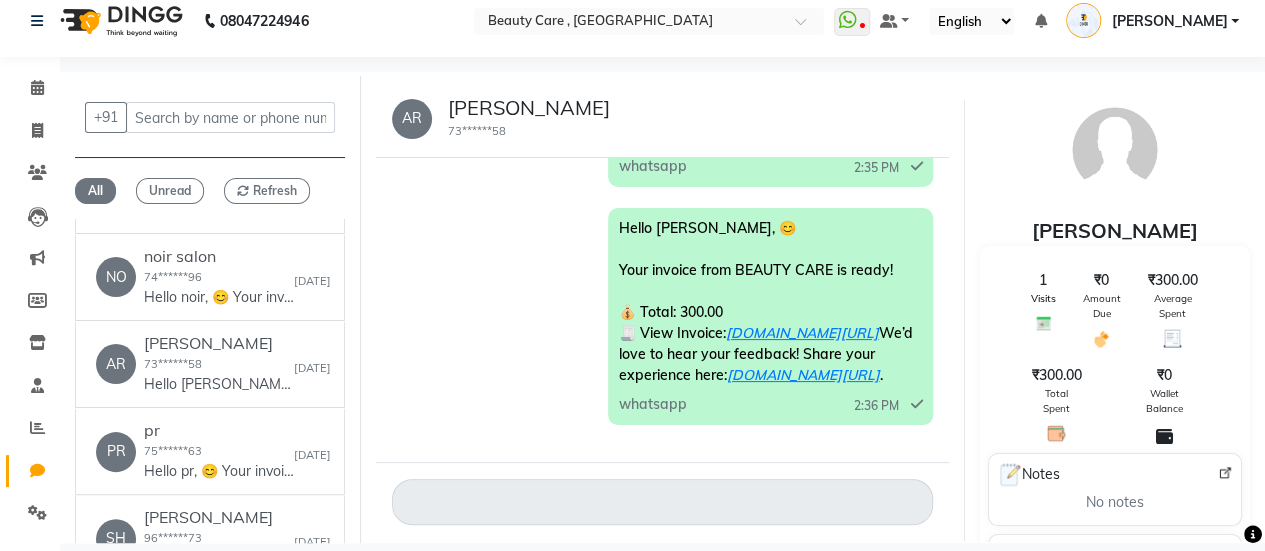 click on "[DOMAIN_NAME][URL]" 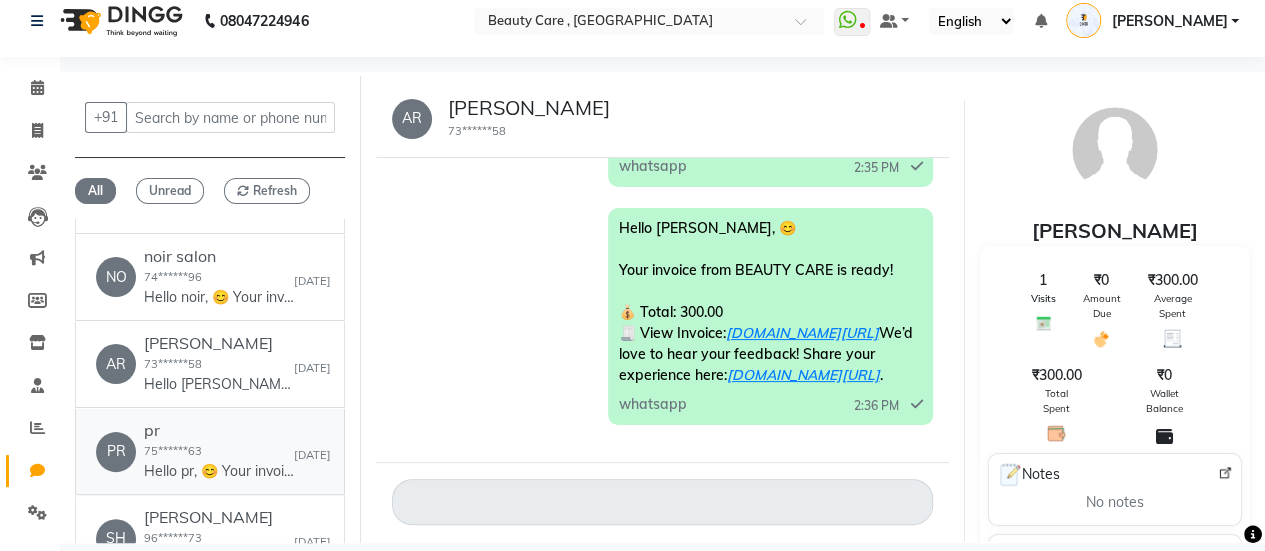 scroll, scrollTop: 521, scrollLeft: 0, axis: vertical 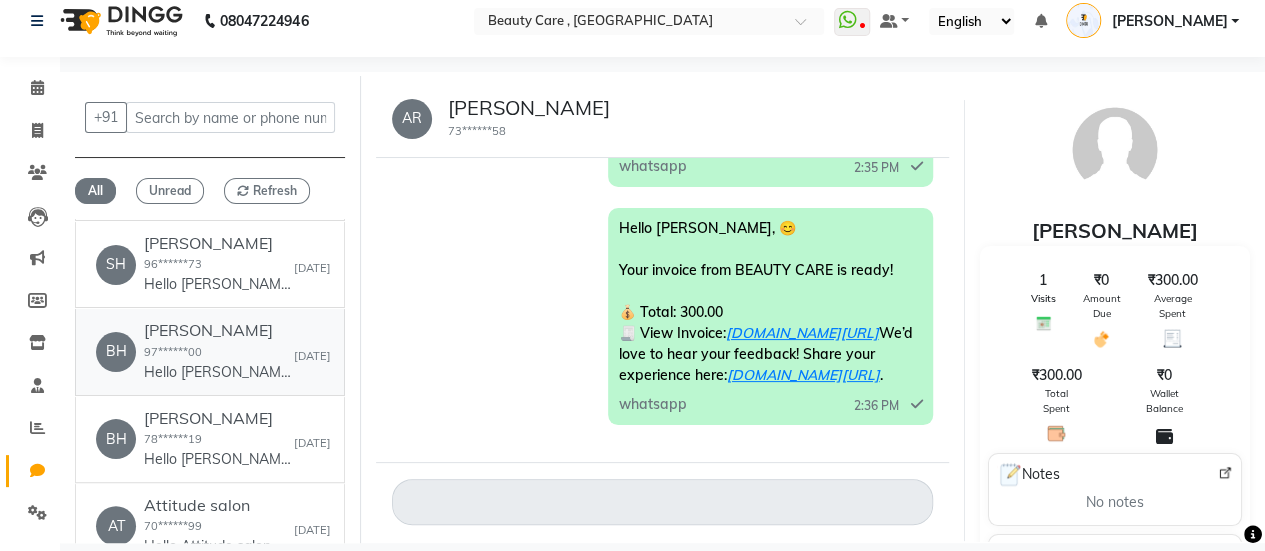 click on "[PERSON_NAME]" 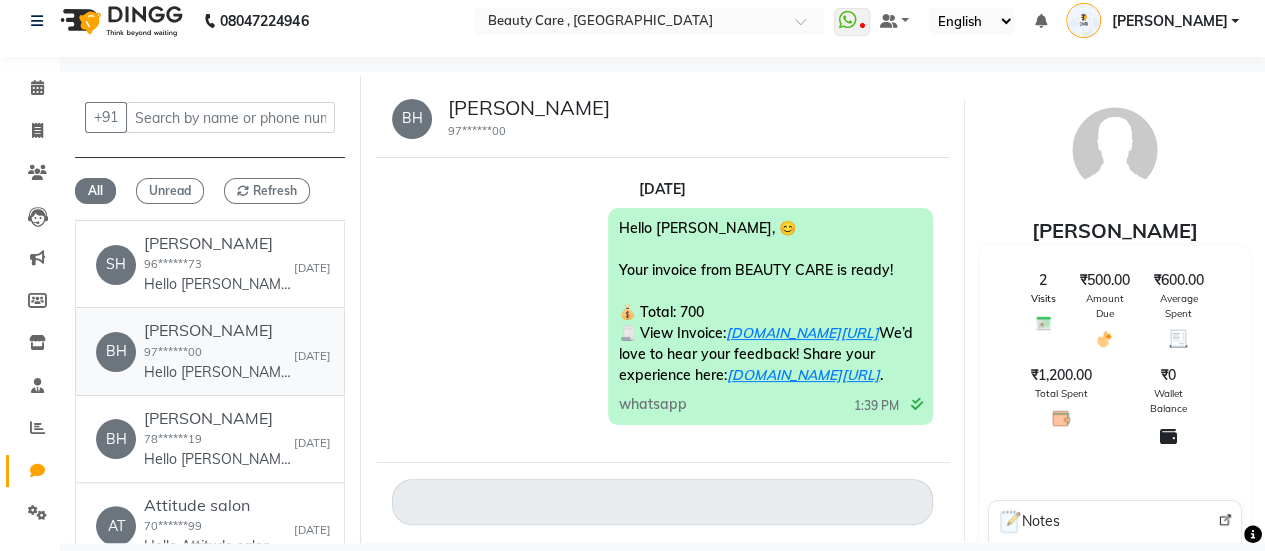 scroll, scrollTop: 22, scrollLeft: 0, axis: vertical 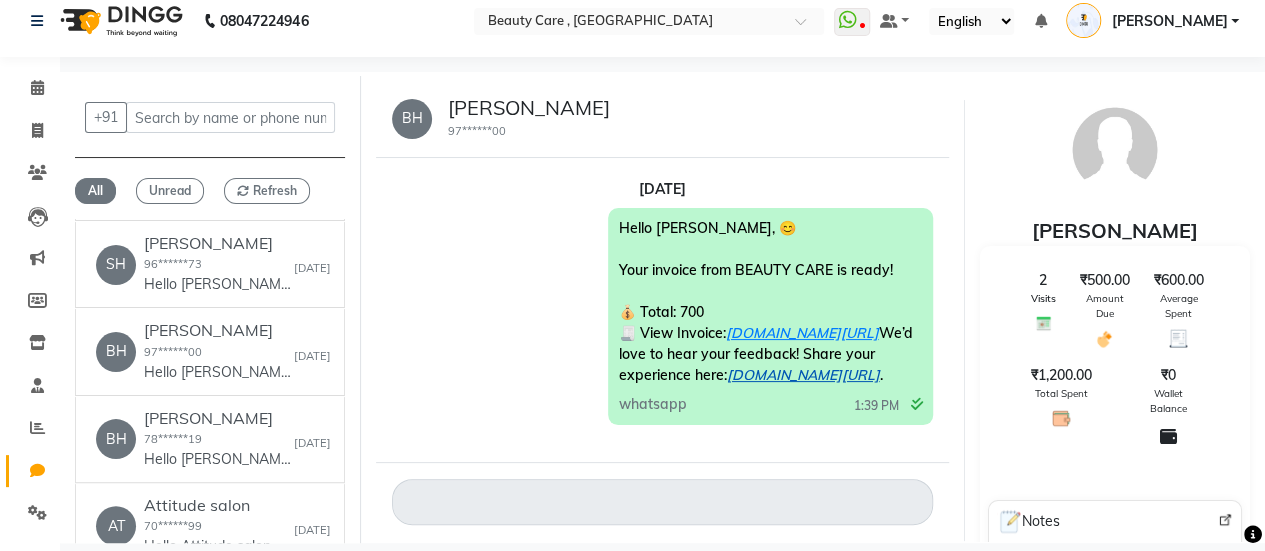 click on "[DOMAIN_NAME][URL]" 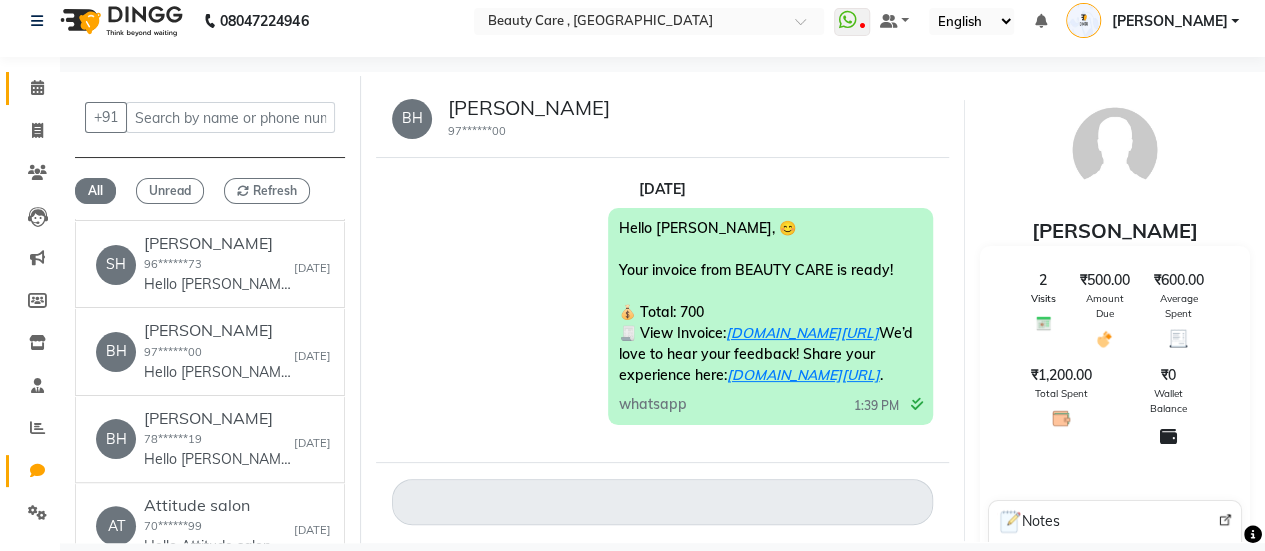 click on "Calendar" 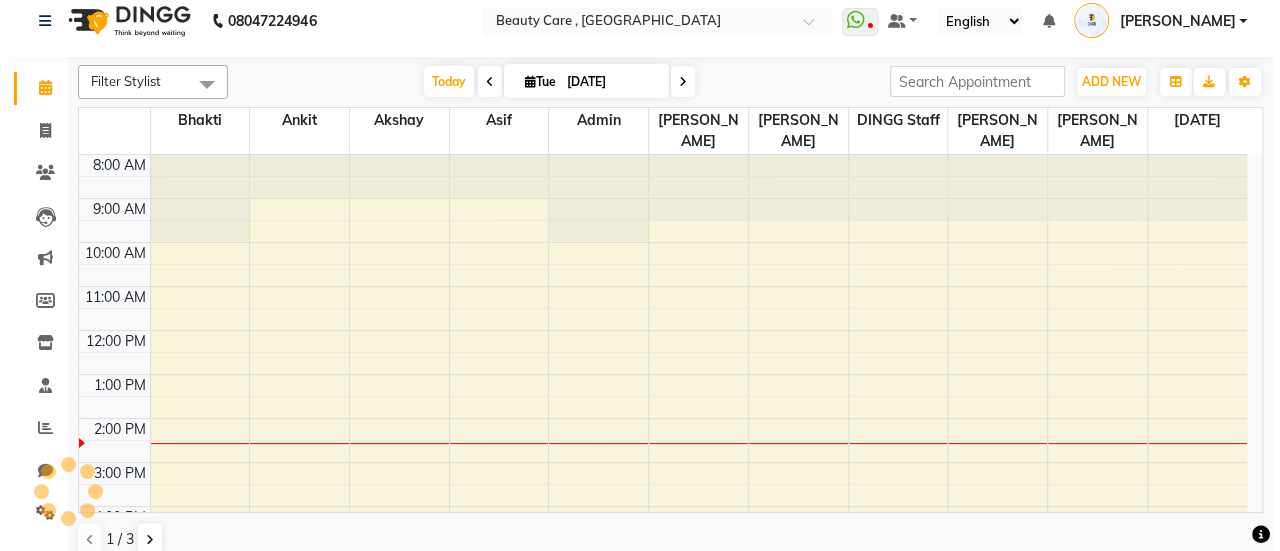 scroll, scrollTop: 0, scrollLeft: 0, axis: both 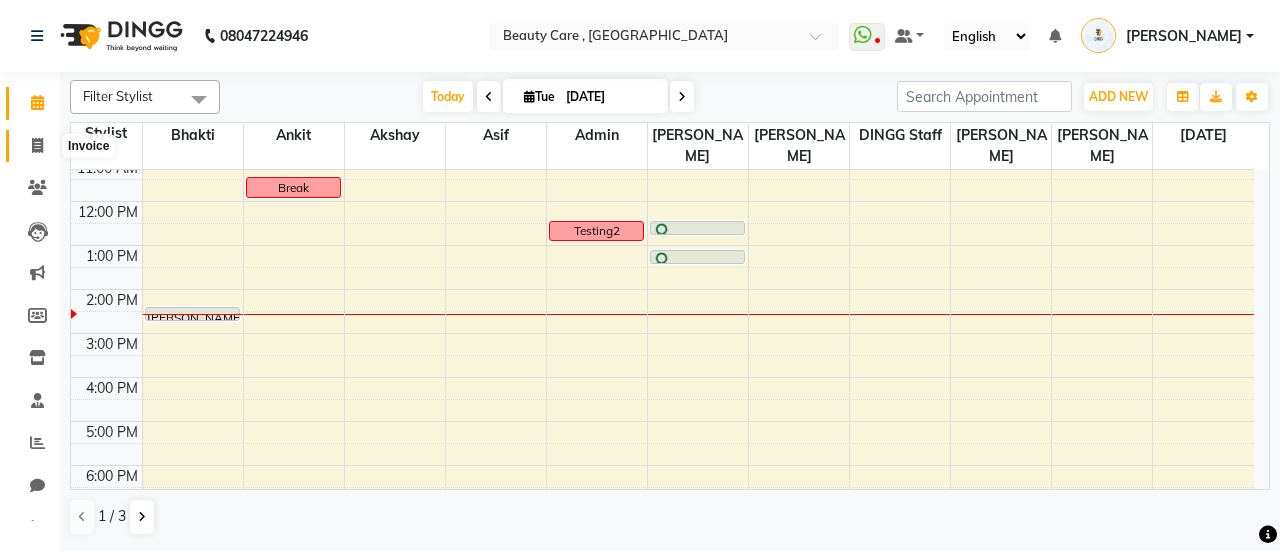 click 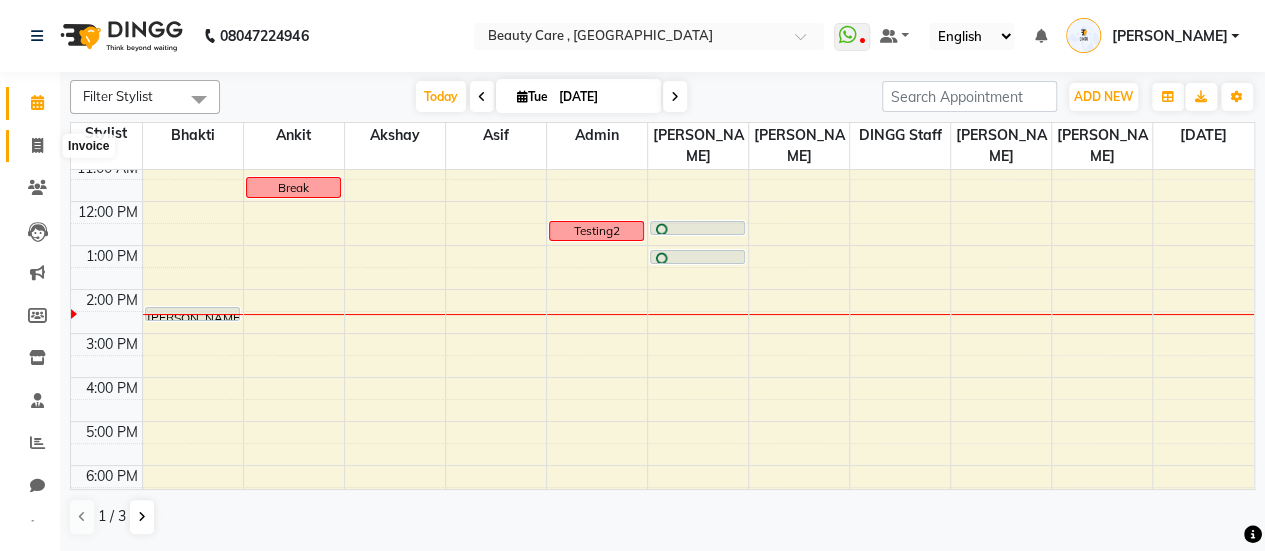 select on "service" 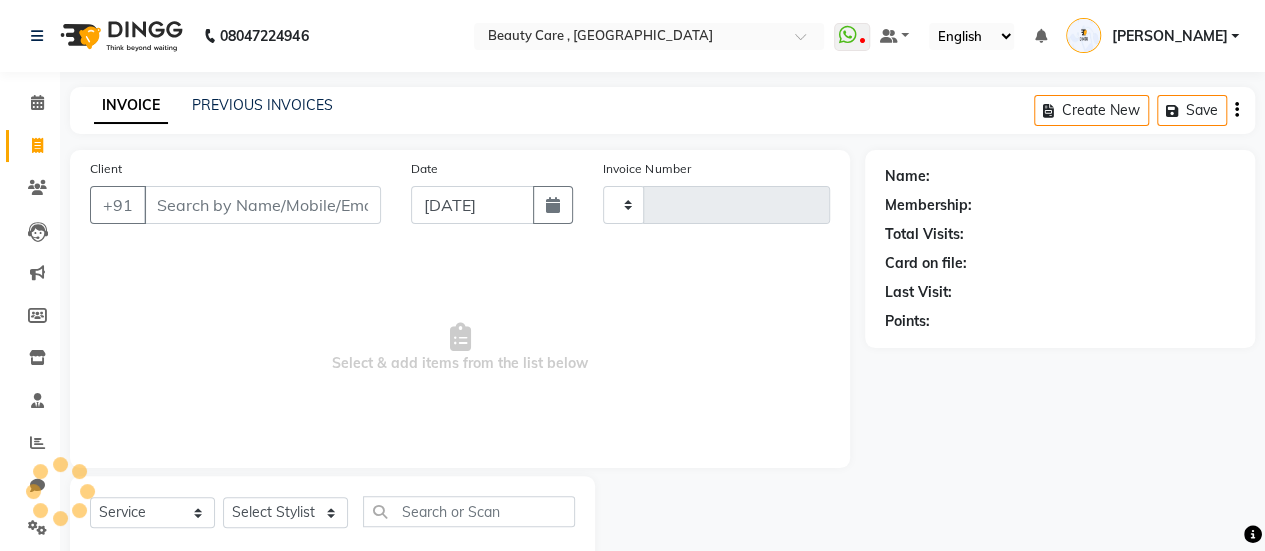 type on "2057" 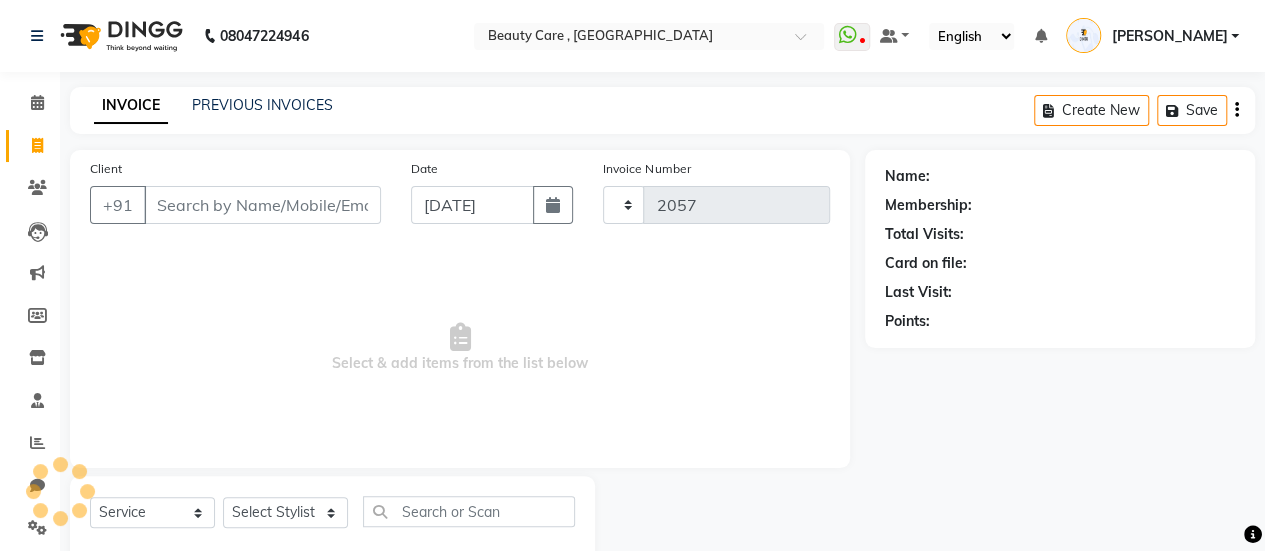 select on "5646" 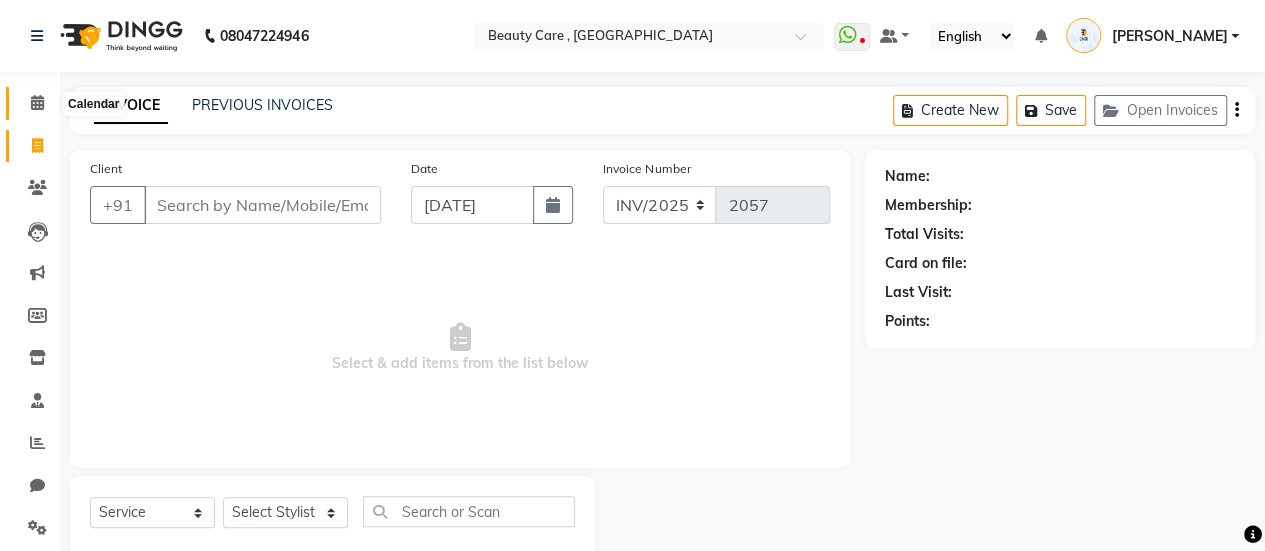 click 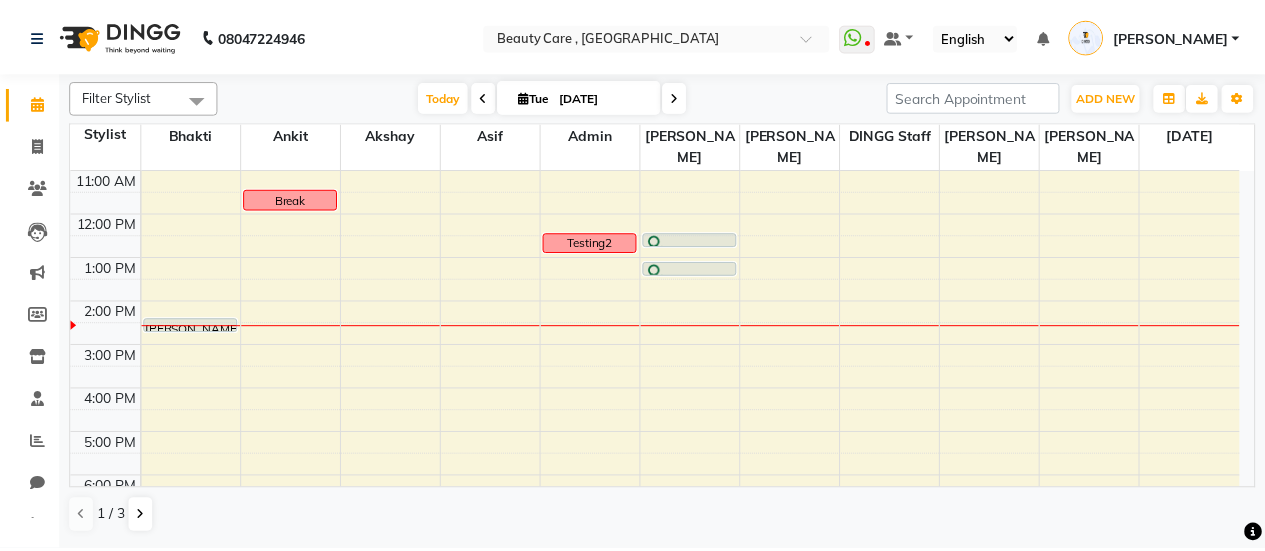 scroll, scrollTop: 168, scrollLeft: 0, axis: vertical 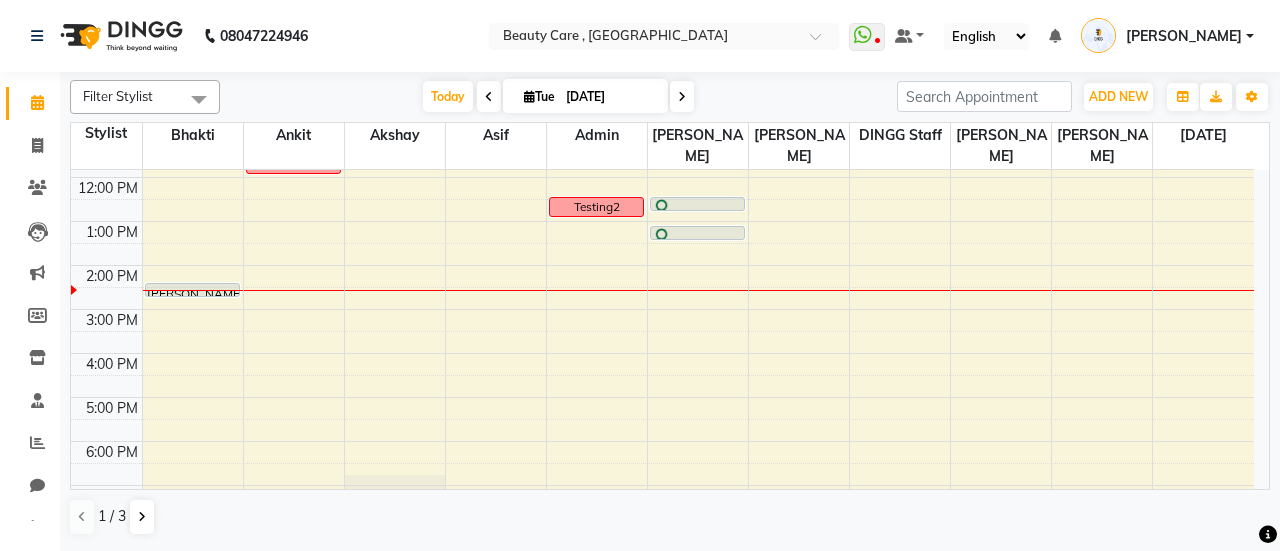 click 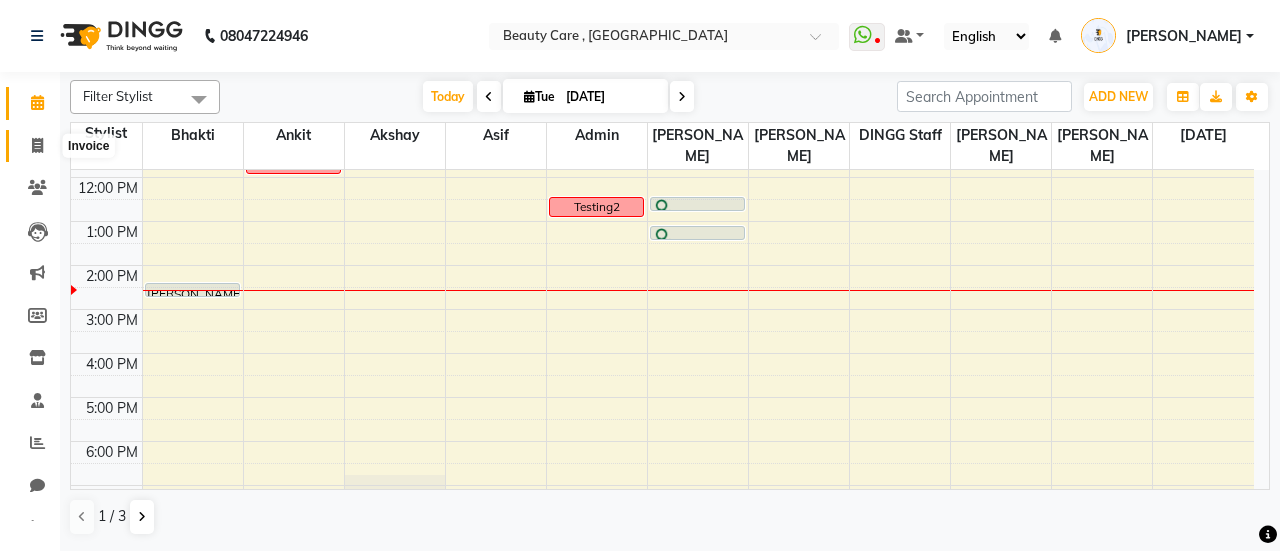 click 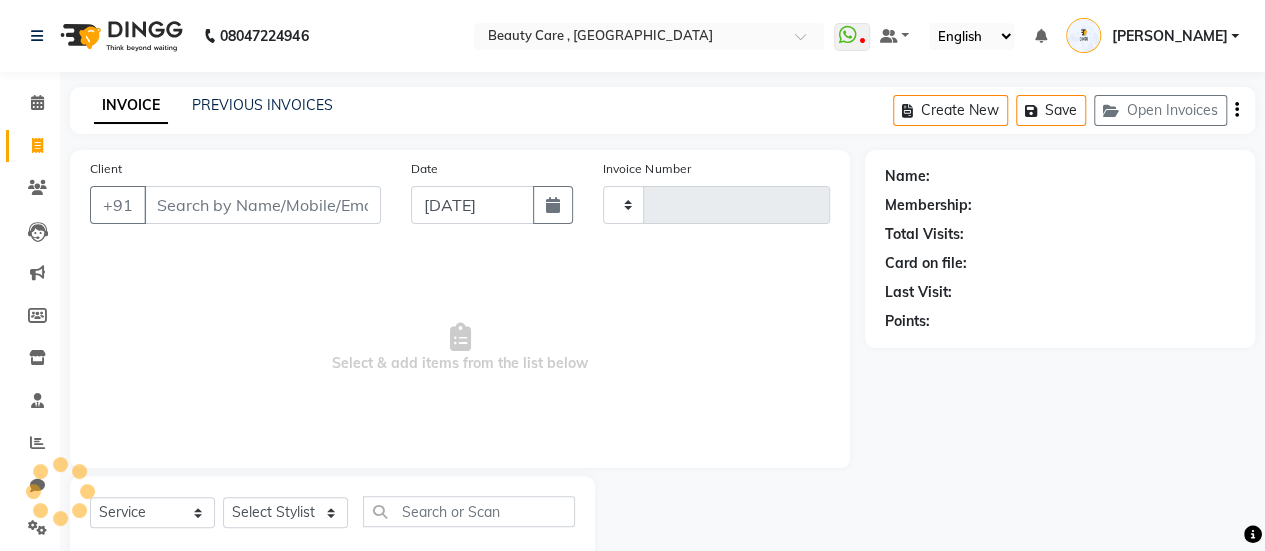 type on "2057" 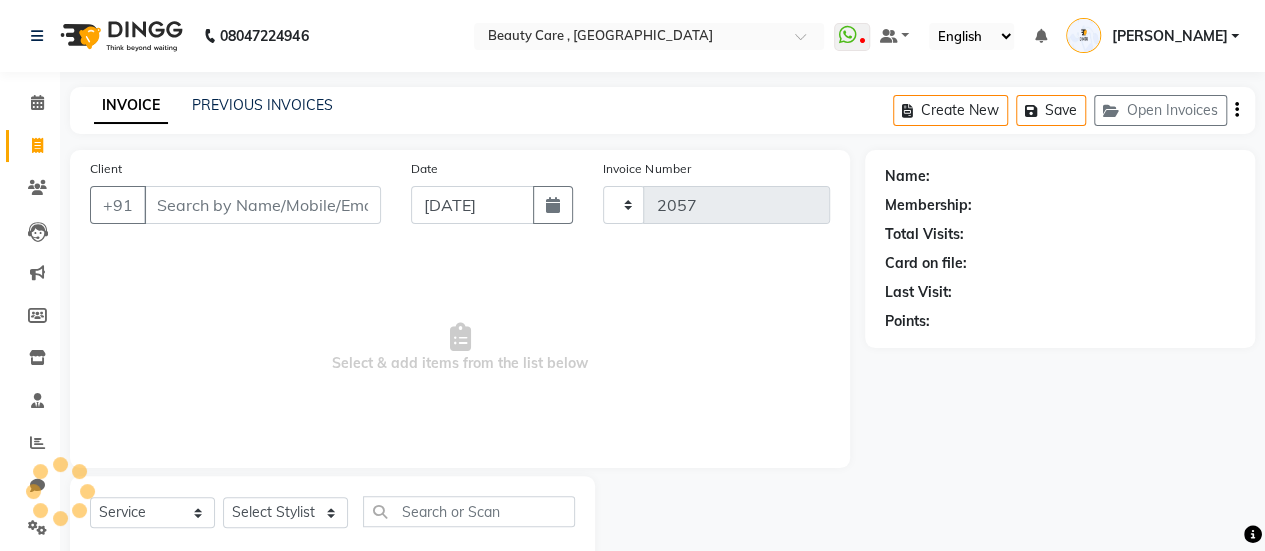 select on "5646" 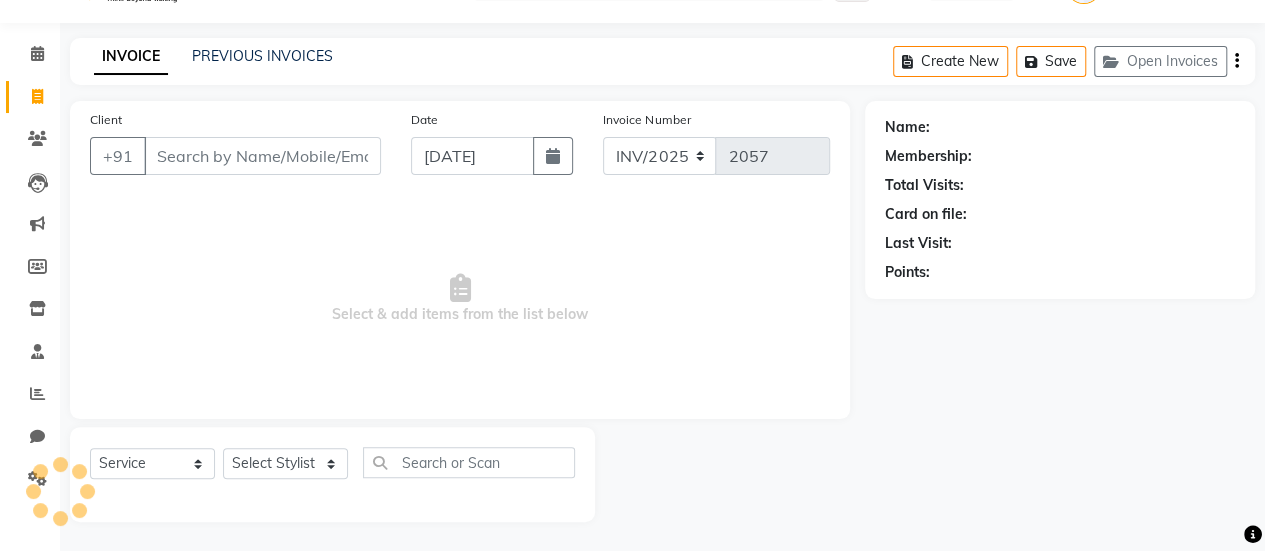 scroll, scrollTop: 0, scrollLeft: 0, axis: both 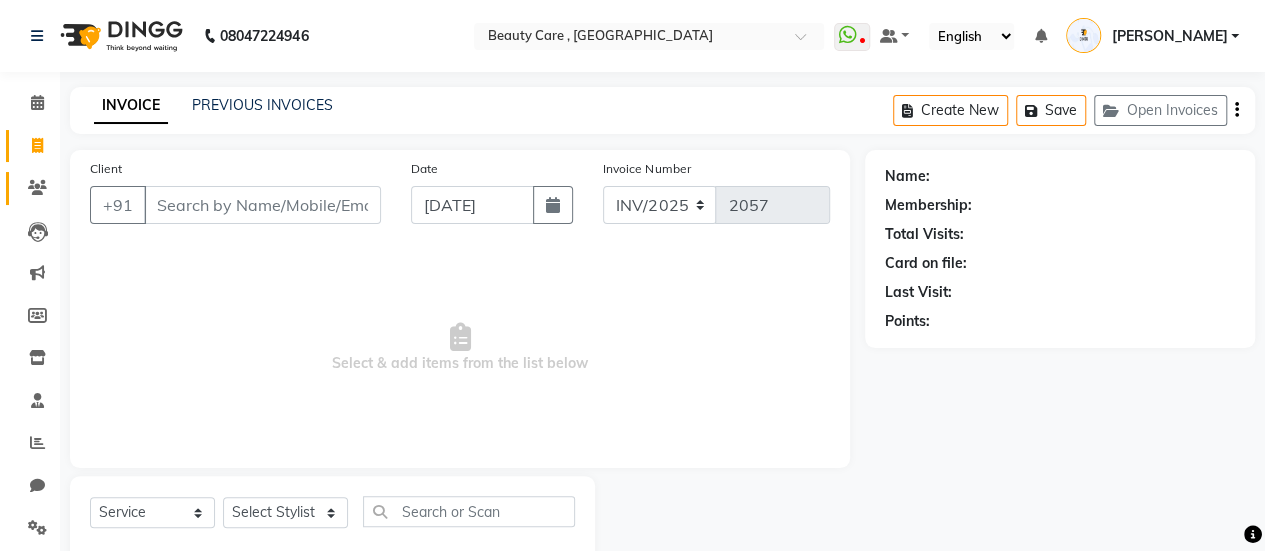 click on "Clients" 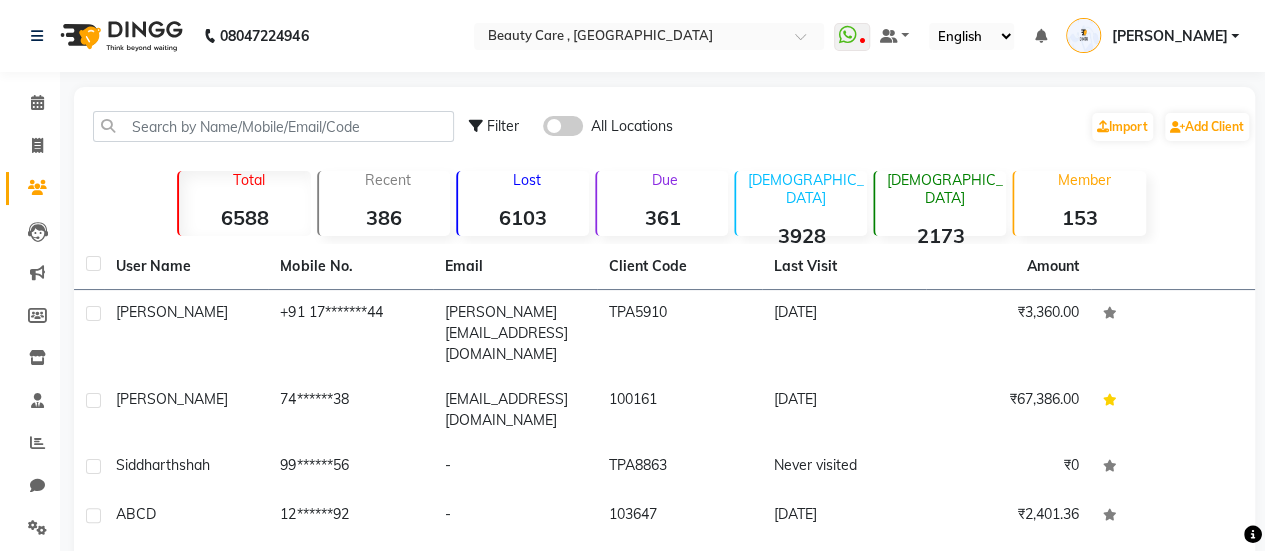 click on "6588" 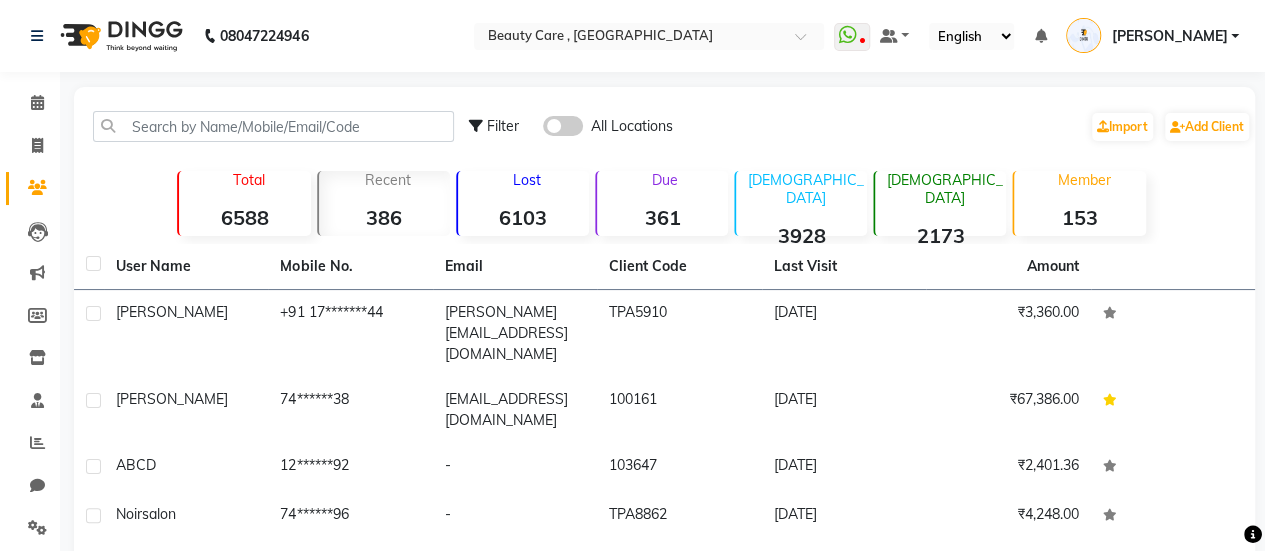 click on "6103" 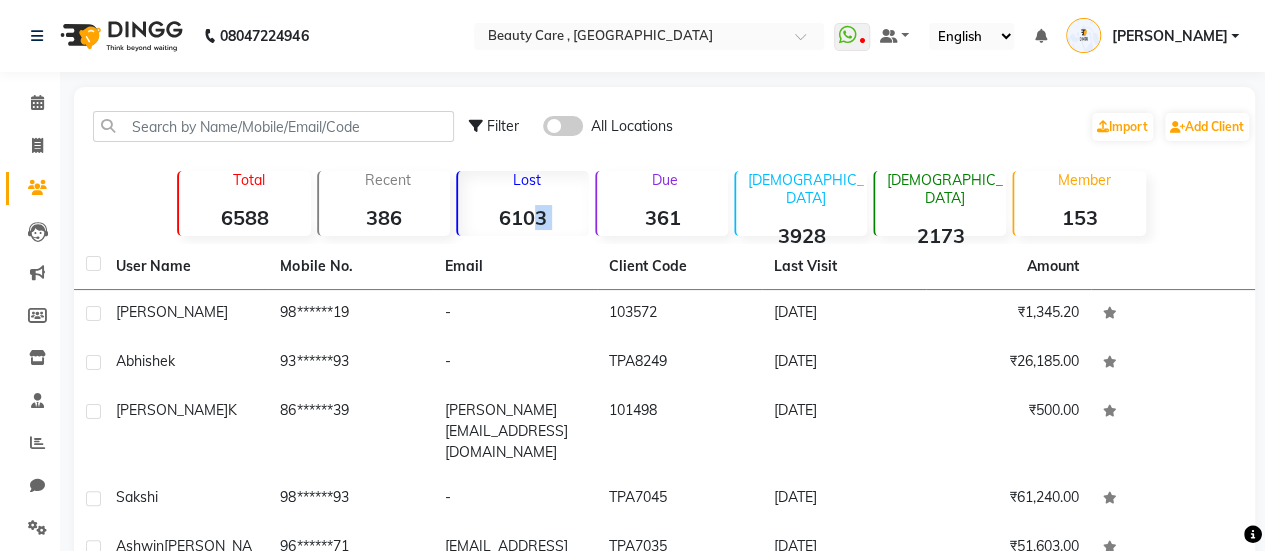 drag, startPoint x: 530, startPoint y: 218, endPoint x: 607, endPoint y: 209, distance: 77.52419 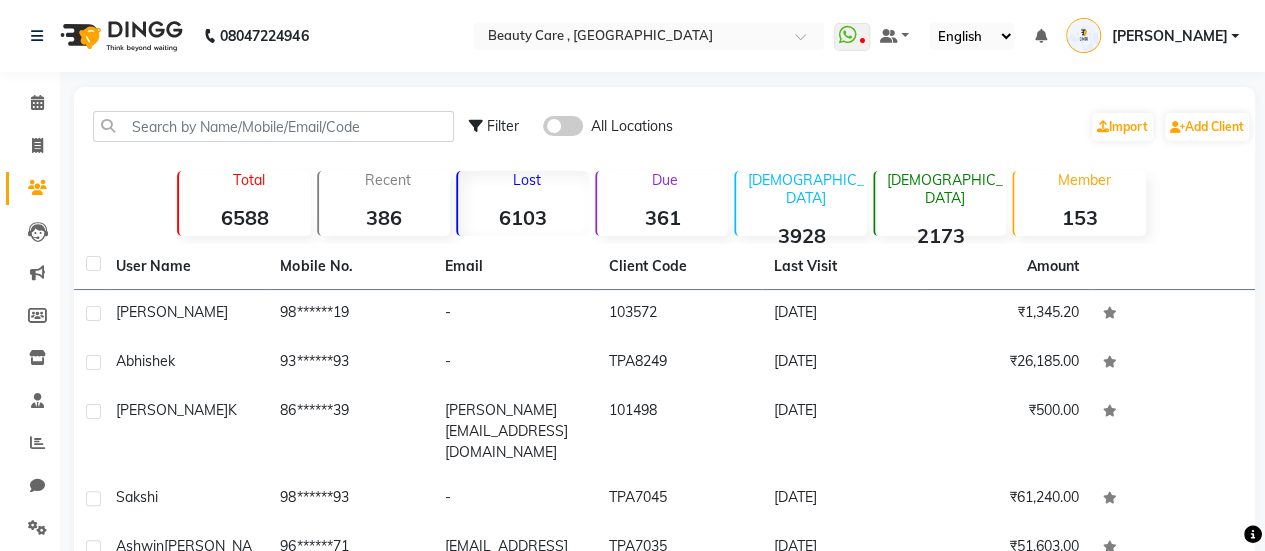 click on "3928" 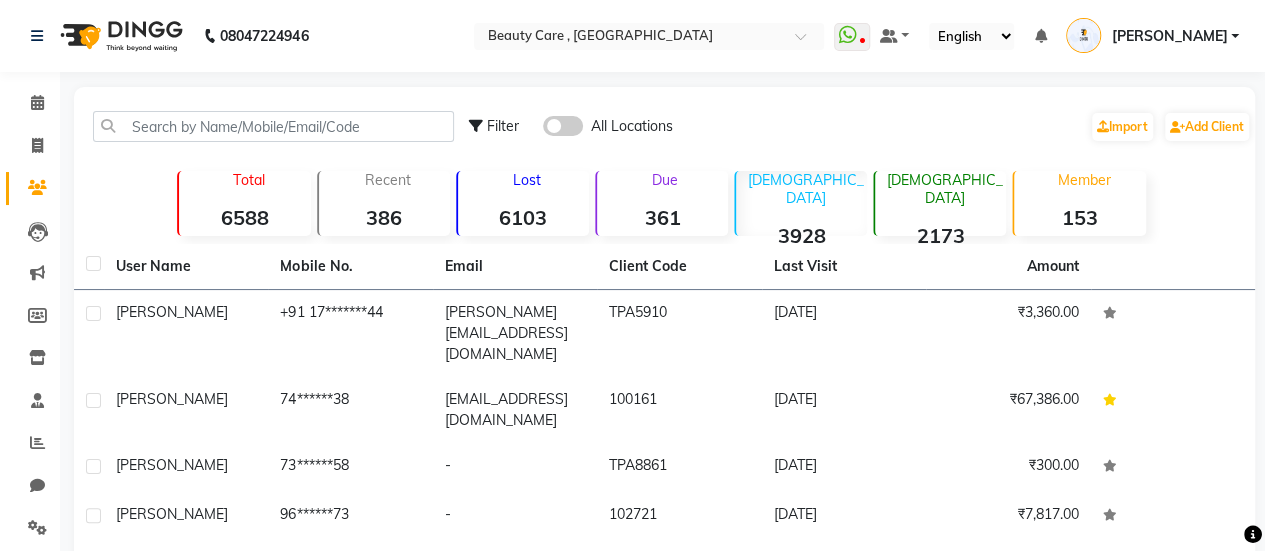 click on "[DEMOGRAPHIC_DATA]  2173" 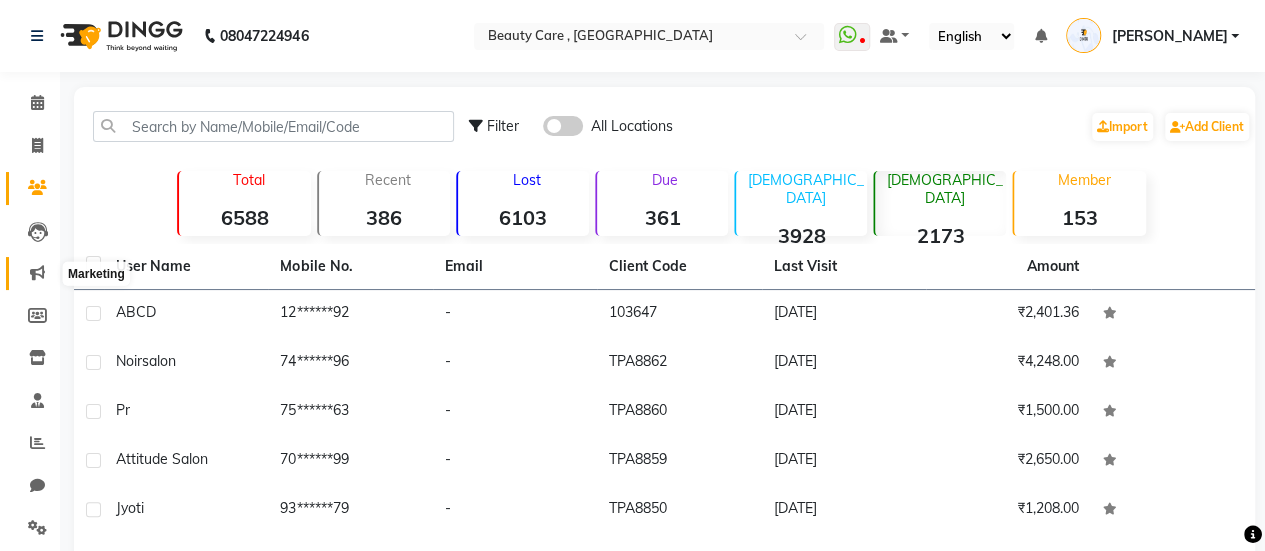 click 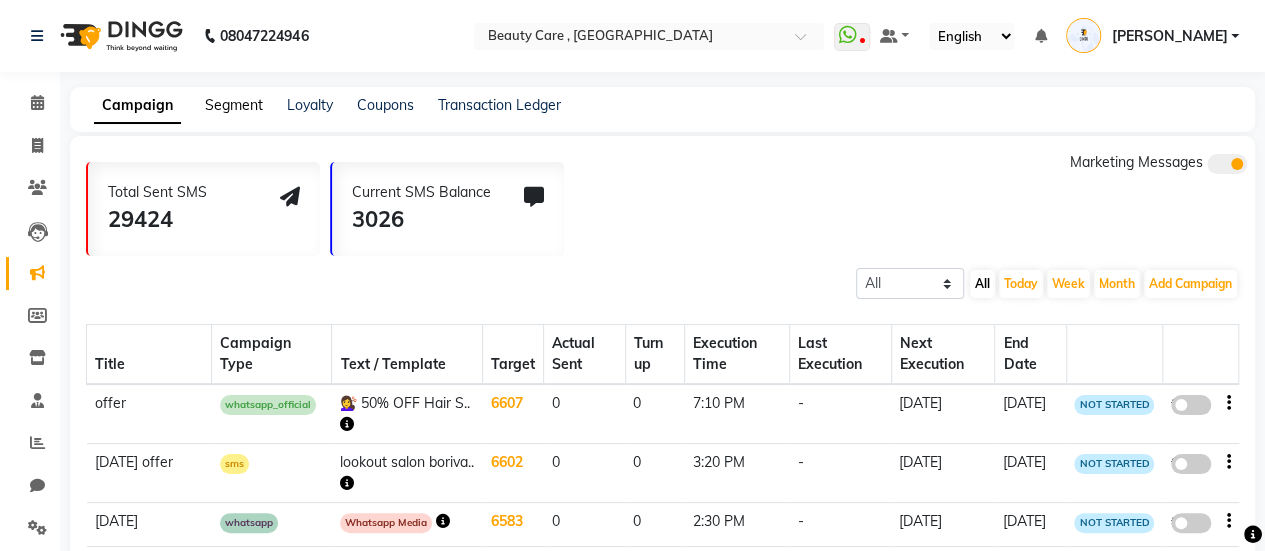 click on "Segment" 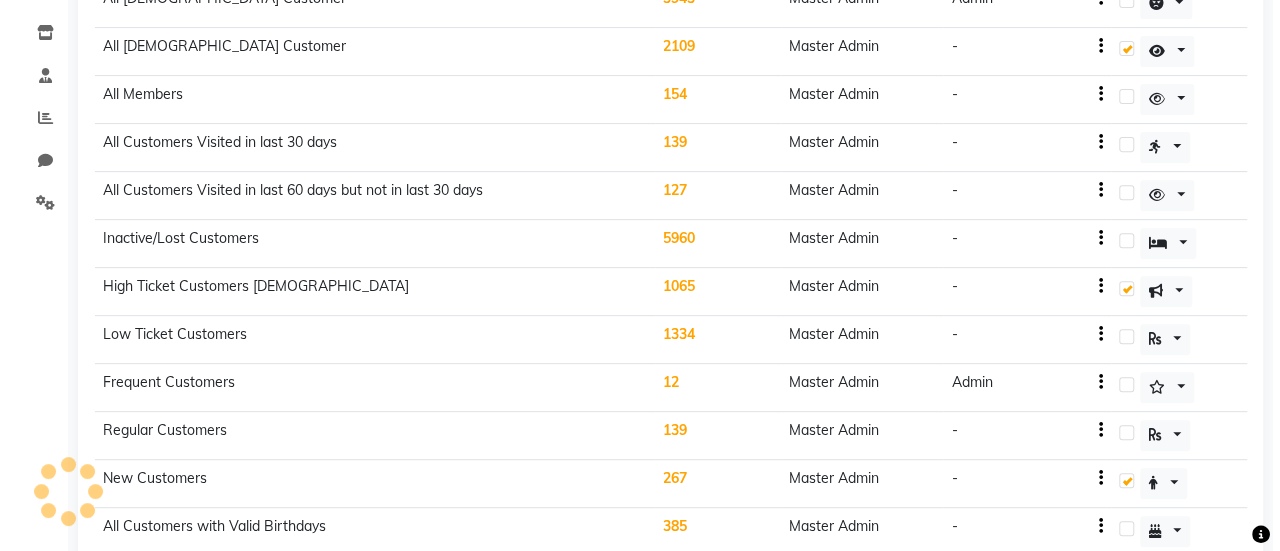 scroll, scrollTop: 0, scrollLeft: 0, axis: both 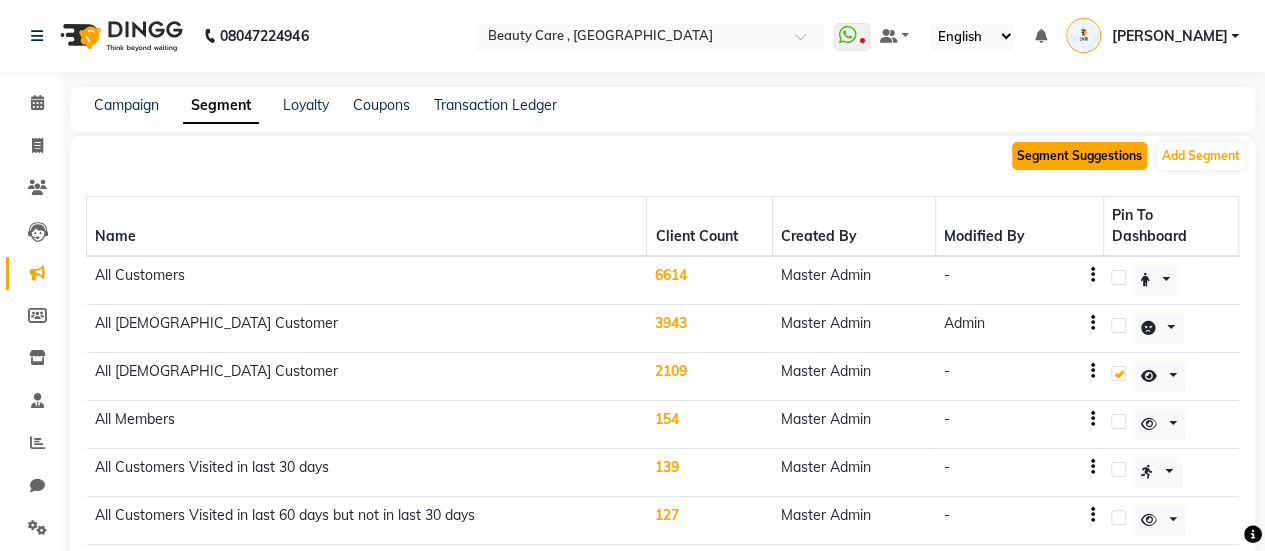 click on "Segment Suggestions" 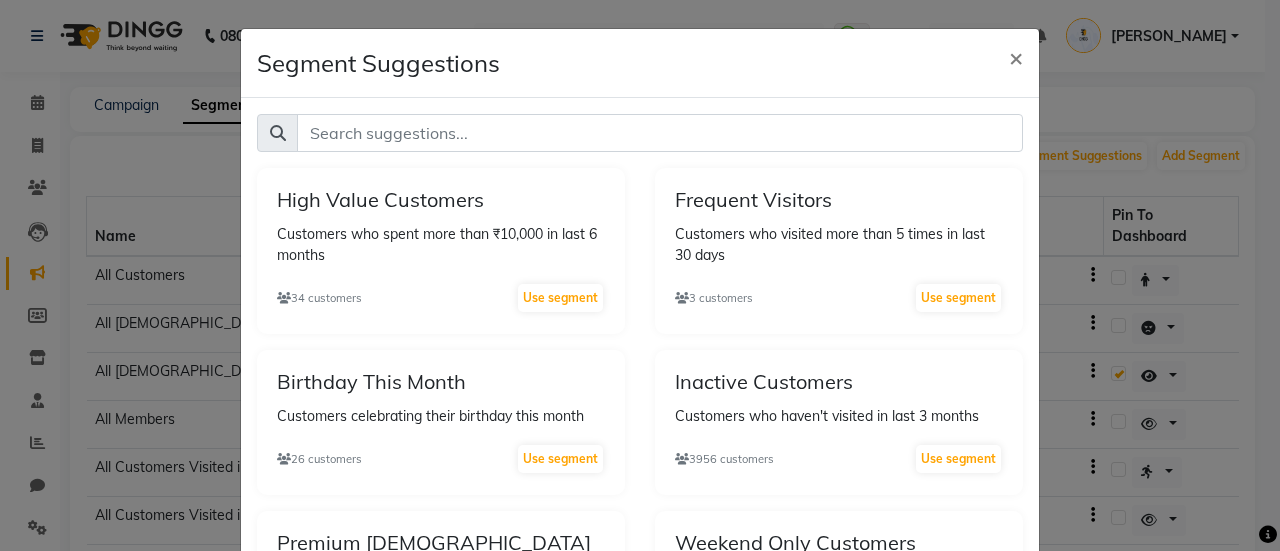 scroll, scrollTop: 206, scrollLeft: 0, axis: vertical 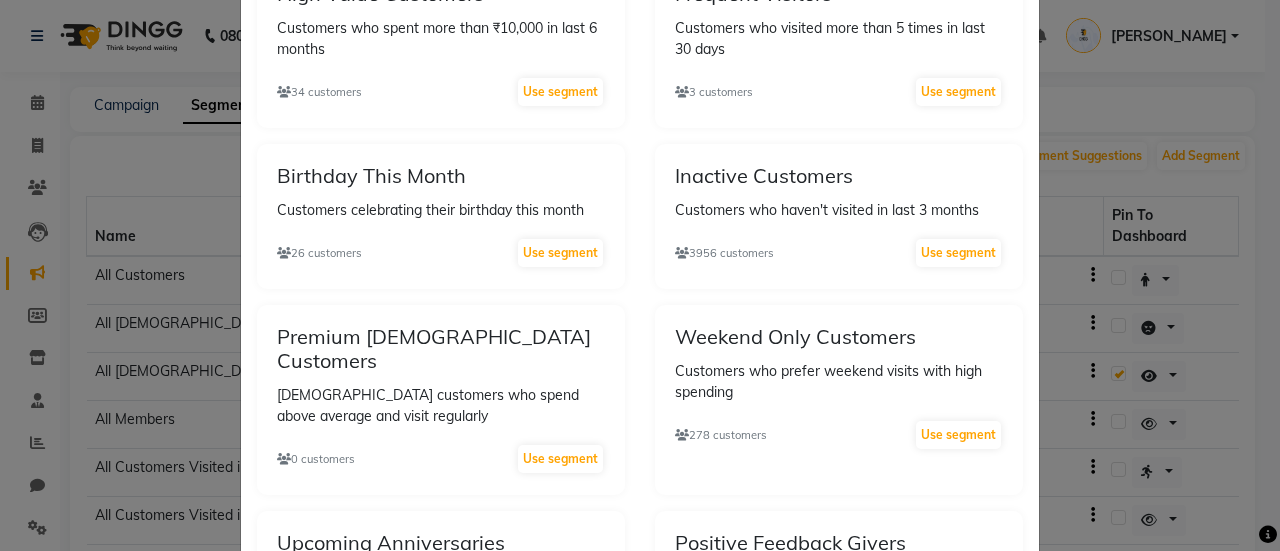 drag, startPoint x: 698, startPoint y: 252, endPoint x: 814, endPoint y: 252, distance: 116 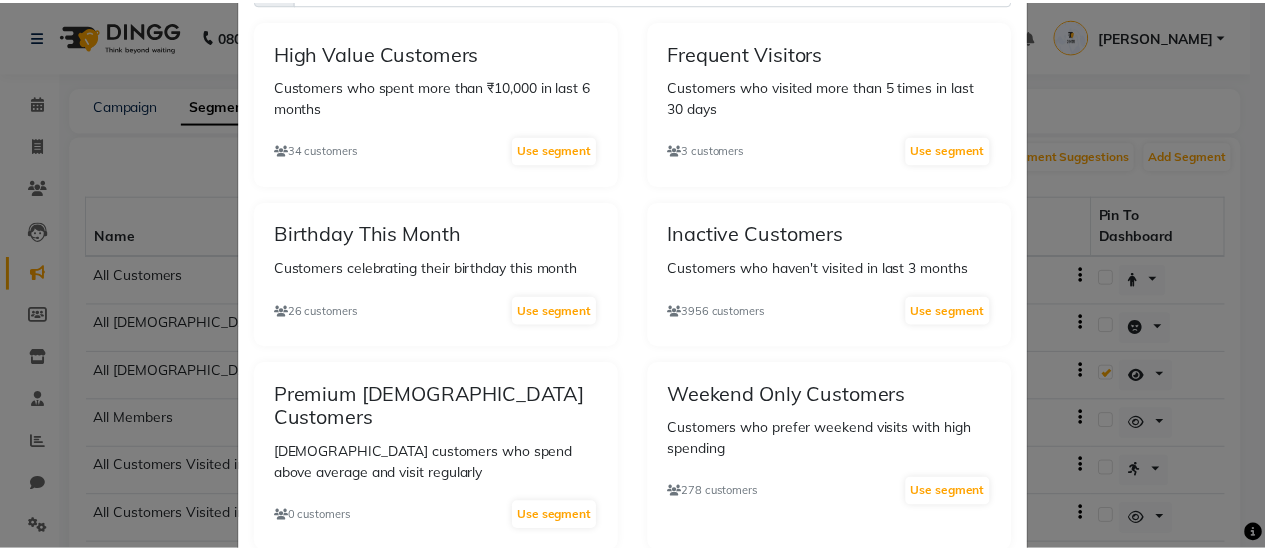 scroll, scrollTop: 0, scrollLeft: 0, axis: both 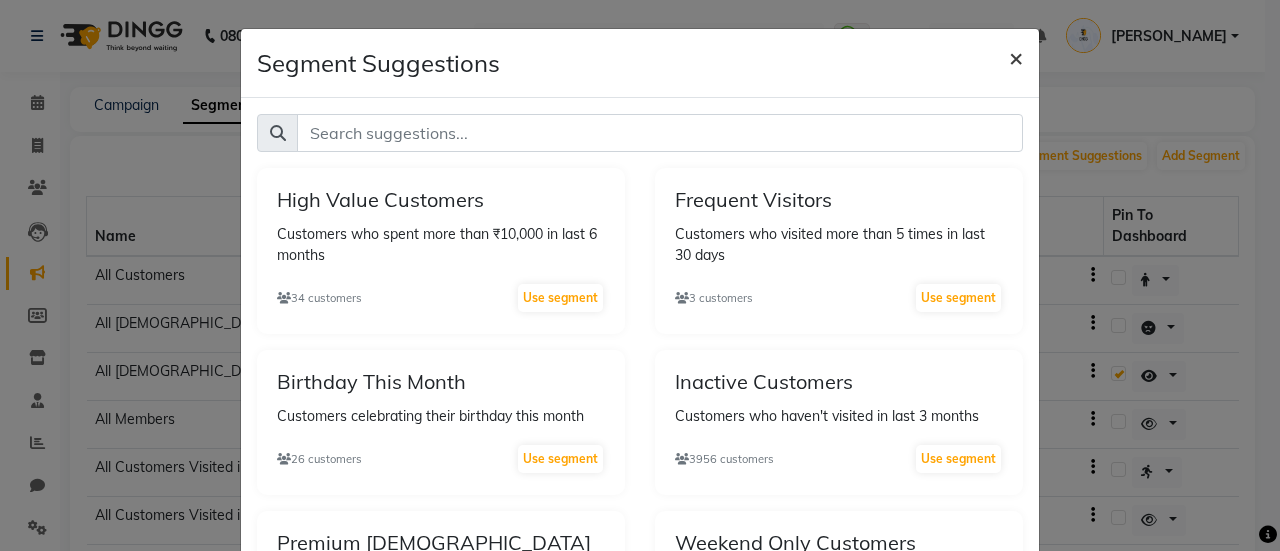 click on "×" 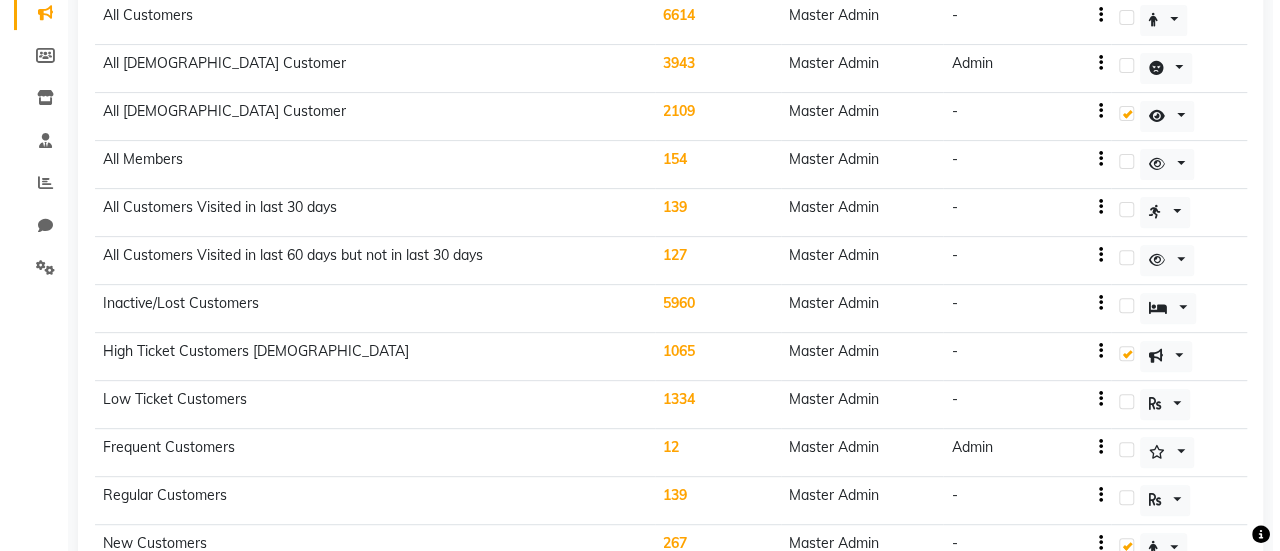 scroll, scrollTop: 106, scrollLeft: 0, axis: vertical 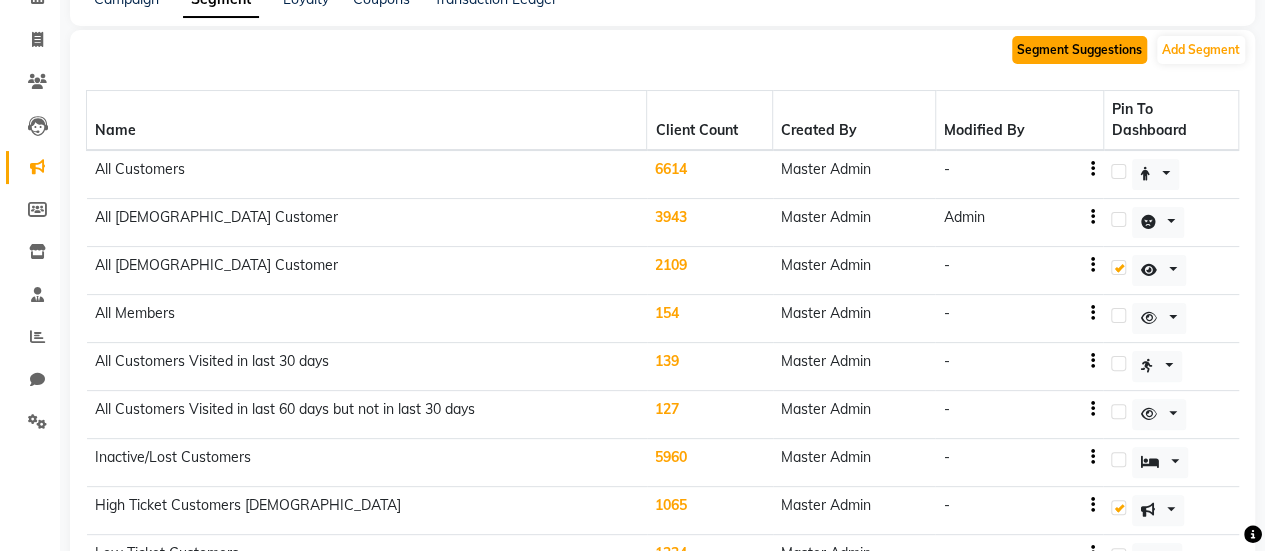 click on "Segment Suggestions" 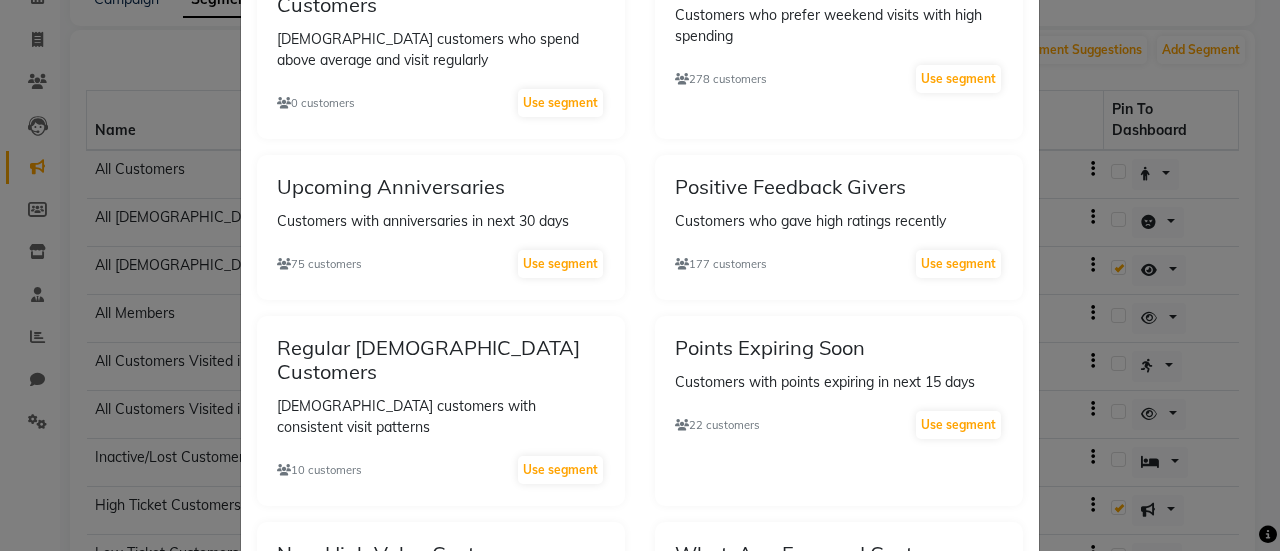 scroll, scrollTop: 560, scrollLeft: 0, axis: vertical 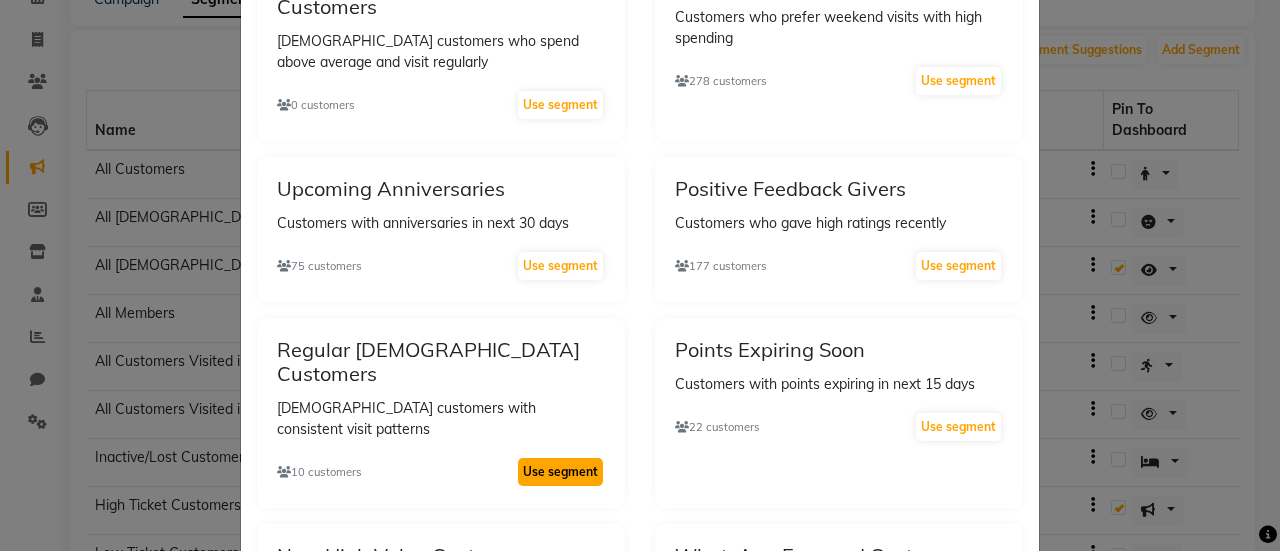 click on "Use segment" 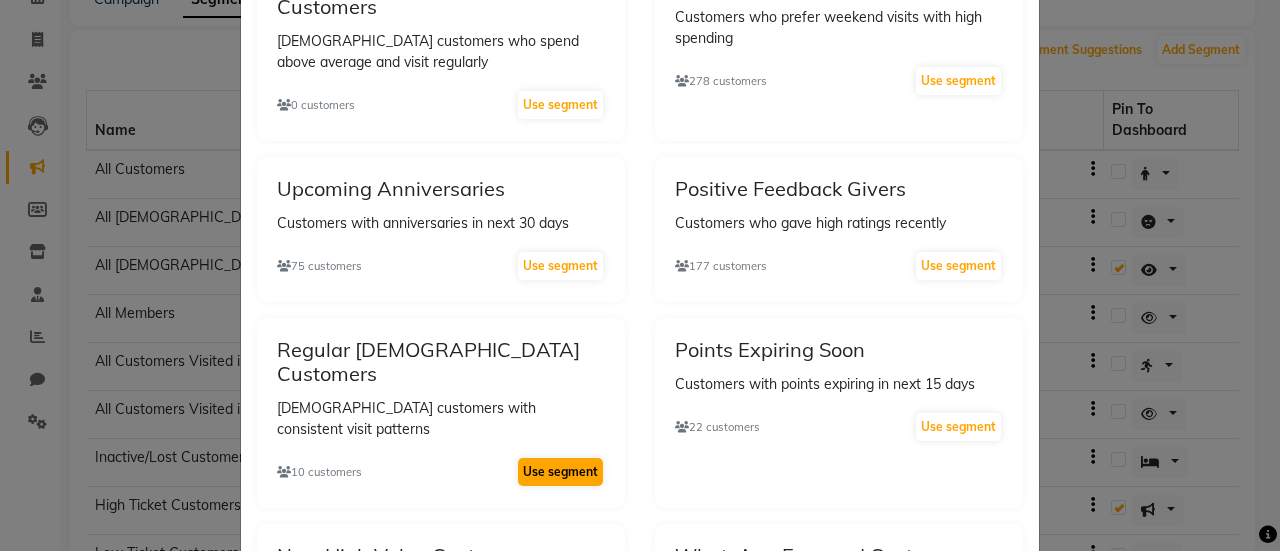 select on ">=" 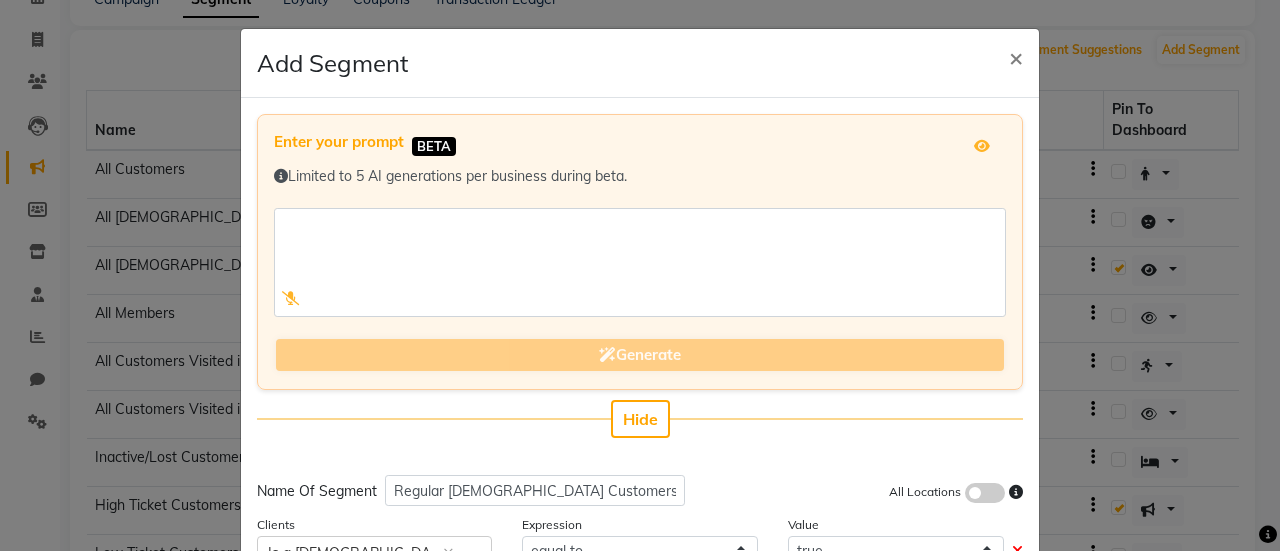 scroll, scrollTop: 114, scrollLeft: 0, axis: vertical 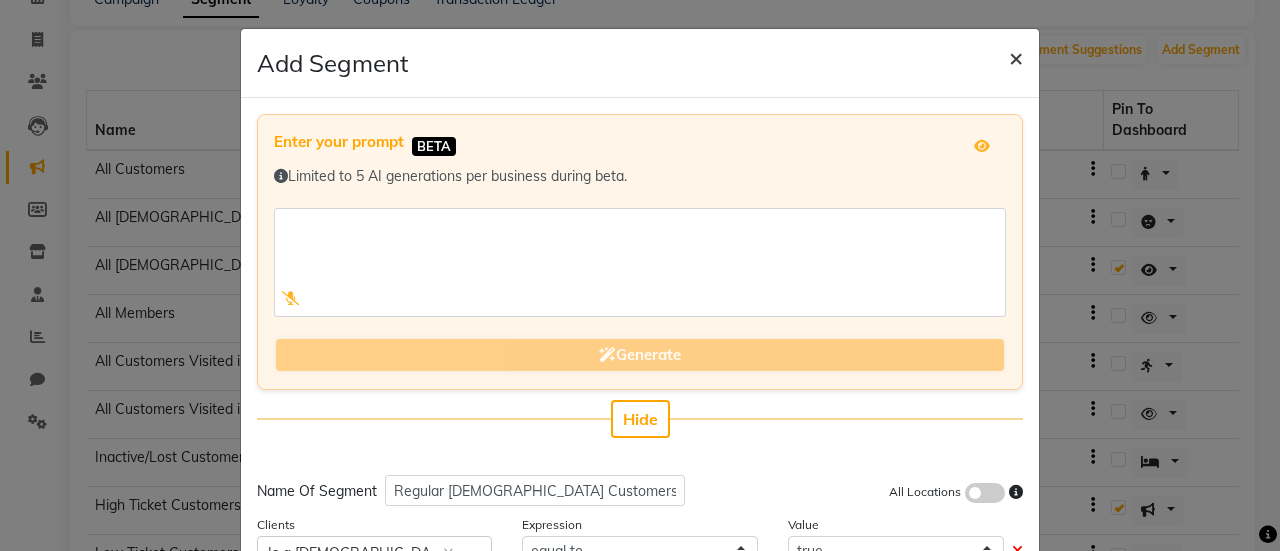click on "×" 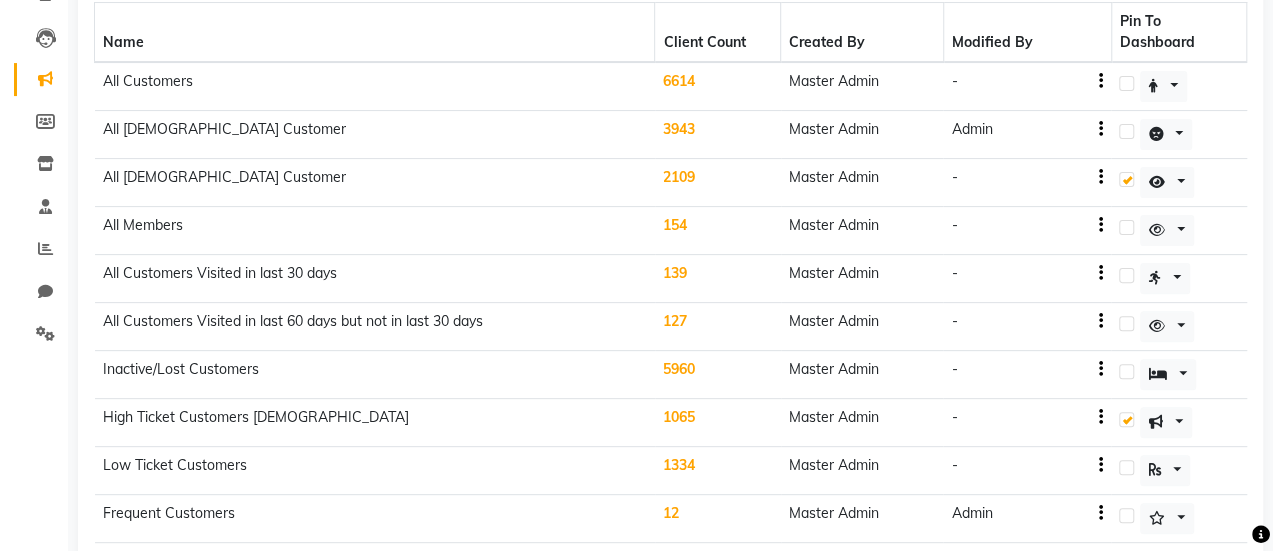 scroll, scrollTop: 0, scrollLeft: 0, axis: both 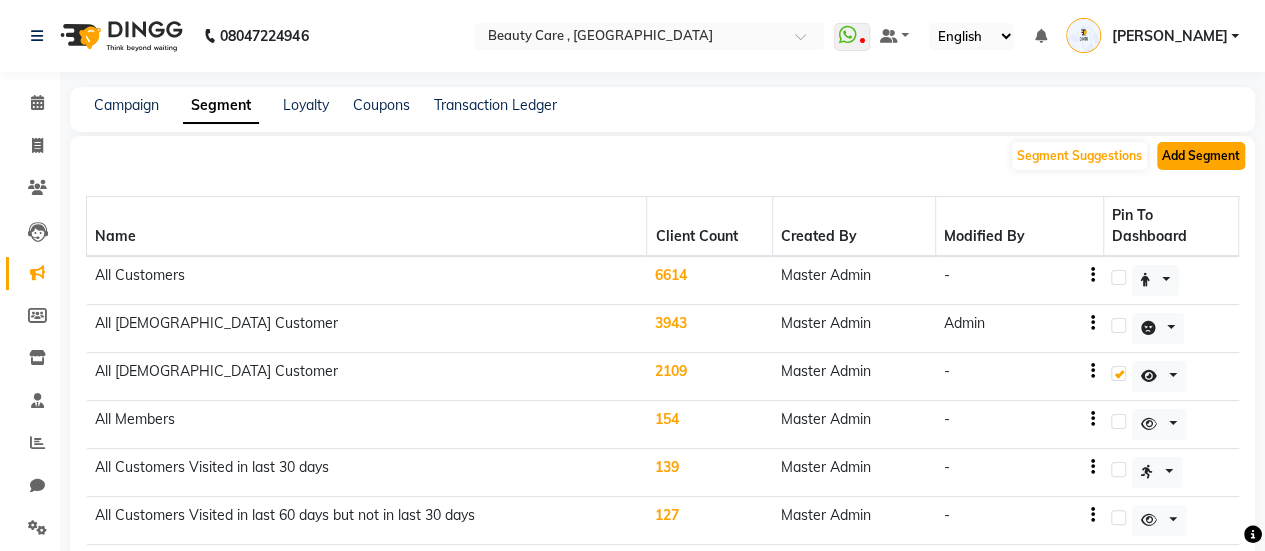 click on "Add Segment" 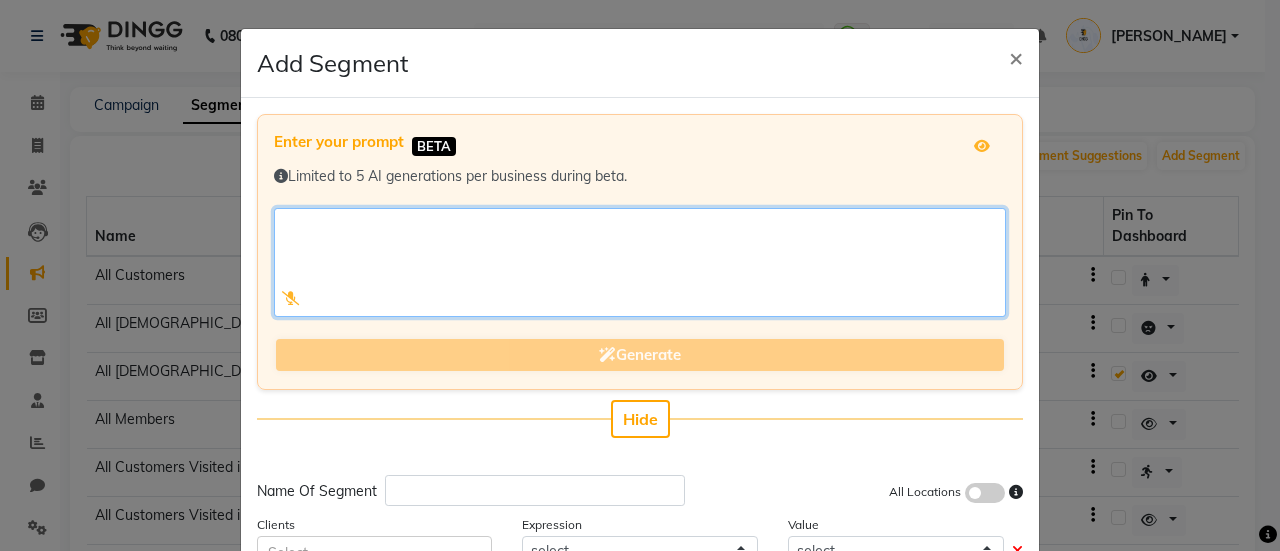 click 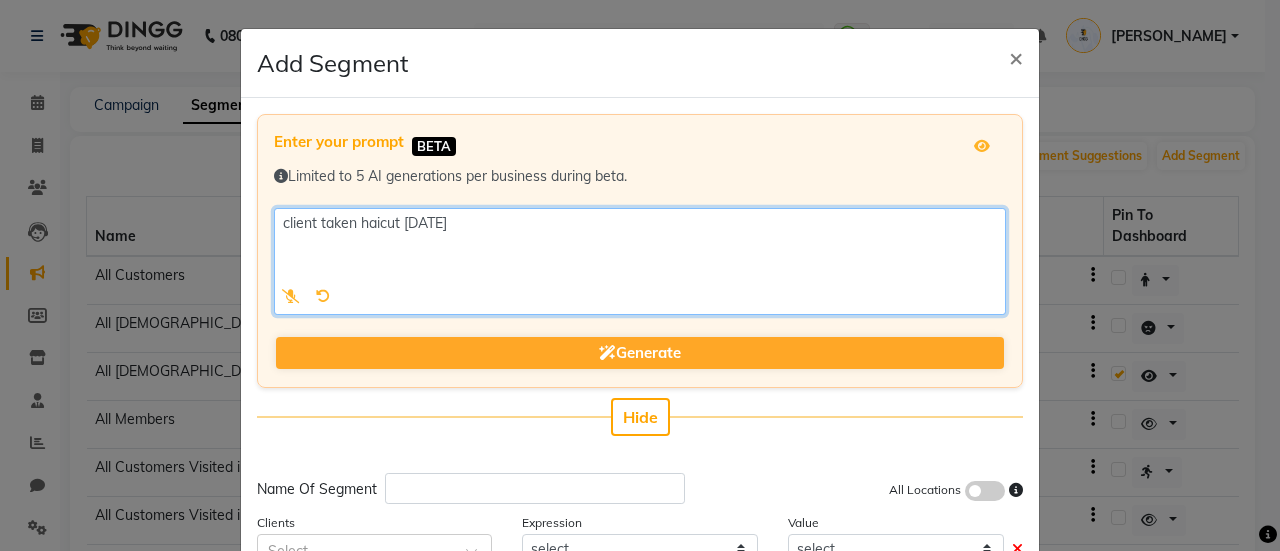 scroll, scrollTop: 48, scrollLeft: 0, axis: vertical 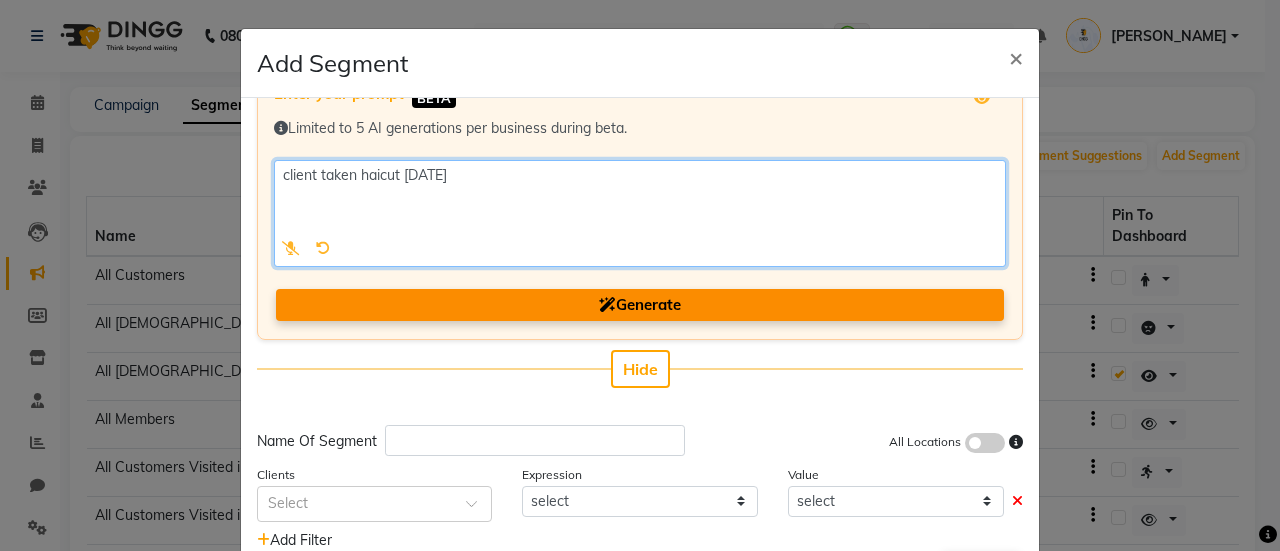 type on "client taken haicut [DATE]" 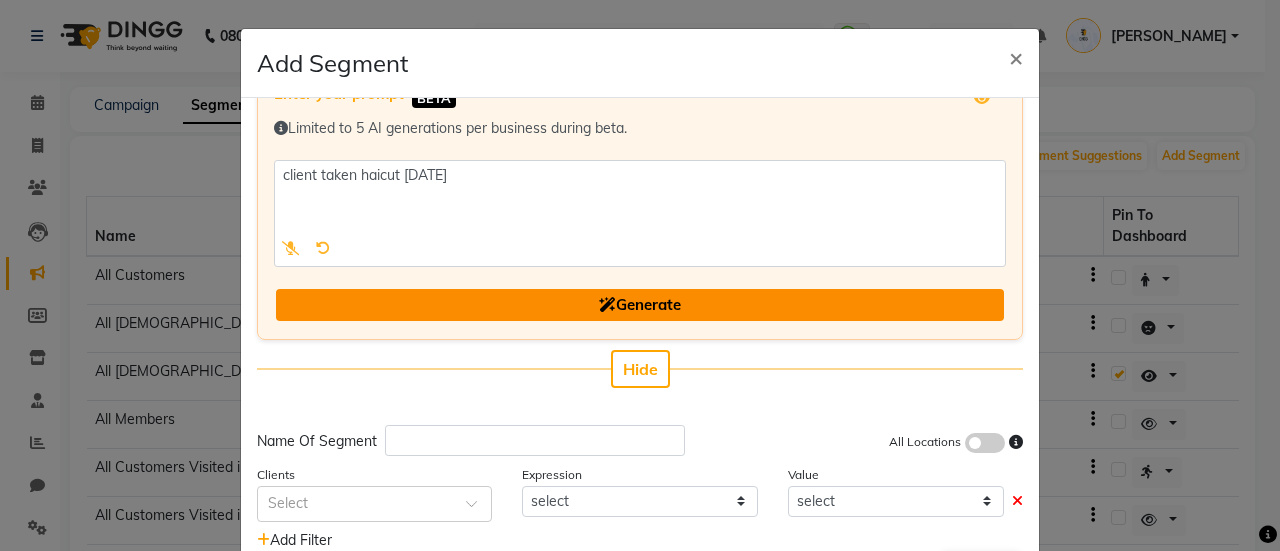 click on "Generate" 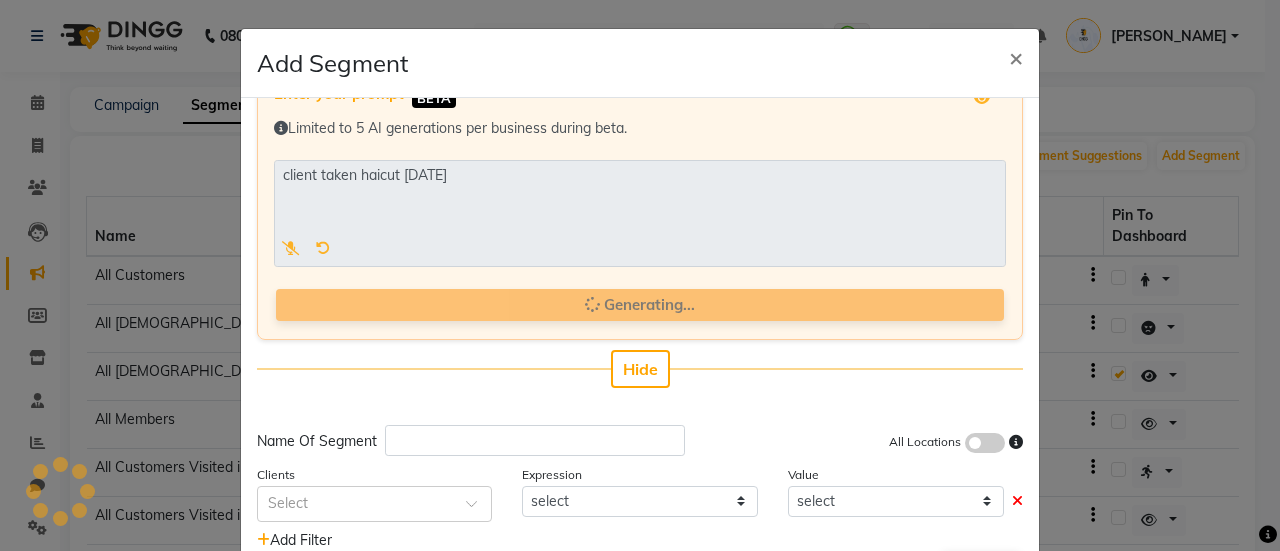 scroll, scrollTop: 152, scrollLeft: 0, axis: vertical 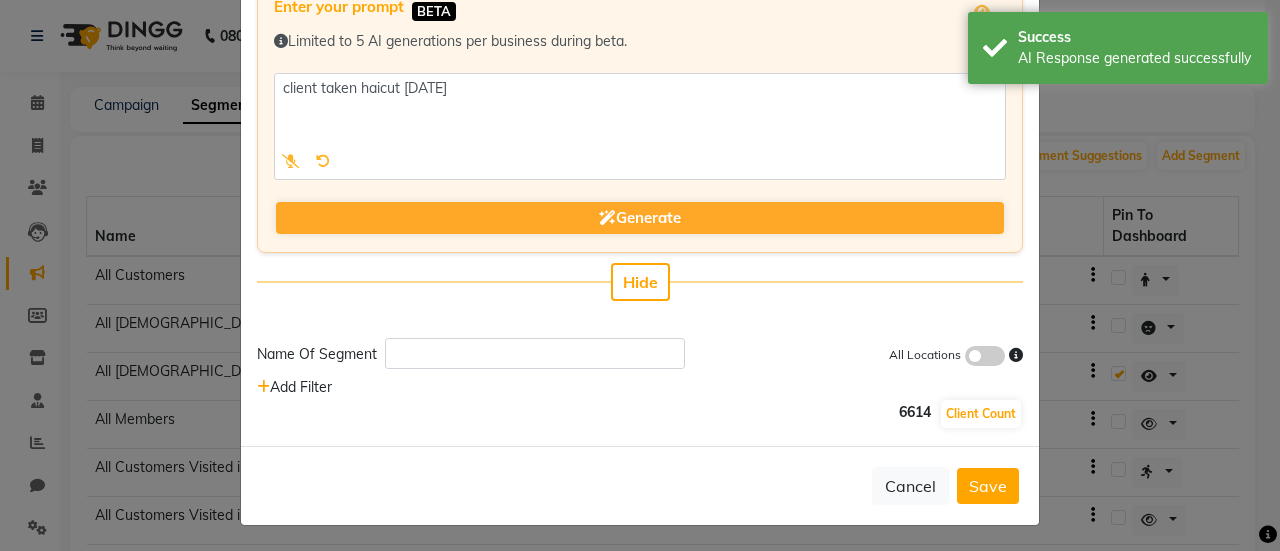 click on "6614" 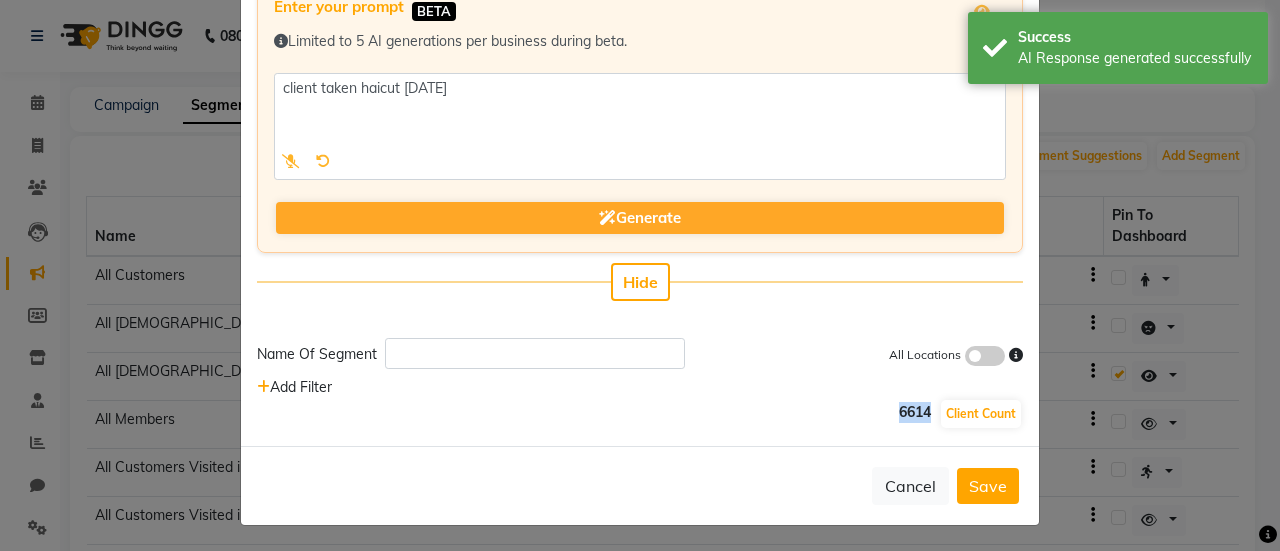 click on "6614" 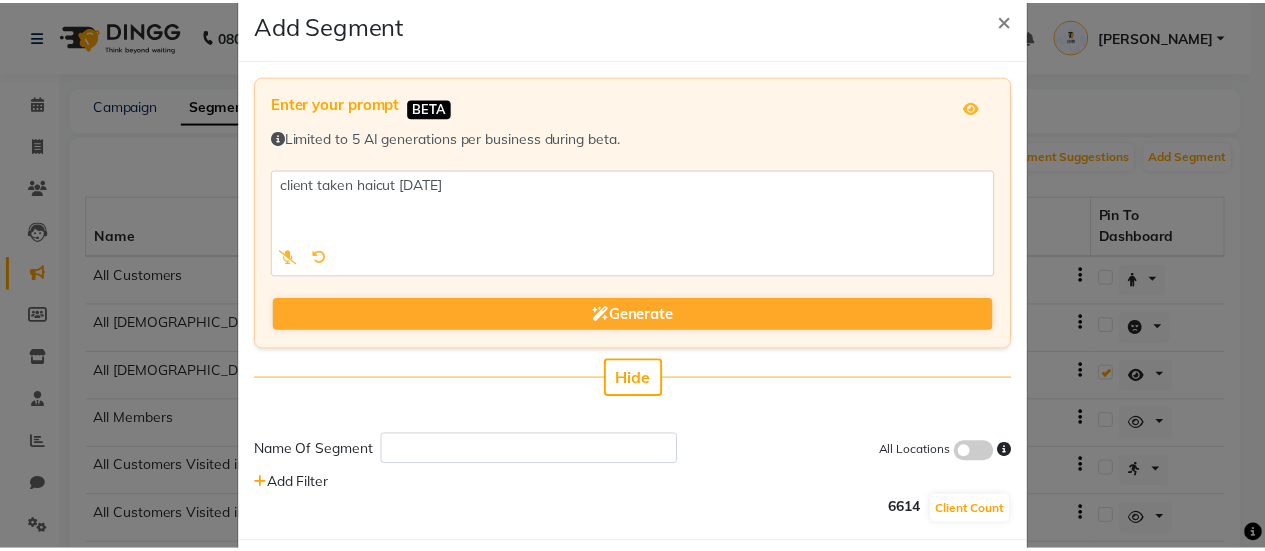 scroll, scrollTop: 37, scrollLeft: 0, axis: vertical 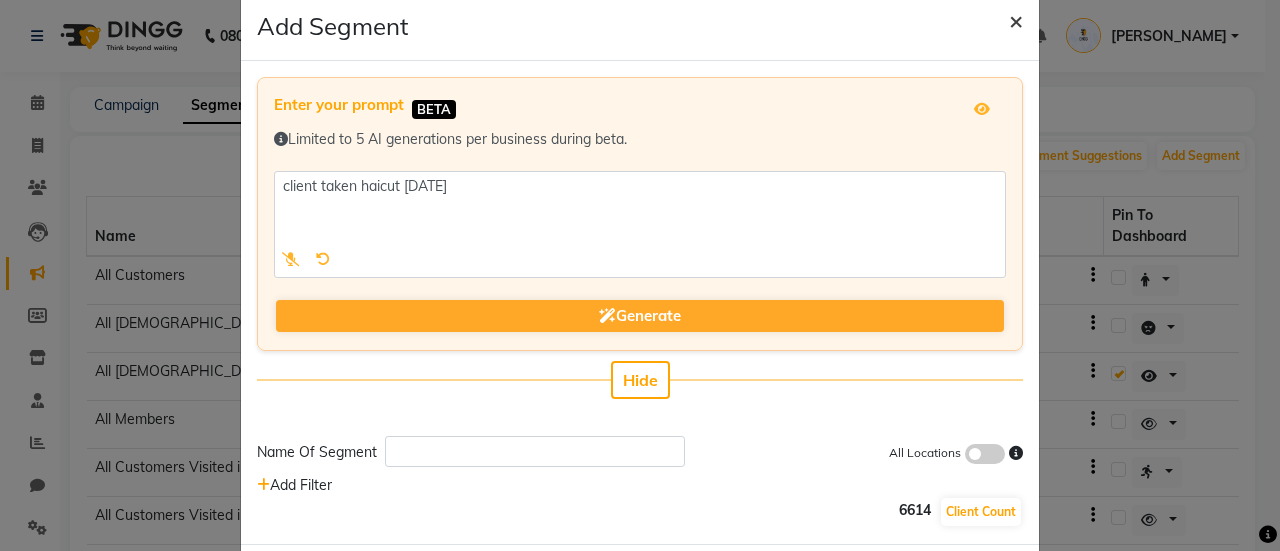 click on "×" 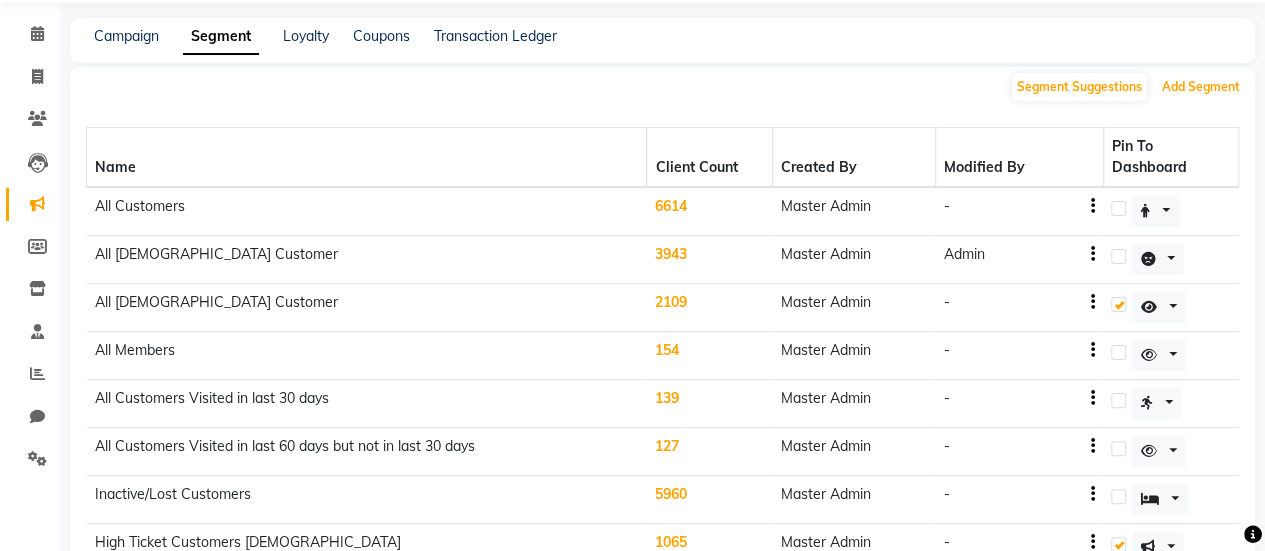 scroll, scrollTop: 0, scrollLeft: 0, axis: both 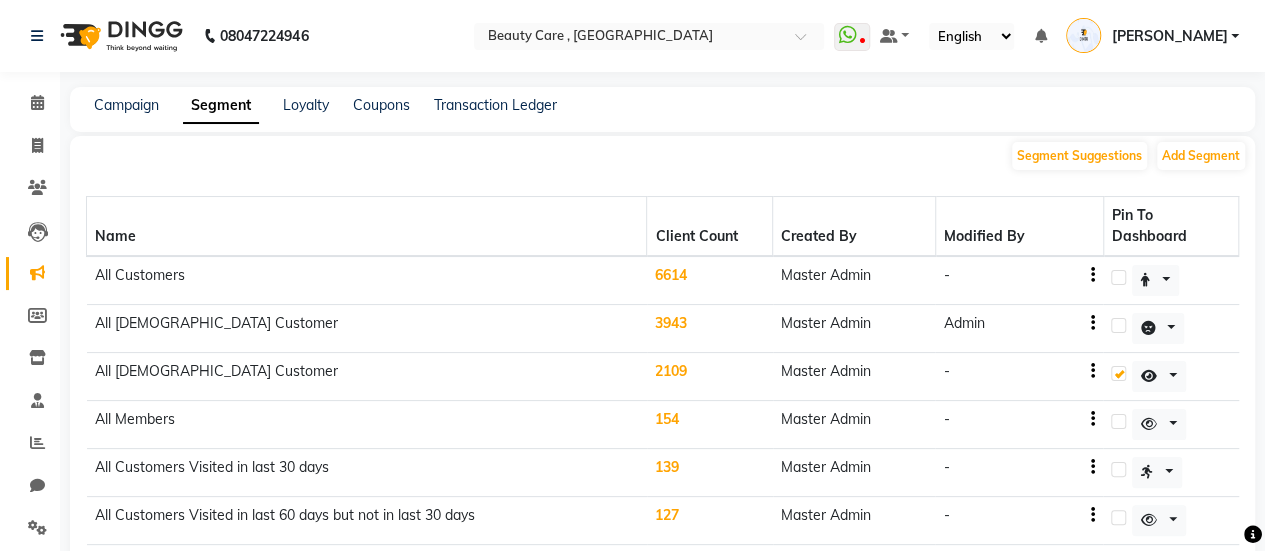 click on "Campaign Segment Loyalty Coupons Transaction Ledger Segment Suggestions Add Segment Name Client Count Created By Modified By  Pin To Dashboard All Customers 6614 Master Admin - All [DEMOGRAPHIC_DATA] Customer 3943 Master Admin Admin All [DEMOGRAPHIC_DATA] Customer 2109 Master Admin - All Members 154 Master Admin - All Customers Visited in last 30 days 139 Master Admin - All Customers Visited in last 60 days but not in last 30 days 127 Master Admin - Inactive/Lost Customers 5960 Master Admin - High Ticket Customers [DEMOGRAPHIC_DATA] 1065 Master Admin - Low Ticket Customers 1334 Master Admin - Frequent Customers 12 Master Admin Admin Regular Customers 139 Master Admin - New Customers 267 Master Admin - All Customers with Valid Birthdays 385 Master Admin - All Customers with Valid Anniversary 94 Master Admin Admin All Customer Visited in [DATE] 6335 Master Admin - high value [DEMOGRAPHIC_DATA] 30 Admin Admin High Paying Inactive 4052 Admin - Shampoo purchases 1m+ 229 Admin - Wallet Balance 0 Admin Admin Birthday This Month 26 Admin - Bad Feedback  210 Admin - 225" 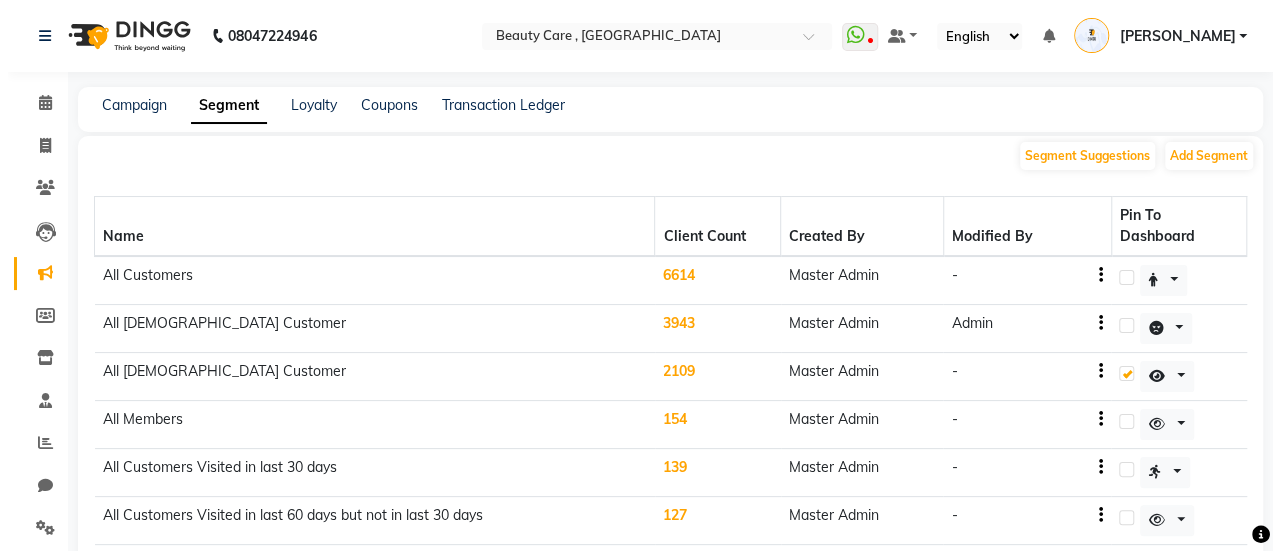 scroll, scrollTop: 224, scrollLeft: 0, axis: vertical 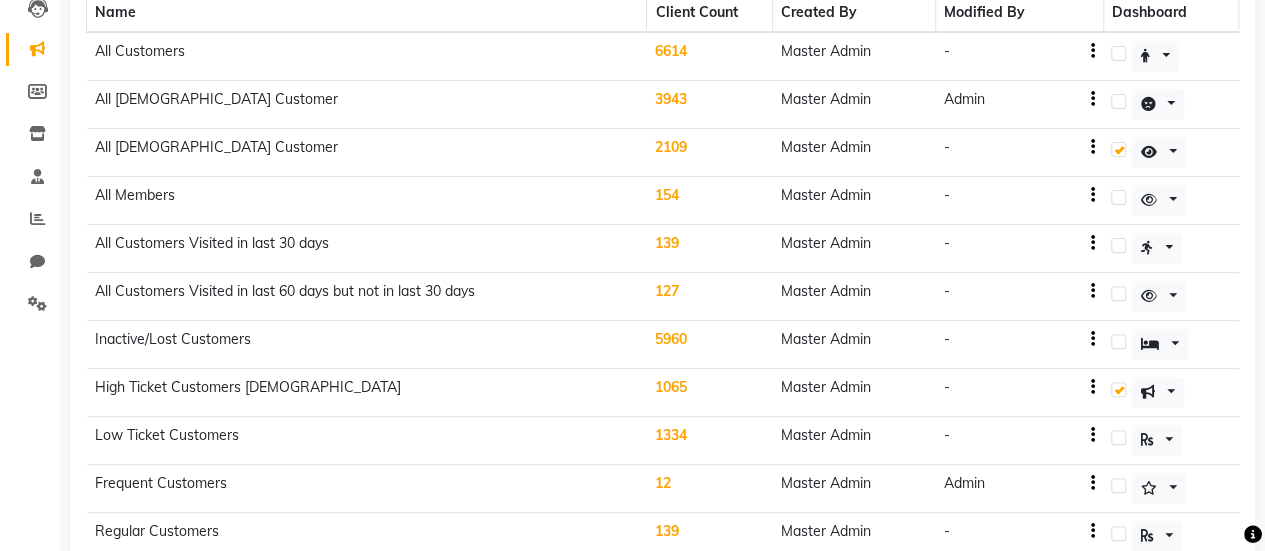 click on "127" 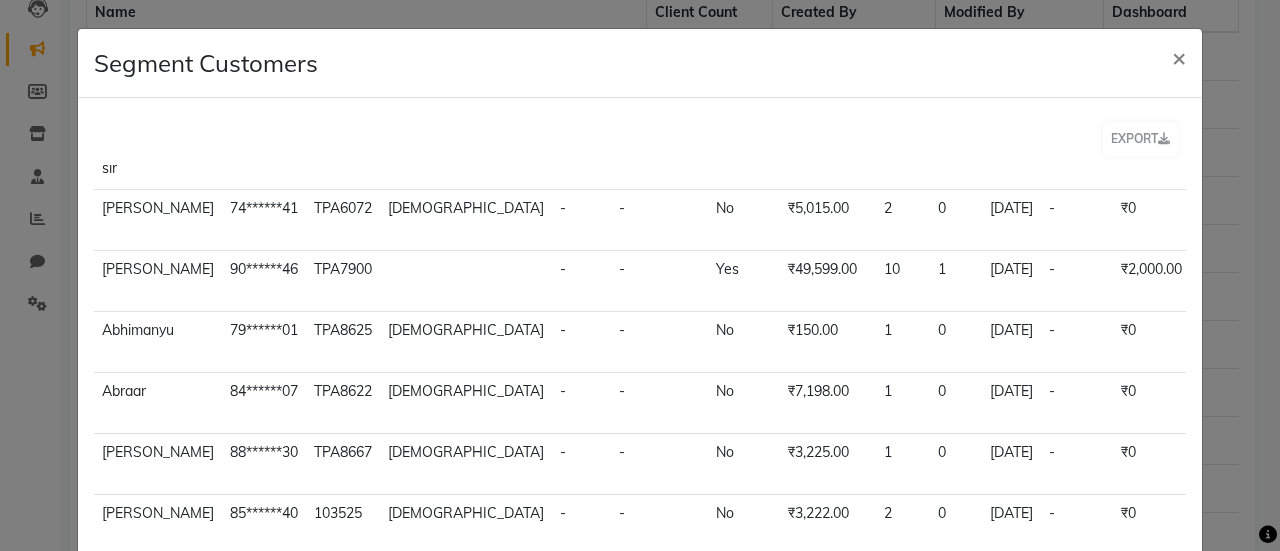 scroll, scrollTop: 0, scrollLeft: 0, axis: both 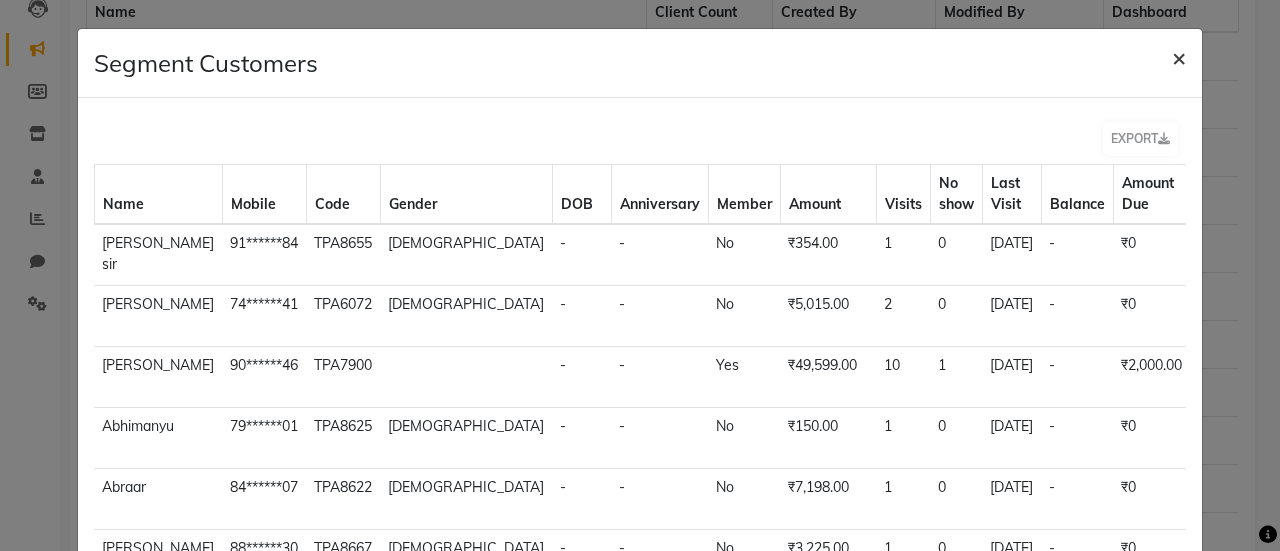 click on "×" 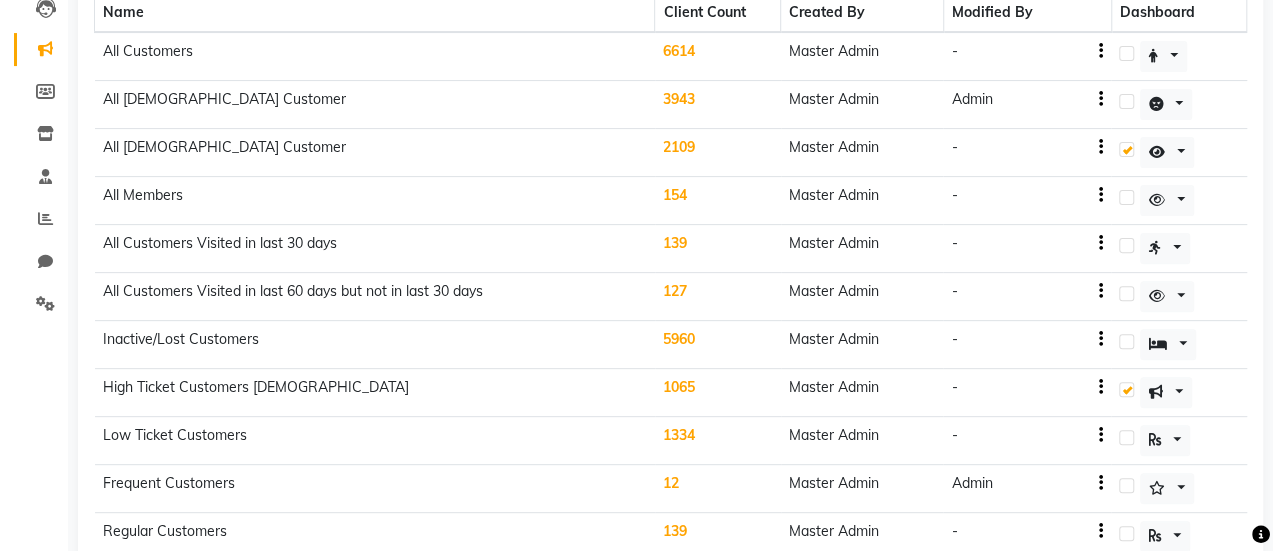 scroll, scrollTop: 0, scrollLeft: 0, axis: both 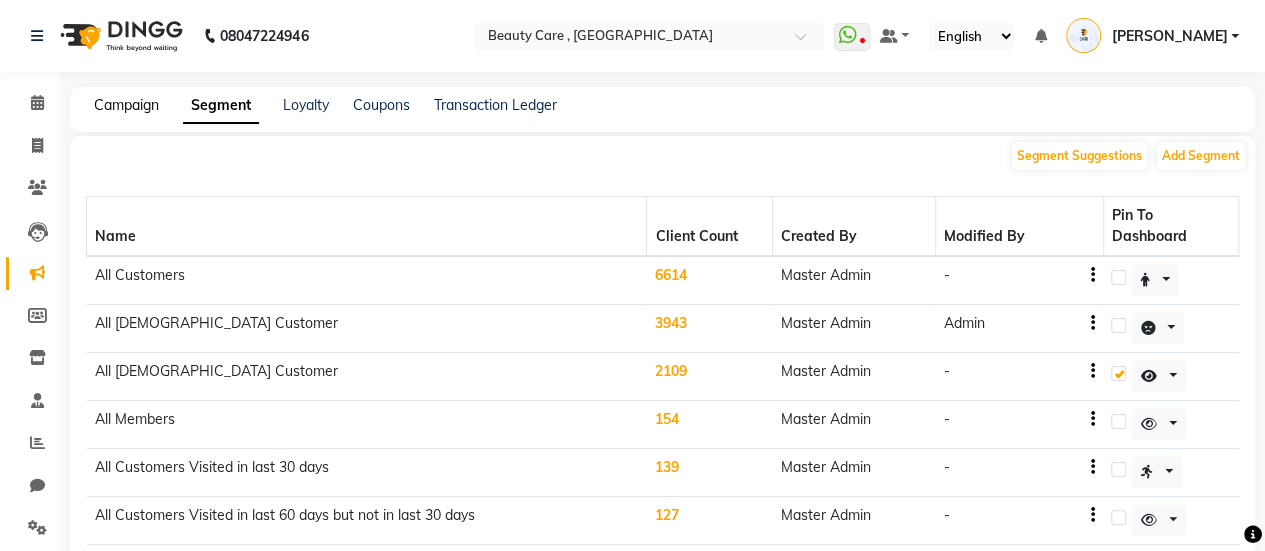 click on "Campaign" 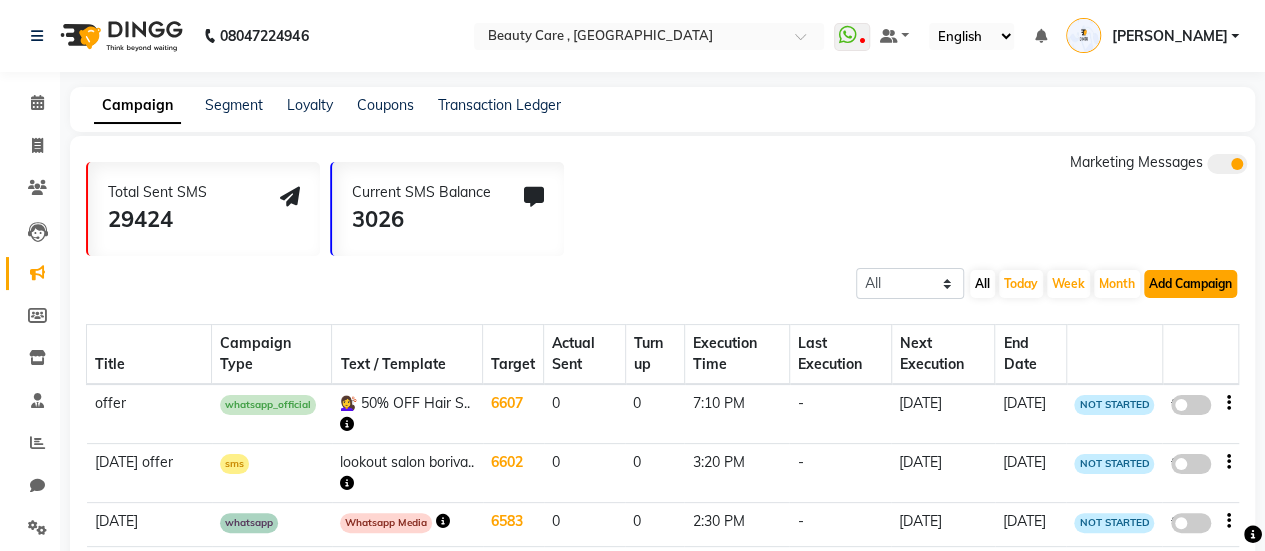 click on "Add Campaign" at bounding box center (1190, 284) 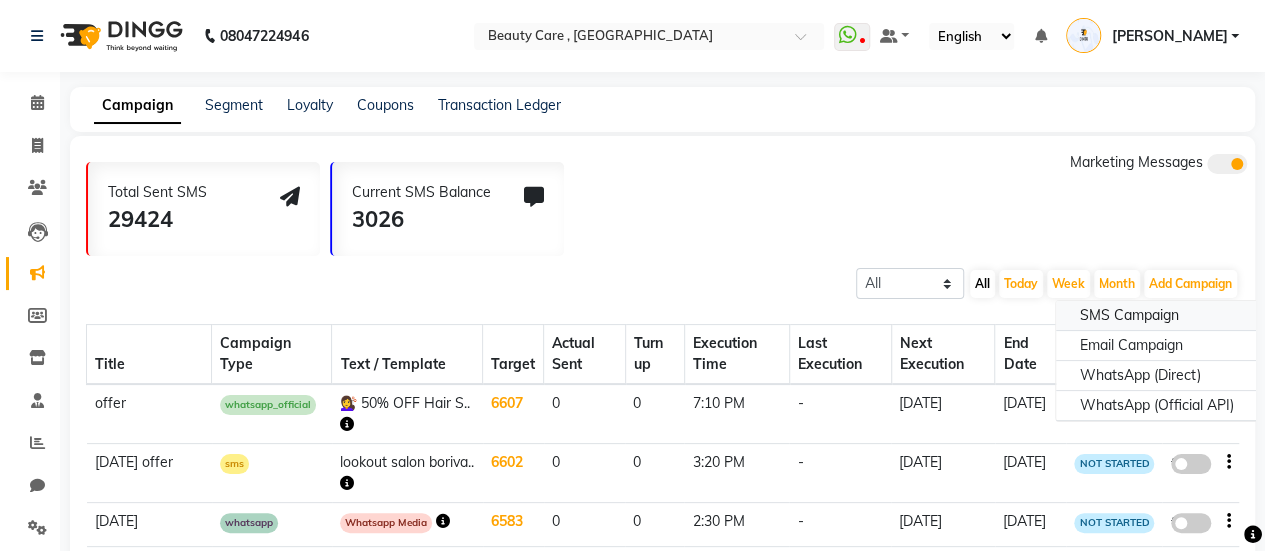 click on "SMS Campaign" 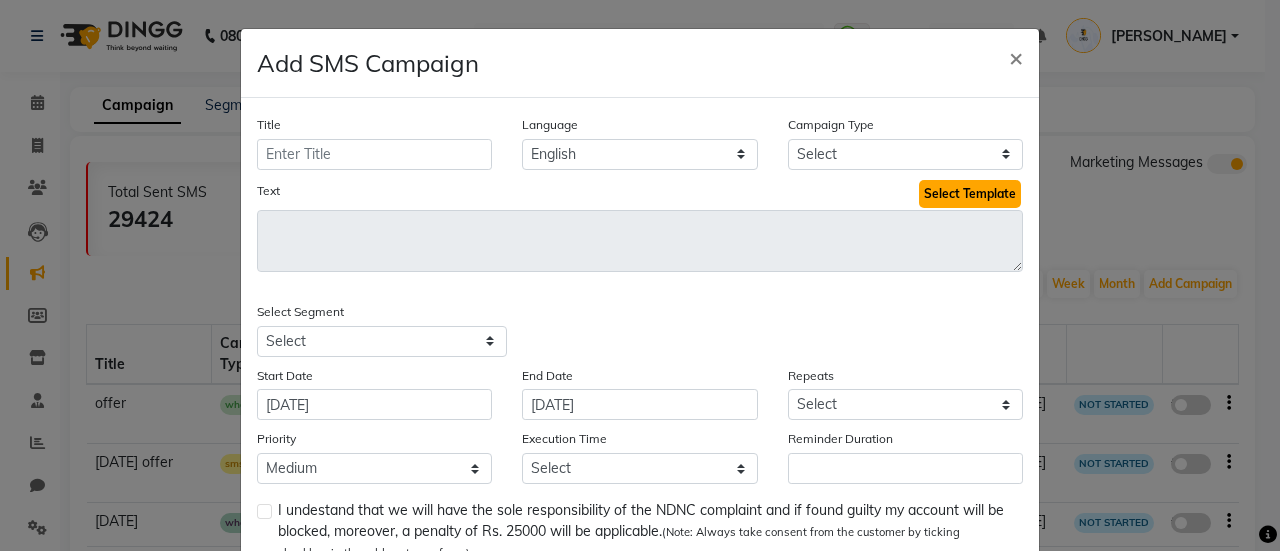 click on "Select Template" 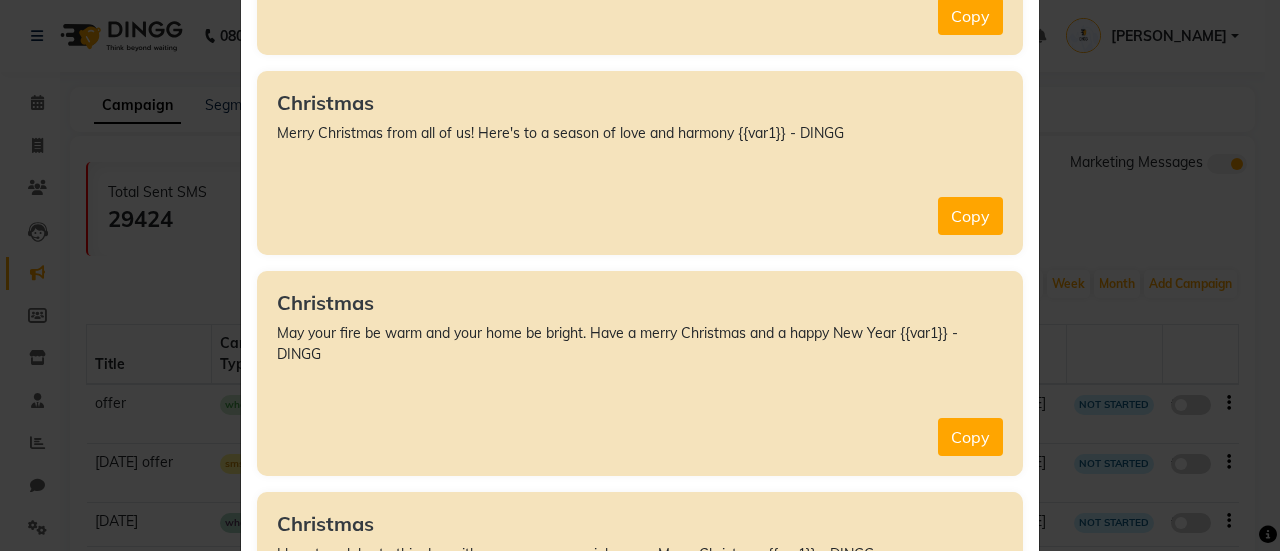 scroll, scrollTop: 1394, scrollLeft: 0, axis: vertical 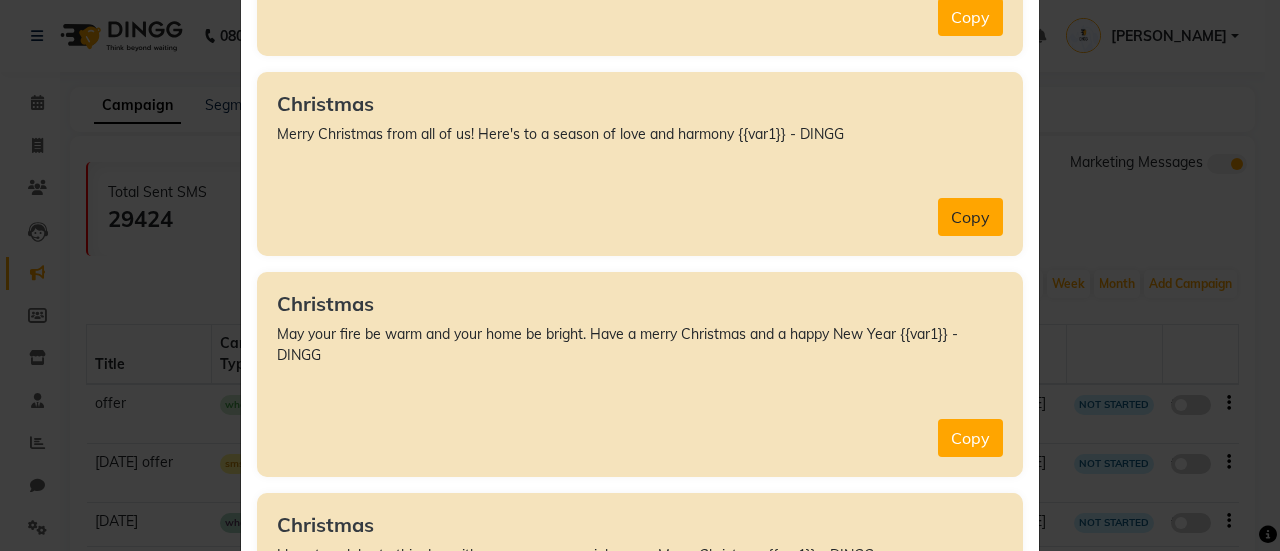 click on "Copy" 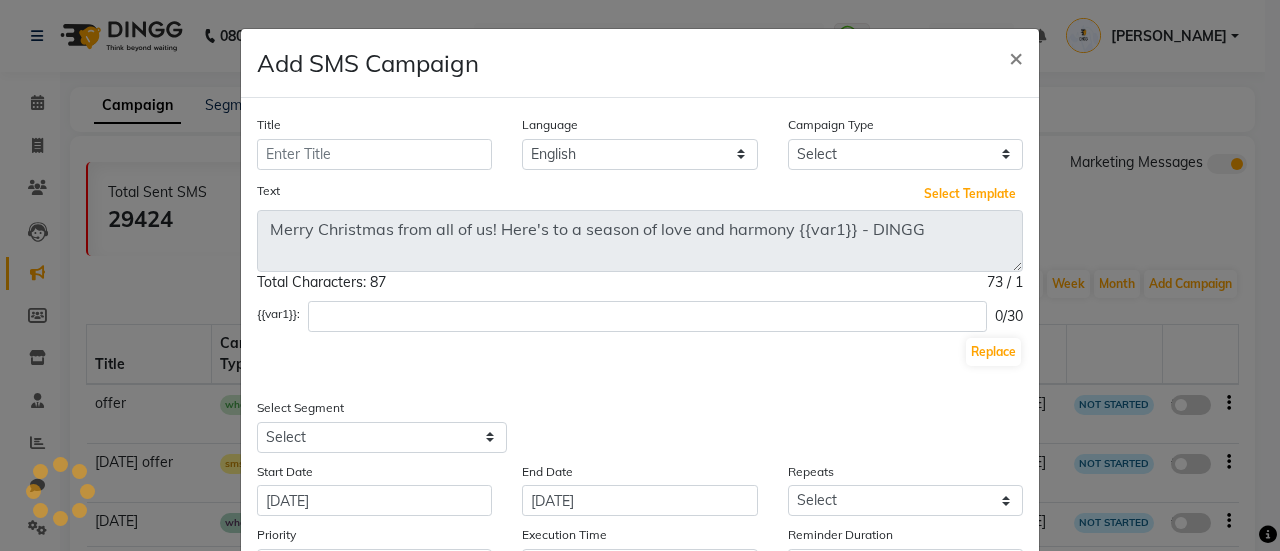scroll, scrollTop: 202, scrollLeft: 0, axis: vertical 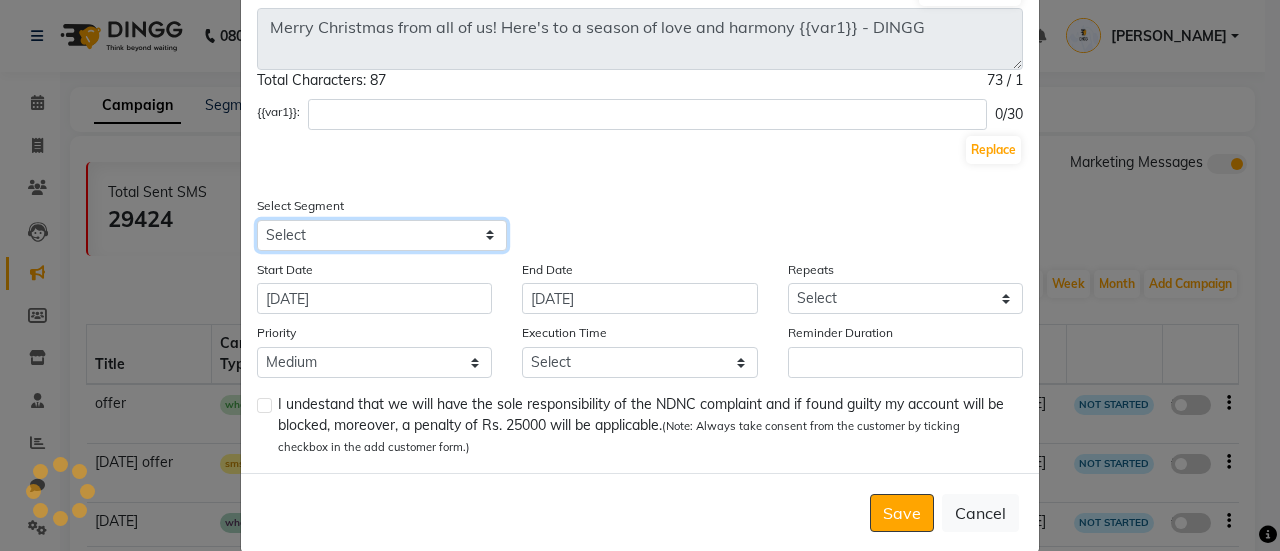 click on "Select All Customers All [DEMOGRAPHIC_DATA] Customer All [DEMOGRAPHIC_DATA] Customer All Members All Customers Visited in last 30 days All Customers Visited in last 60 days but not in last 30 days Inactive/Lost Customers High Ticket Customers [DEMOGRAPHIC_DATA] Low Ticket Customers Frequent Customers Regular Customers New Customers All Customers with Valid Birthdays All Customers with Valid Anniversary All Customer Visited in [DATE] high value [DEMOGRAPHIC_DATA] High Paying Inactive Shampoo purchases 1m+ Wallet Balance Birthday This Month Bad Feedback  Face Pack Service Taken 30 Days Back Test Color Reminder Sales Team Happy Cutomer Hair cut Taken 20 days Back Hair Color Christmas Offer Loyalty L1 Loyalty L2 Loyalty L3 Test <30 Amount Spent 15k in 1 yr Facial Taken [DATE] expired membership Prepaid Client Client Visited at least 1 never visited Test [DEMOGRAPHIC_DATA] UYGTFDS invoice due High Ticket Customer 7.5k Cust. HIgh ticket cust High paying global lkjhgfdsa keratine demo rave HNI color Loyalty L2 only hair cut hair cut [DEMOGRAPHIC_DATA] hair cut facial ABC Manicure KERATIN" at bounding box center [382, 235] 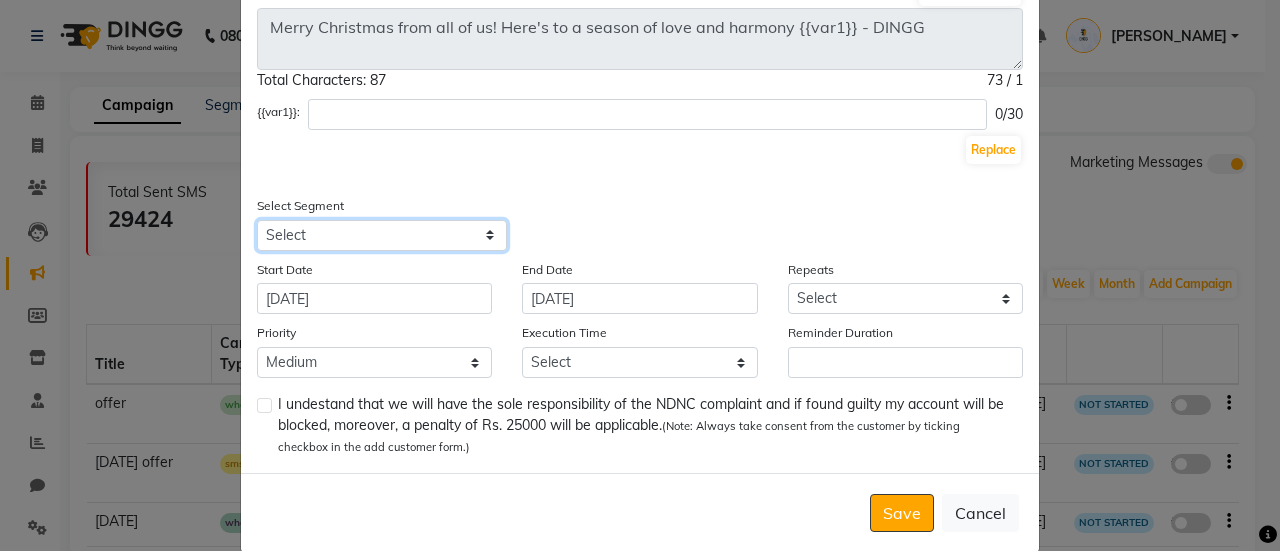 select on "12" 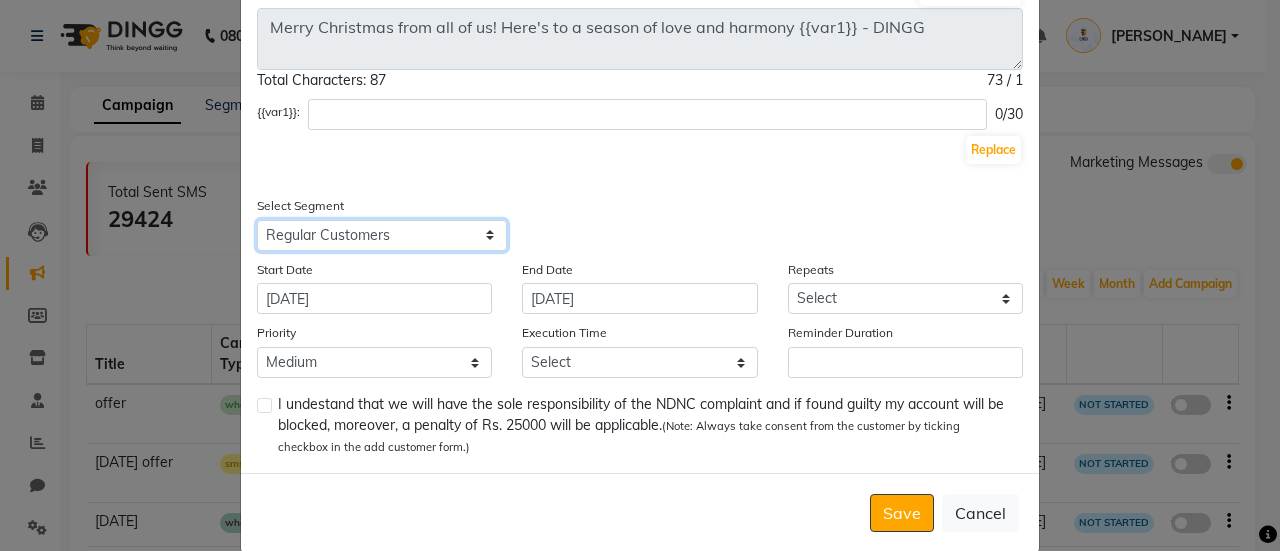 click on "Select All Customers All [DEMOGRAPHIC_DATA] Customer All [DEMOGRAPHIC_DATA] Customer All Members All Customers Visited in last 30 days All Customers Visited in last 60 days but not in last 30 days Inactive/Lost Customers High Ticket Customers [DEMOGRAPHIC_DATA] Low Ticket Customers Frequent Customers Regular Customers New Customers All Customers with Valid Birthdays All Customers with Valid Anniversary All Customer Visited in [DATE] high value [DEMOGRAPHIC_DATA] High Paying Inactive Shampoo purchases 1m+ Wallet Balance Birthday This Month Bad Feedback  Face Pack Service Taken 30 Days Back Test Color Reminder Sales Team Happy Cutomer Hair cut Taken 20 days Back Hair Color Christmas Offer Loyalty L1 Loyalty L2 Loyalty L3 Test <30 Amount Spent 15k in 1 yr Facial Taken [DATE] expired membership Prepaid Client Client Visited at least 1 never visited Test [DEMOGRAPHIC_DATA] UYGTFDS invoice due High Ticket Customer 7.5k Cust. HIgh ticket cust High paying global lkjhgfdsa keratine demo rave HNI color Loyalty L2 only hair cut hair cut [DEMOGRAPHIC_DATA] hair cut facial ABC Manicure KERATIN" at bounding box center (382, 235) 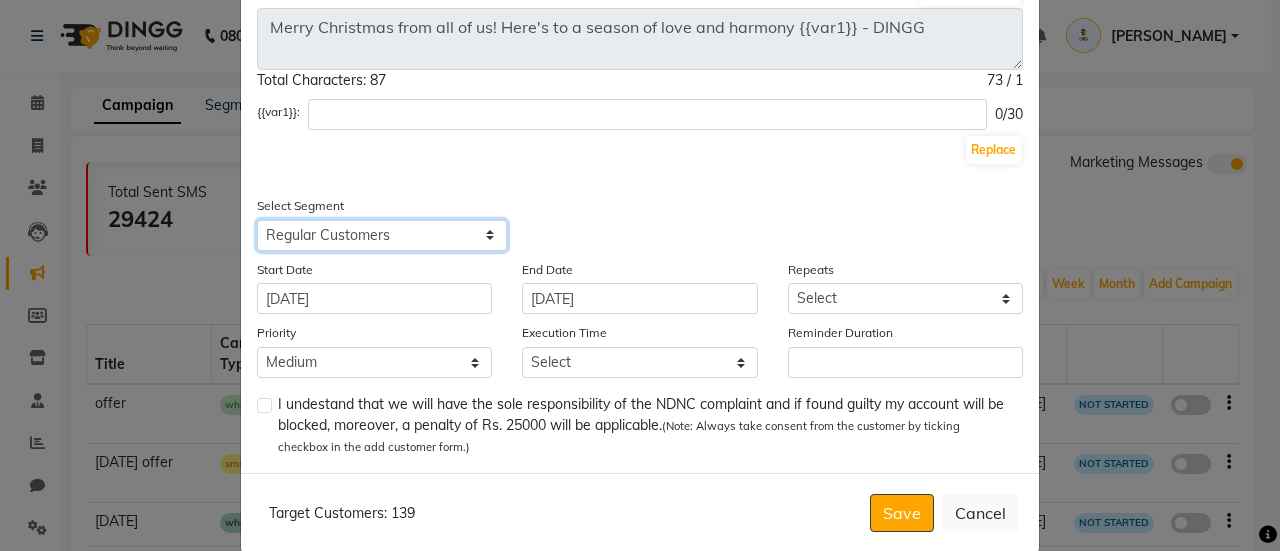scroll, scrollTop: 229, scrollLeft: 0, axis: vertical 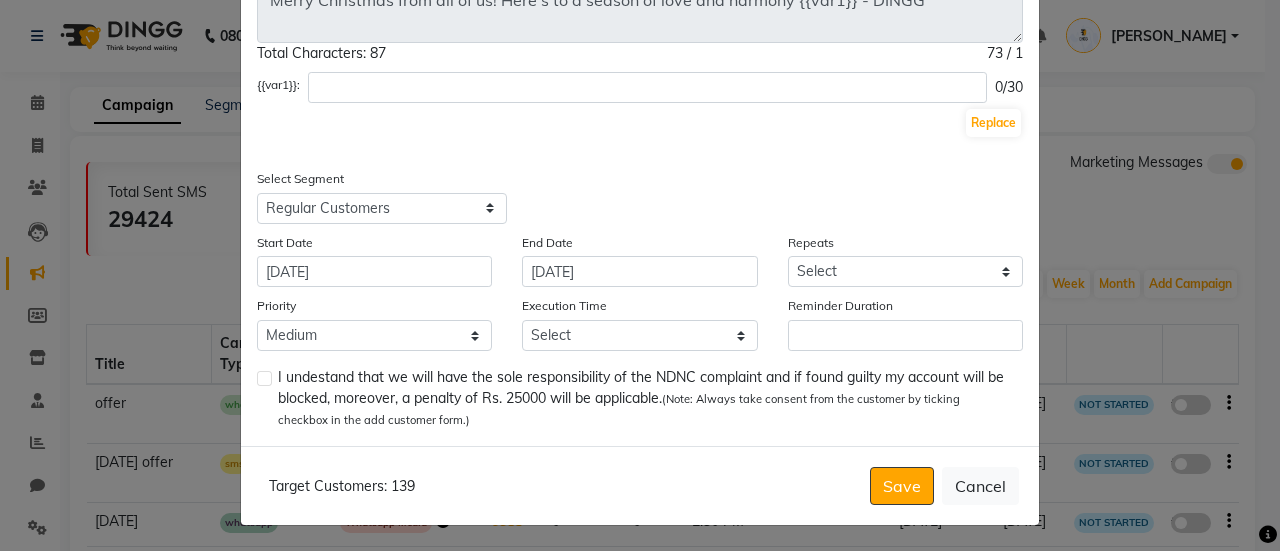 drag, startPoint x: 420, startPoint y: 489, endPoint x: 227, endPoint y: 488, distance: 193.0026 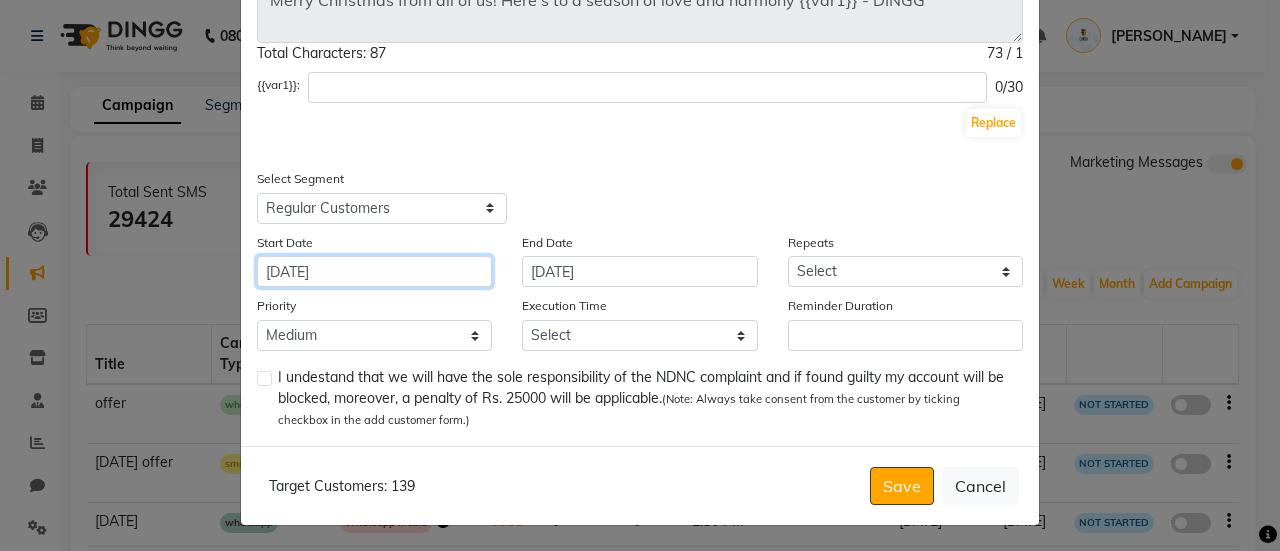 click on "[DATE]" 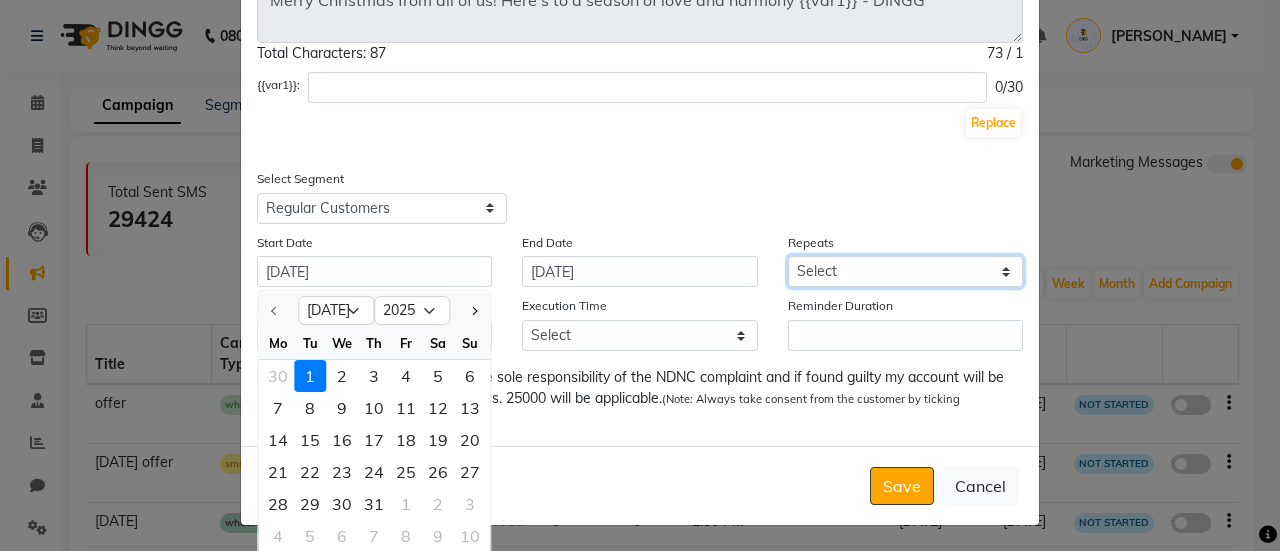 click on "Select Once Daily Alternate Day Weekly Monthly Yearly" at bounding box center [905, 271] 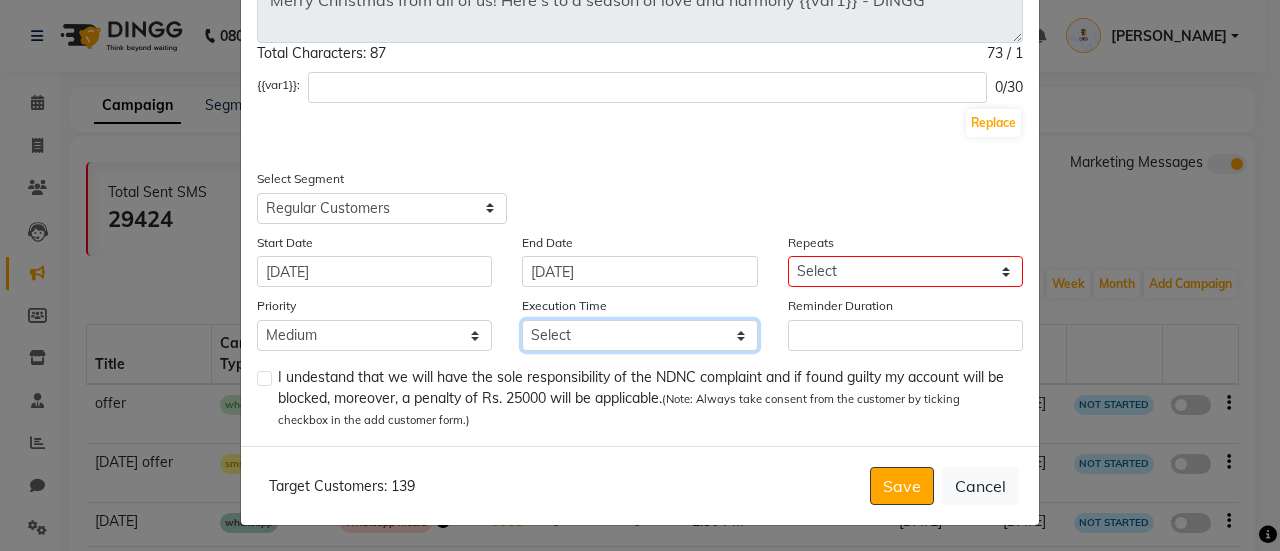 click on "Select 09:00 AM 09:10 AM 09:20 AM 09:30 AM 09:40 AM 09:50 AM 10:00 AM 10:10 AM 10:20 AM 10:30 AM 10:40 AM 10:50 AM 11:00 AM 11:10 AM 11:20 AM 11:30 AM 11:40 AM 11:50 AM 12:00 PM 12:10 PM 12:20 PM 12:30 PM 12:40 PM 12:50 PM 01:00 PM 01:10 PM 01:20 PM 01:30 PM 01:40 PM 01:50 PM 02:00 PM 02:10 PM 02:20 PM 02:30 PM 02:40 PM 02:50 PM 03:00 PM 03:10 PM 03:20 PM 03:30 PM 03:40 PM 03:50 PM 04:00 PM 04:10 PM 04:20 PM 04:30 PM 04:40 PM 04:50 PM 05:00 PM 05:10 PM 05:20 PM 05:30 PM 05:40 PM 05:50 PM 06:00 PM 06:10 PM 06:20 PM 06:30 PM 06:40 PM 06:50 PM 07:00 PM 07:10 PM 07:20 PM 07:30 PM 07:40 PM 07:50 PM 08:00 PM 08:10 PM 08:20 PM 08:30 PM 08:40 PM 08:50 PM" at bounding box center (639, 335) 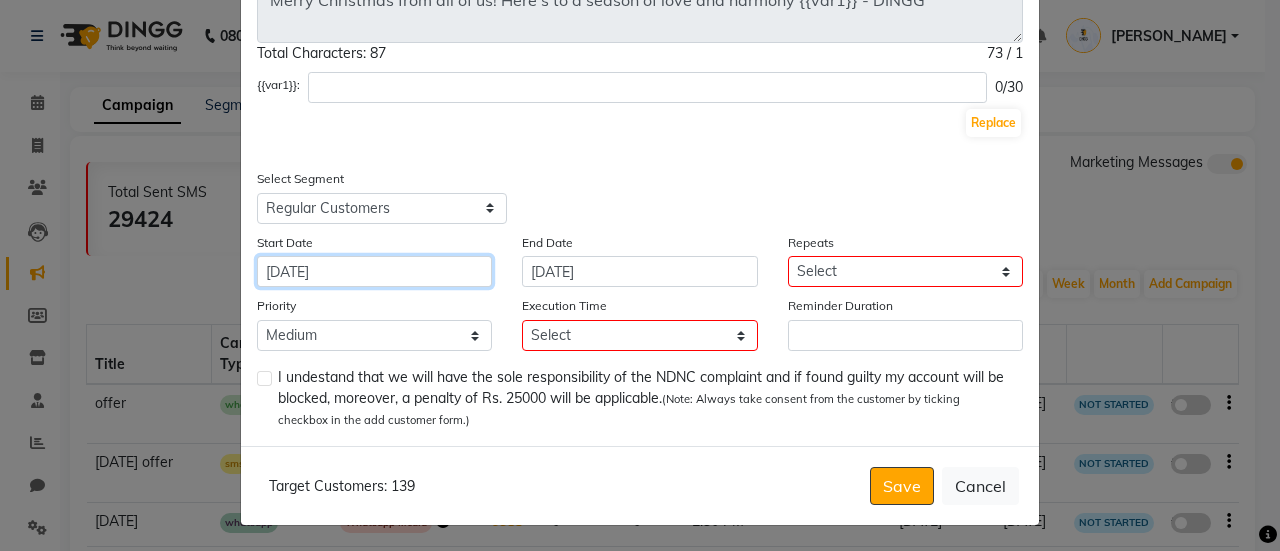 click on "[DATE]" 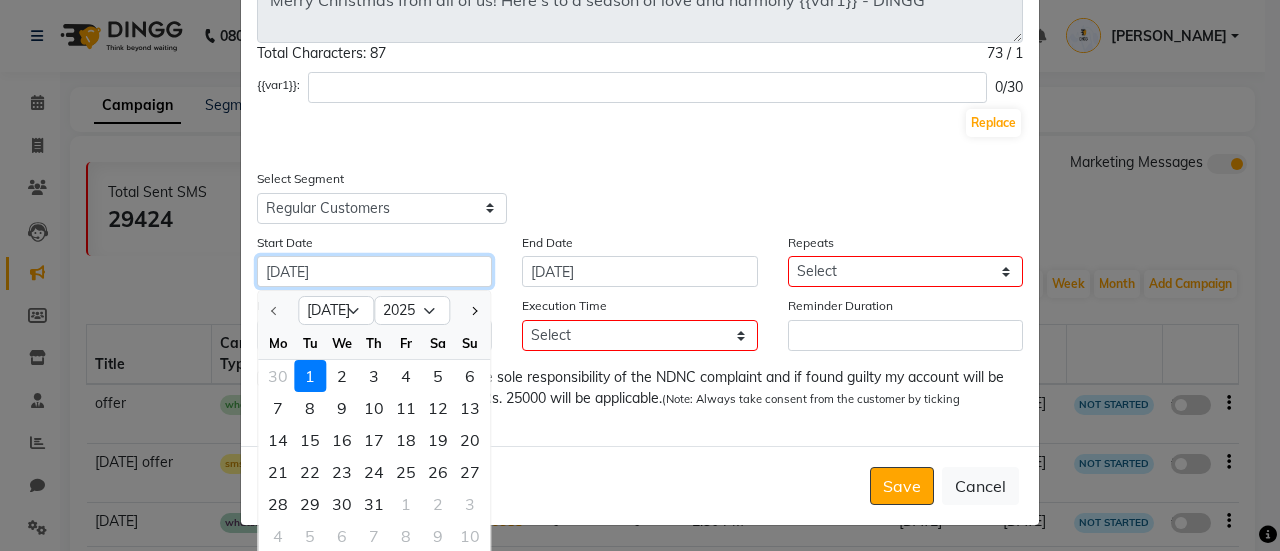 click on "[DATE]" 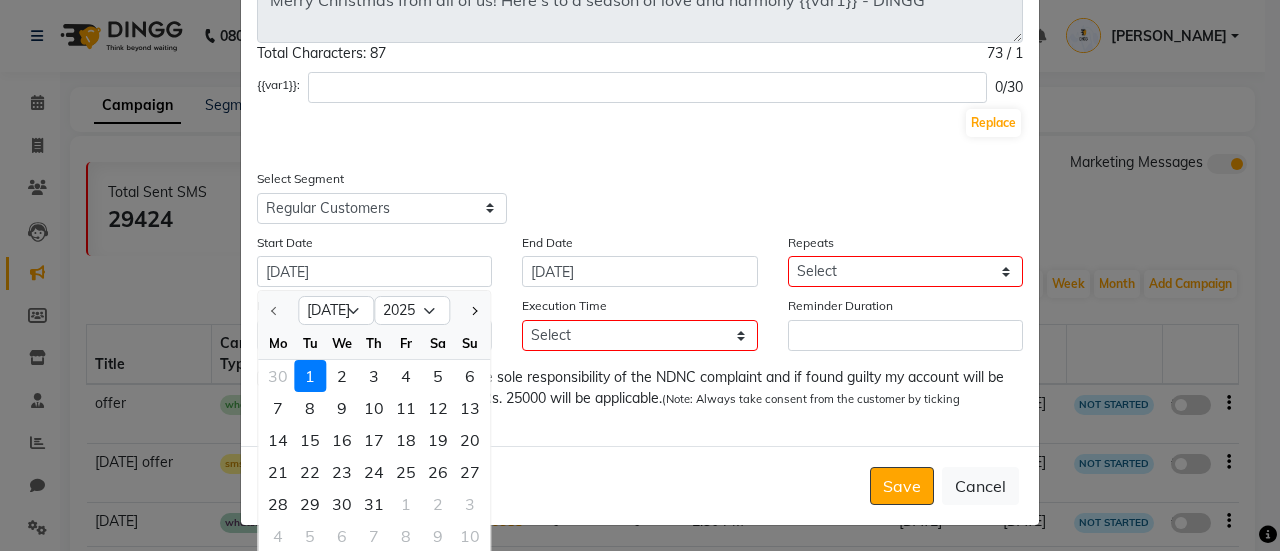 click on "Title Language English Campaign Type Select Birthday Anniversary Promotional Service reminder Text Select Template Merry Christmas from all of us! Here's to a season of love and harmony {{var1}} - DINGG Total Characters: 87 73 / 1  {{var1}}: 0/30 Replace Select Segment Select All Customers All [DEMOGRAPHIC_DATA] Customer All [DEMOGRAPHIC_DATA] Customer All Members All Customers Visited in last 30 days All Customers Visited in last 60 days but not in last 30 days Inactive/Lost Customers High Ticket Customers [DEMOGRAPHIC_DATA] Low Ticket Customers Frequent Customers Regular Customers New Customers All Customers with Valid Birthdays All Customers with Valid Anniversary All Customer Visited in [DATE] high value [DEMOGRAPHIC_DATA] High Paying Inactive Shampoo purchases 1m+ Wallet Balance Birthday This Month Bad Feedback  Face Pack Service Taken 30 Days Back Test Color Reminder Sales Team Happy Cutomer Hair cut Taken 20 days Back Hair Color Christmas Offer Loyalty L1 Loyalty L2 Loyalty L3 Test <30 Amount Spent 15k in 1 yr Facial Taken [DATE] expired membership 60" 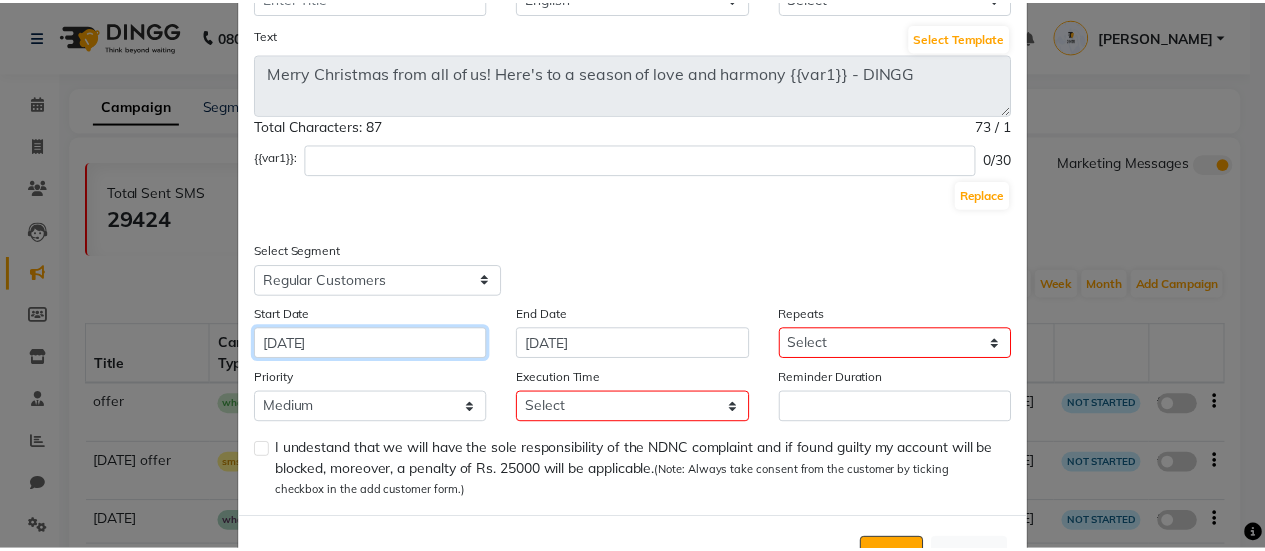 scroll, scrollTop: 0, scrollLeft: 0, axis: both 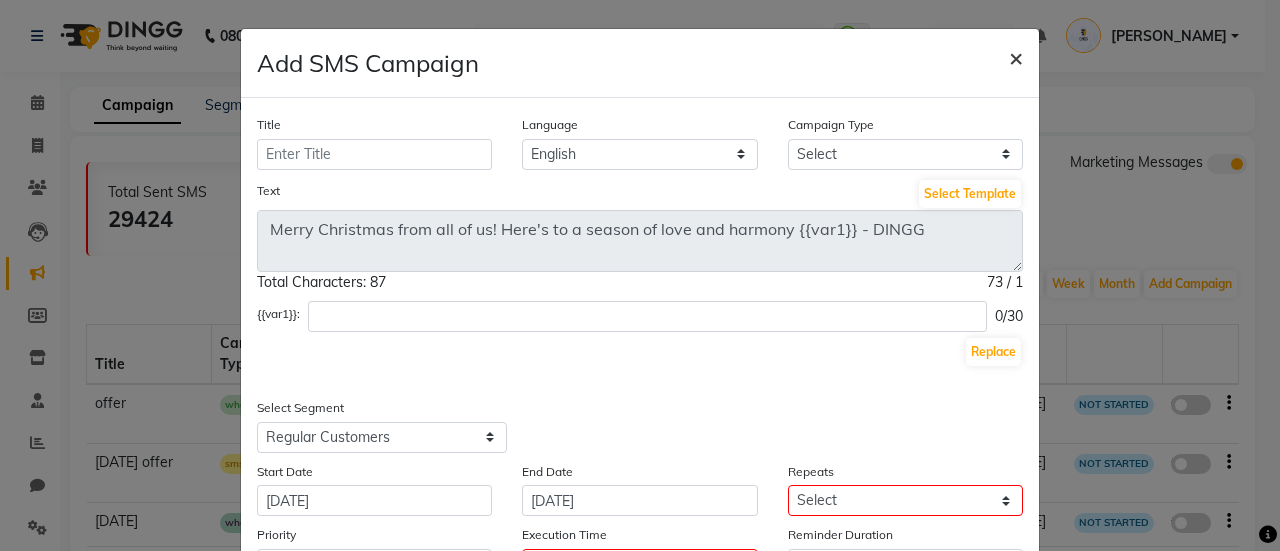 click on "×" 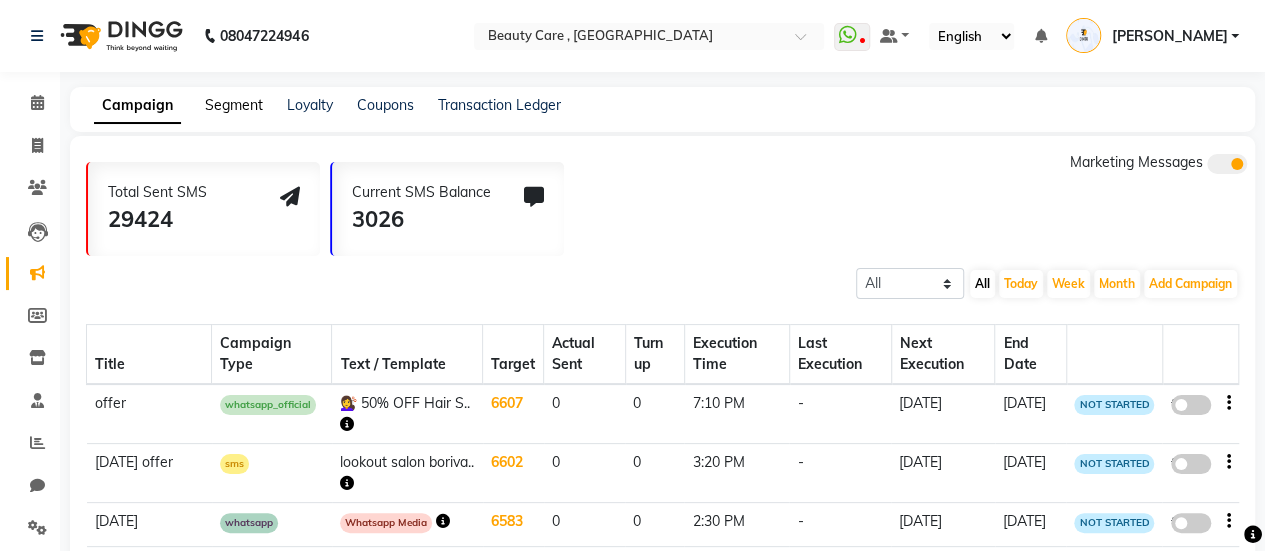 click on "Segment" 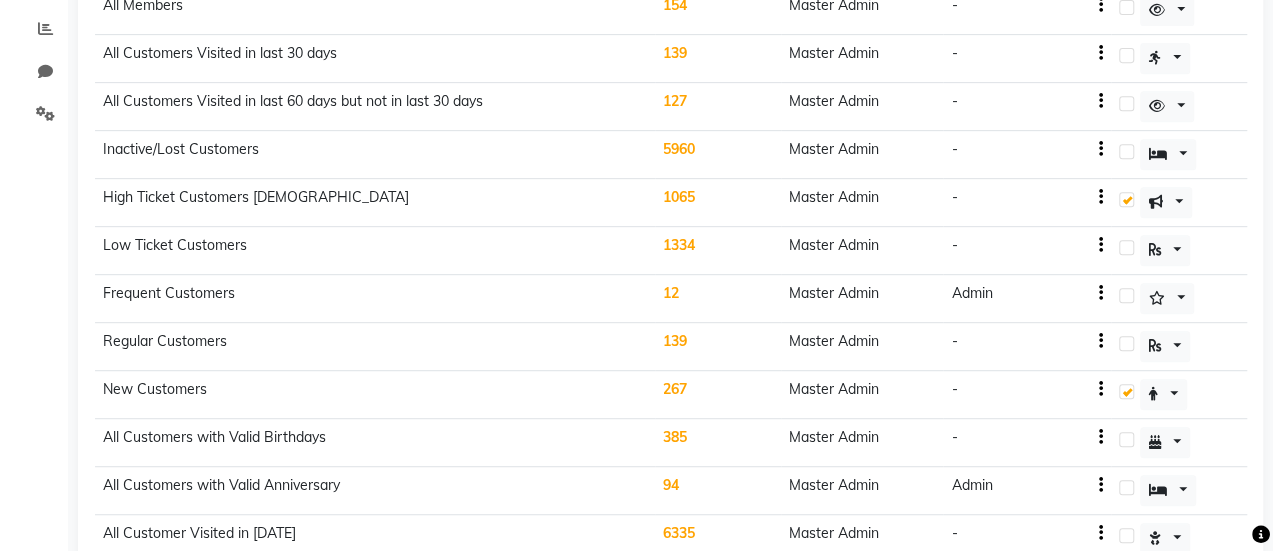 scroll, scrollTop: 460, scrollLeft: 0, axis: vertical 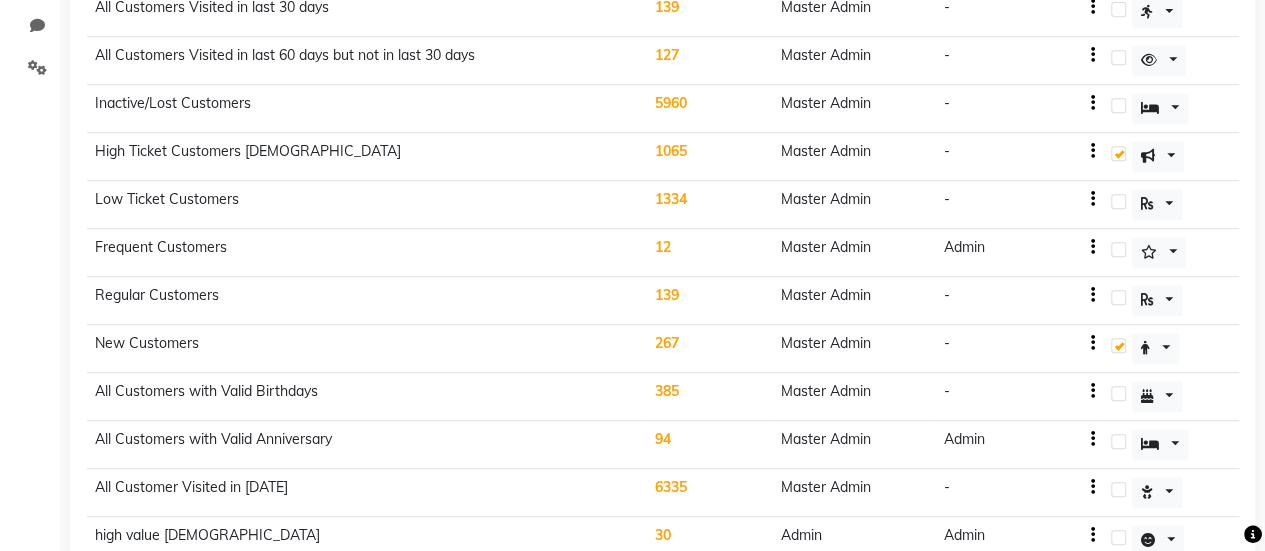 click on "139" 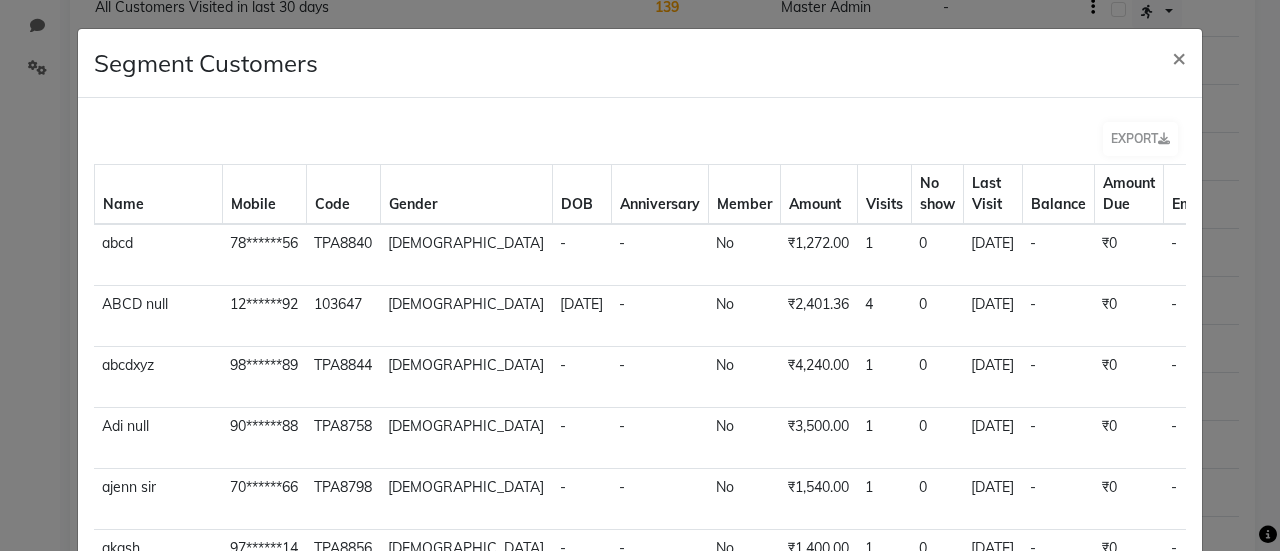 scroll, scrollTop: 388, scrollLeft: 0, axis: vertical 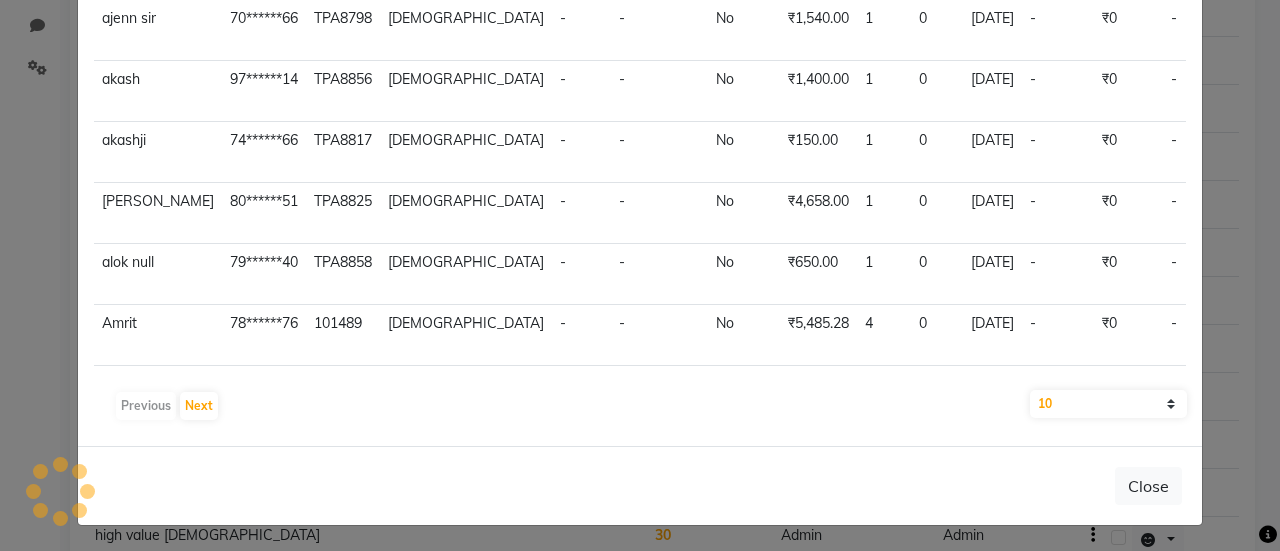 click on "10 50 100" 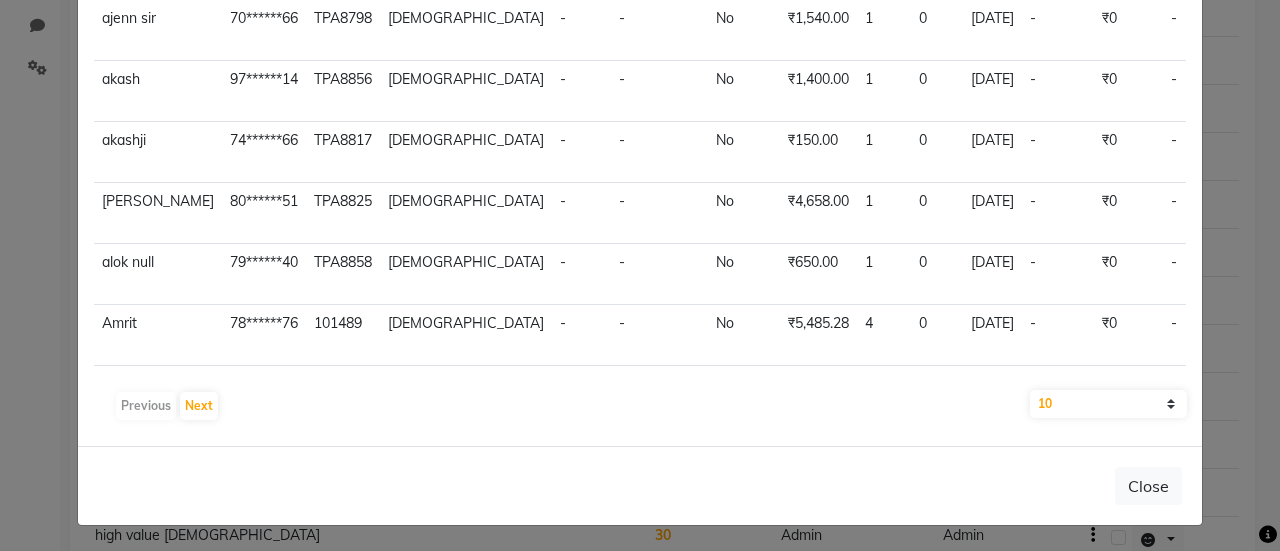 select on "100" 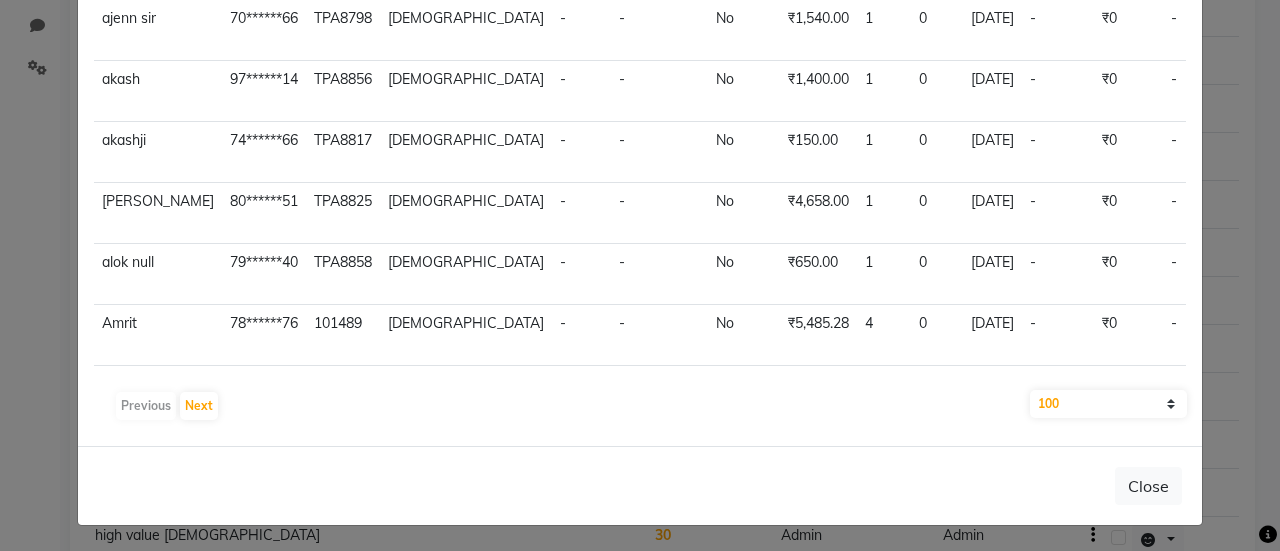 click on "10 50 100" 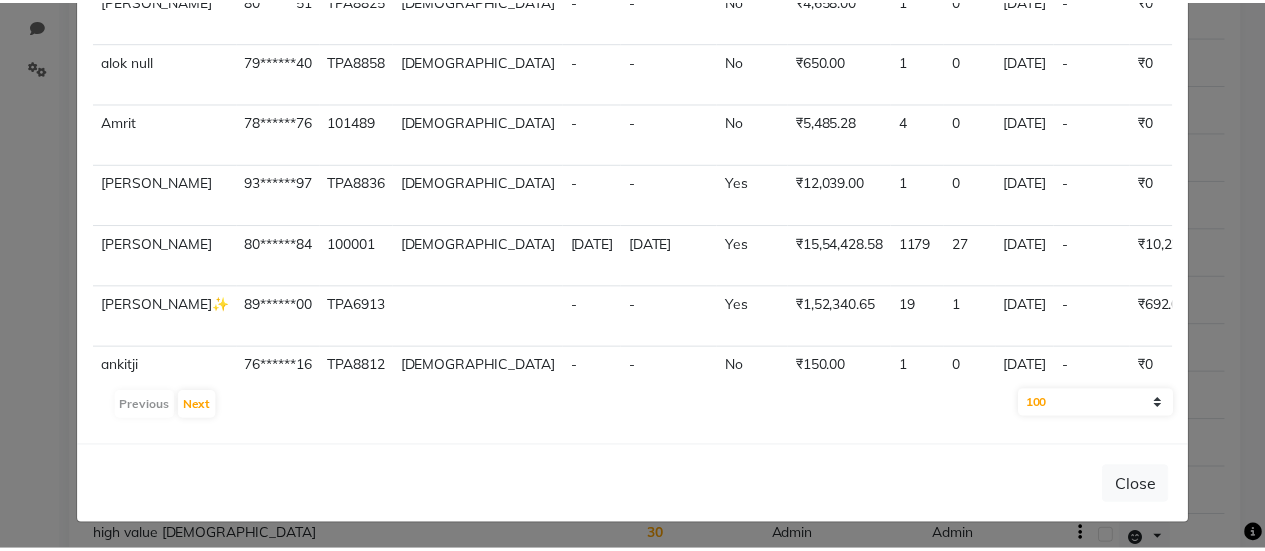 scroll, scrollTop: 0, scrollLeft: 0, axis: both 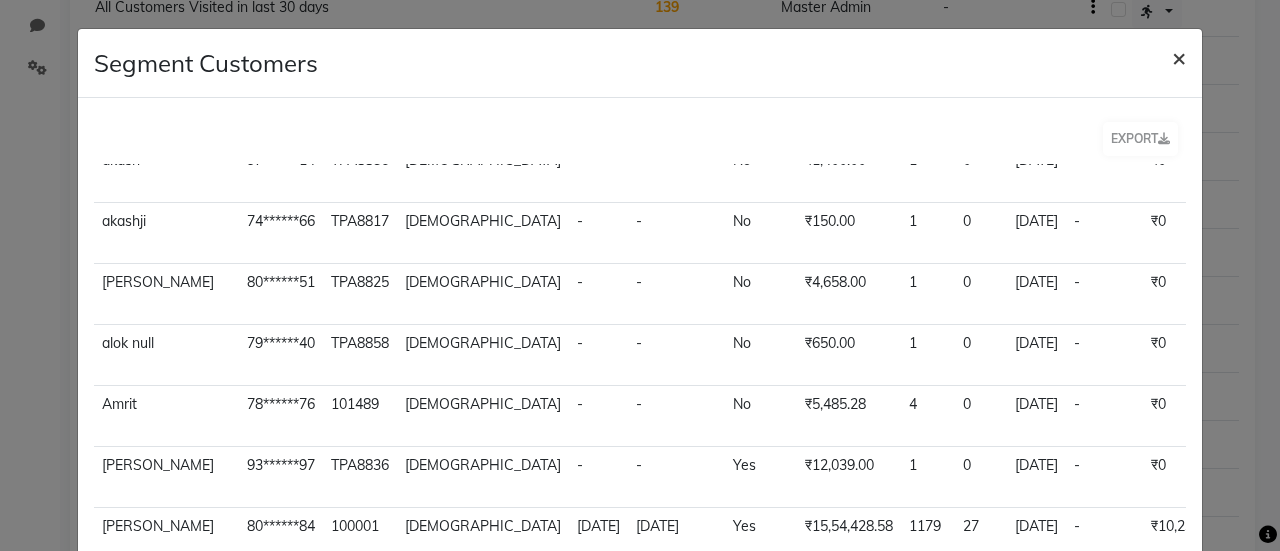 click on "×" 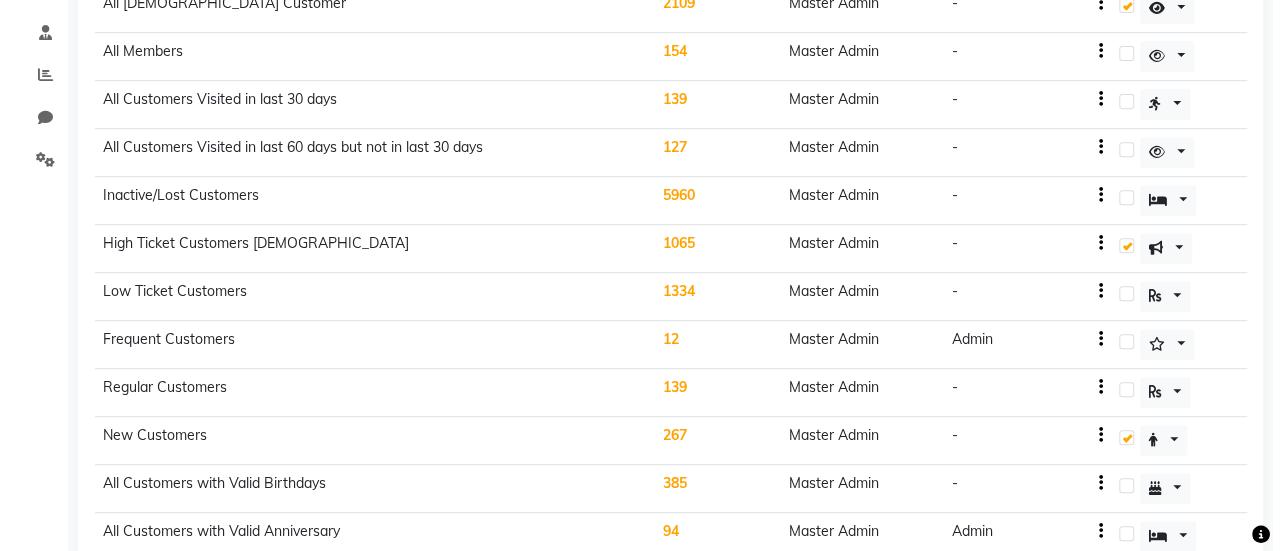 scroll, scrollTop: 0, scrollLeft: 0, axis: both 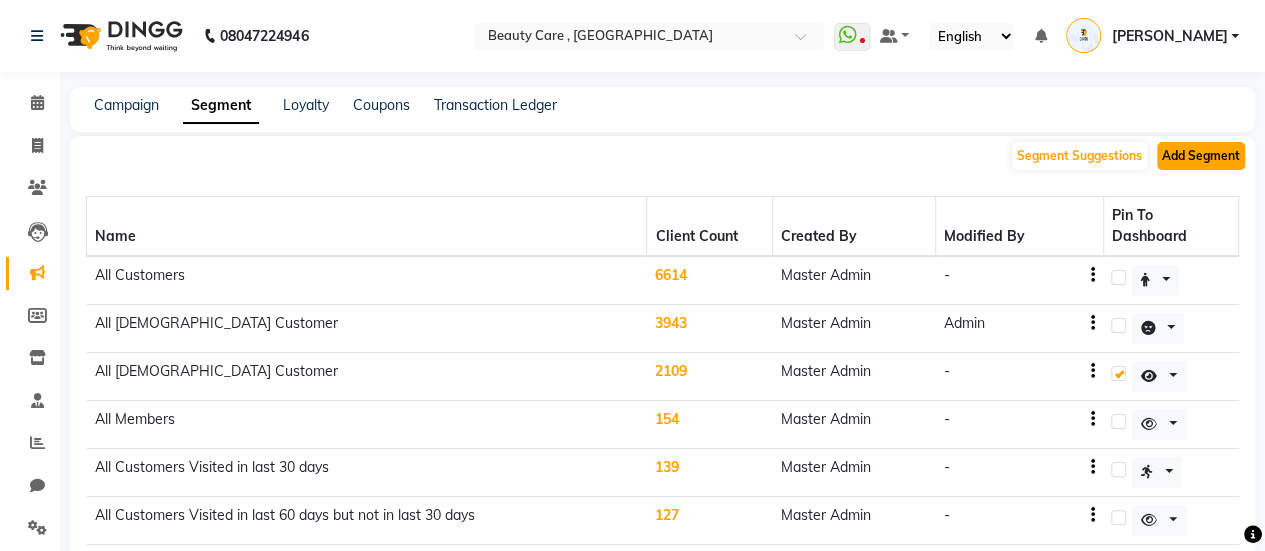 click on "Add Segment" 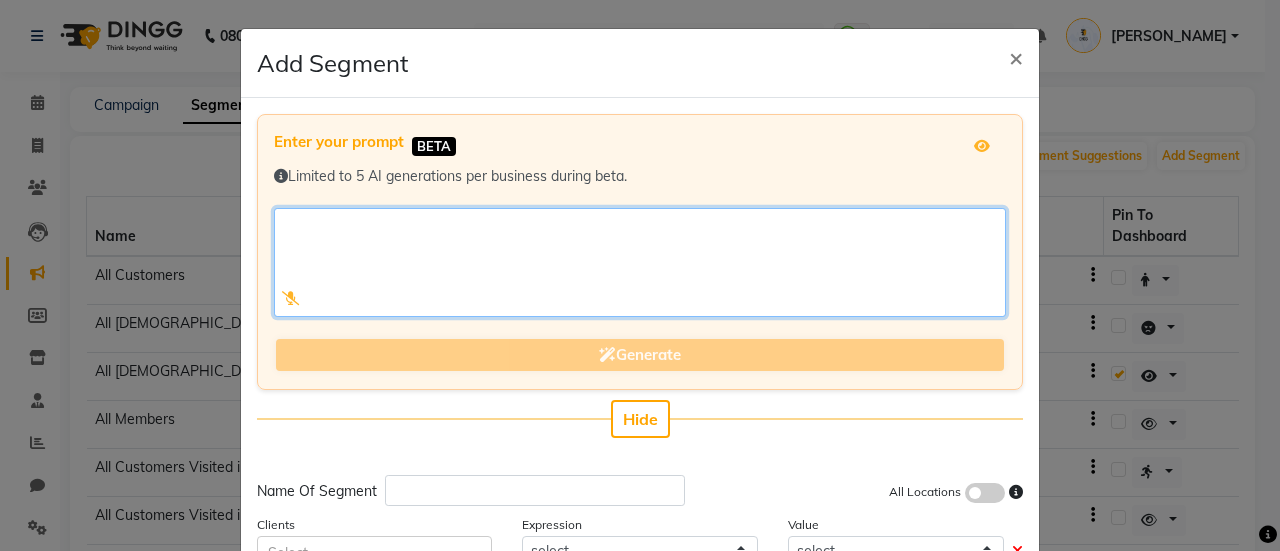 click 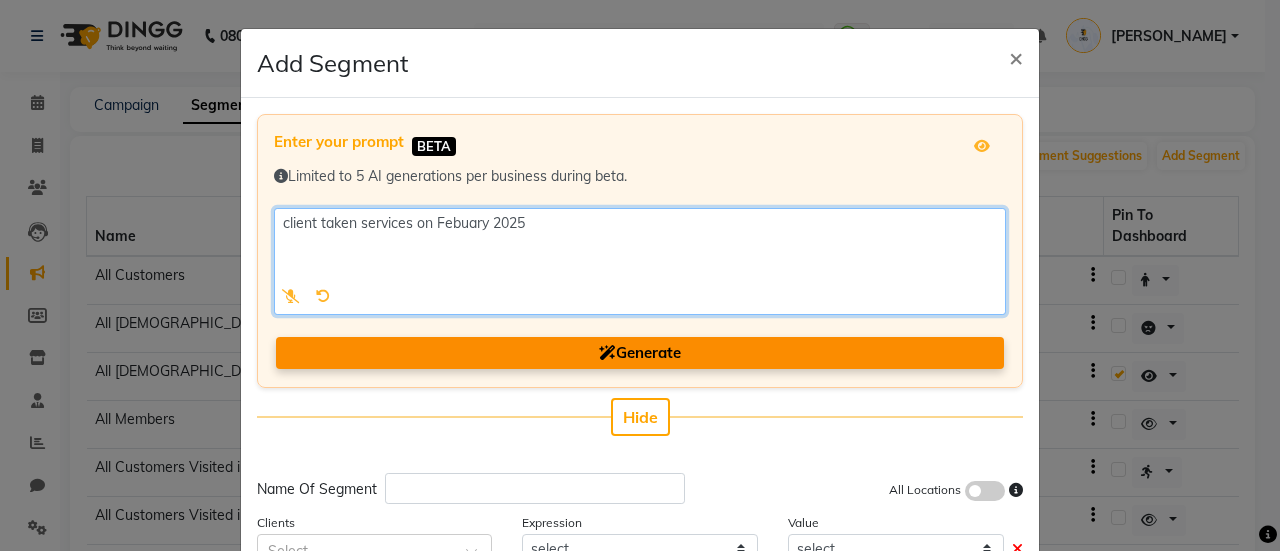 type on "client taken services on Febuary 2025" 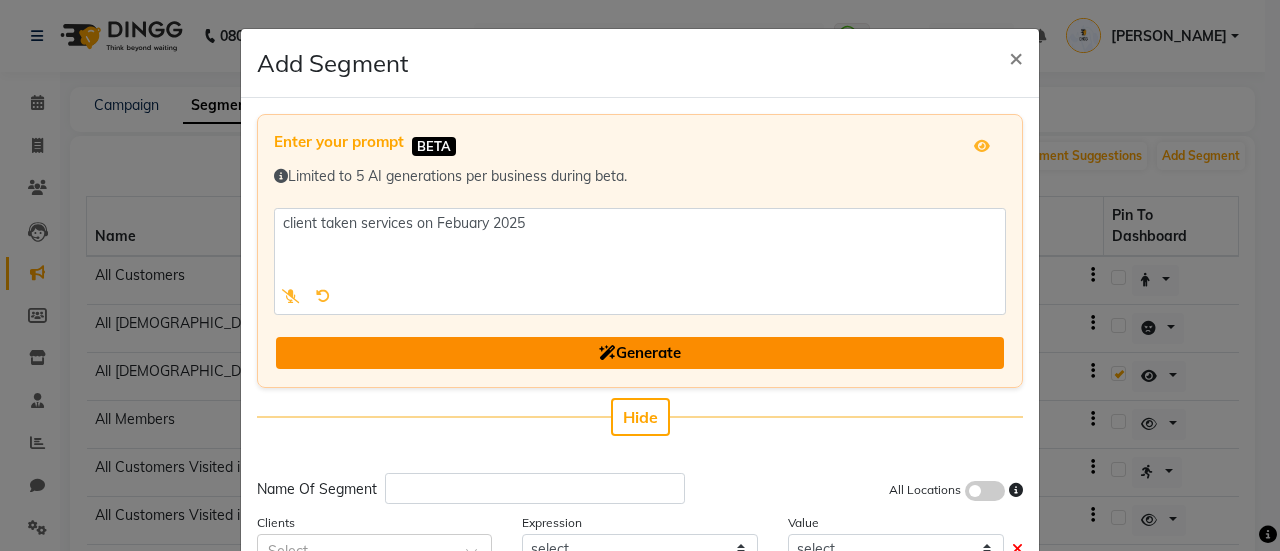 click on "Generate" 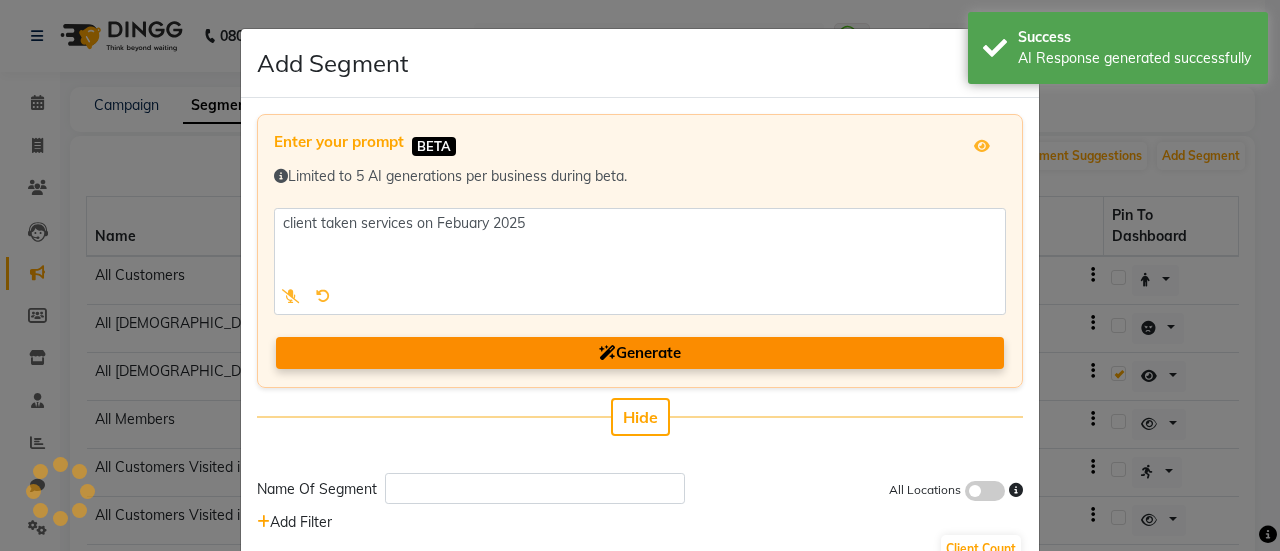 scroll, scrollTop: 0, scrollLeft: 0, axis: both 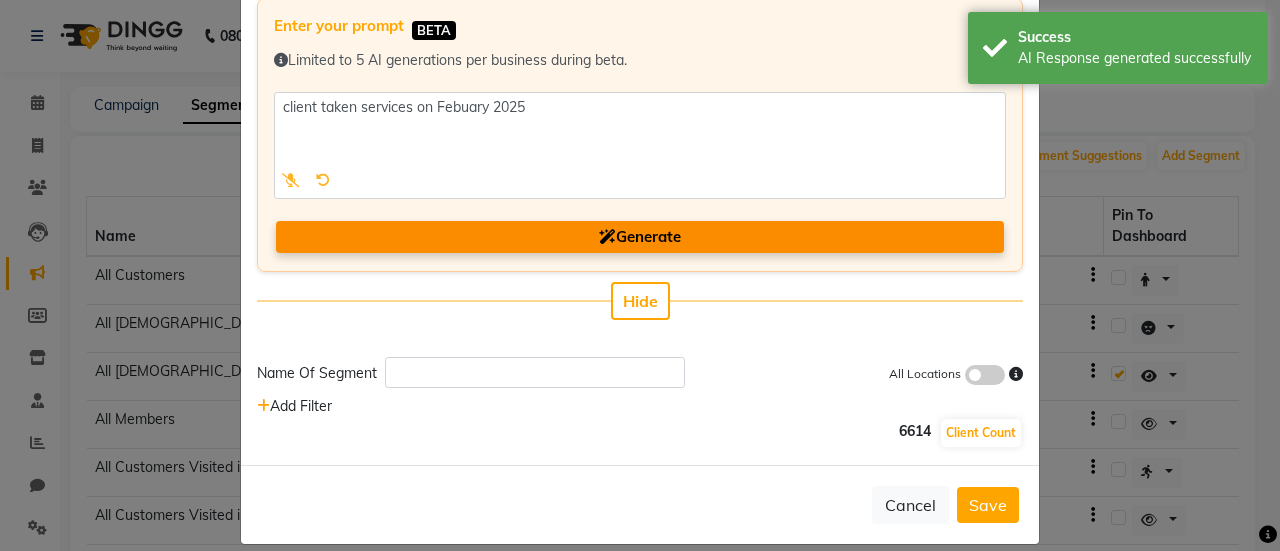 click 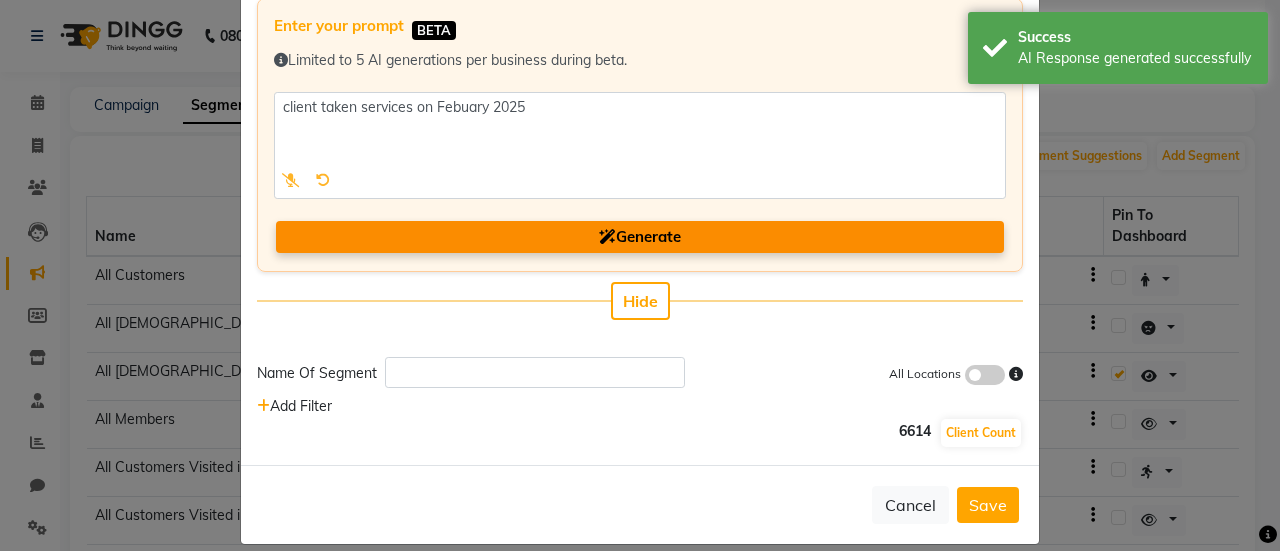 click 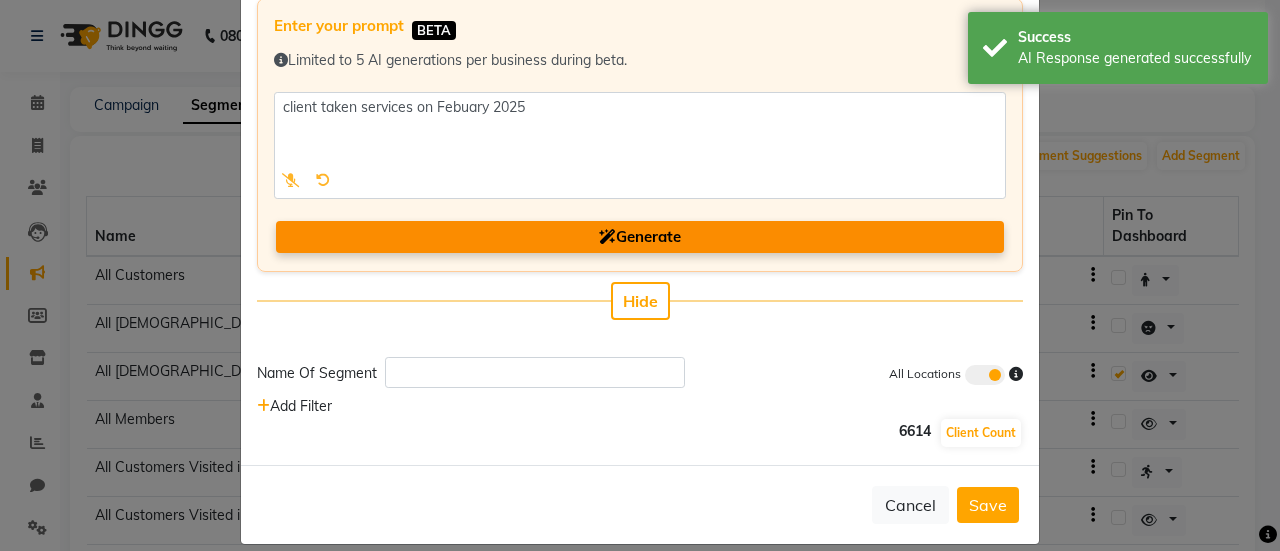 click 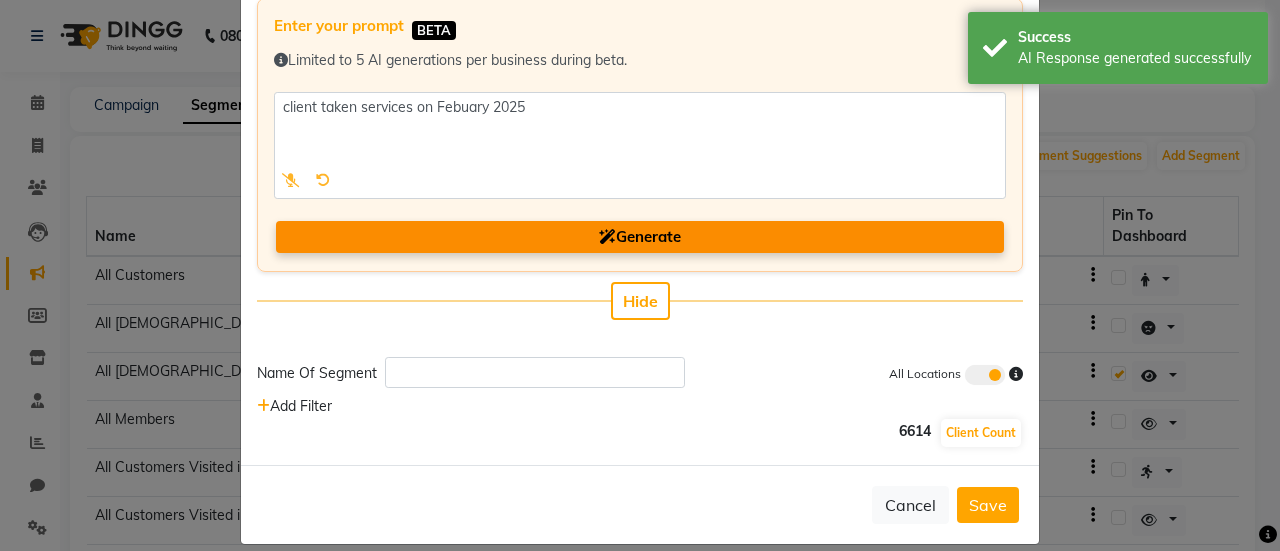 click 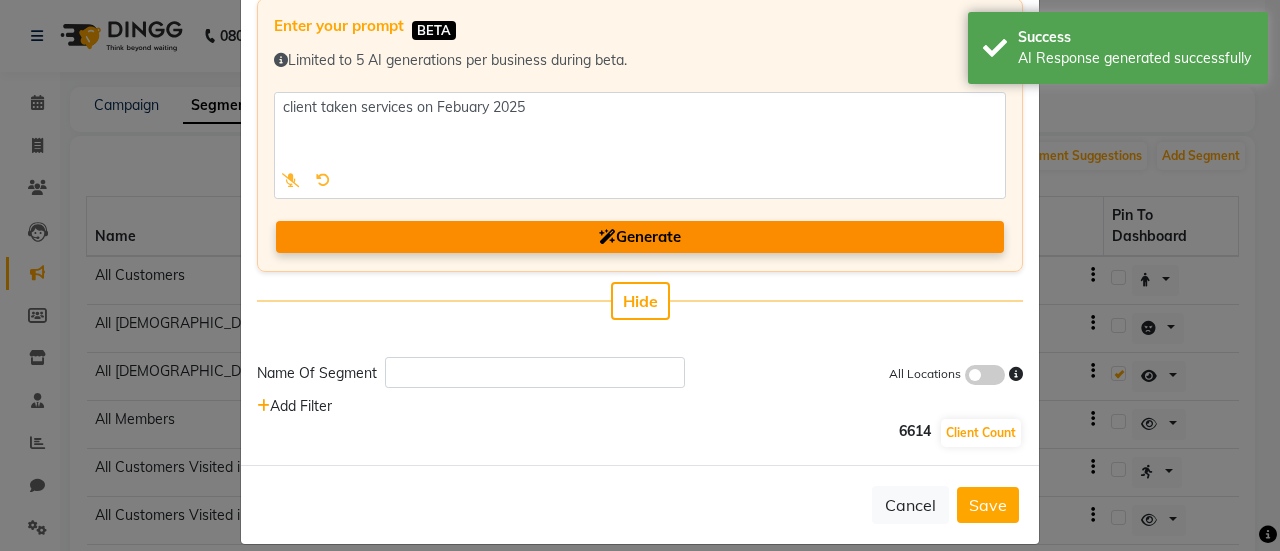 click on "Add Filter" 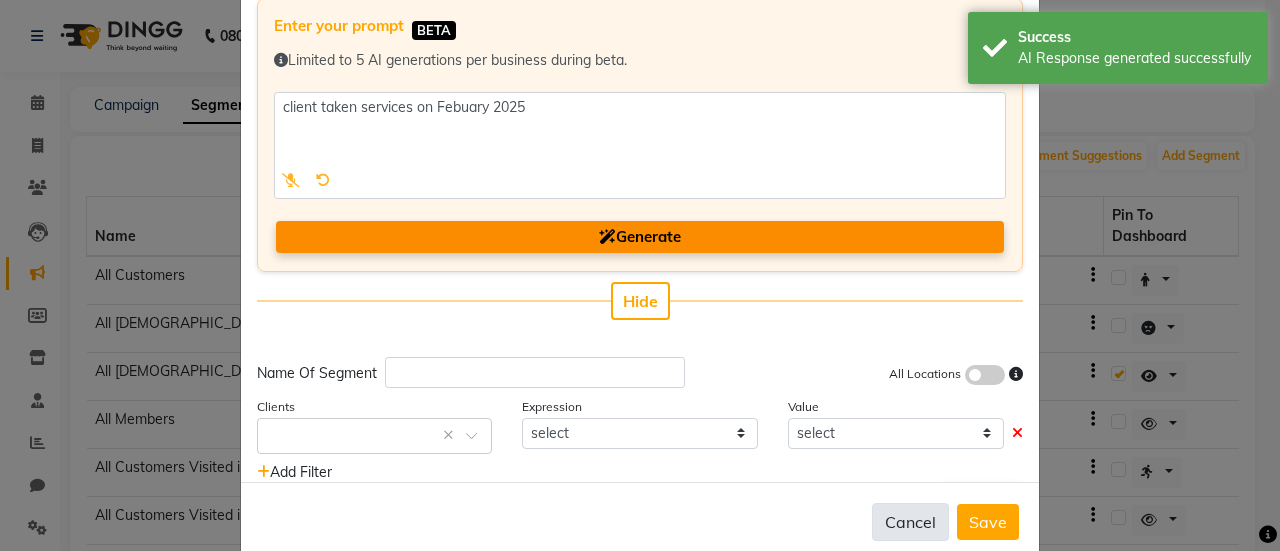 click on "Cancel" 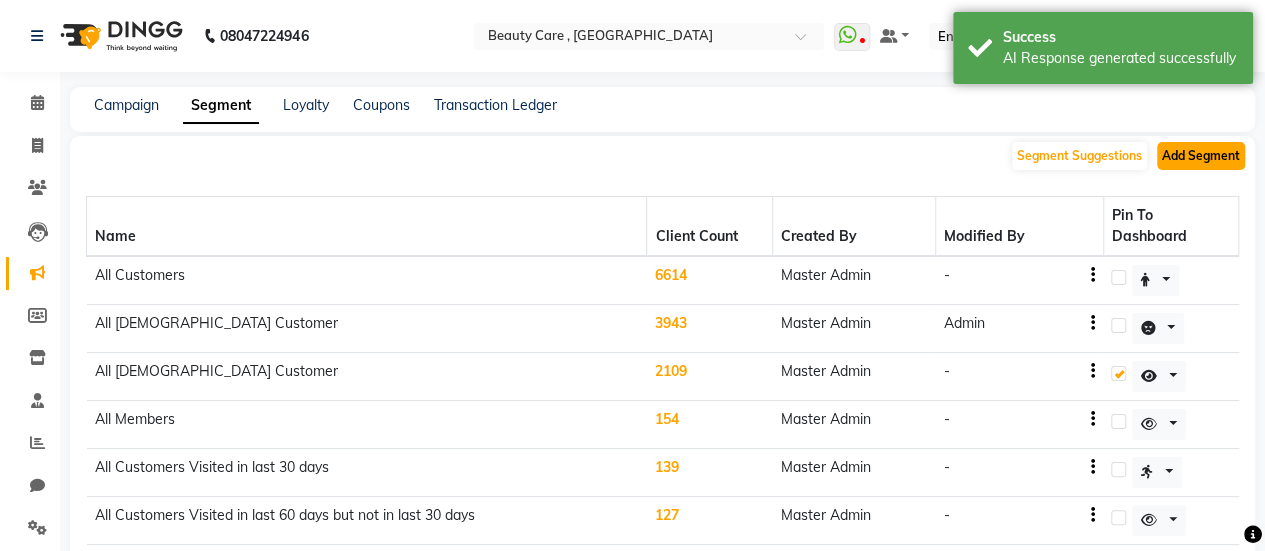click on "Add Segment" 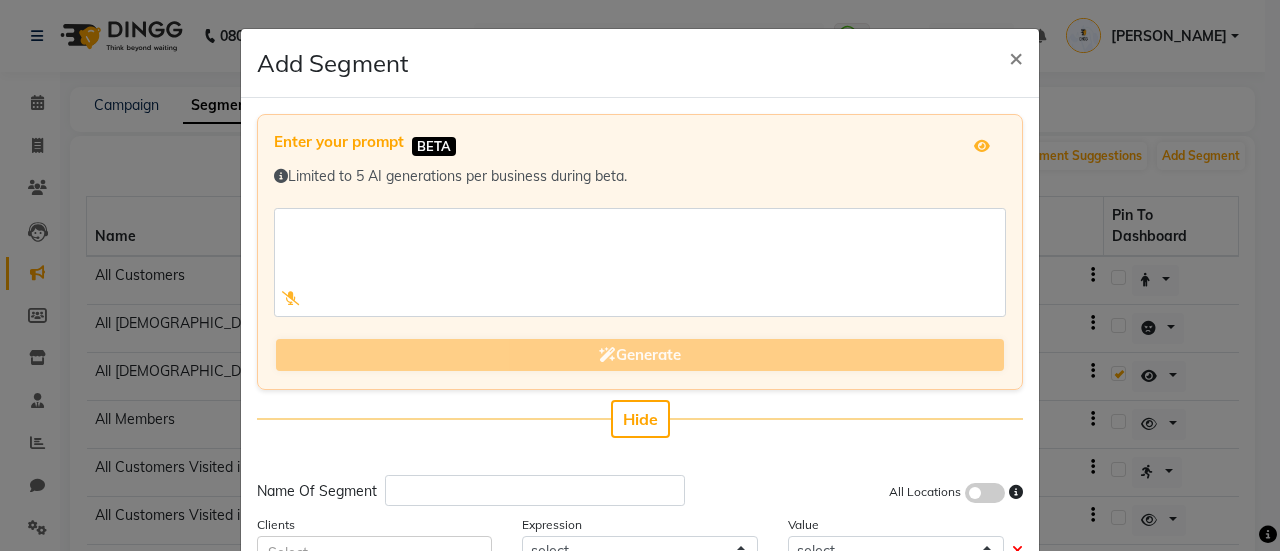 scroll, scrollTop: 49, scrollLeft: 0, axis: vertical 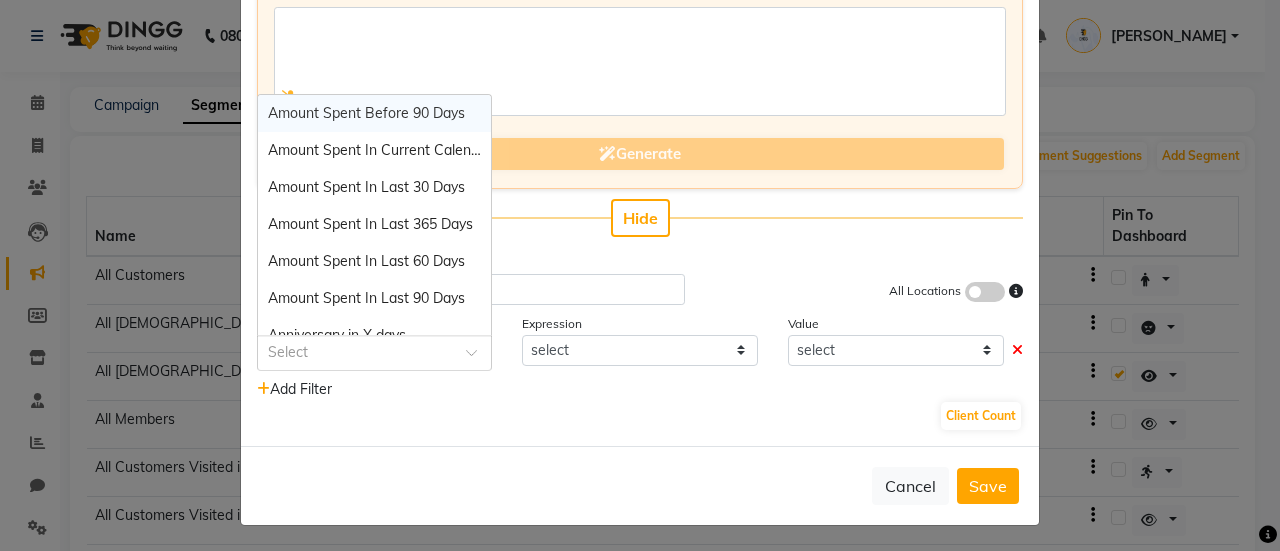 click 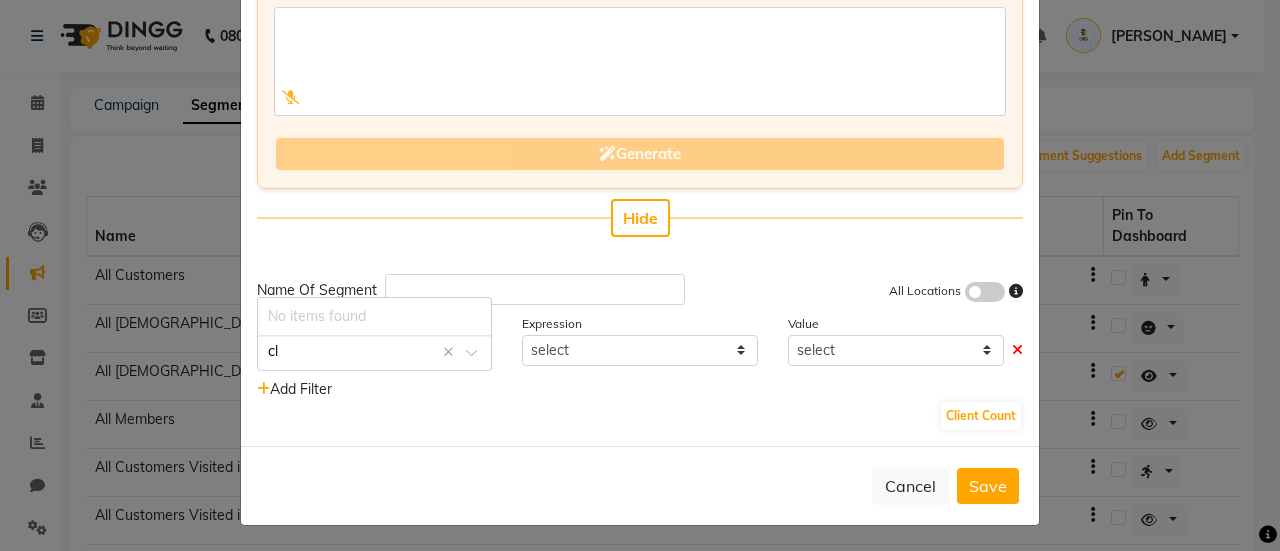scroll, scrollTop: 0, scrollLeft: 0, axis: both 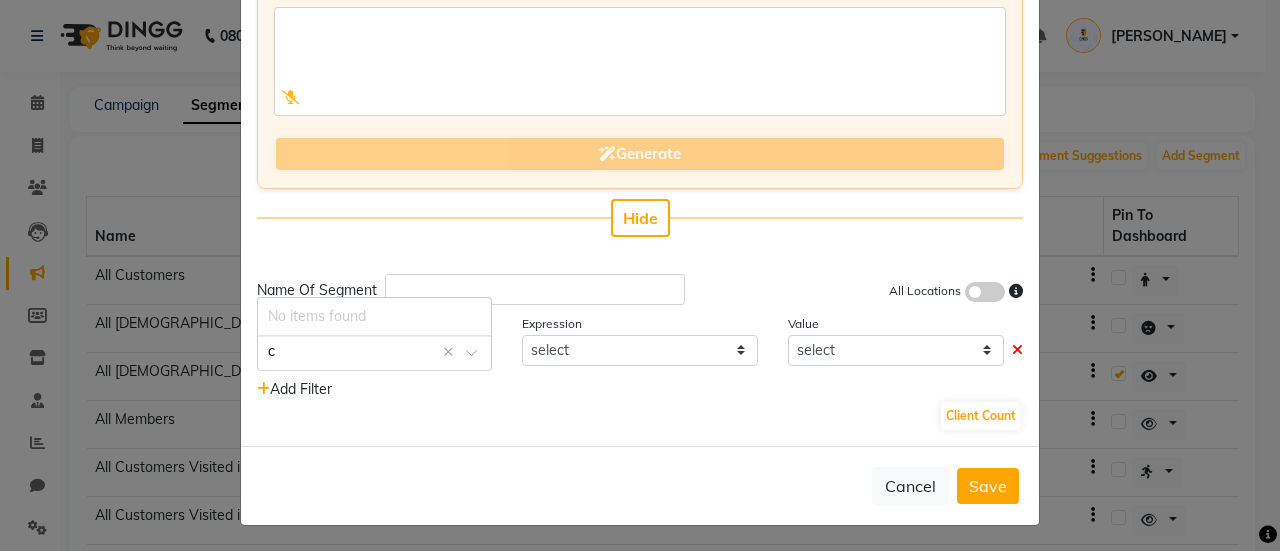 type 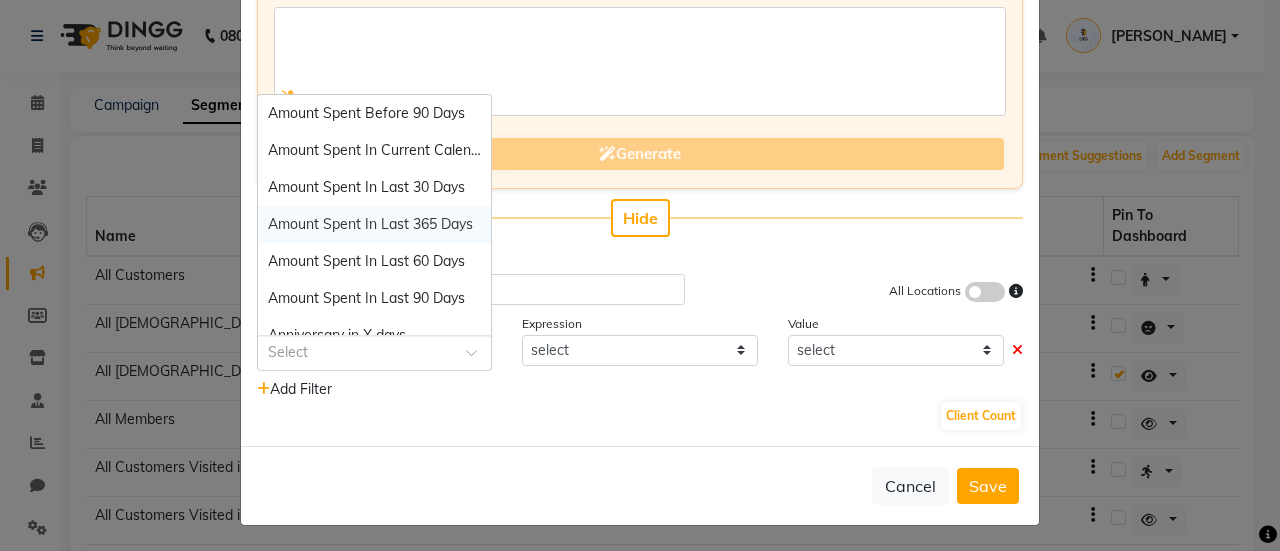 scroll, scrollTop: 0, scrollLeft: 0, axis: both 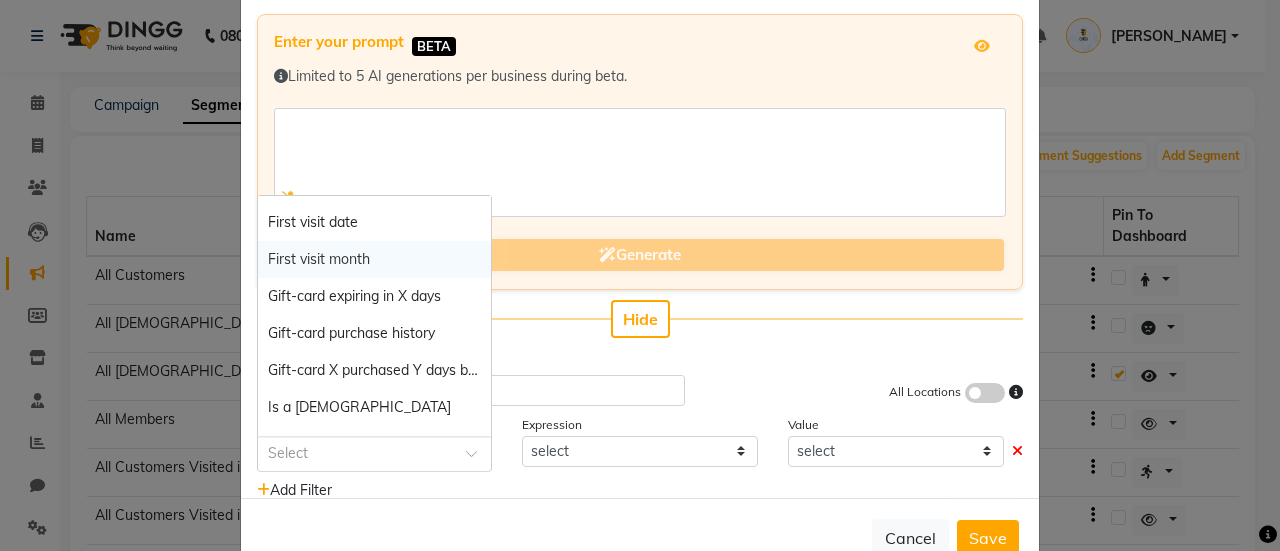 click on "First visit month" at bounding box center [319, 259] 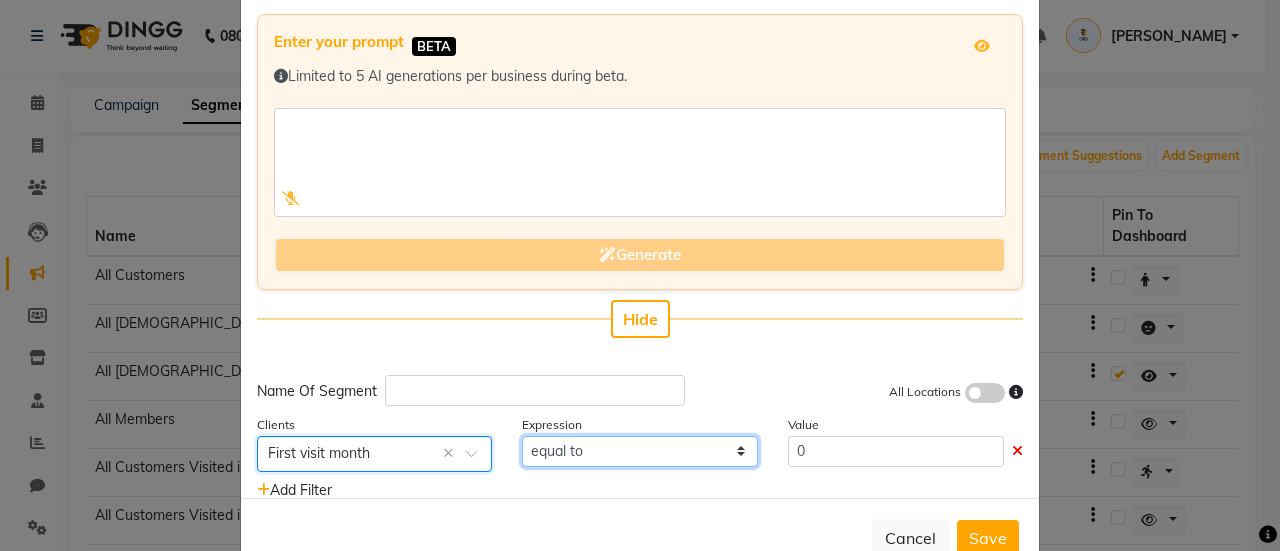click on "equal to greater than greater than or equal to less than  less than or equal to" 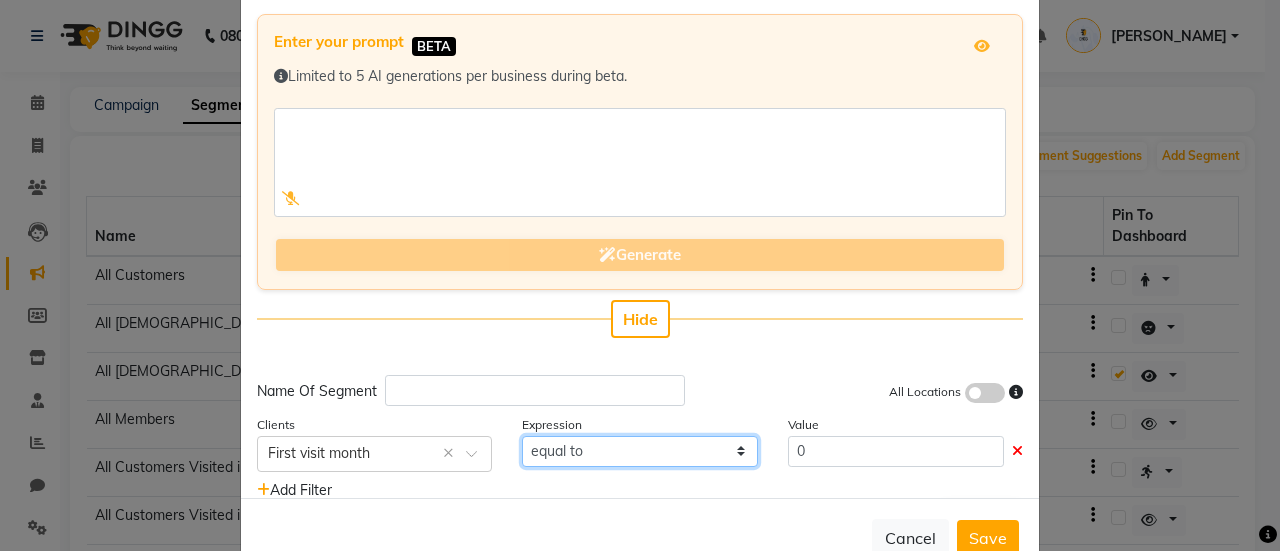 click on "equal to greater than greater than or equal to less than  less than or equal to" 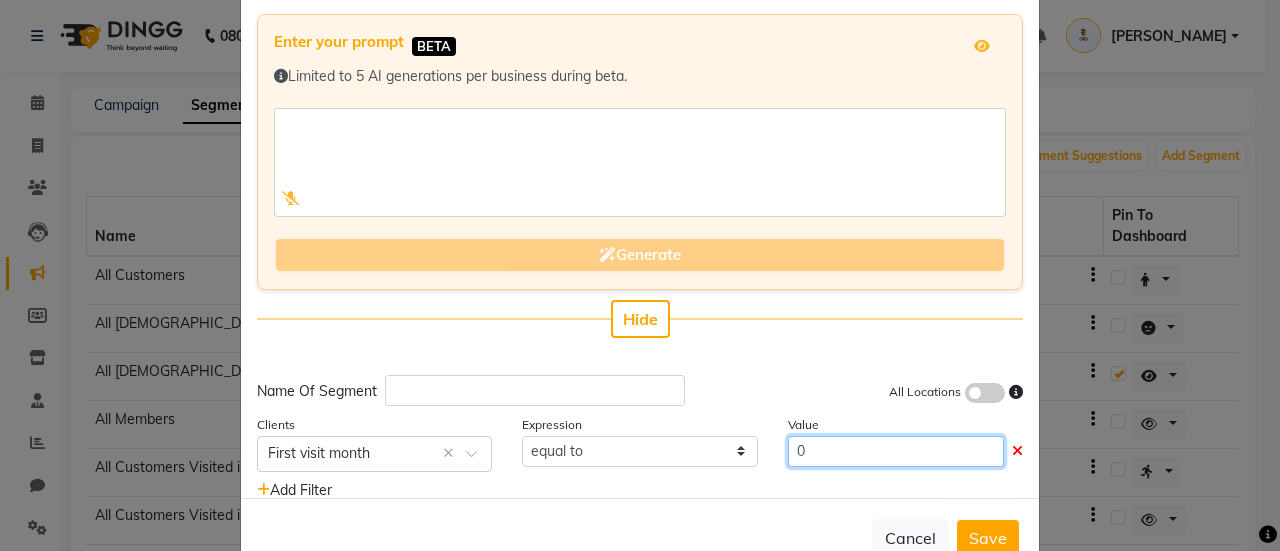 click on "0" 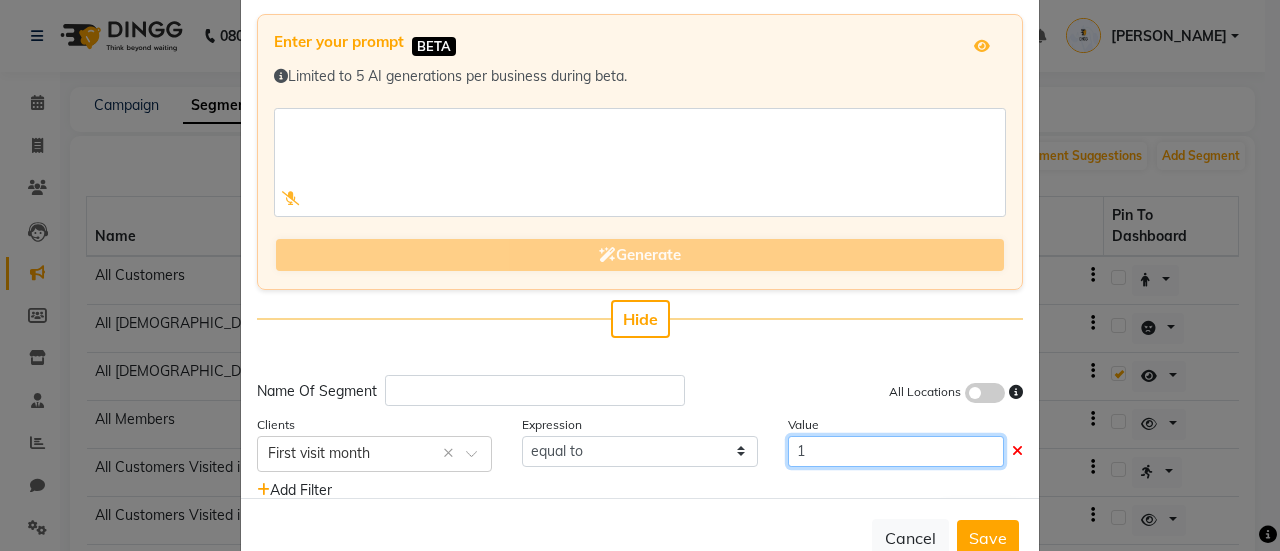 scroll, scrollTop: 49, scrollLeft: 0, axis: vertical 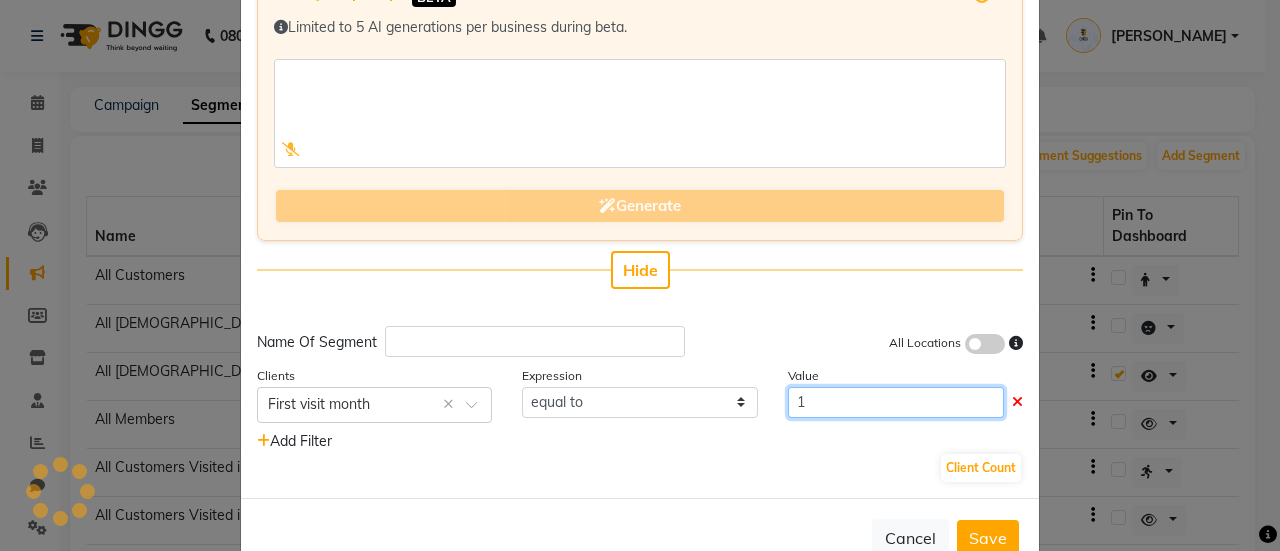 type on "1" 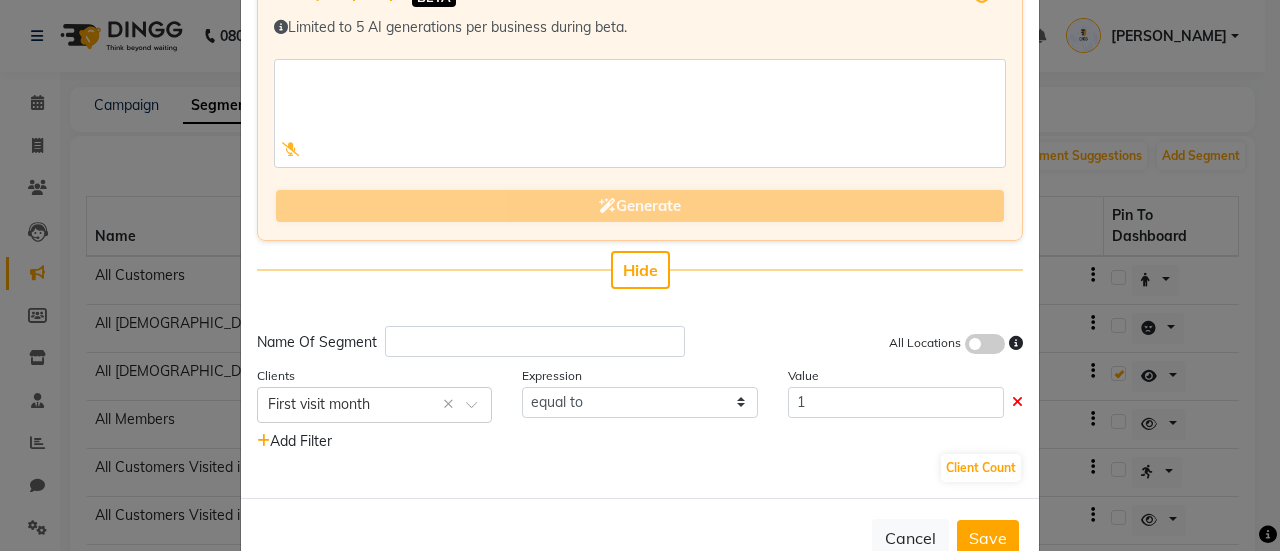 click on "Add Filter" 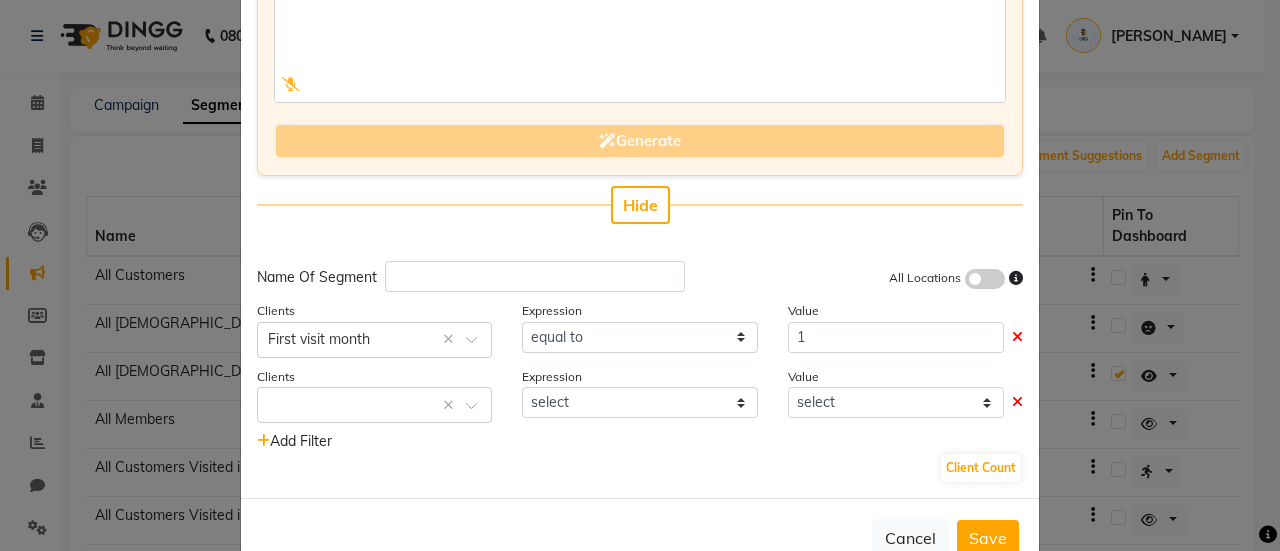 scroll, scrollTop: 0, scrollLeft: 0, axis: both 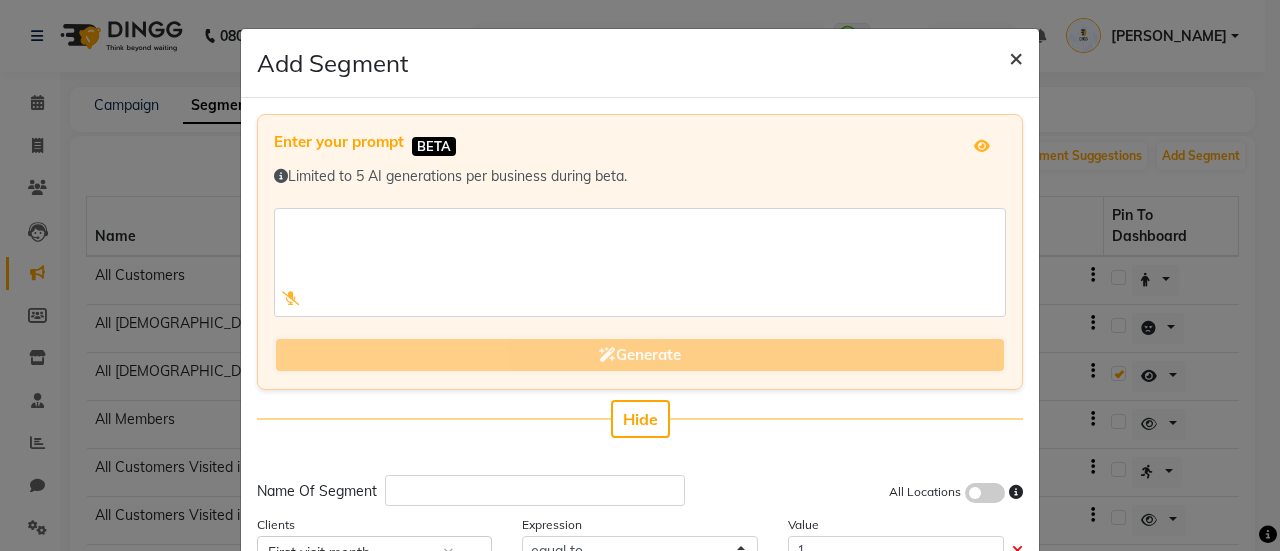 click on "×" 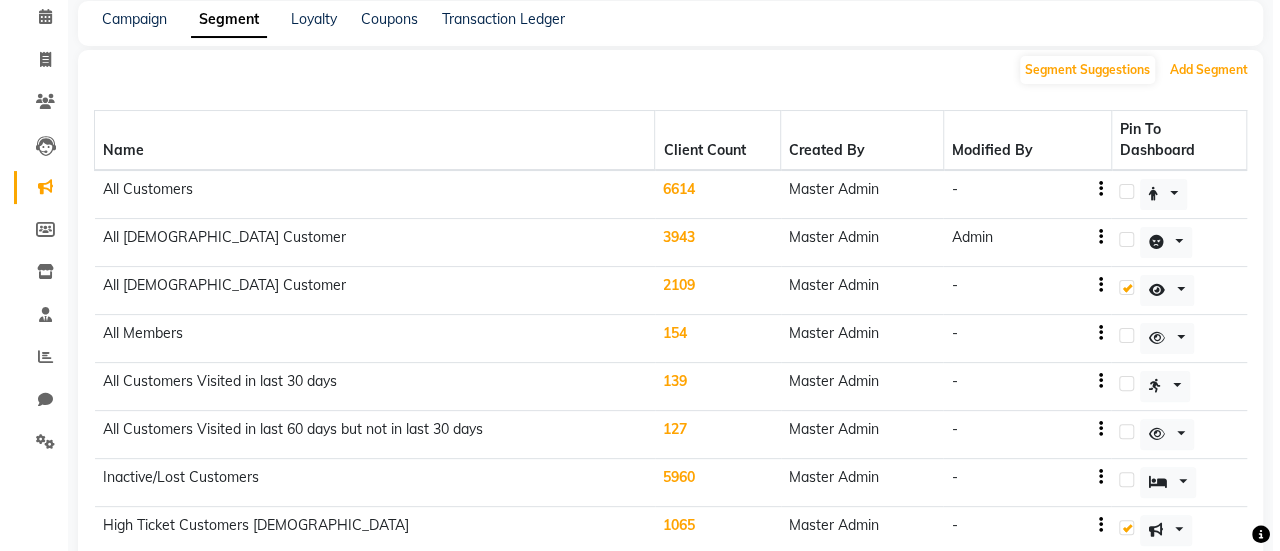 scroll, scrollTop: 0, scrollLeft: 0, axis: both 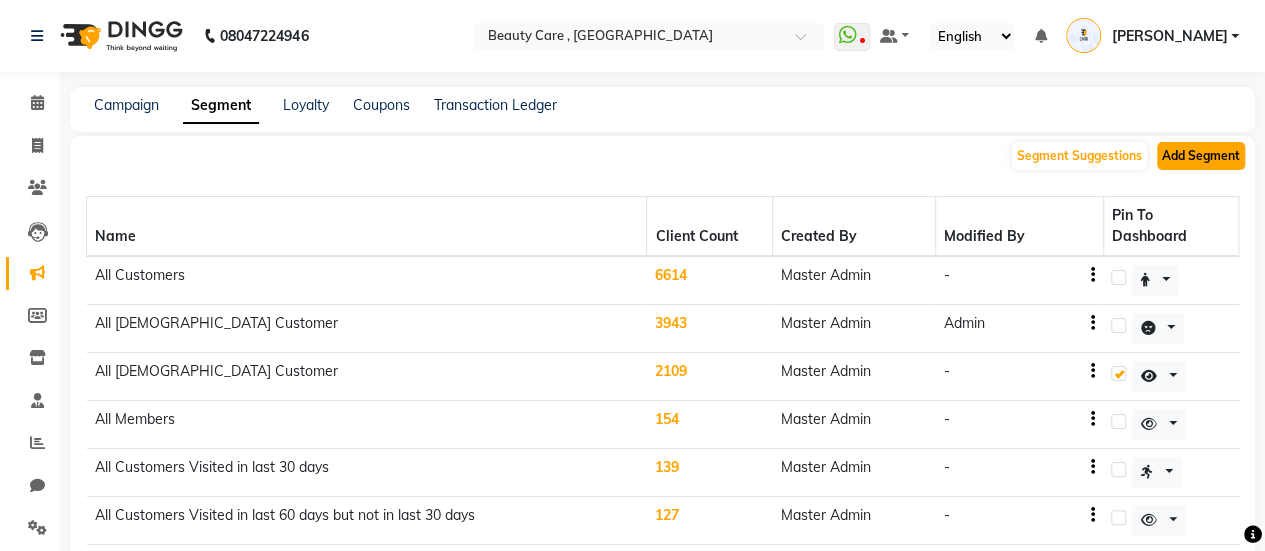 click on "Add Segment" 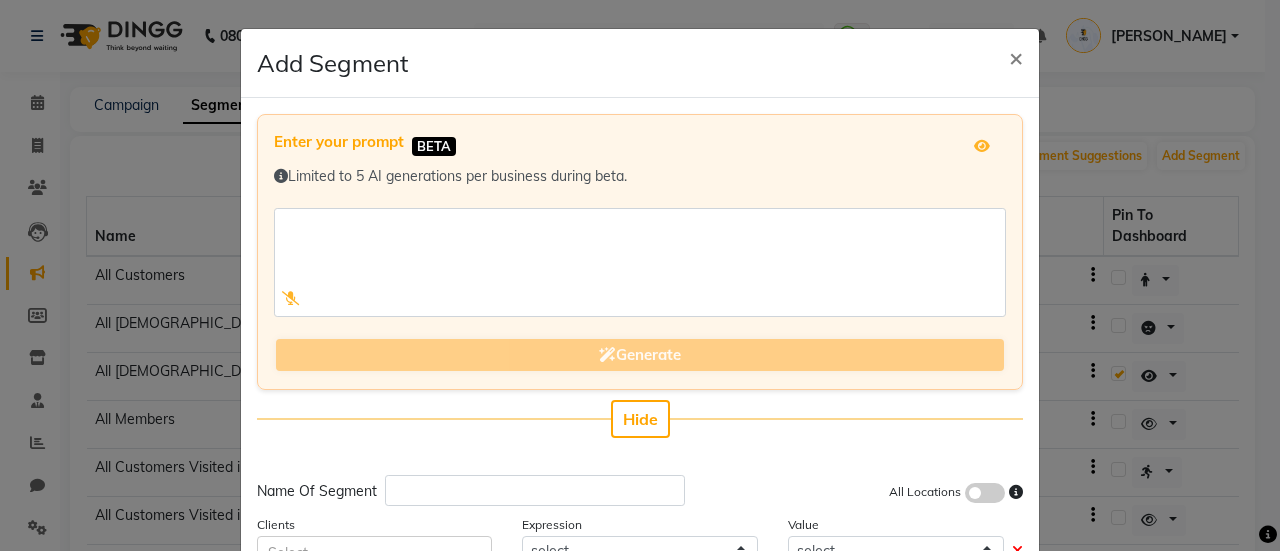 scroll, scrollTop: 49, scrollLeft: 0, axis: vertical 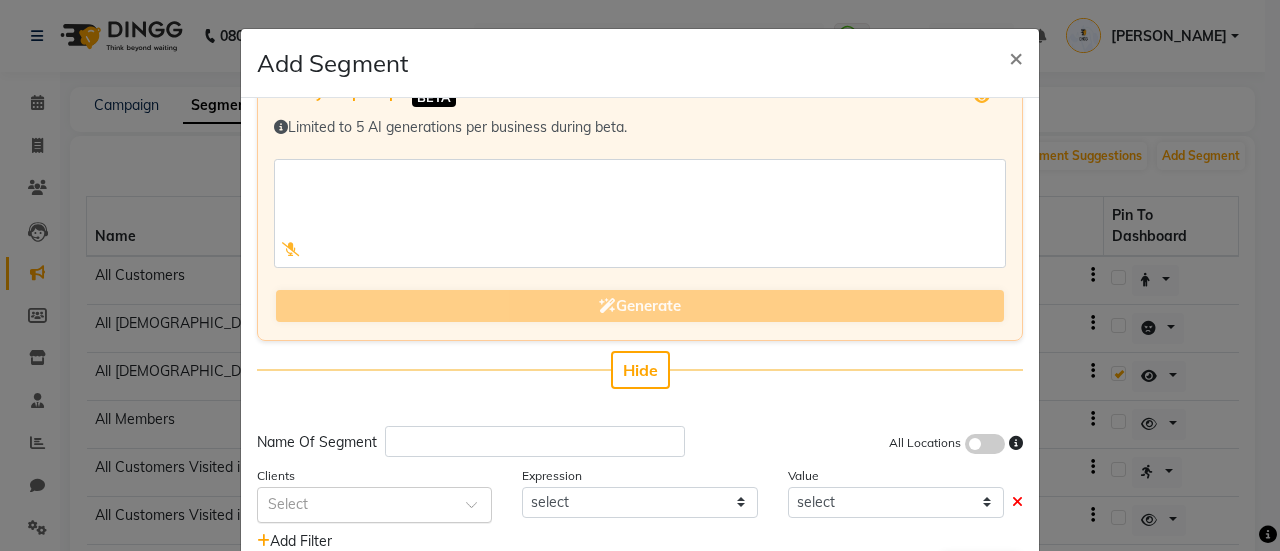 click 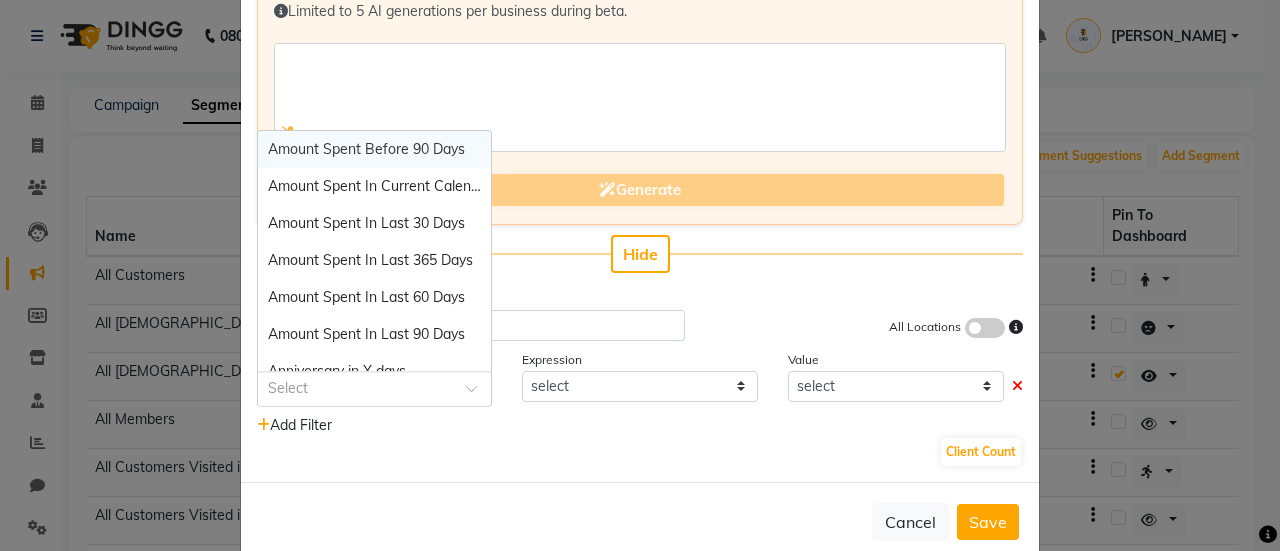 scroll, scrollTop: 142, scrollLeft: 0, axis: vertical 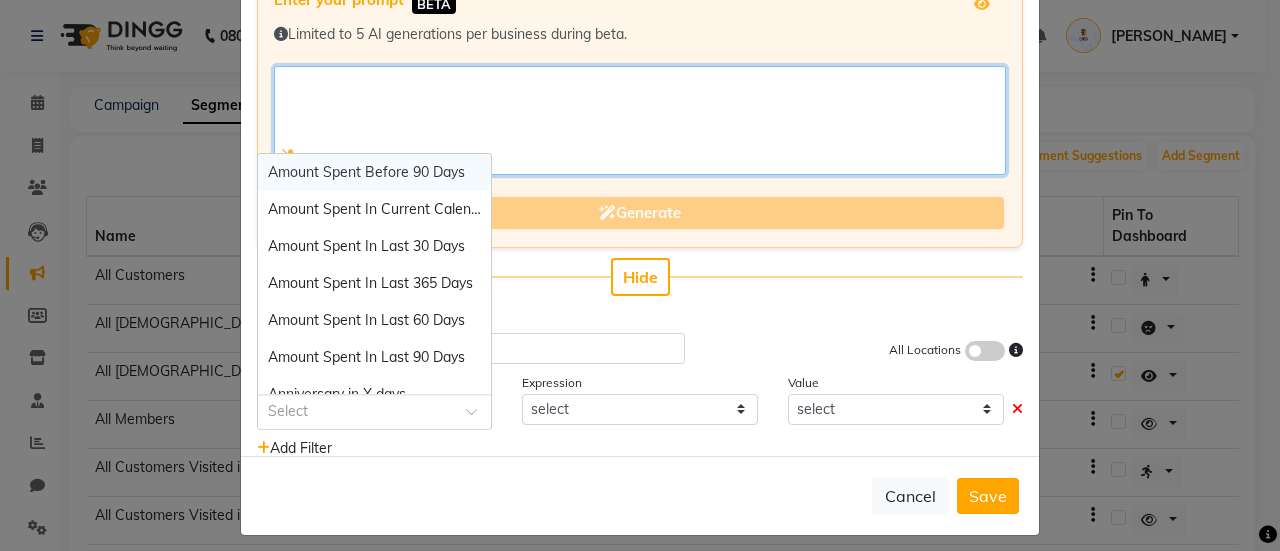 click 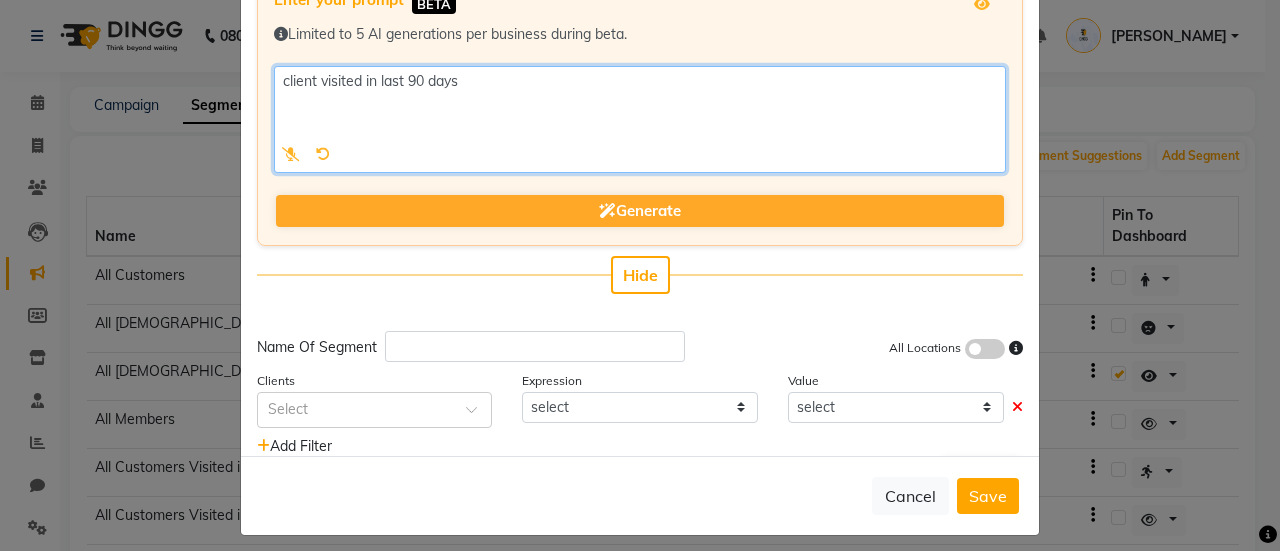 type on "client visited in last 90 days" 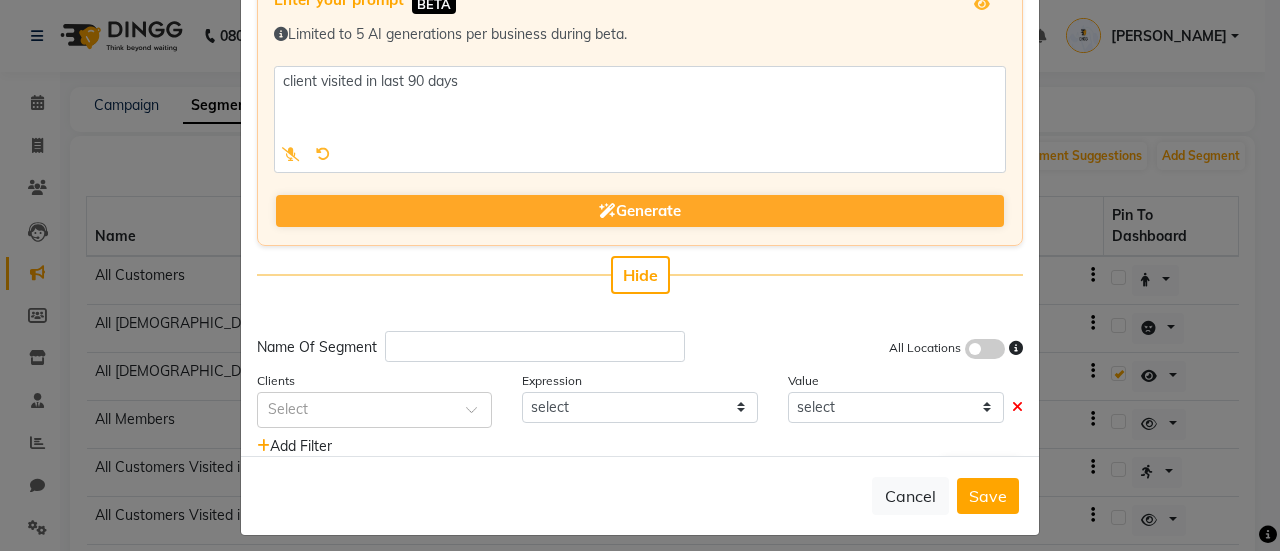 click on "Enter your prompt BETA  Limited to 5 AI generations per business during beta.            Generate Hide" 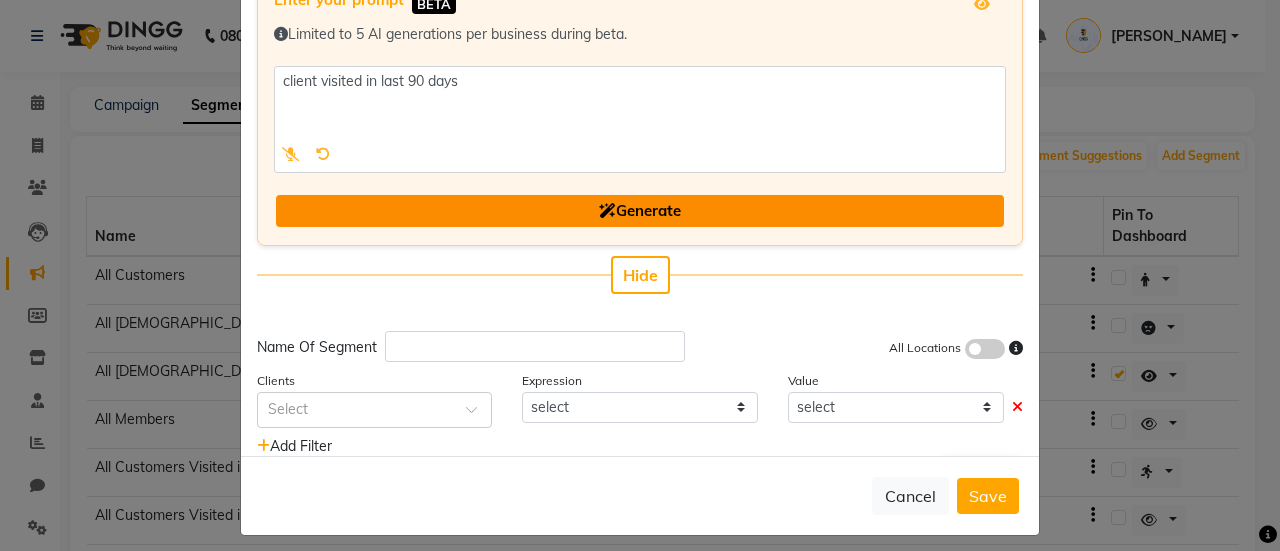 click on "Generate" 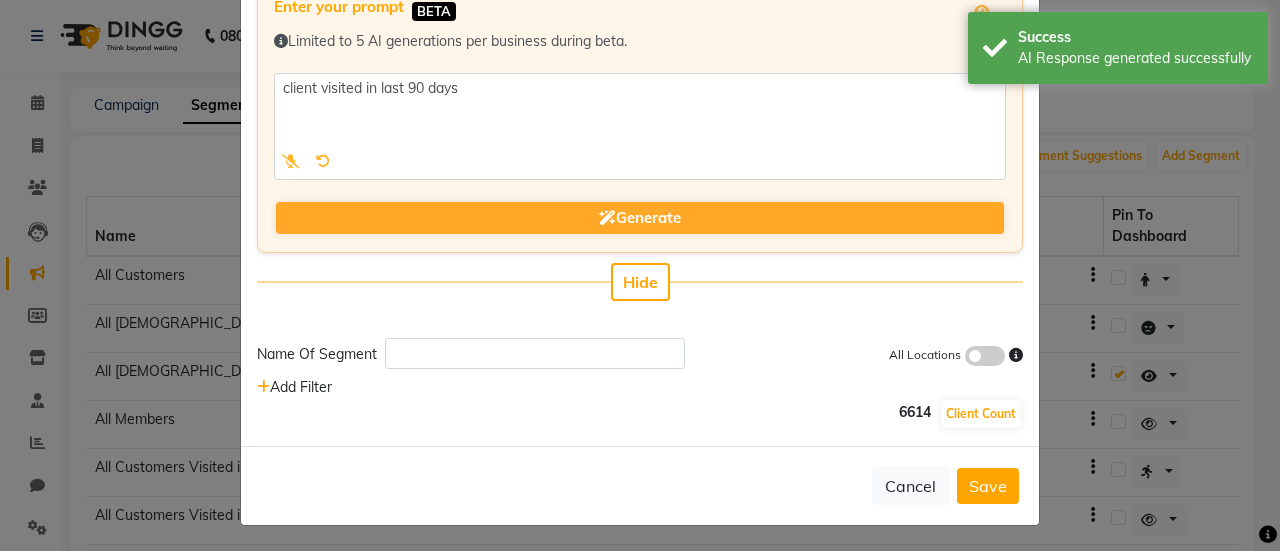 scroll, scrollTop: 0, scrollLeft: 0, axis: both 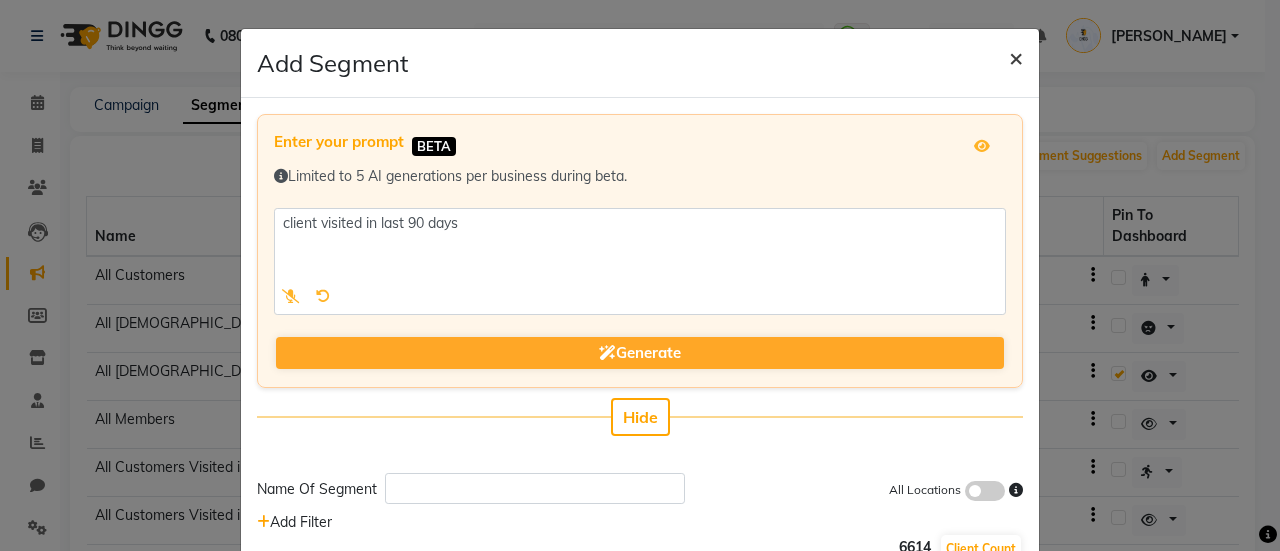 click on "×" 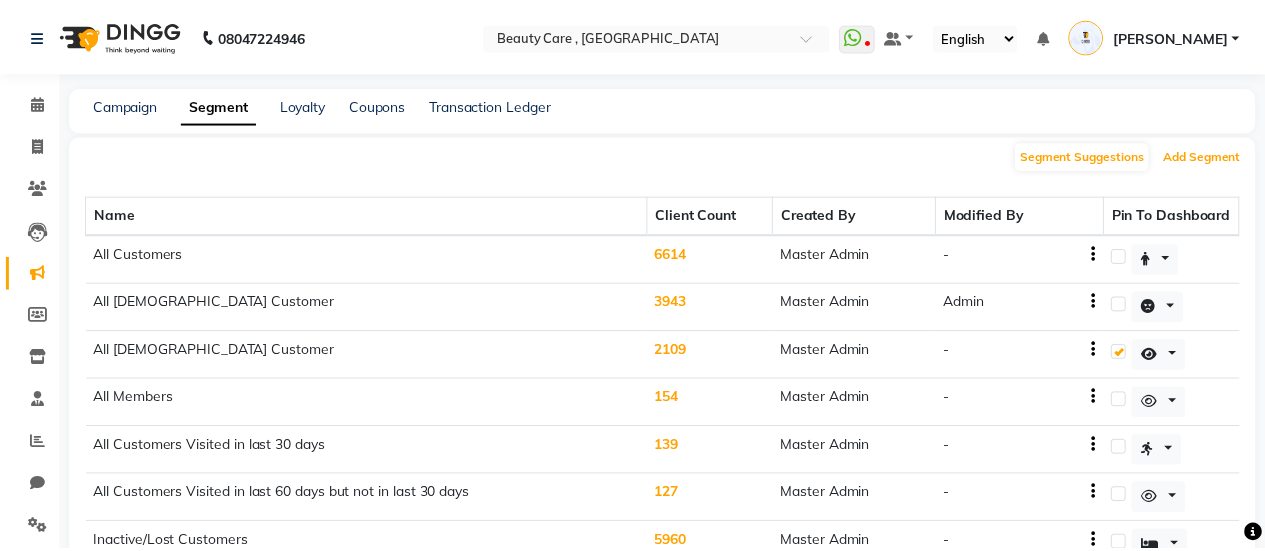 scroll, scrollTop: 138, scrollLeft: 0, axis: vertical 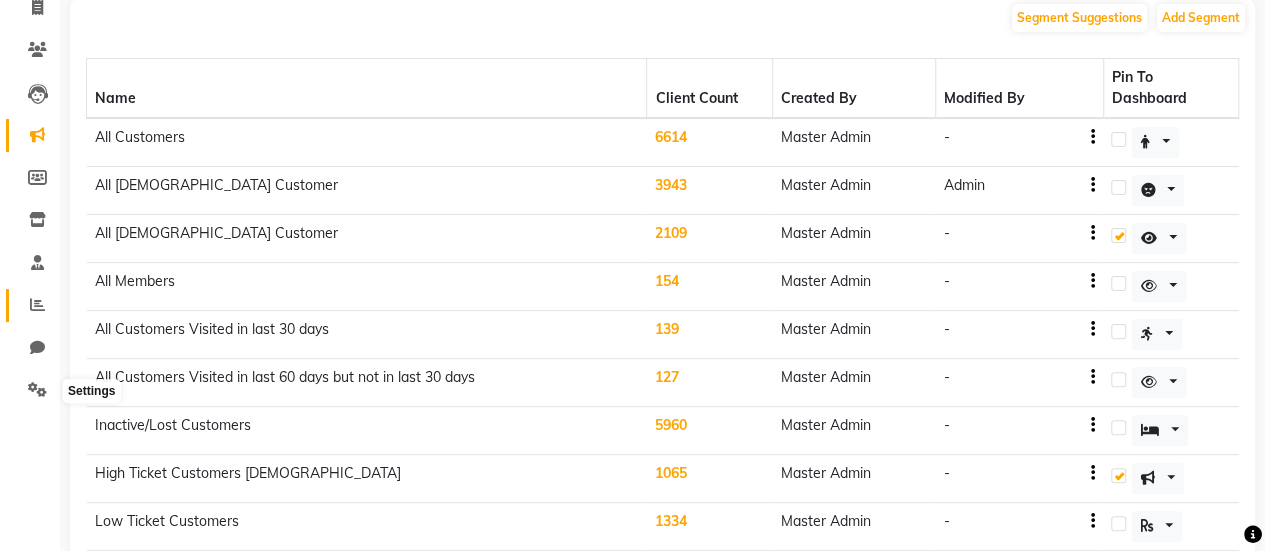 click 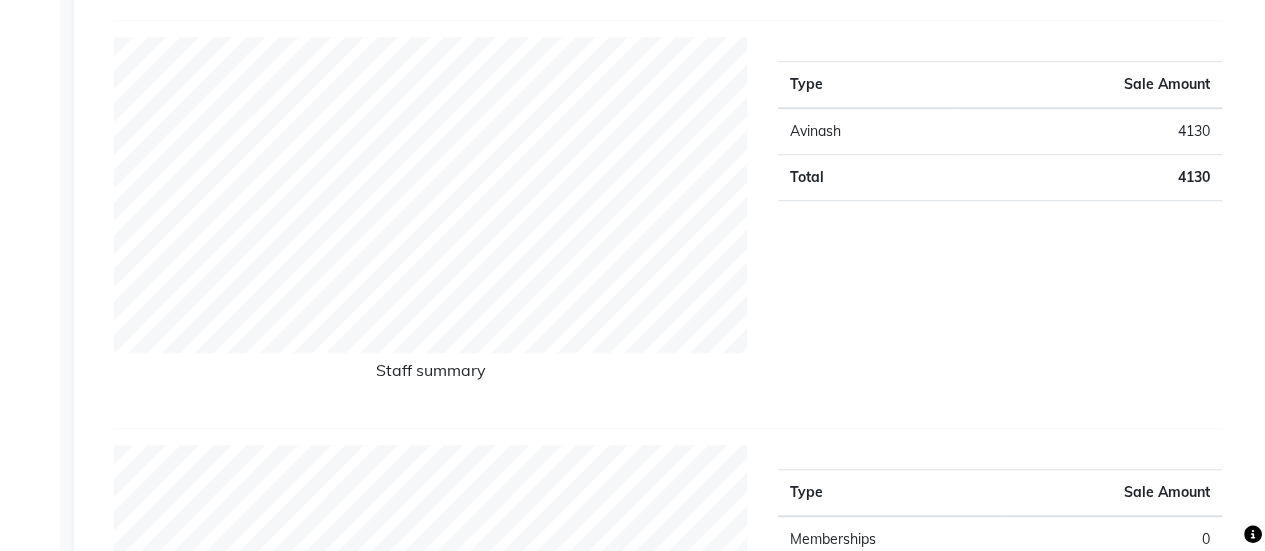 scroll, scrollTop: 0, scrollLeft: 0, axis: both 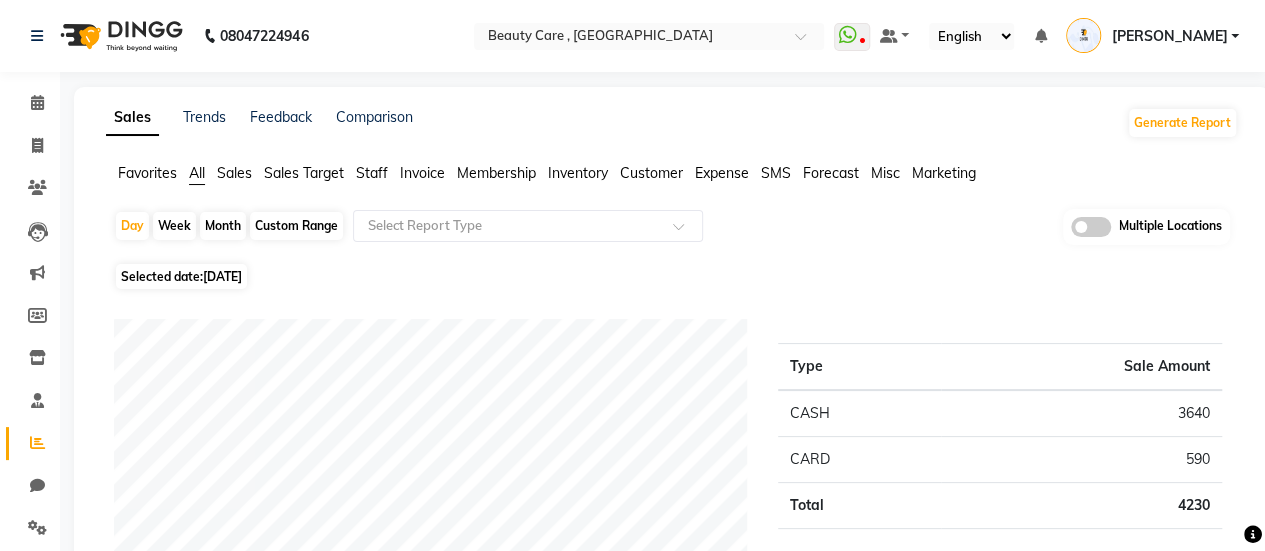 click on "Month" 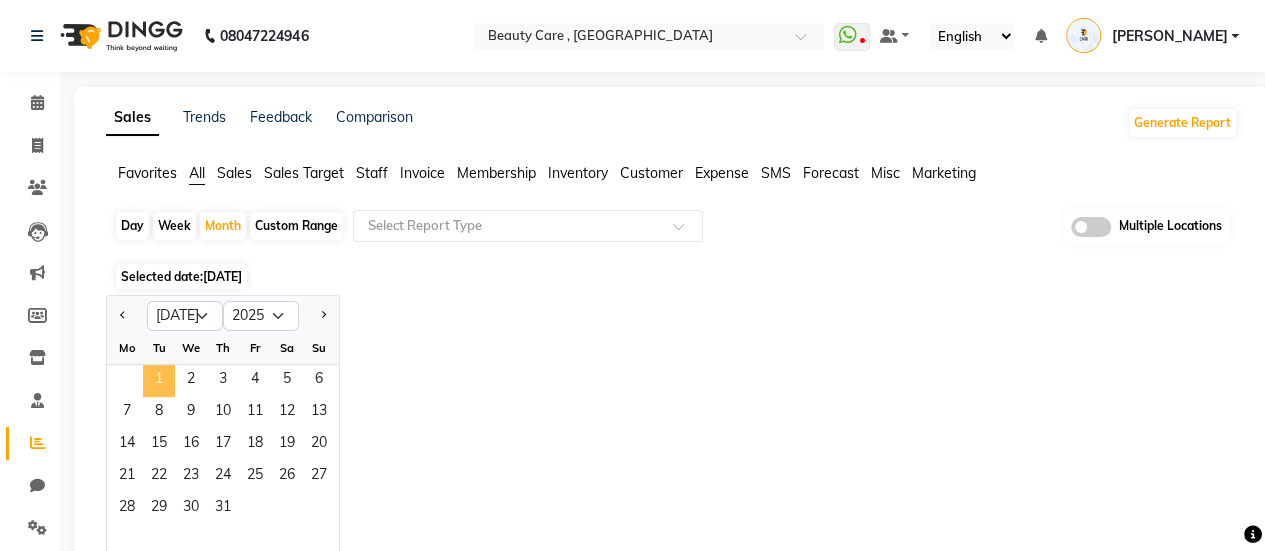 click on "1" 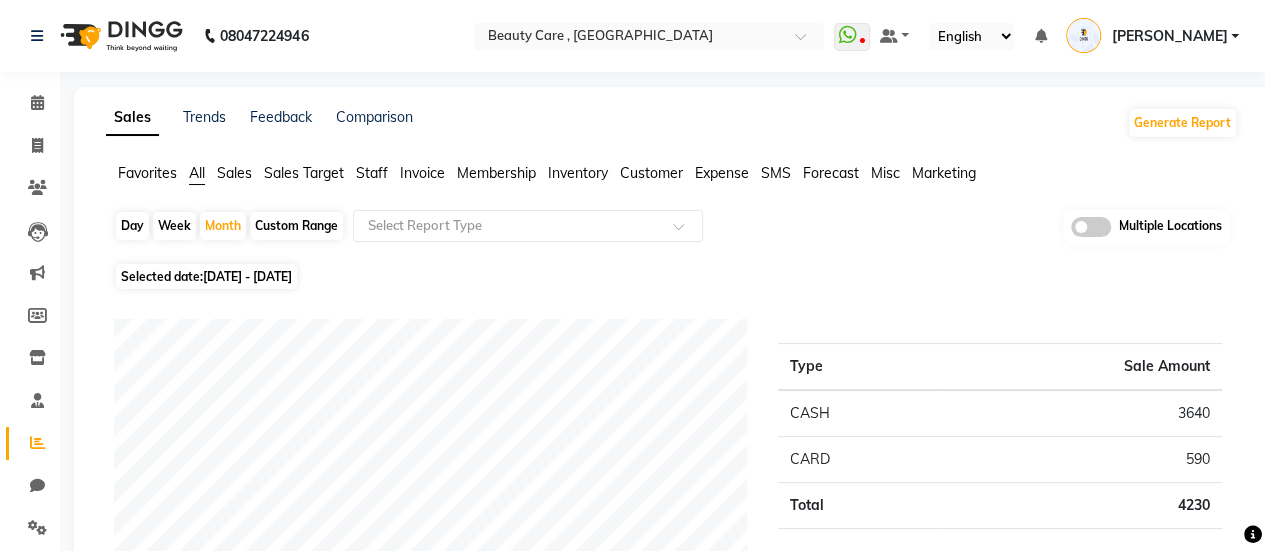 click on "Payment mode Type Sale Amount CASH 3640 CARD 590 Total 4230 Staff summary Type Sale Amount Avinash 4130 Total 4130 Sales summary Type Sale Amount Memberships 0 Gift card 0 Prepaid 0 Vouchers 0 Products 0 Packages 0 Tips 0 Services 4130 Fee 0 Total 4130 Service by category Type Sale Amount Hair Category 4130 Total 4130 Service sales Type Sale Amount [DEMOGRAPHIC_DATA] Hair Cut test 3540 Kids Hair Cut AK 590 Total 4130" 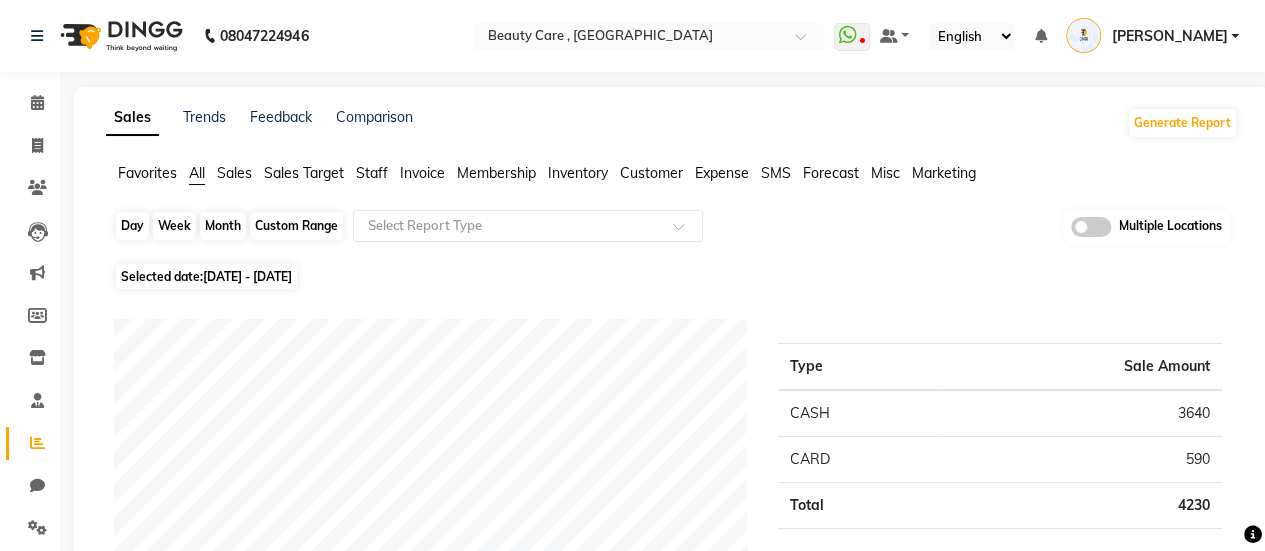 click on "Month" 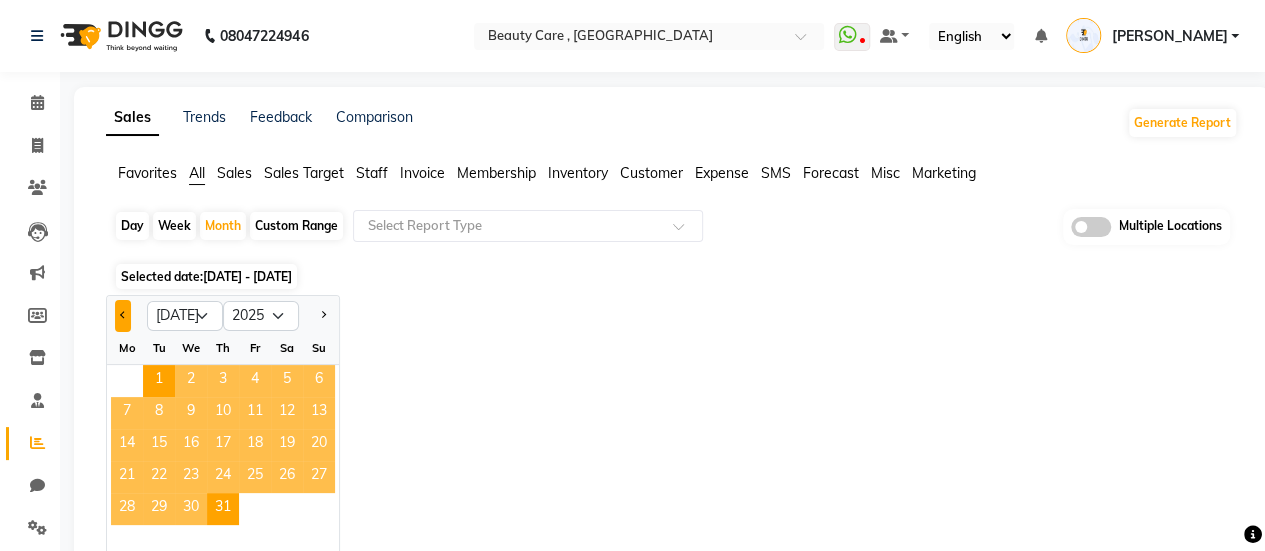 click 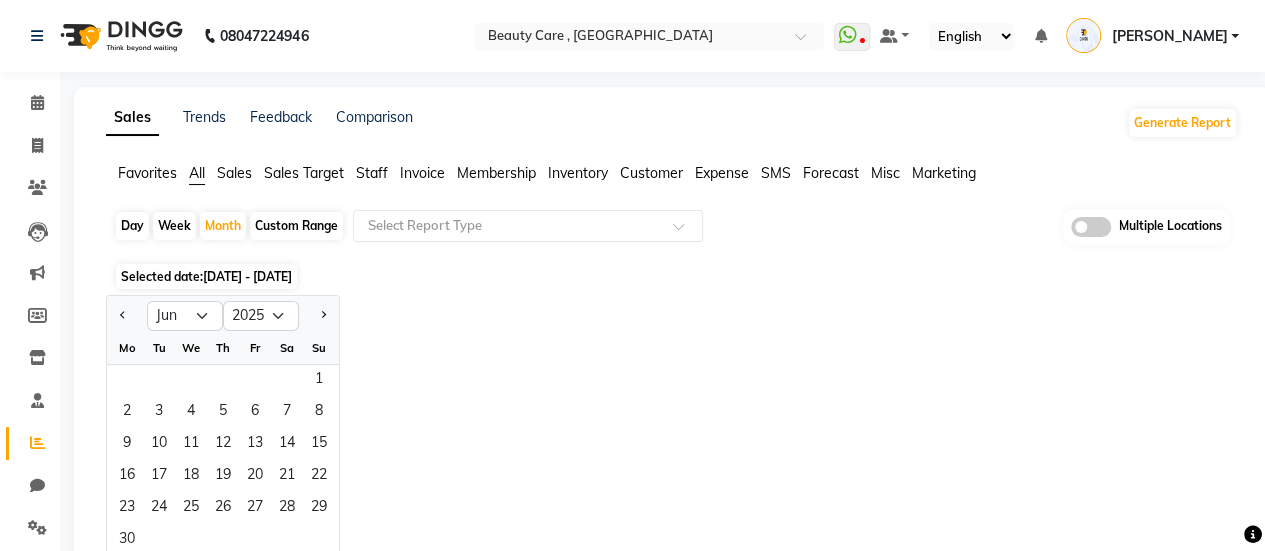click on "Day" 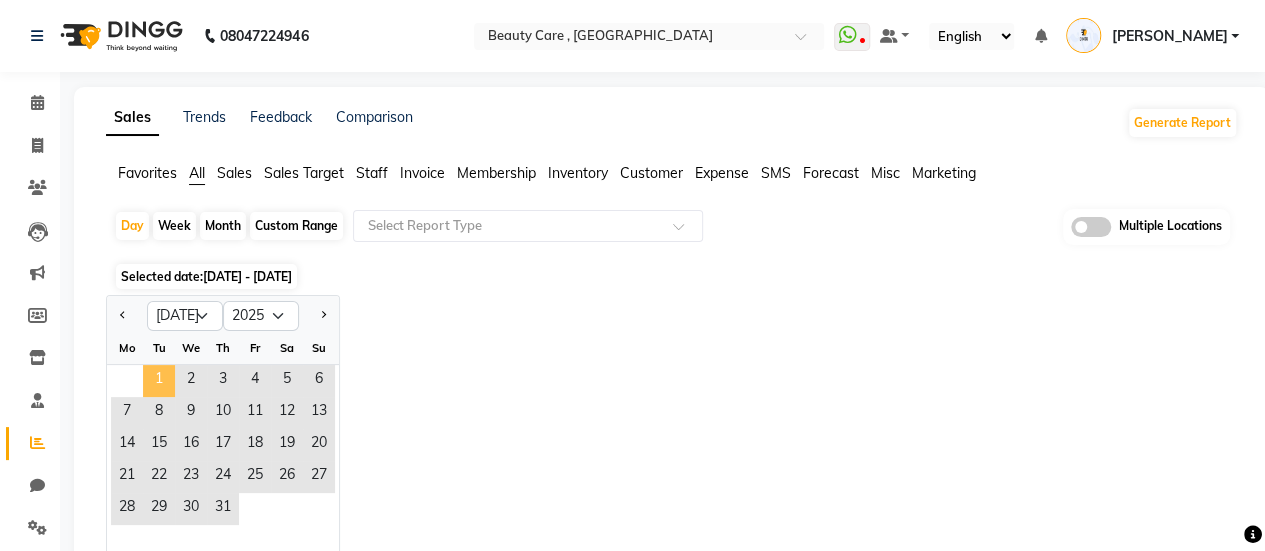 click on "1" 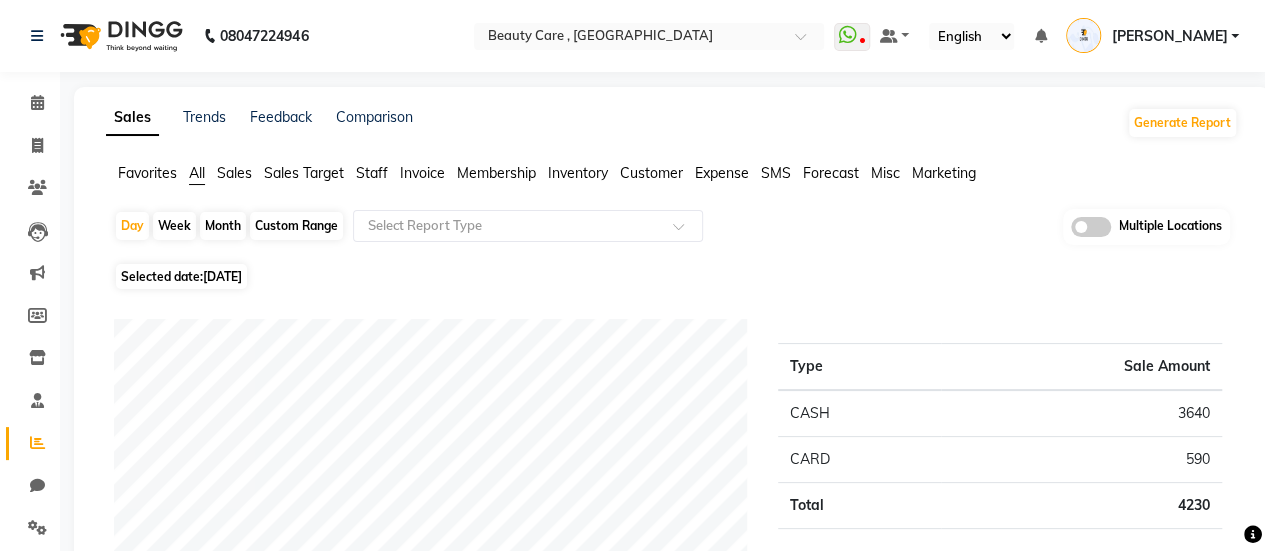 click on "Sales" 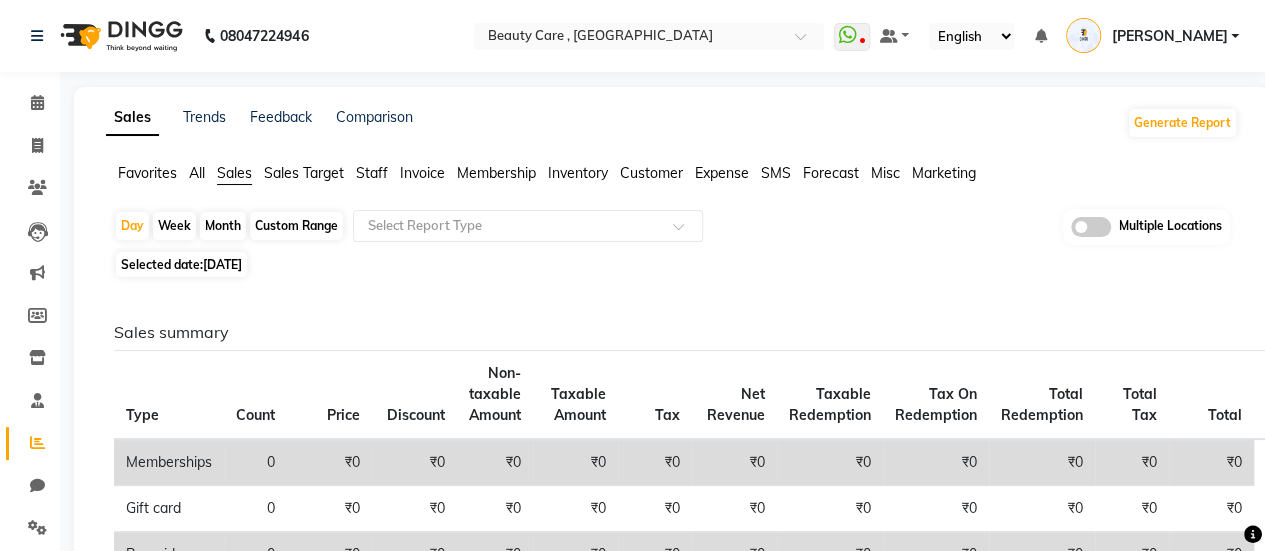 click on "All" 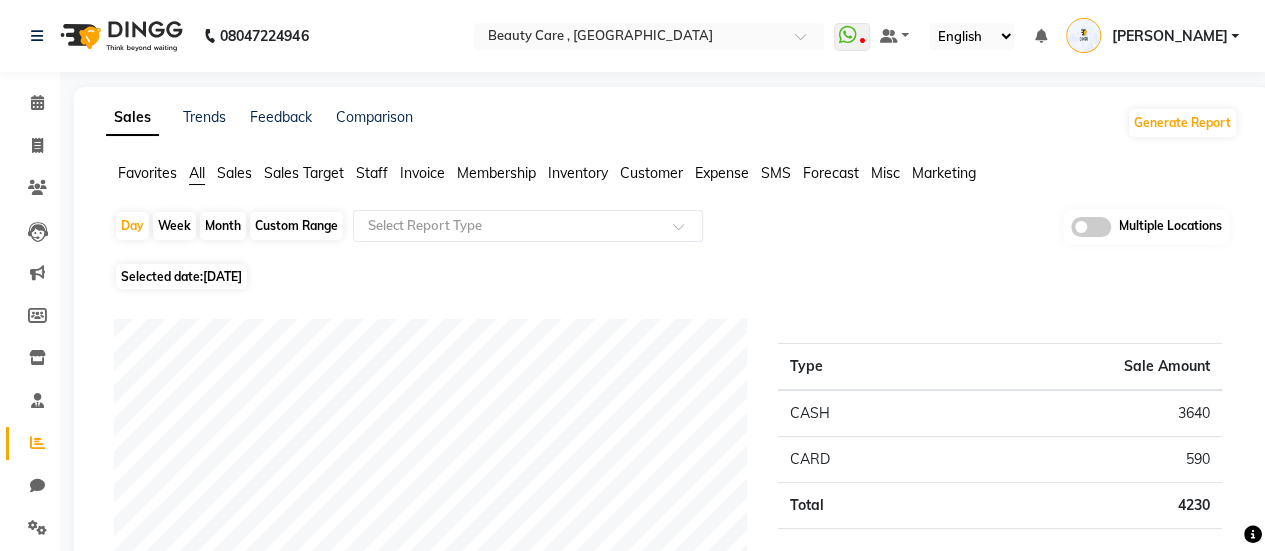 click on "Sales Trends Feedback Comparison Generate Report" 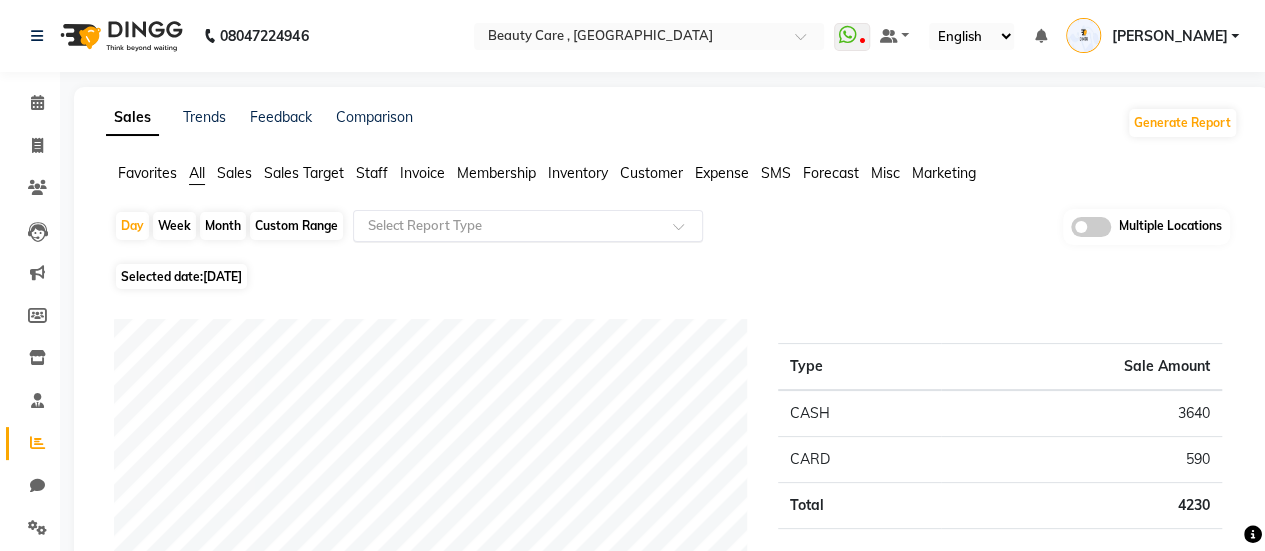 click 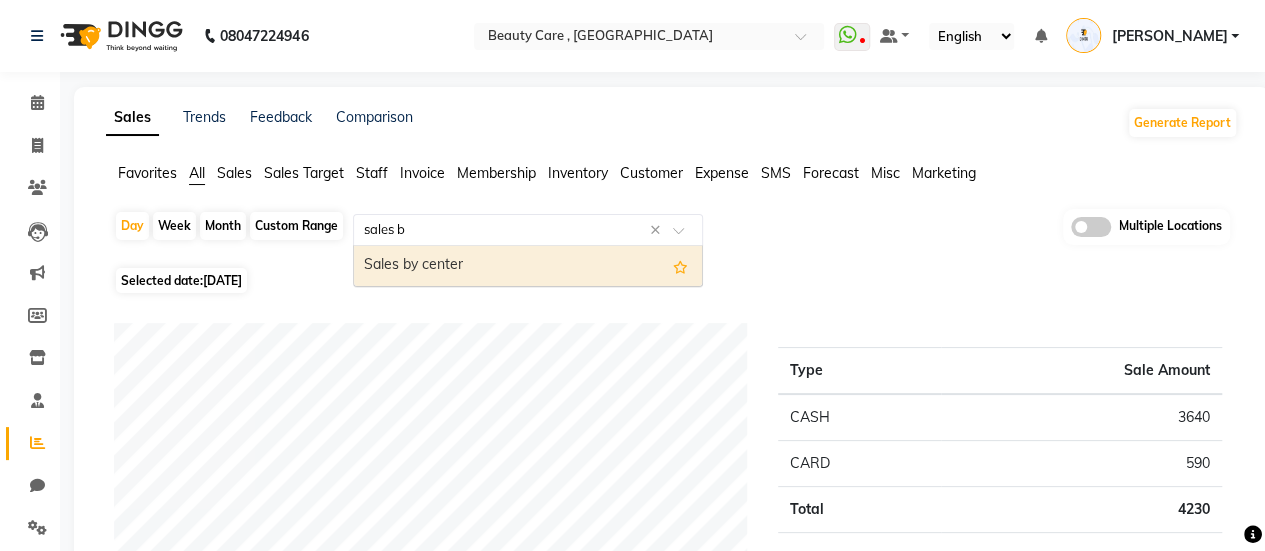 type on "sales by" 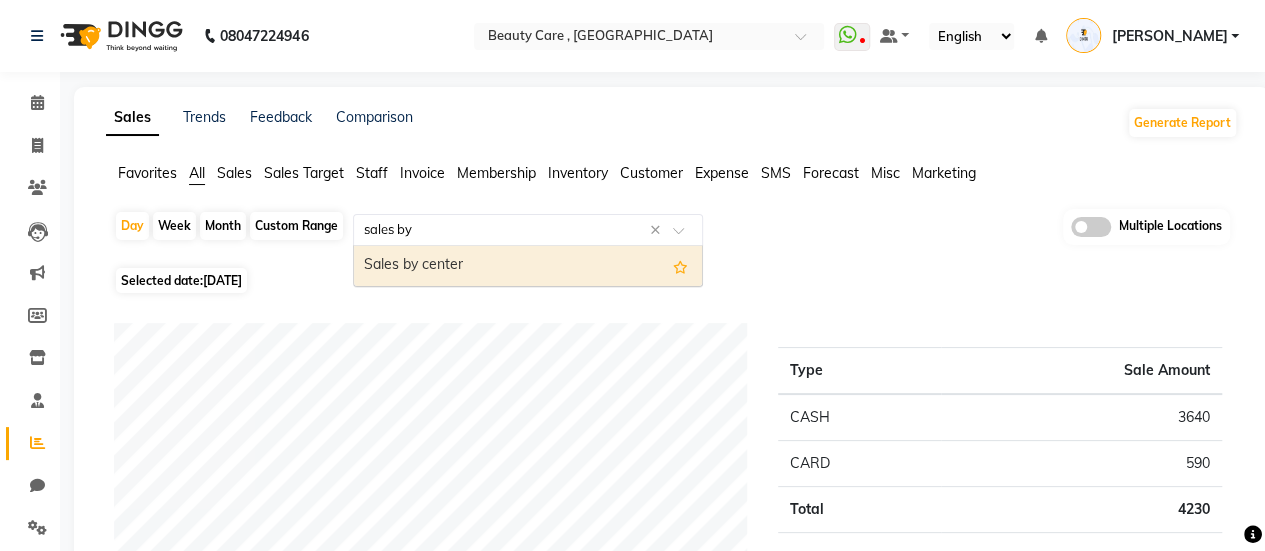click on "Sales by center" at bounding box center [528, 266] 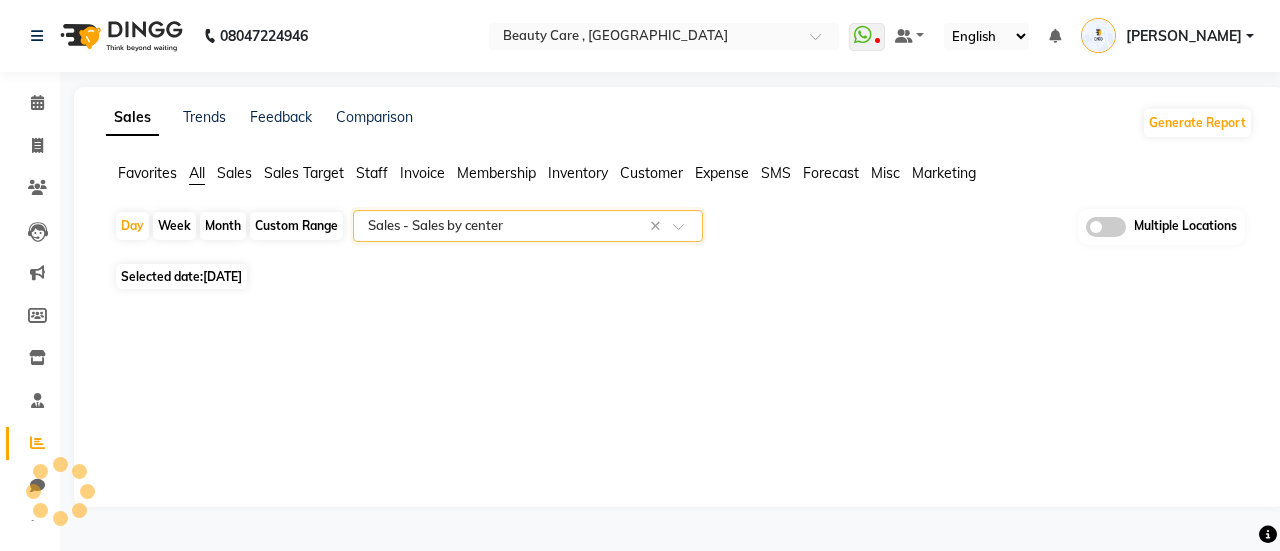 select on "csv" 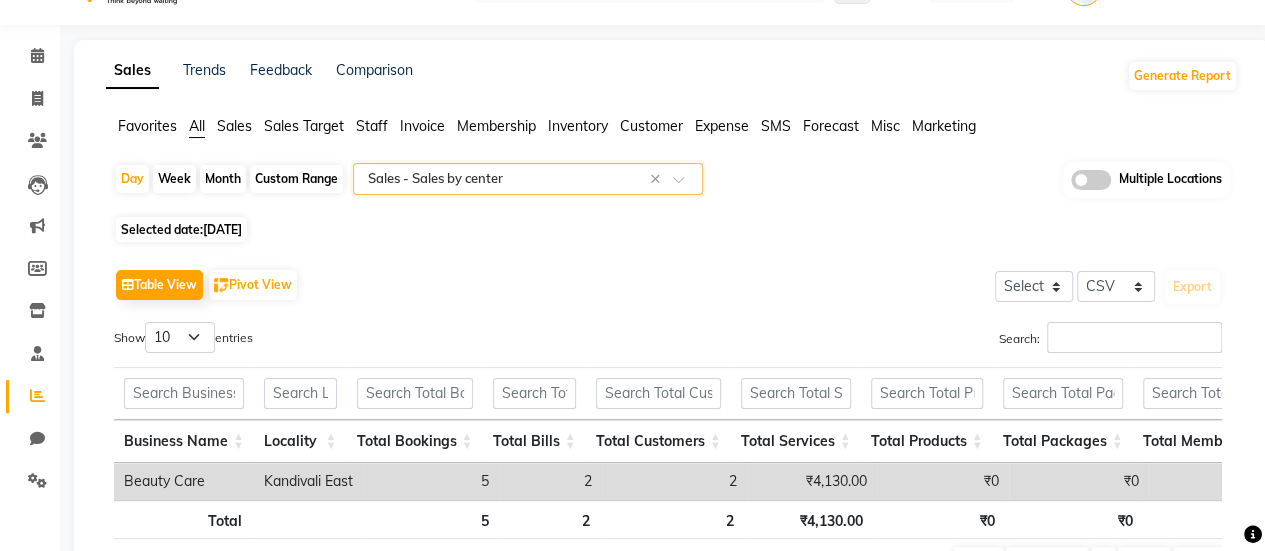 scroll, scrollTop: 0, scrollLeft: 0, axis: both 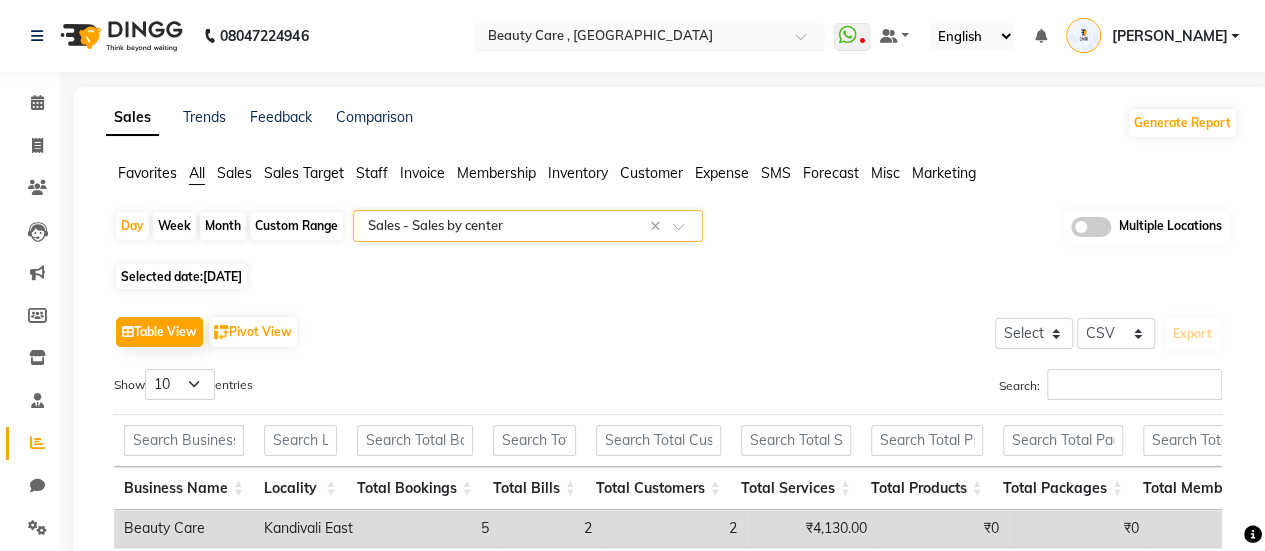 click at bounding box center [629, 38] 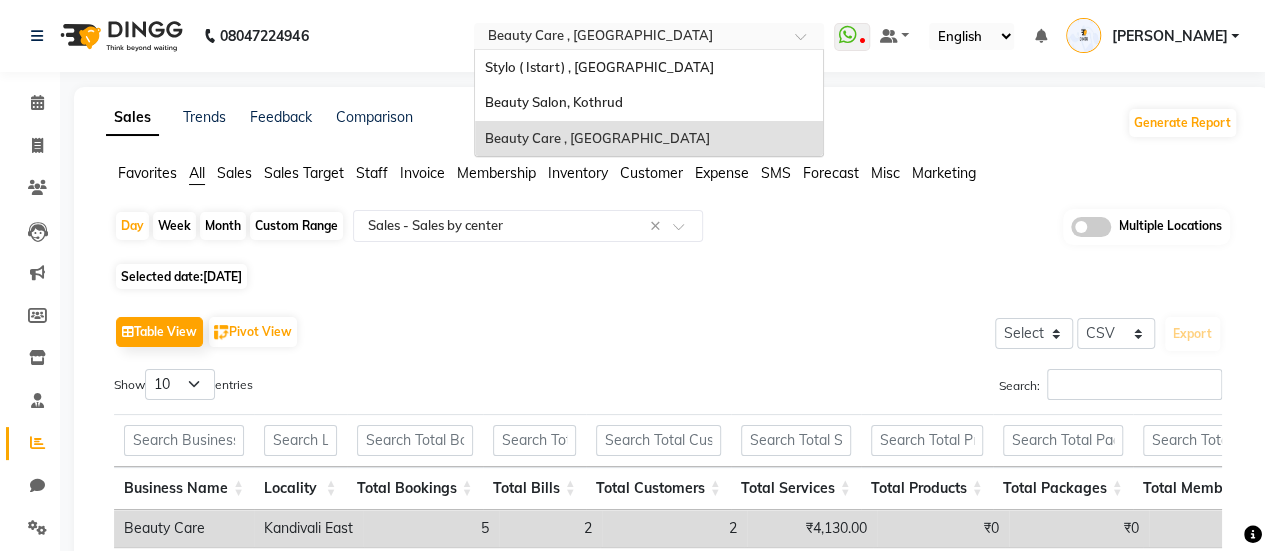 click on "Selected date:  [DATE]" 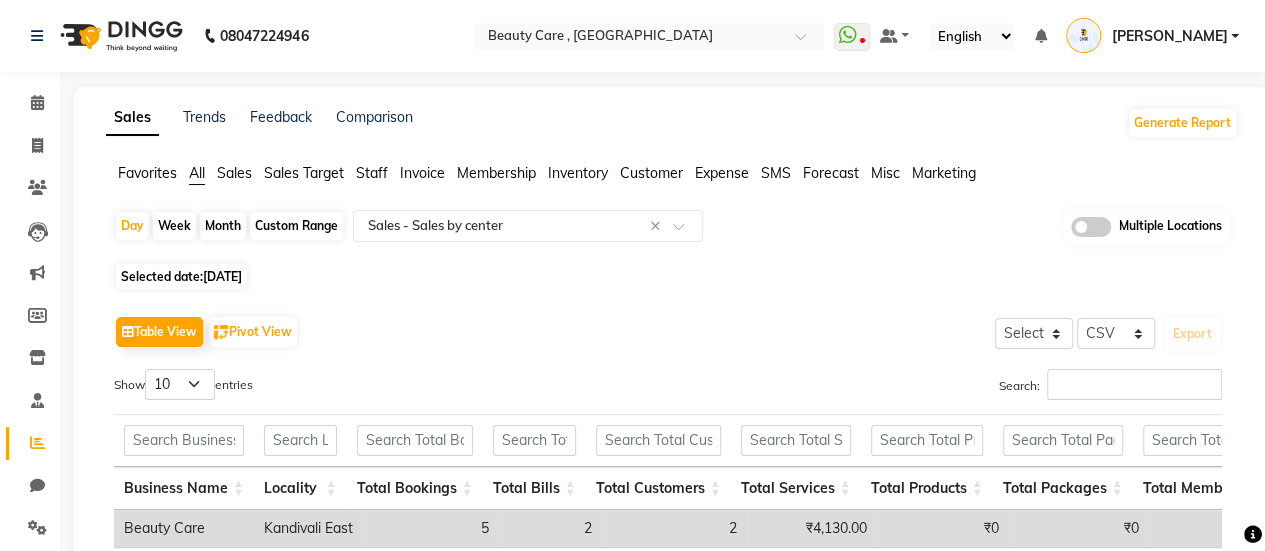 scroll, scrollTop: 173, scrollLeft: 0, axis: vertical 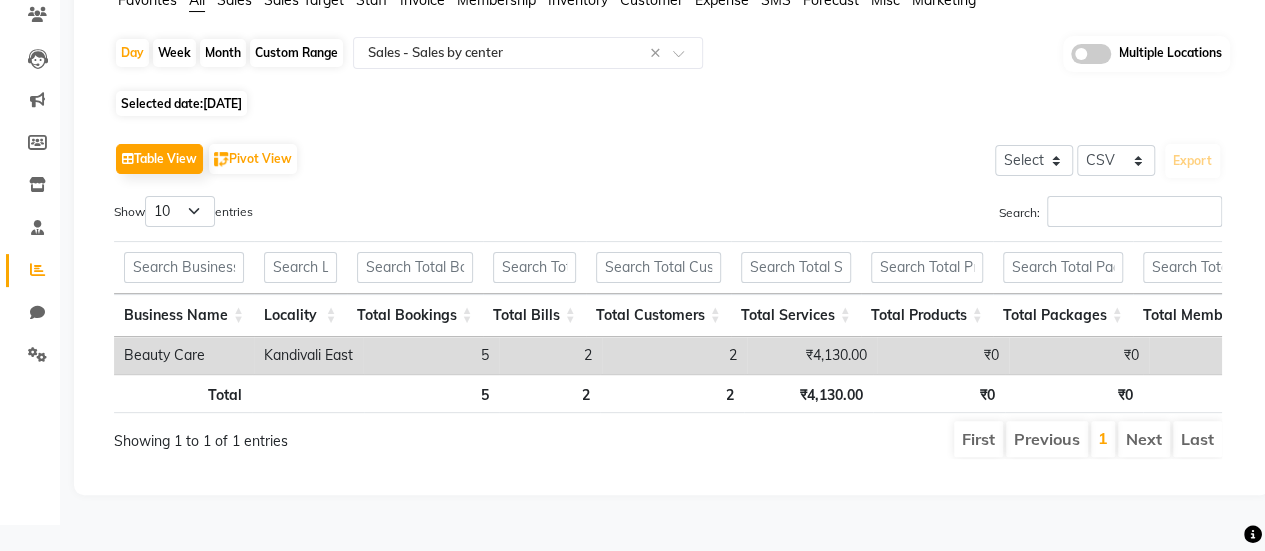 click 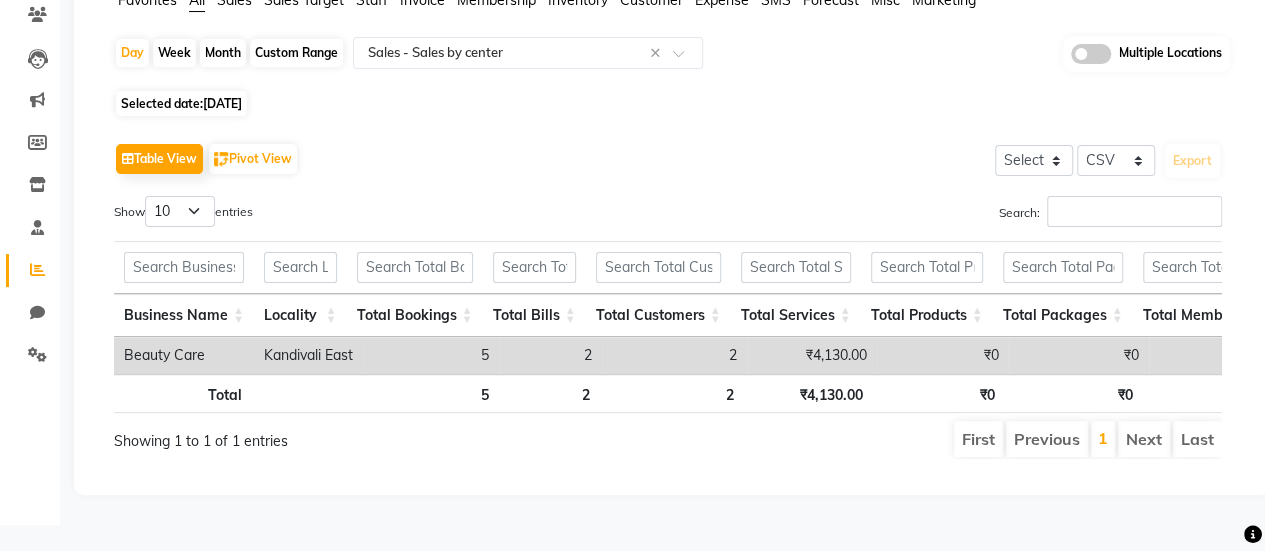 click 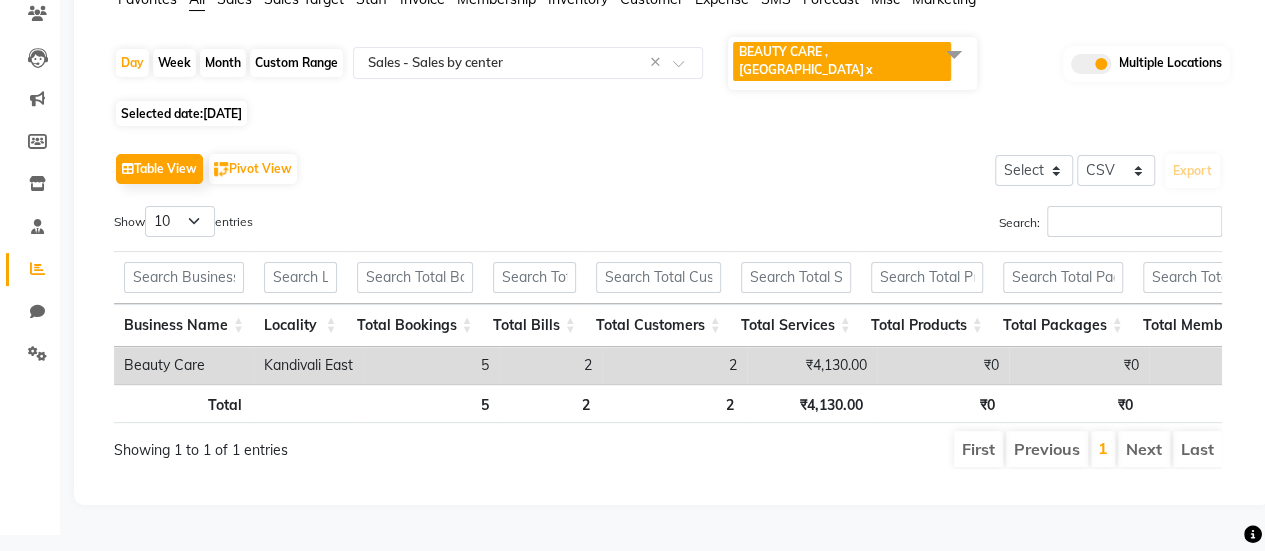 scroll, scrollTop: 82, scrollLeft: 0, axis: vertical 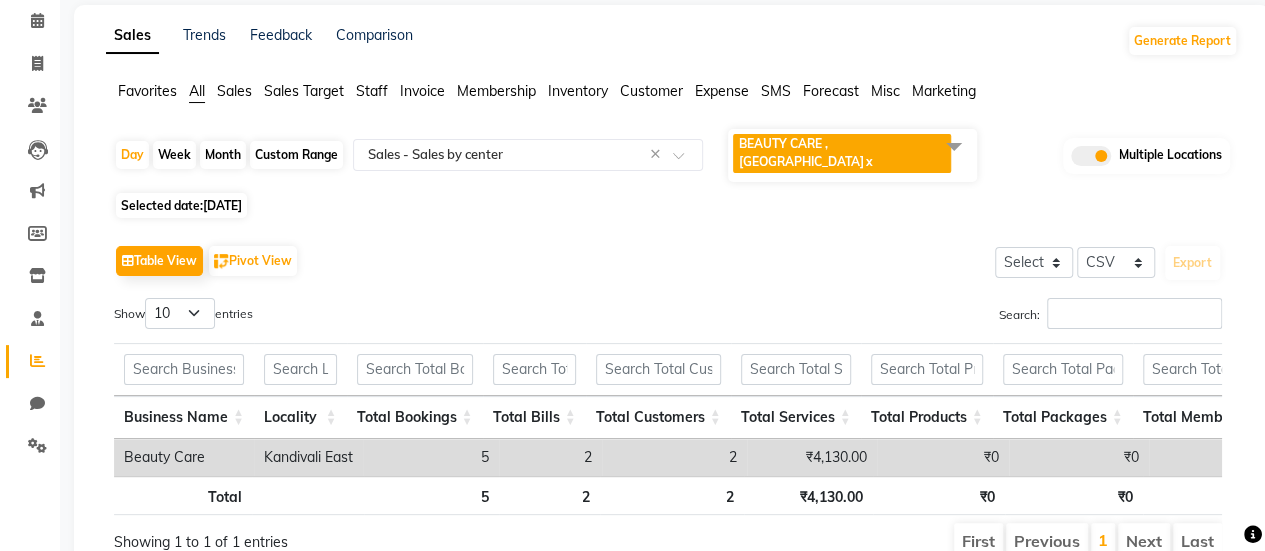 click 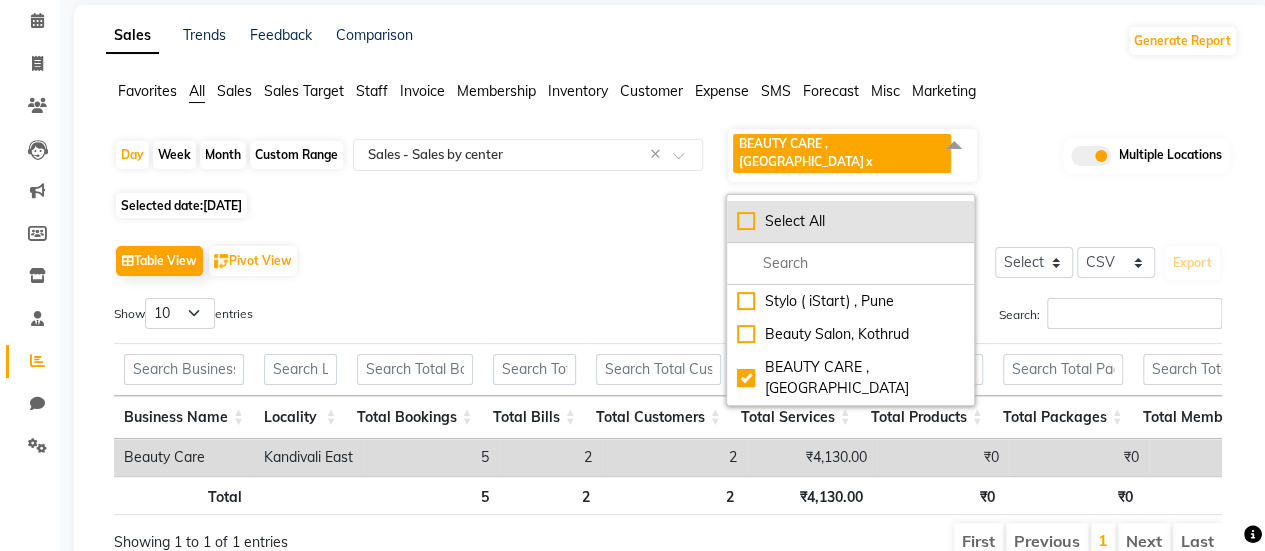 click on "Select All" 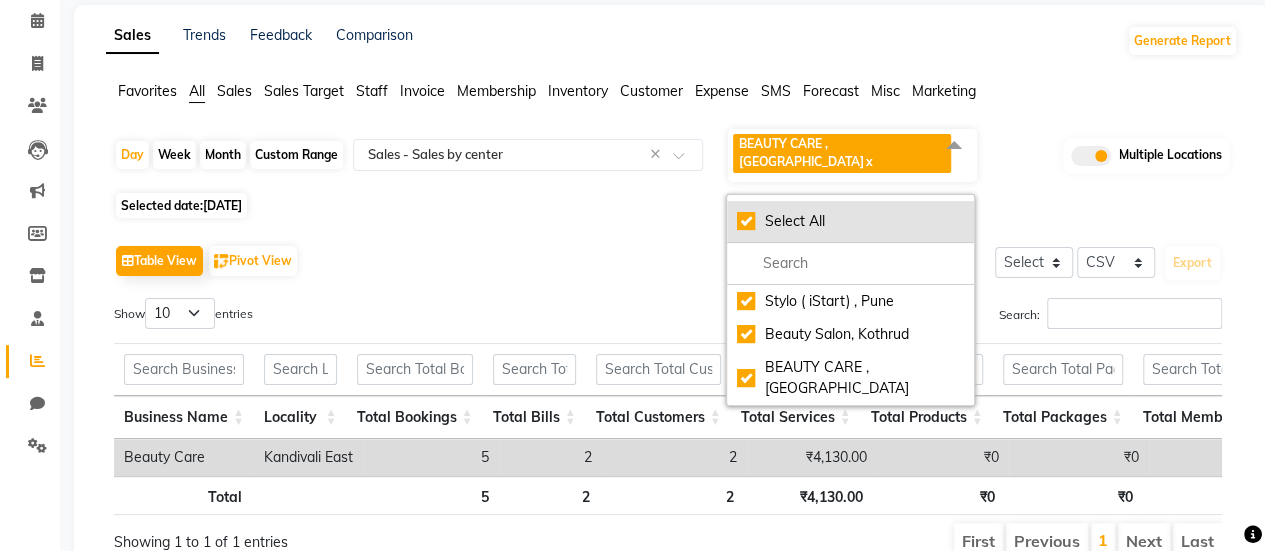 checkbox on "true" 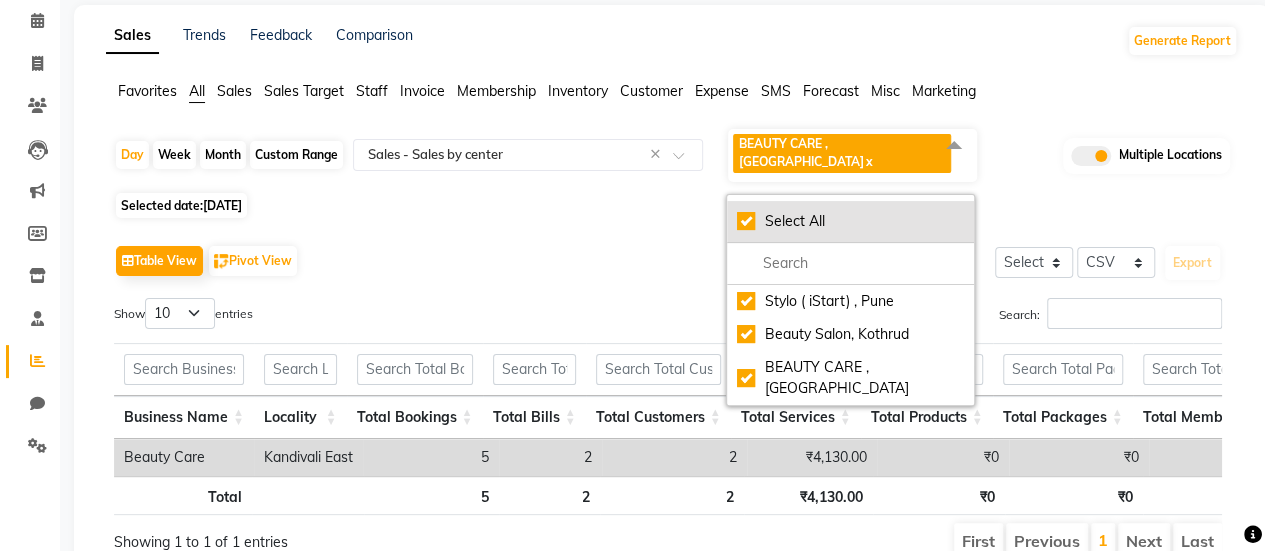 checkbox on "true" 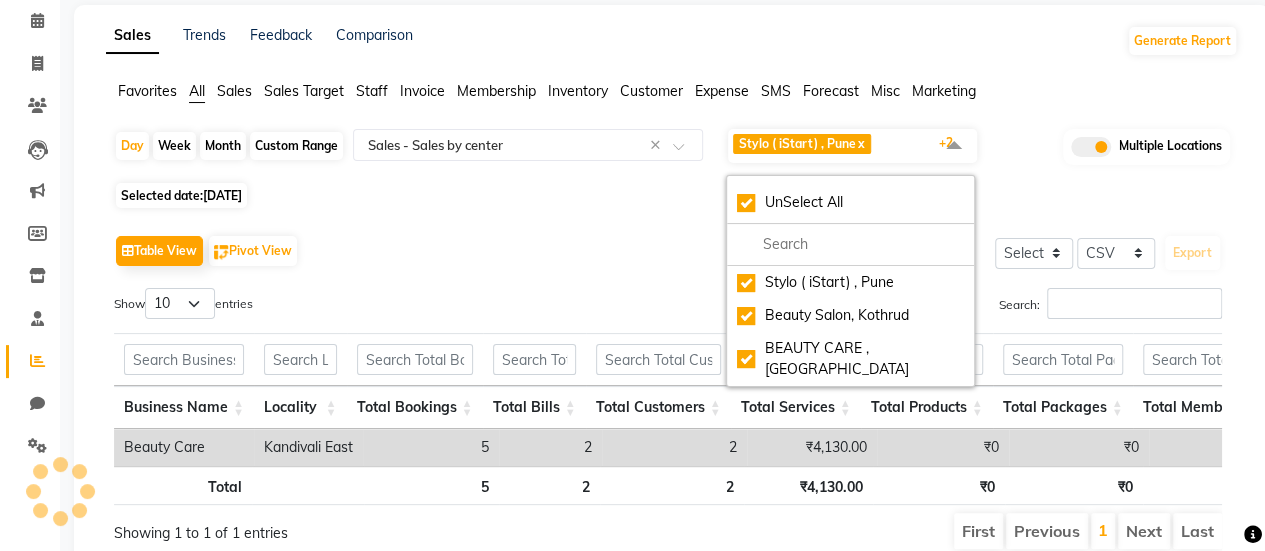 click on "Table View   Pivot View  Select Select CSV PDF  Export  Show  10 25 50 100  entries Search: Business Name Locality Total Bookings Total Bills Total Customers Total Services Total Products Total Packages Total Memberships Total Vouchers Total Prepaids Total Gift Cards Total Sales Total Collection Total Redemption Business Name Locality Total Bookings Total Bills Total Customers Total Services Total Products Total Packages Total Memberships Total Vouchers Total Prepaids Total Gift Cards Total Sales Total Collection Total Redemption Total 5 2 2 ₹4,130.00 ₹0 ₹0 ₹0 ₹0 ₹0 ₹0 ₹4,130.00 ₹4,230.00 ₹0 Beauty Care  Kandivali East 5 2 2 ₹4,130.00 ₹0 ₹0 ₹0 ₹0 ₹0 ₹0 ₹4,130.00 ₹4,230.00 ₹0 Total 5 2 2 ₹4,130.00 ₹0 ₹0 ₹0 ₹0 ₹0 ₹0 ₹4,130.00 ₹4,230.00 ₹0 Showing 1 to 1 of 1 entries First Previous 1 Next Last" 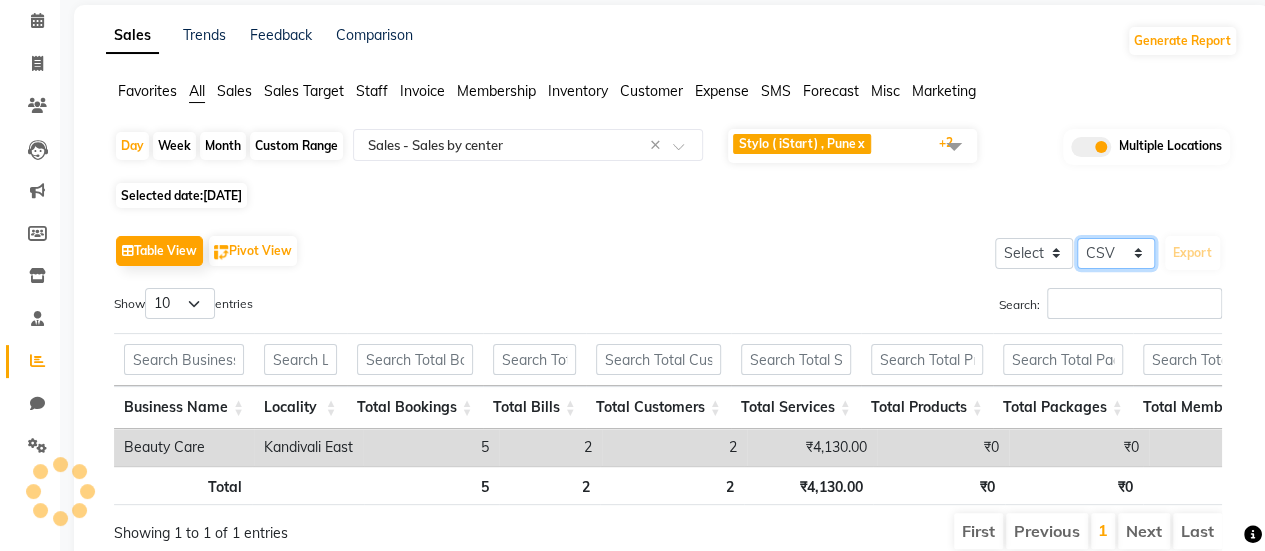 click on "Select CSV PDF" 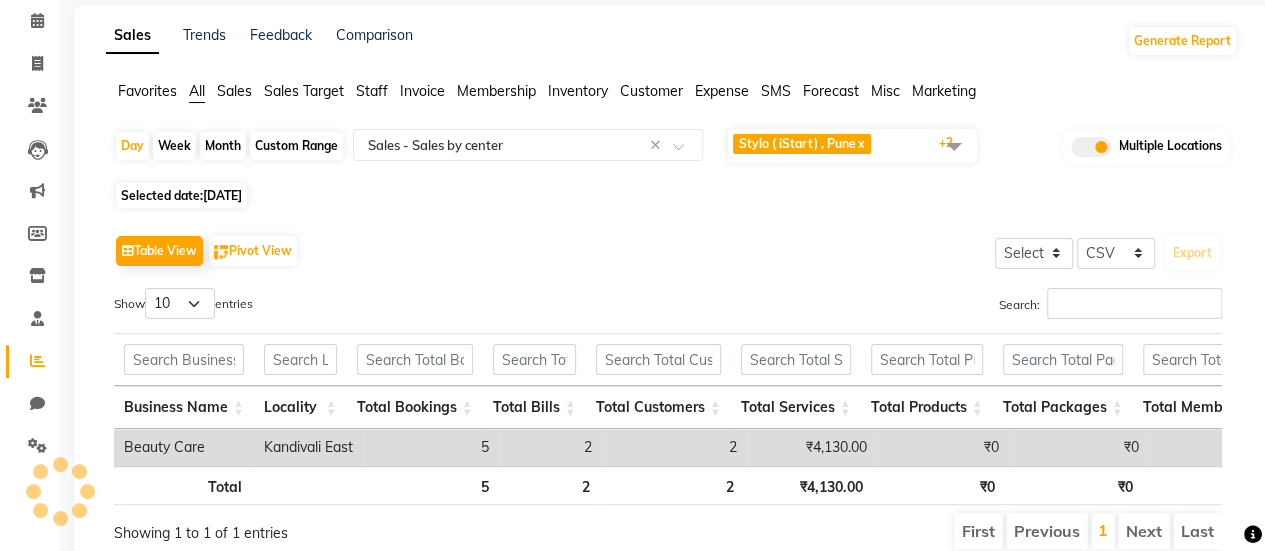 click on "Table View   Pivot View  Select Select CSV PDF  Export  Show  10 25 50 100  entries Search: Business Name Locality Total Bookings Total Bills Total Customers Total Services Total Products Total Packages Total Memberships Total Vouchers Total Prepaids Total Gift Cards Total Sales Total Collection Total Redemption Business Name Locality Total Bookings Total Bills Total Customers Total Services Total Products Total Packages Total Memberships Total Vouchers Total Prepaids Total Gift Cards Total Sales Total Collection Total Redemption Total 5 2 2 ₹4,130.00 ₹0 ₹0 ₹0 ₹0 ₹0 ₹0 ₹4,130.00 ₹4,230.00 ₹0 Beauty Care  Kandivali East 5 2 2 ₹4,130.00 ₹0 ₹0 ₹0 ₹0 ₹0 ₹0 ₹4,130.00 ₹4,230.00 ₹0 Total 5 2 2 ₹4,130.00 ₹0 ₹0 ₹0 ₹0 ₹0 ₹0 ₹4,130.00 ₹4,230.00 ₹0 Showing 1 to 1 of 1 entries First Previous 1 Next Last" 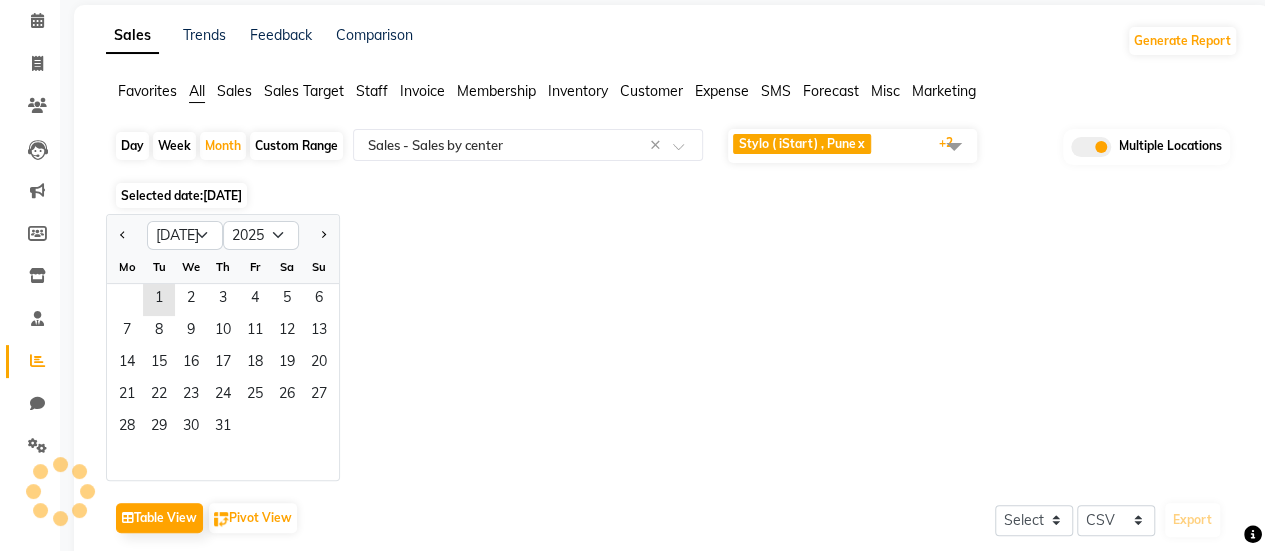 click on "Jan Feb Mar Apr May Jun [DATE] Aug Sep Oct Nov [DATE] 2016 2017 2018 2019 2020 2021 2022 2023 2024 2025 2026 2027 2028 2029 2030 2031 2032 2033 2034 2035 Mo Tu We Th Fr Sa Su  1   2   3   4   5   6   7   8   9   10   11   12   13   14   15   16   17   18   19   20   21   22   23   24   25   26   27   28   29   30   31" 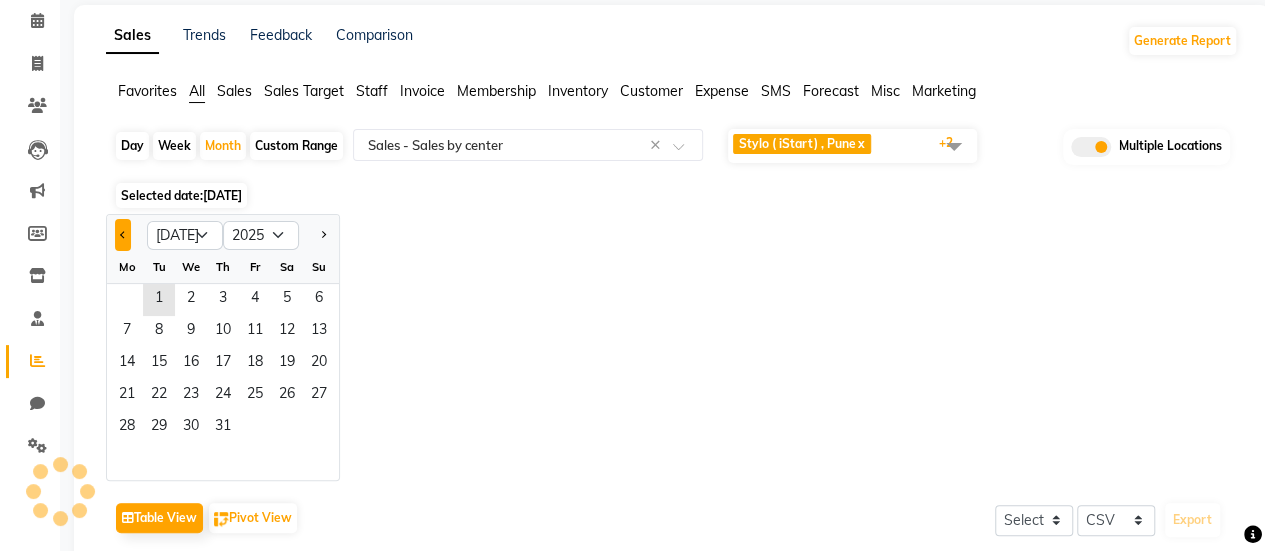 click 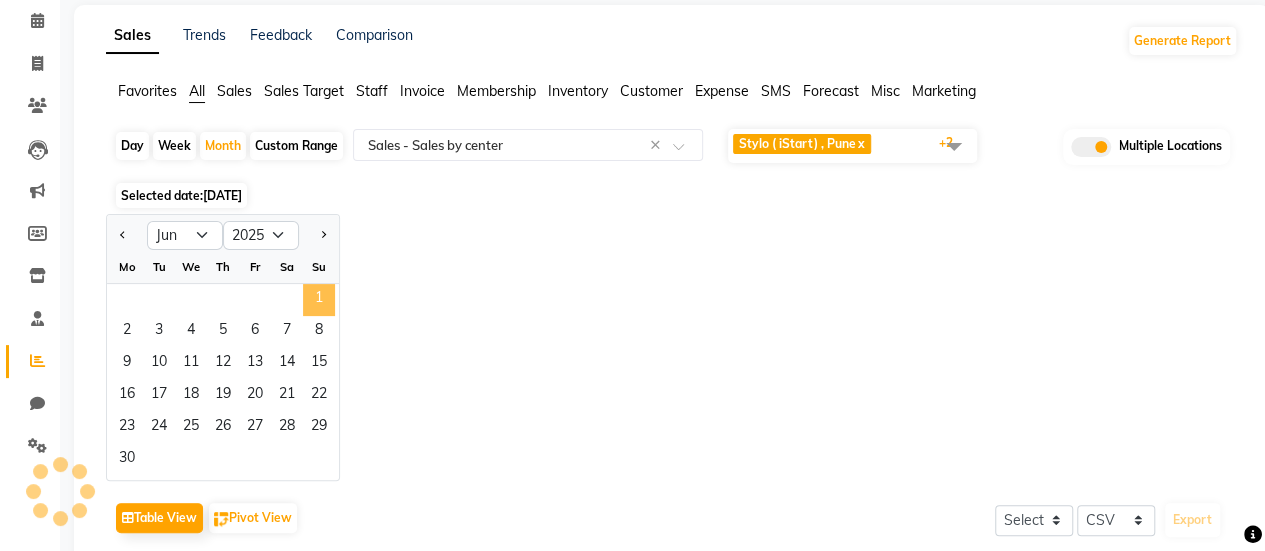 click on "1" 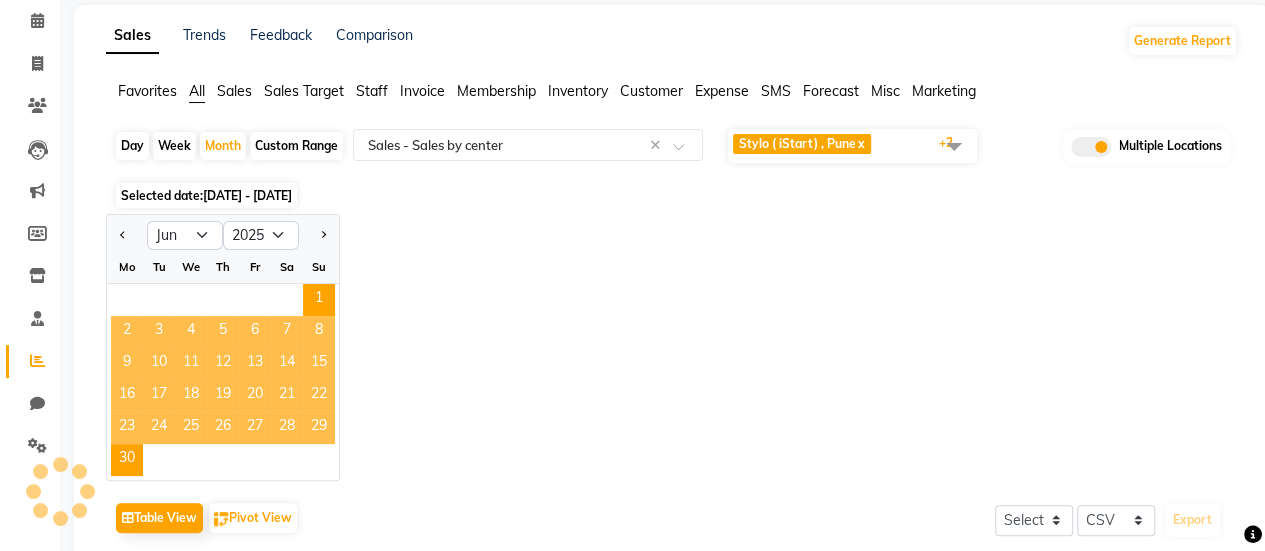 click on "Jan Feb Mar Apr May Jun [DATE] Aug Sep Oct Nov [DATE] 2016 2017 2018 2019 2020 2021 2022 2023 2024 2025 2026 2027 2028 2029 2030 2031 2032 2033 2034 2035 Mo Tu We Th Fr Sa Su  1   2   3   4   5   6   7   8   9   10   11   12   13   14   15   16   17   18   19   20   21   22   23   24   25   26   27   28   29   30" 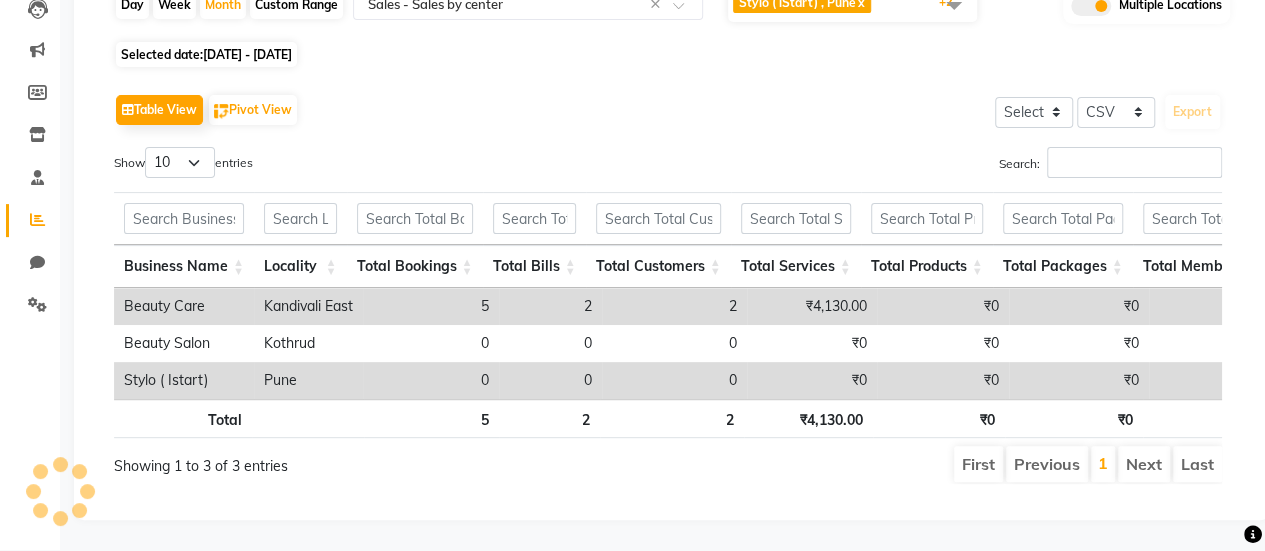 scroll, scrollTop: 0, scrollLeft: 0, axis: both 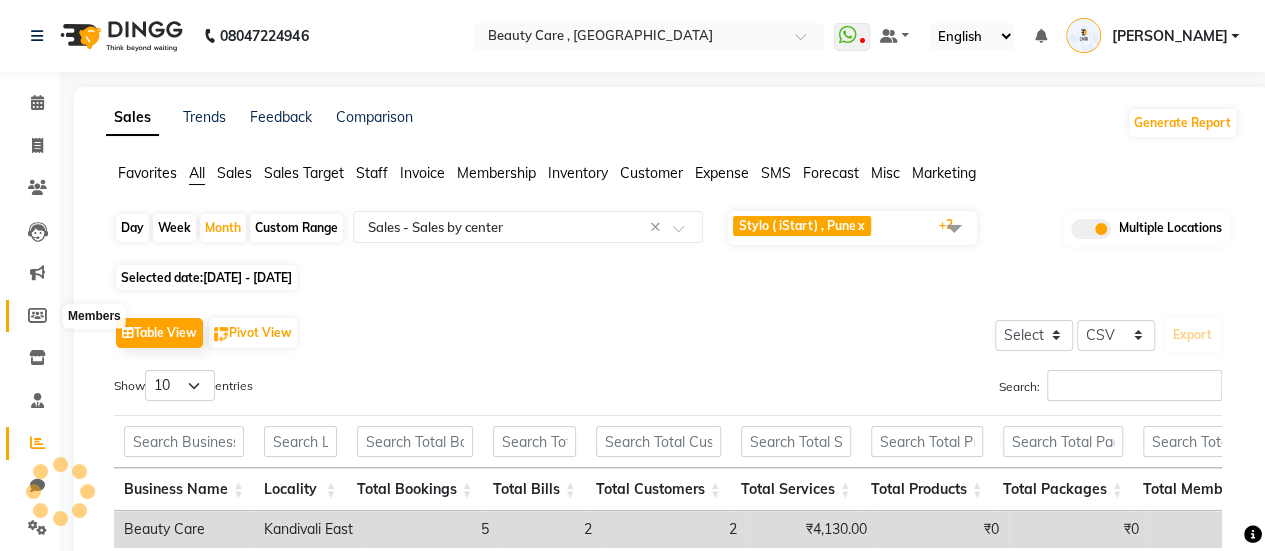 click 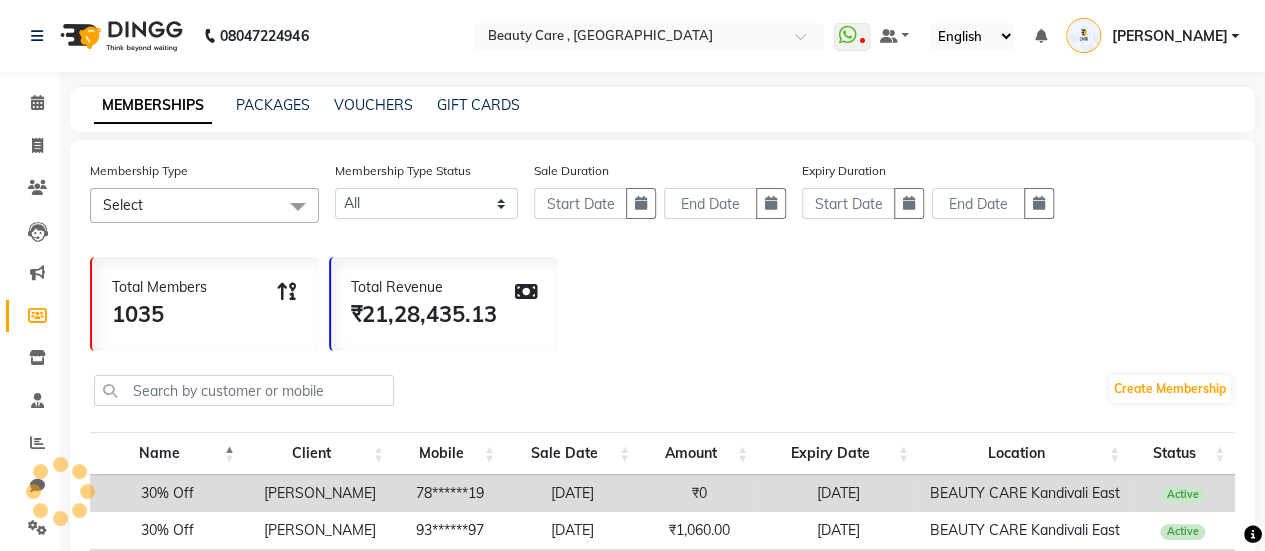 click on "Staff" 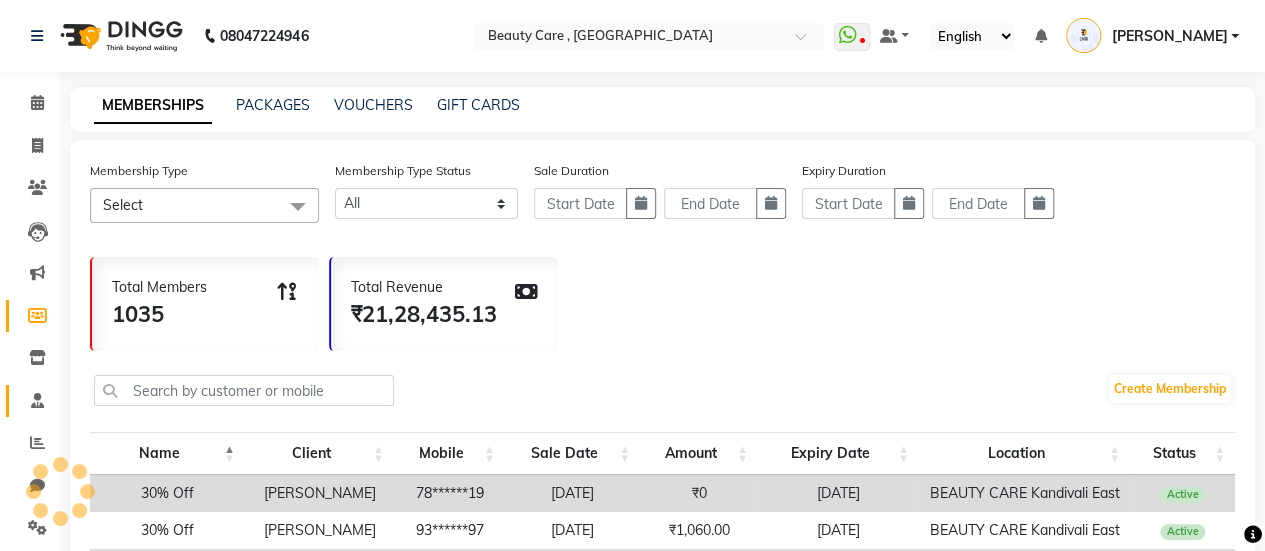 click on "Staff" 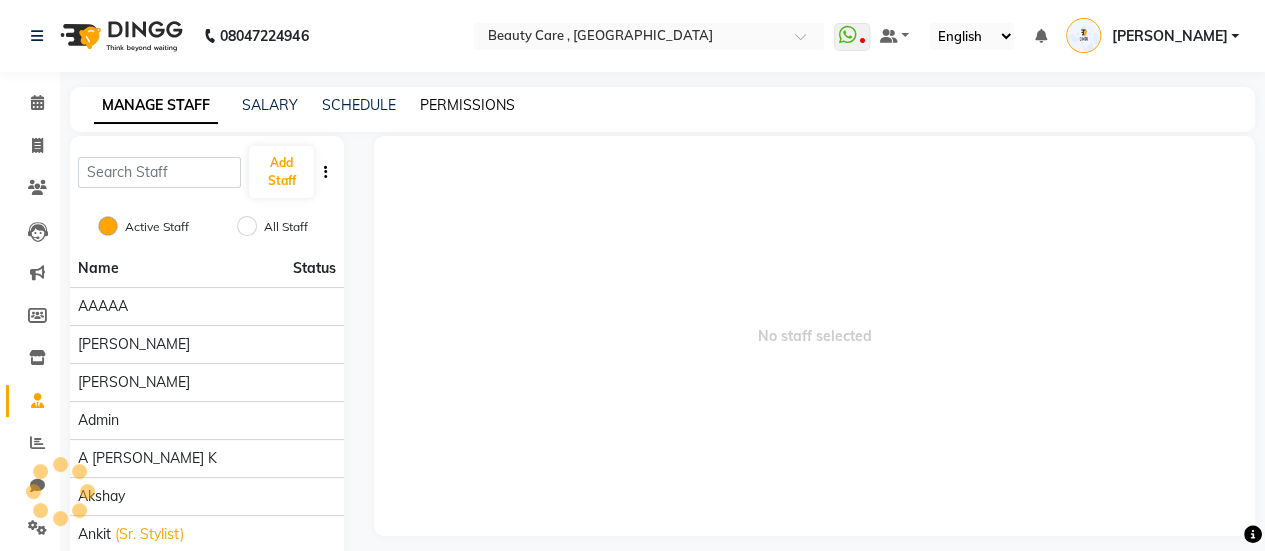 click on "PERMISSIONS" 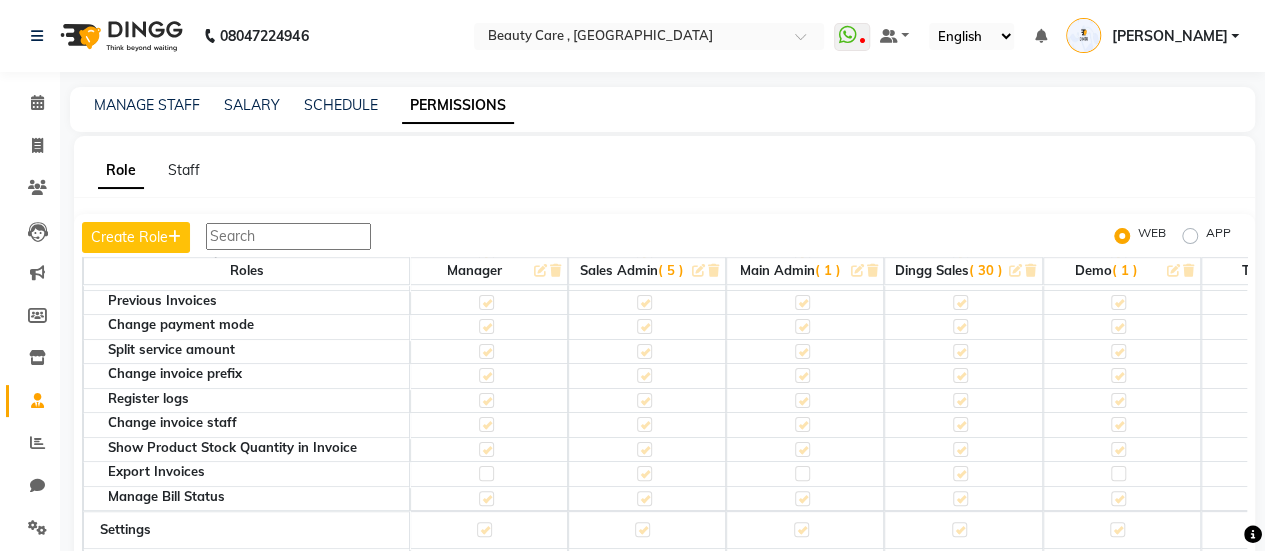 scroll, scrollTop: 0, scrollLeft: 0, axis: both 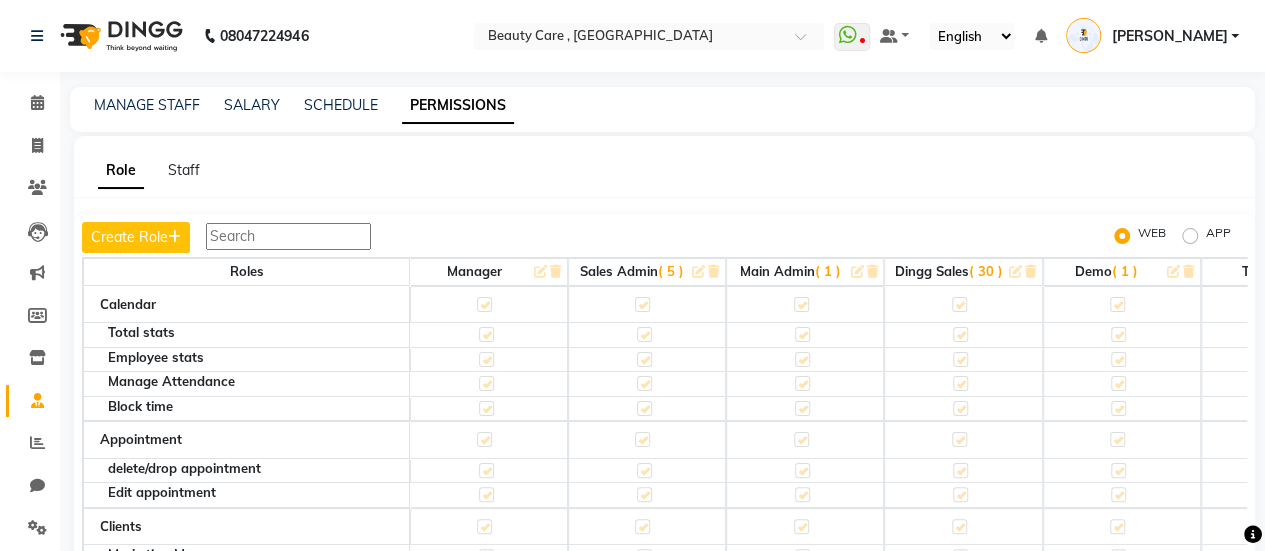 click on "[PERSON_NAME]" at bounding box center [1169, 36] 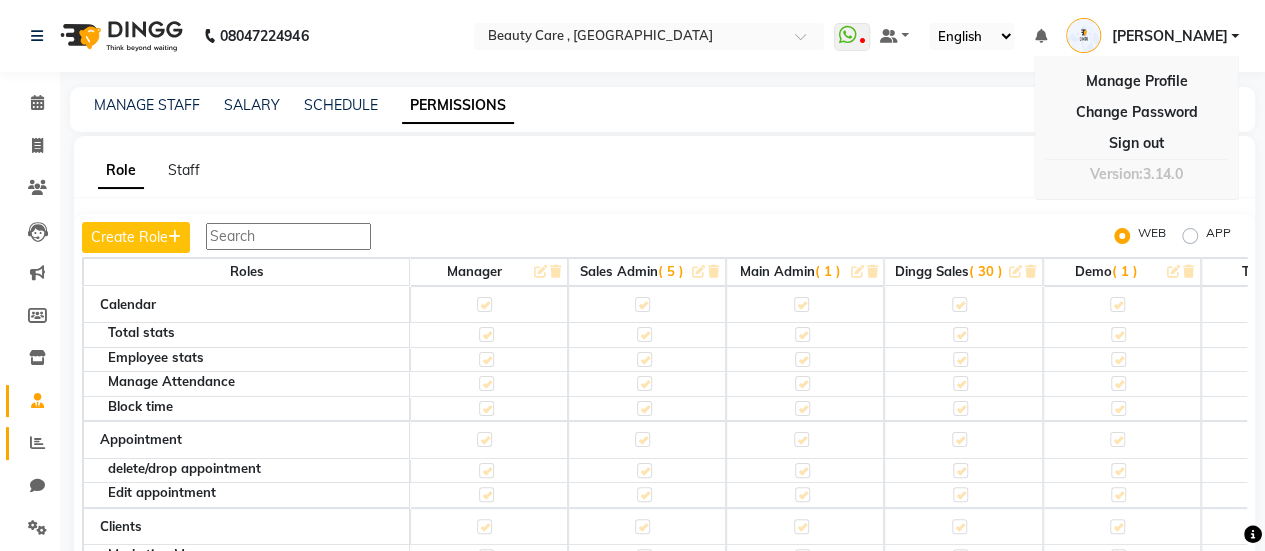 click 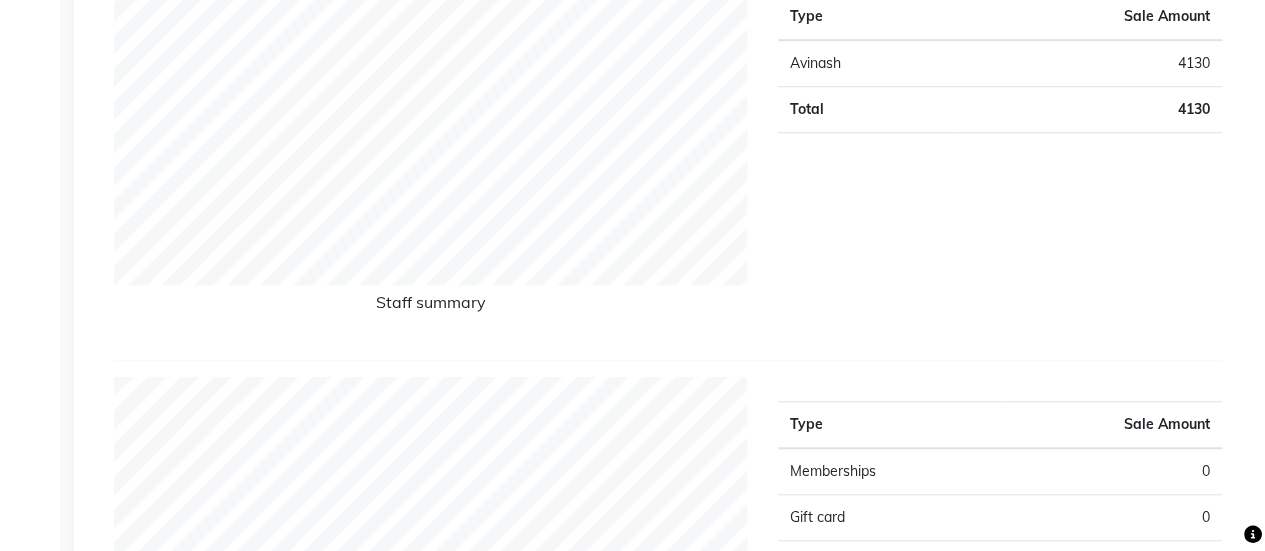 scroll, scrollTop: 0, scrollLeft: 0, axis: both 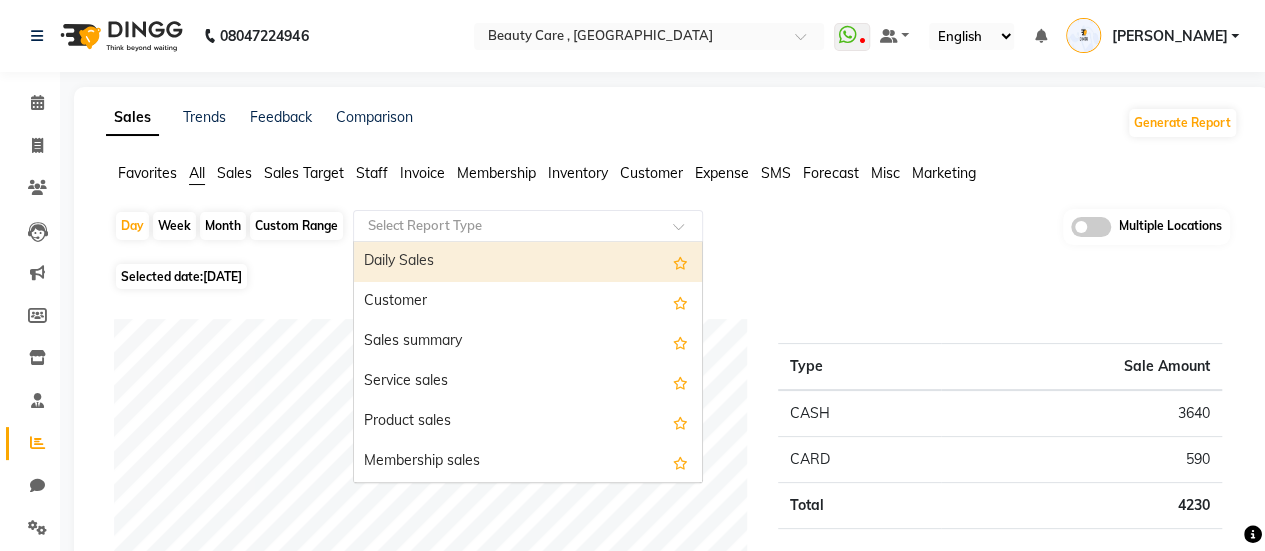 click on "Select Report Type" 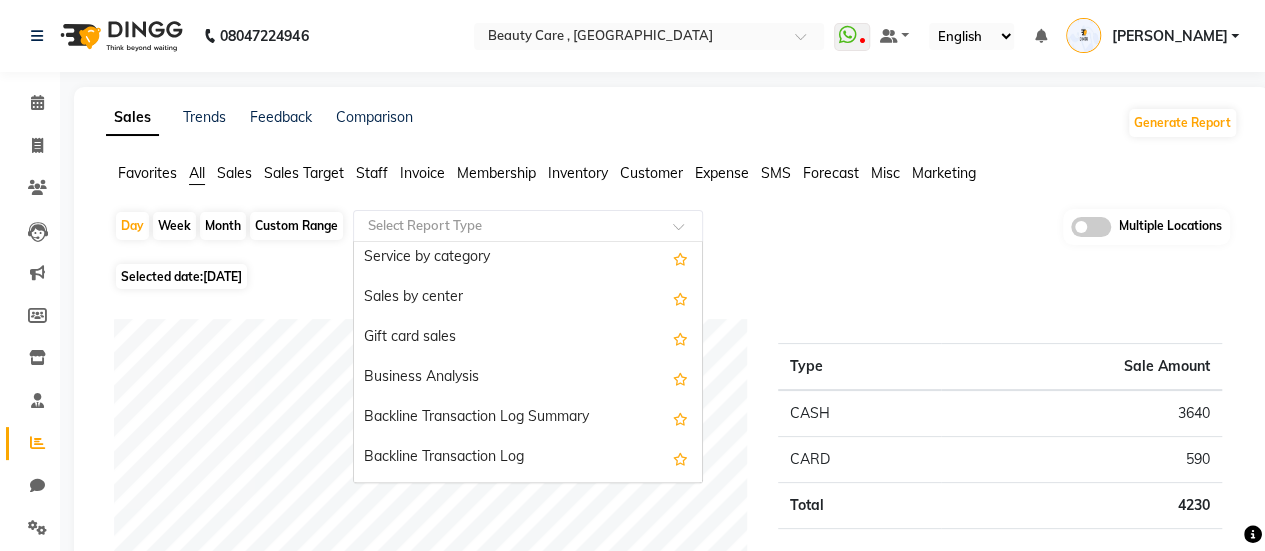 scroll, scrollTop: 0, scrollLeft: 0, axis: both 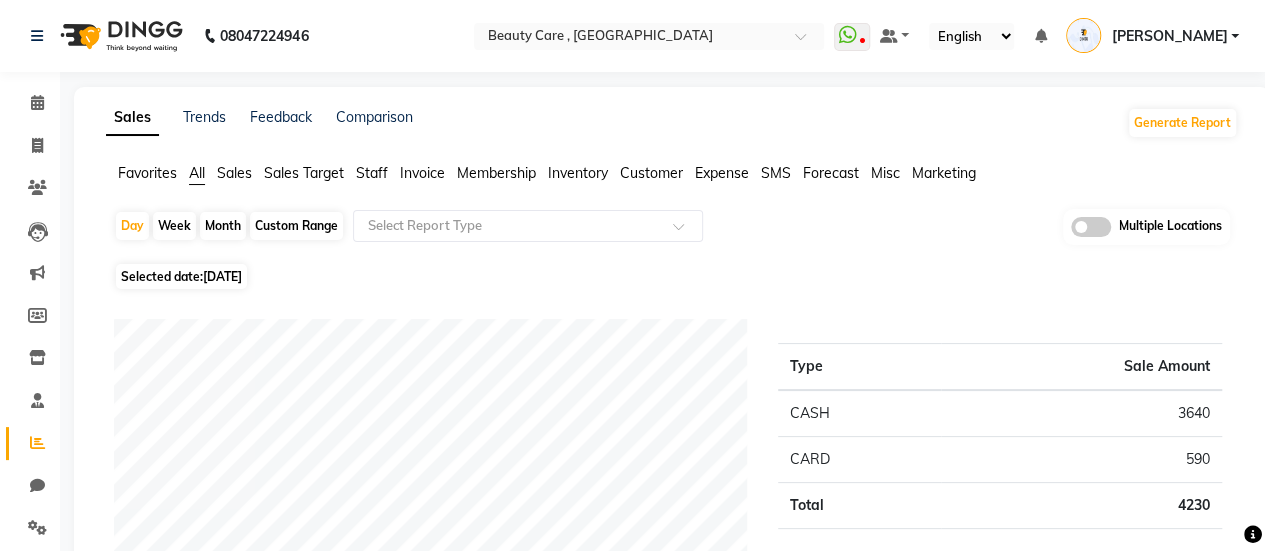 click on "Sales" 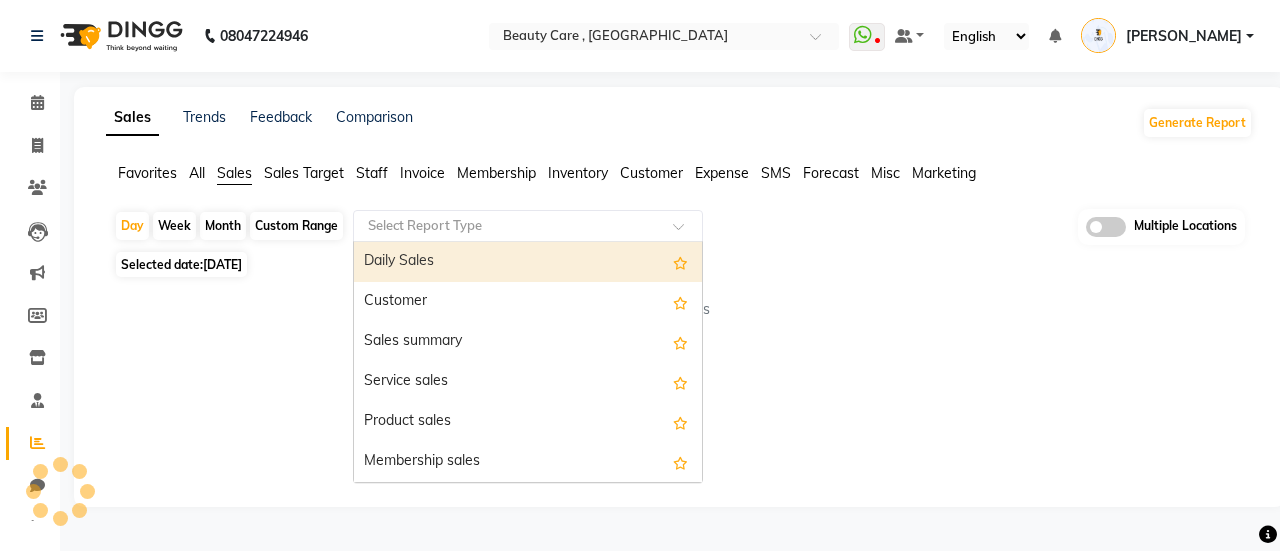 click 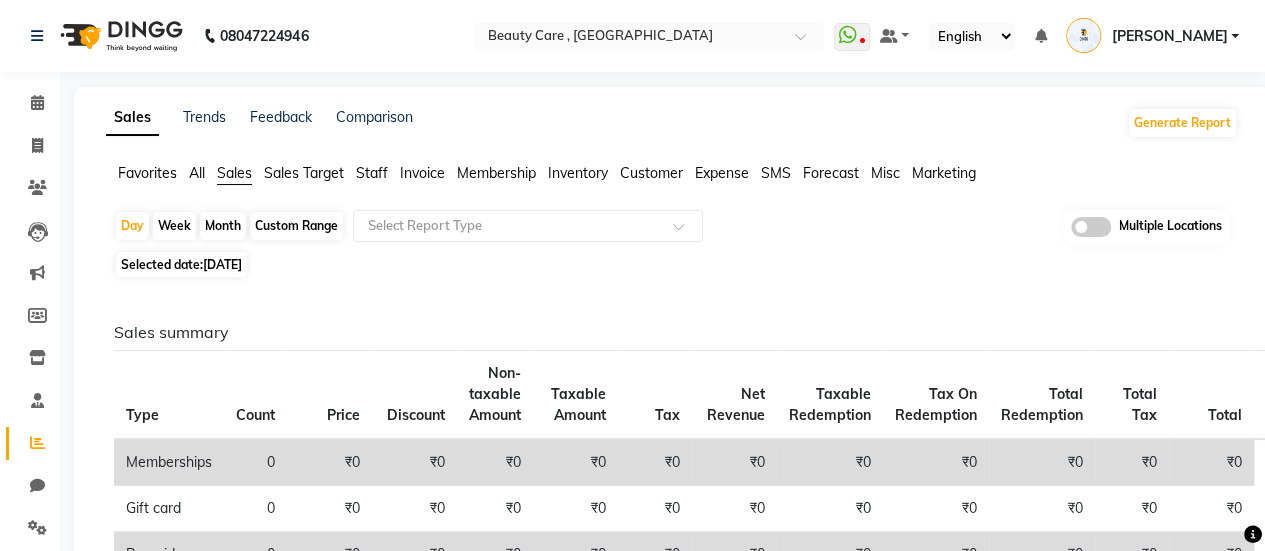 click on "Selected date:  [DATE]" 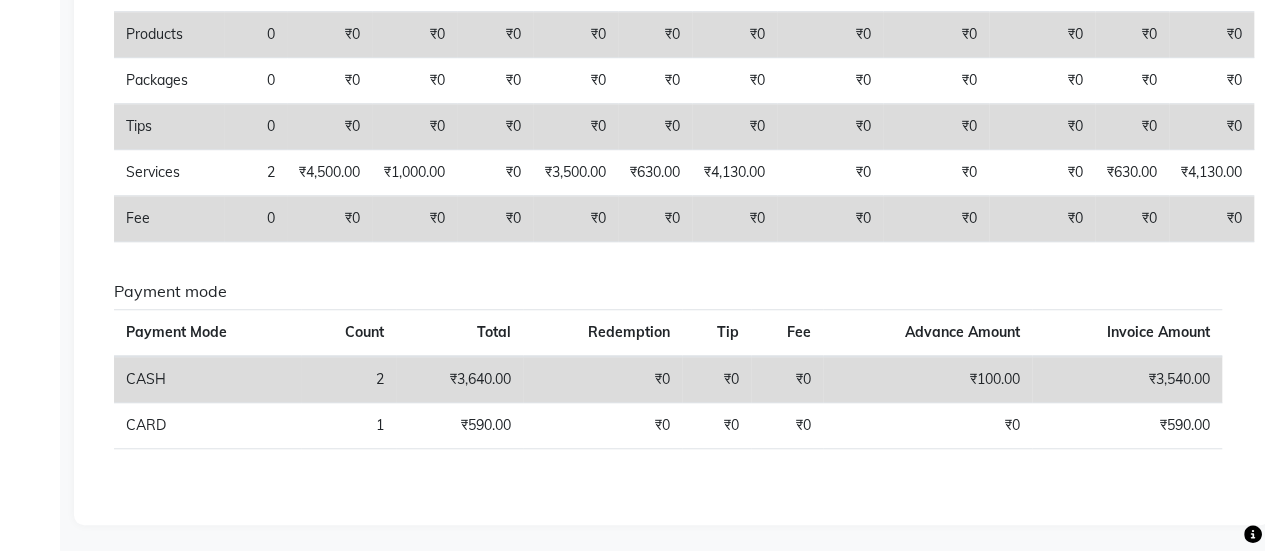 scroll, scrollTop: 0, scrollLeft: 0, axis: both 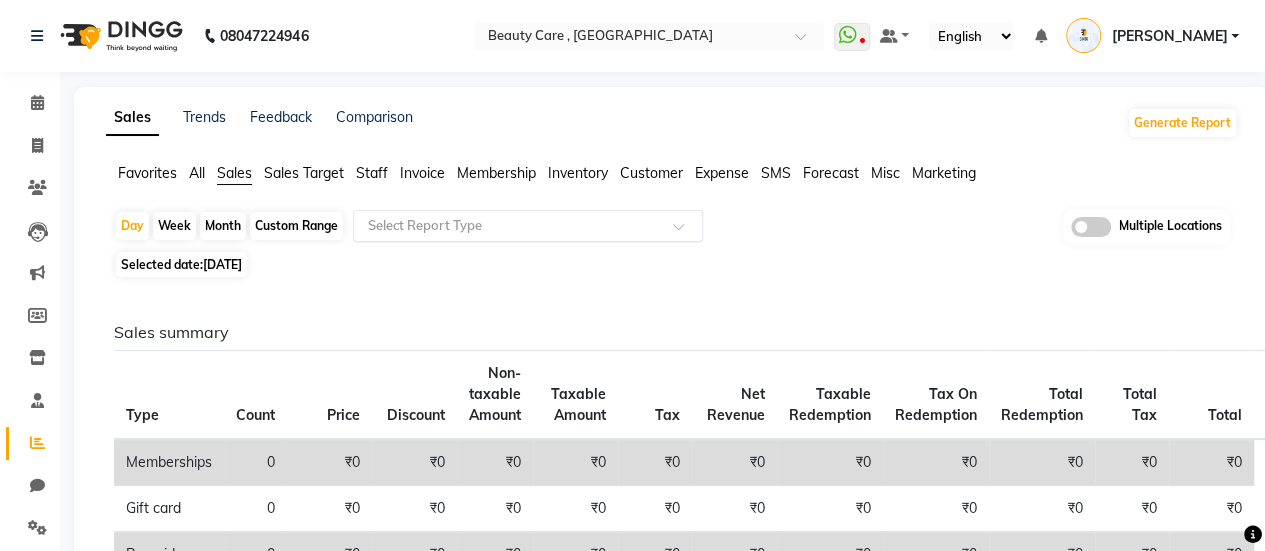 click 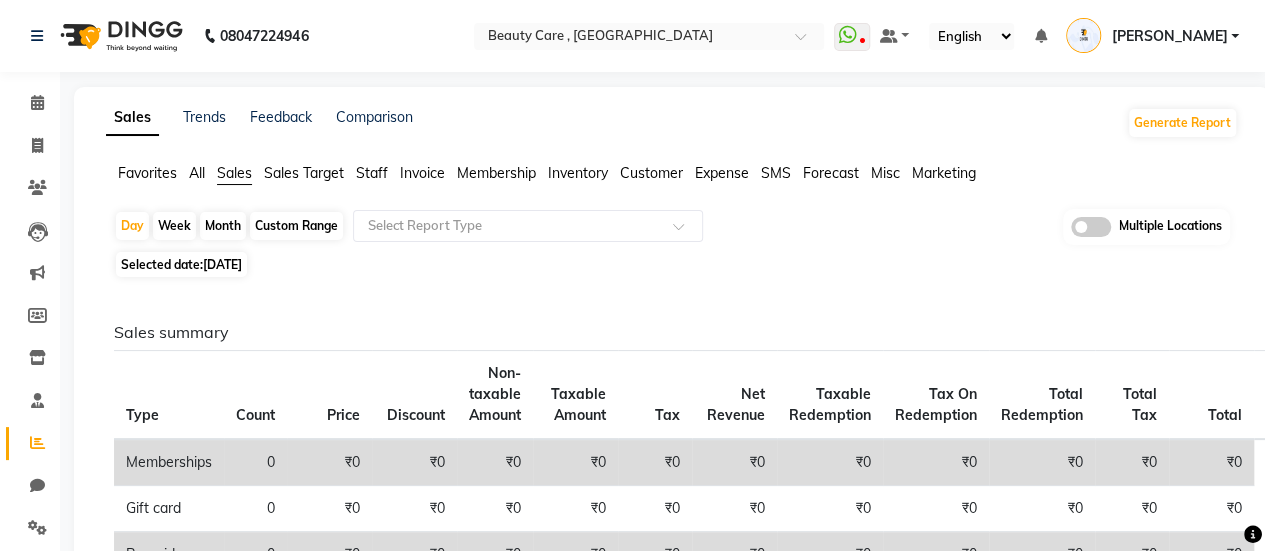 click on "Month" 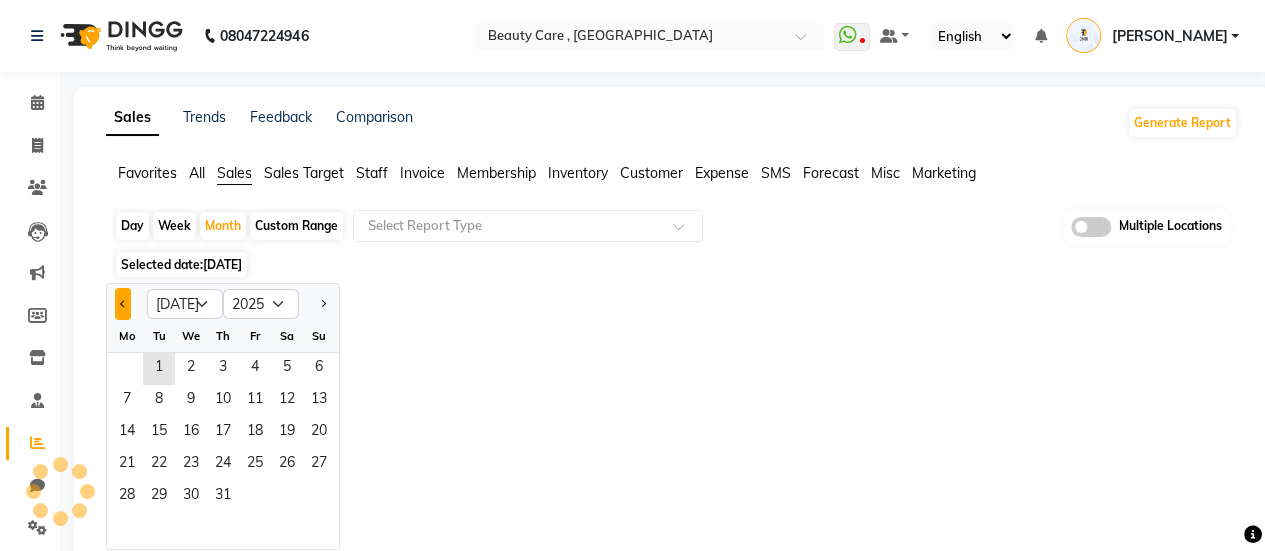 click 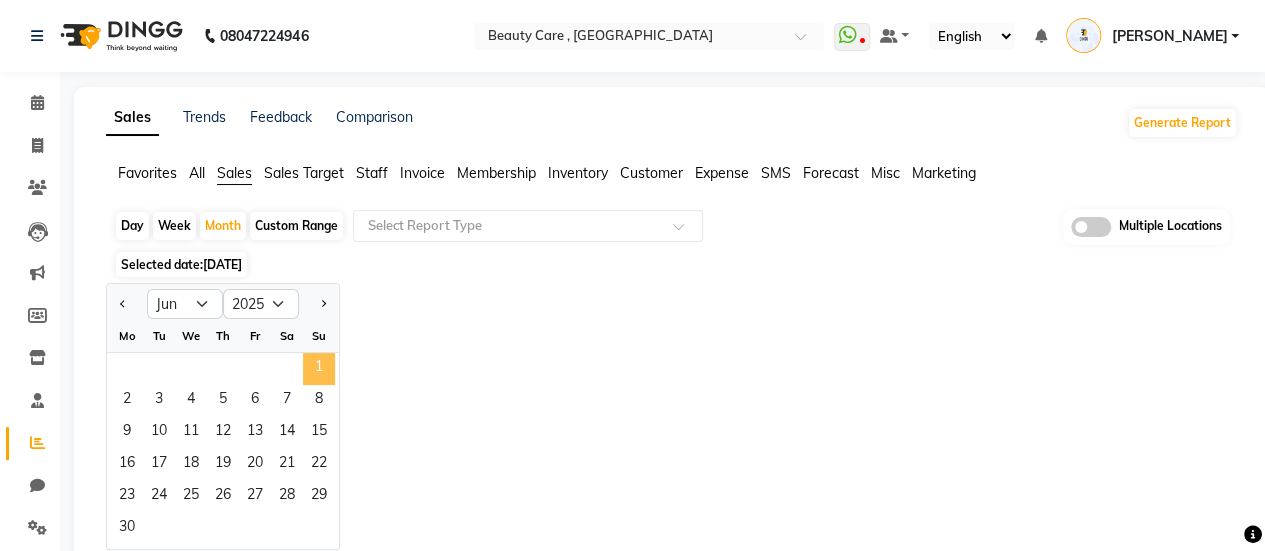 click on "1" 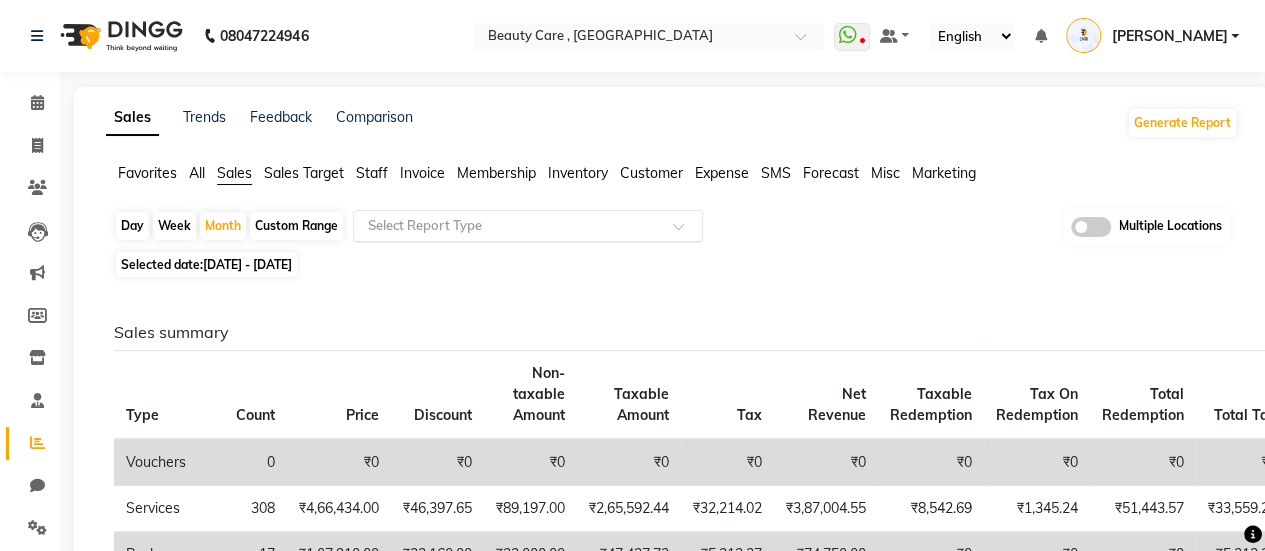 click 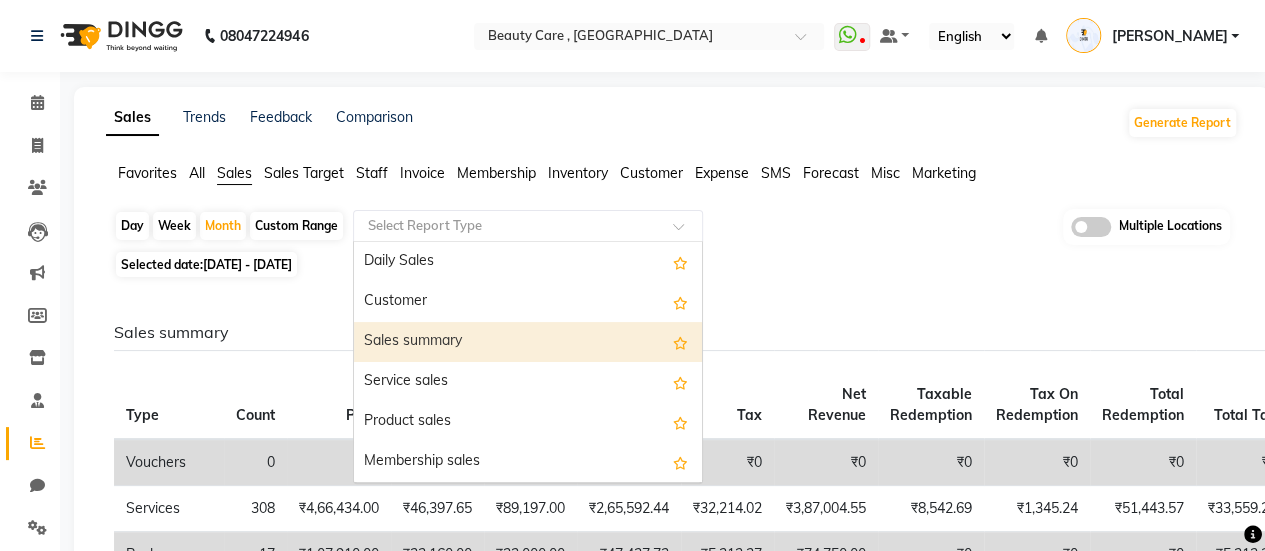 click on "Sales summary" at bounding box center [528, 342] 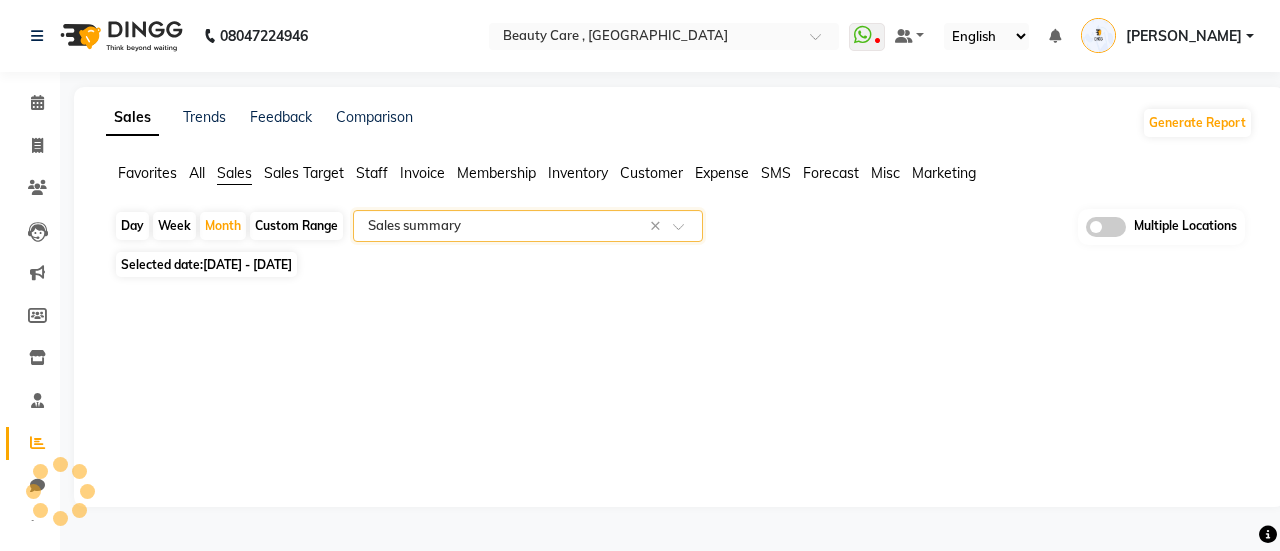 select on "csv" 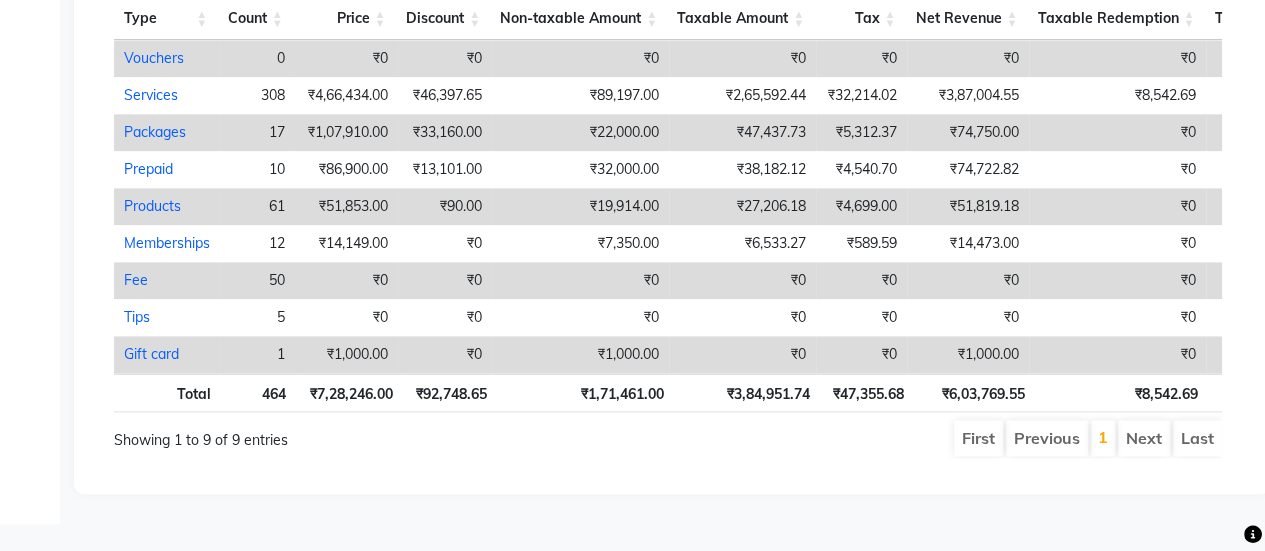 scroll, scrollTop: 1028, scrollLeft: 0, axis: vertical 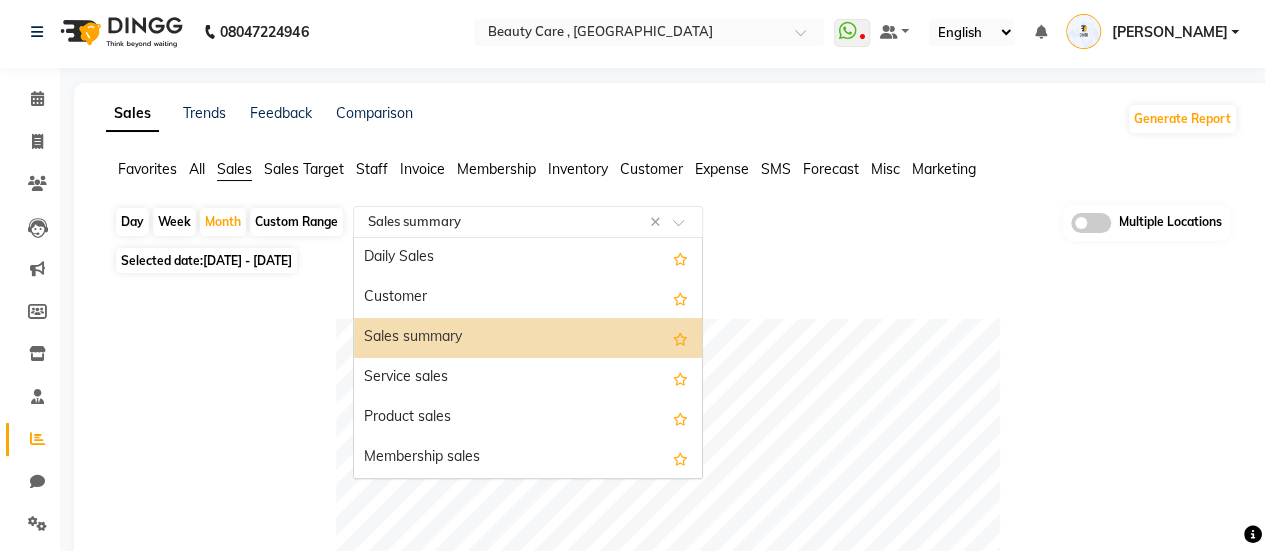 click on "Select Report Type × Sales summary ×" 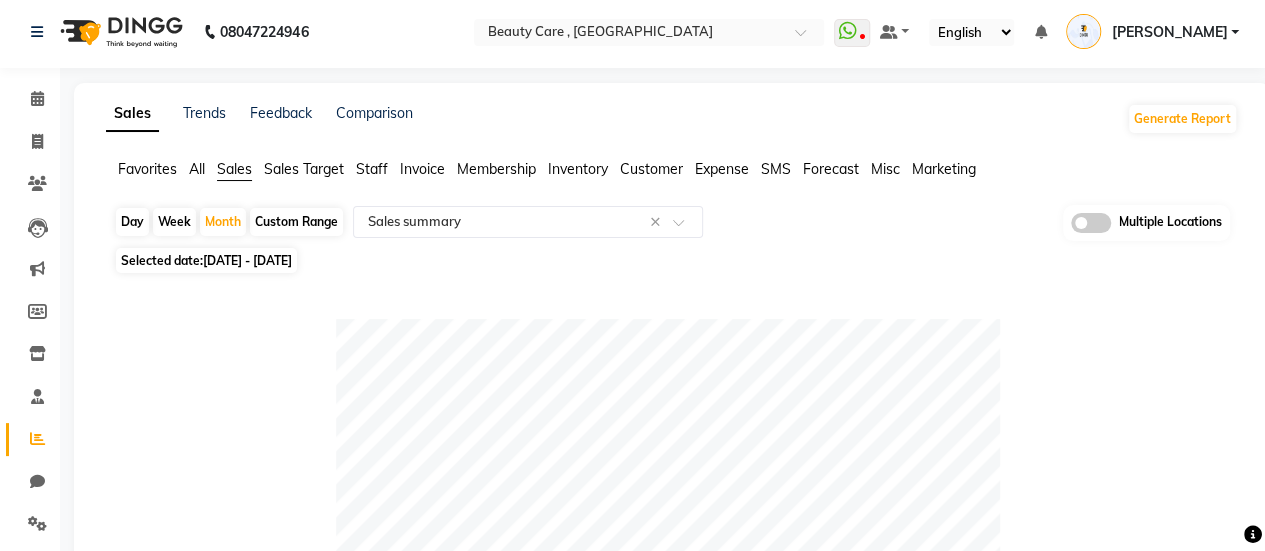 click on "Sales Trends Feedback Comparison Generate Report" 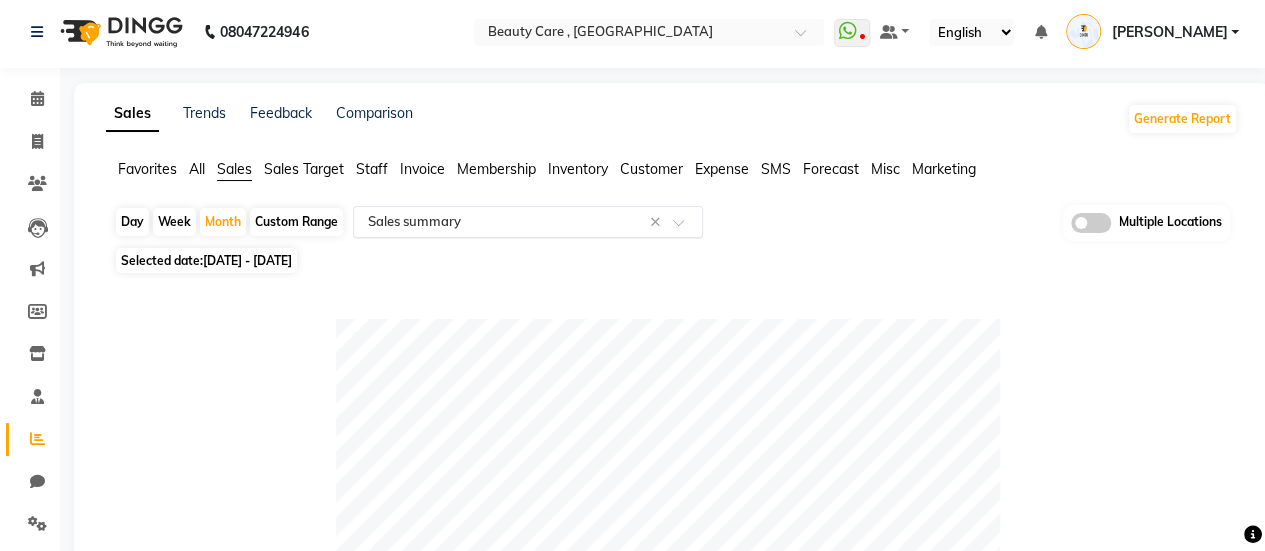 click 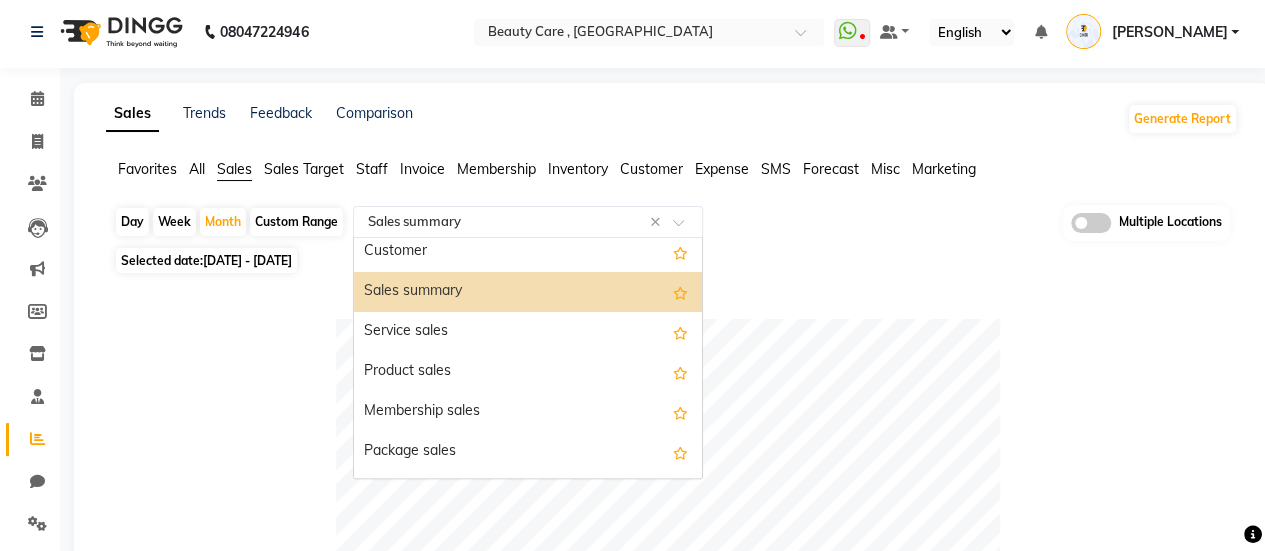 scroll, scrollTop: 44, scrollLeft: 0, axis: vertical 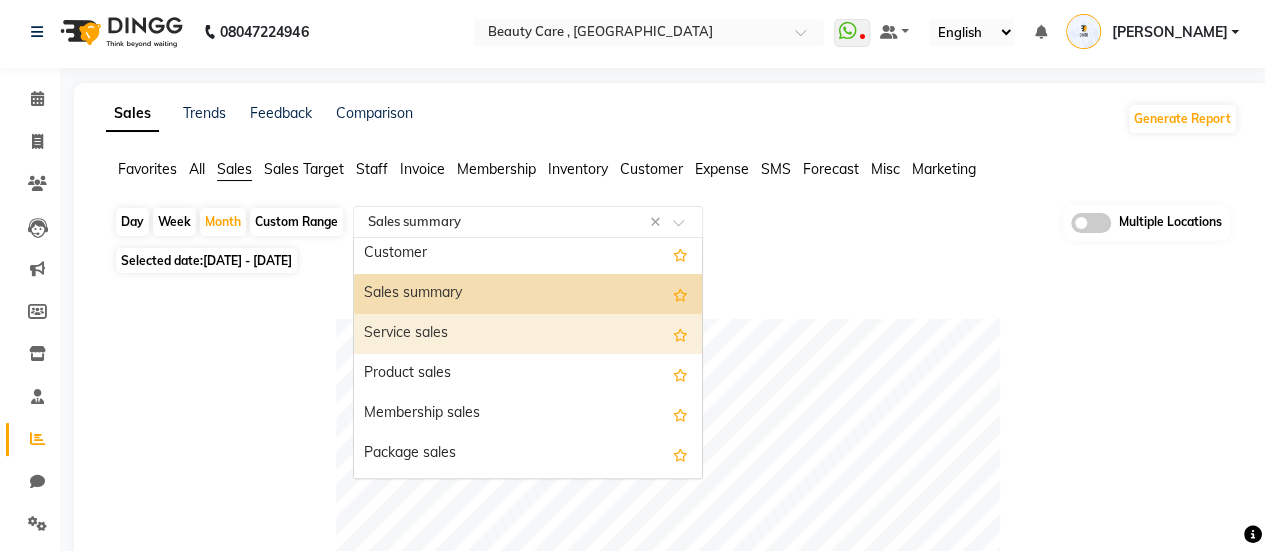 click on "Service sales" at bounding box center (528, 334) 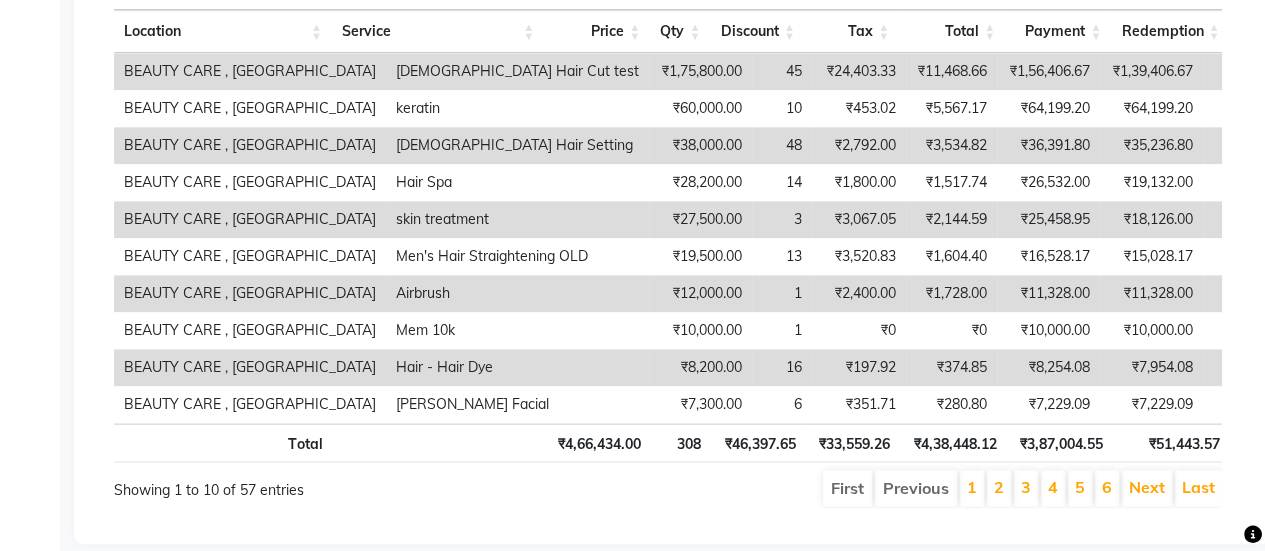 scroll, scrollTop: 1046, scrollLeft: 0, axis: vertical 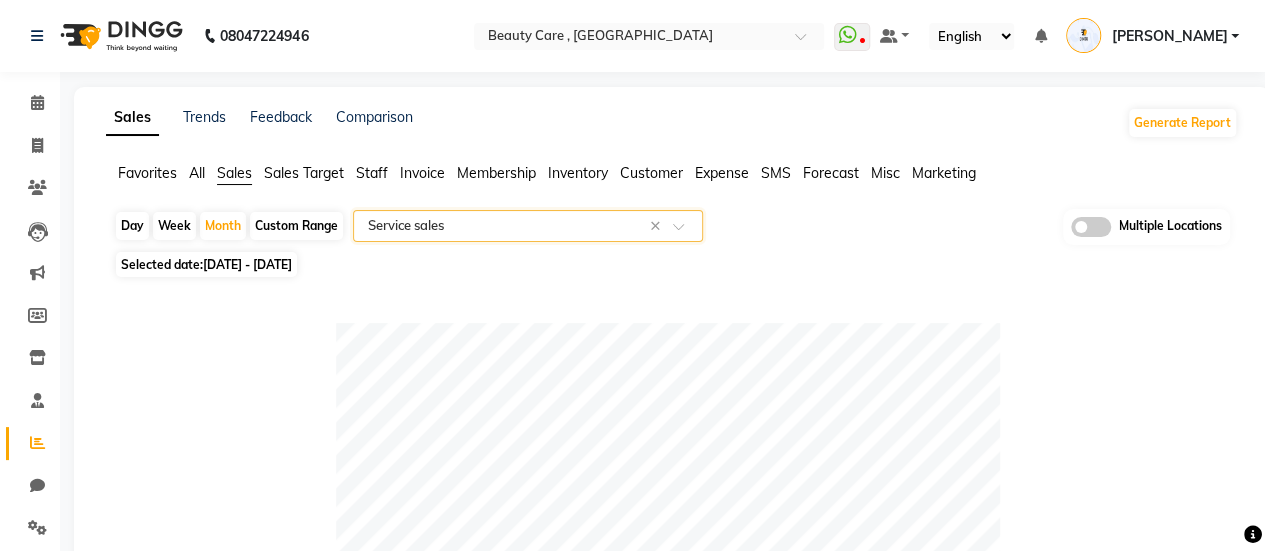 click 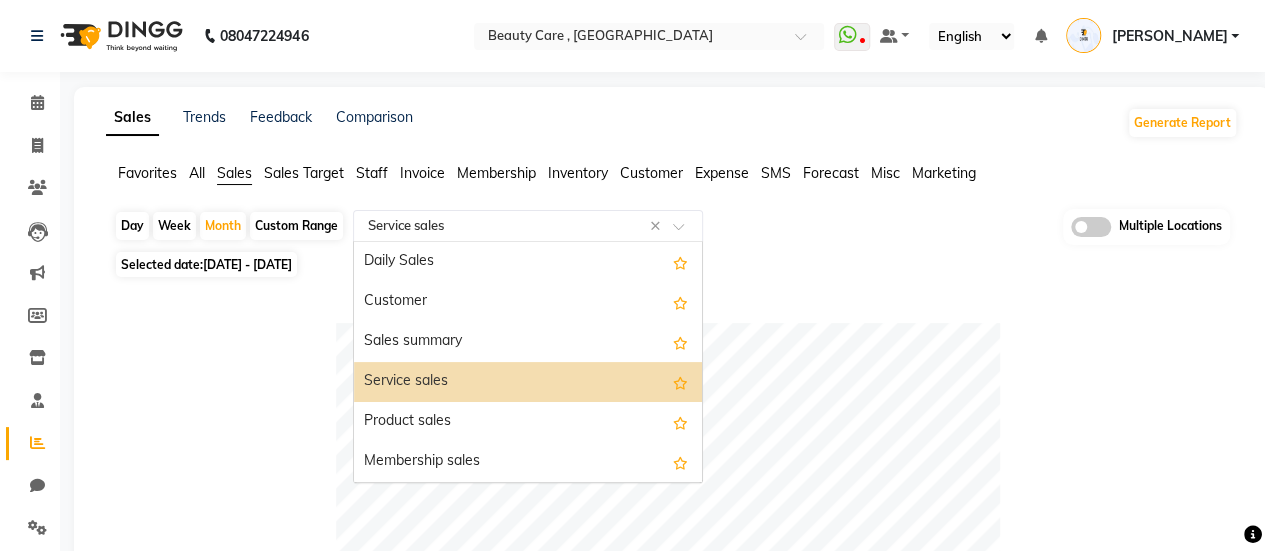 scroll, scrollTop: 128, scrollLeft: 0, axis: vertical 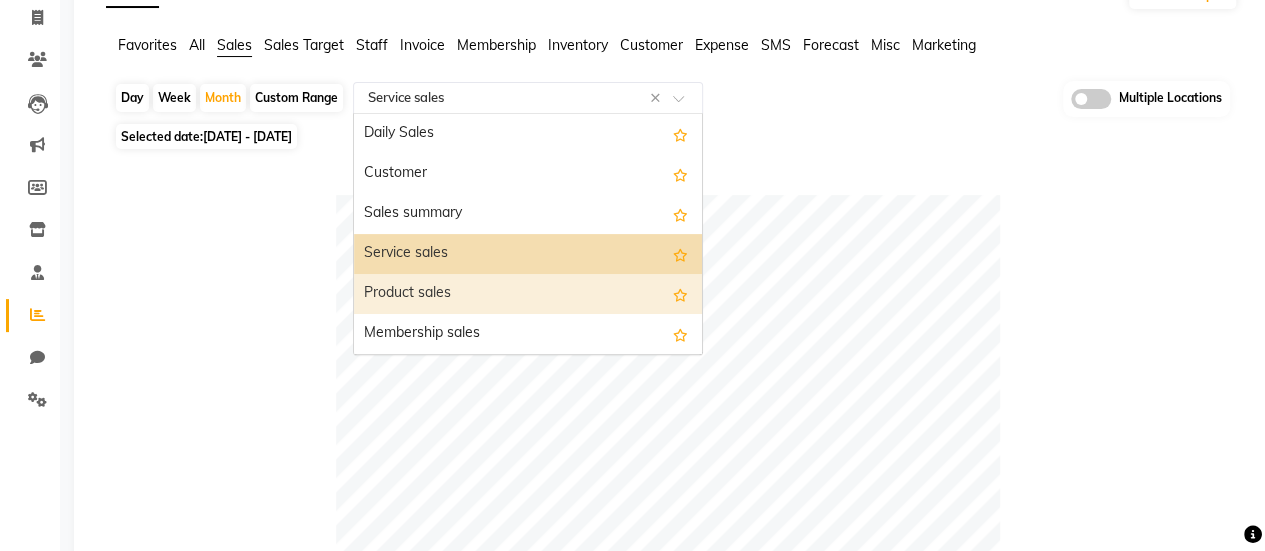 click on "Product sales" at bounding box center [528, 294] 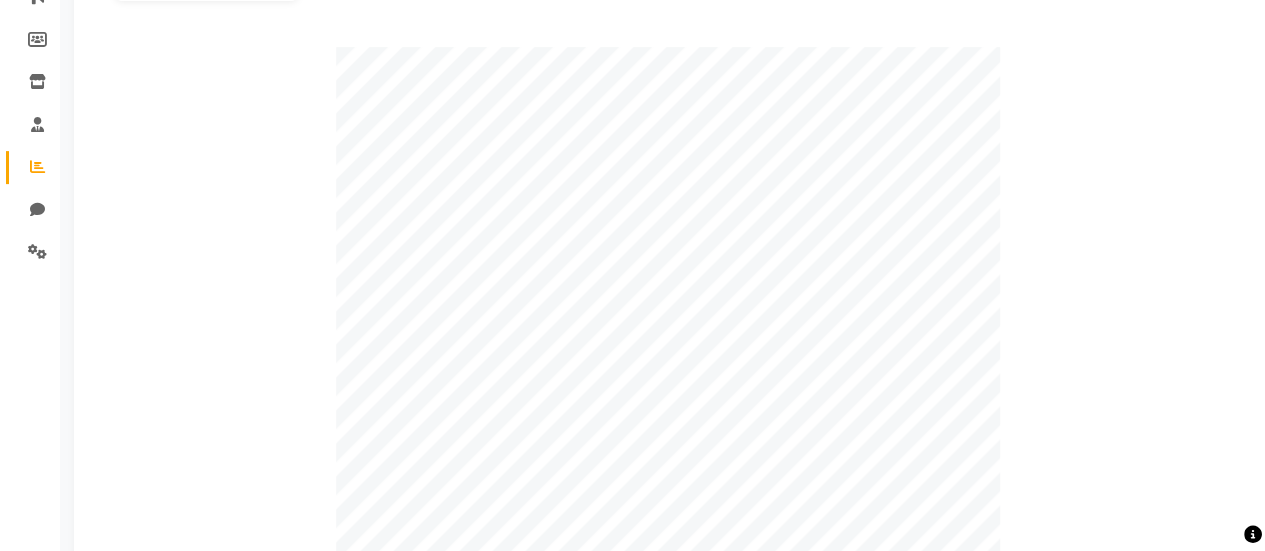 scroll, scrollTop: 0, scrollLeft: 0, axis: both 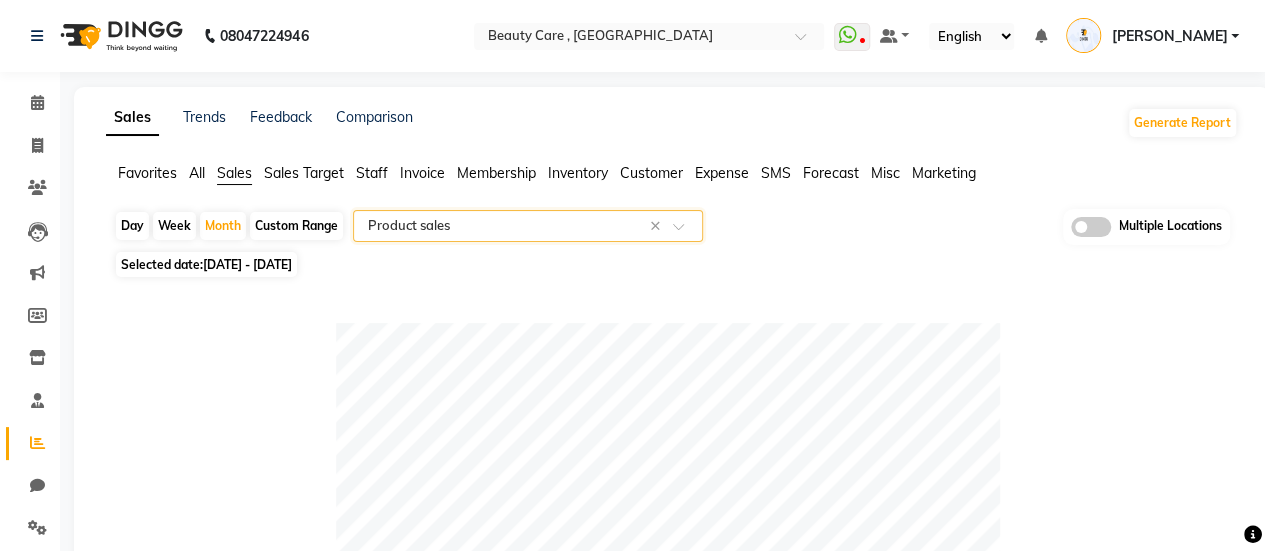 click 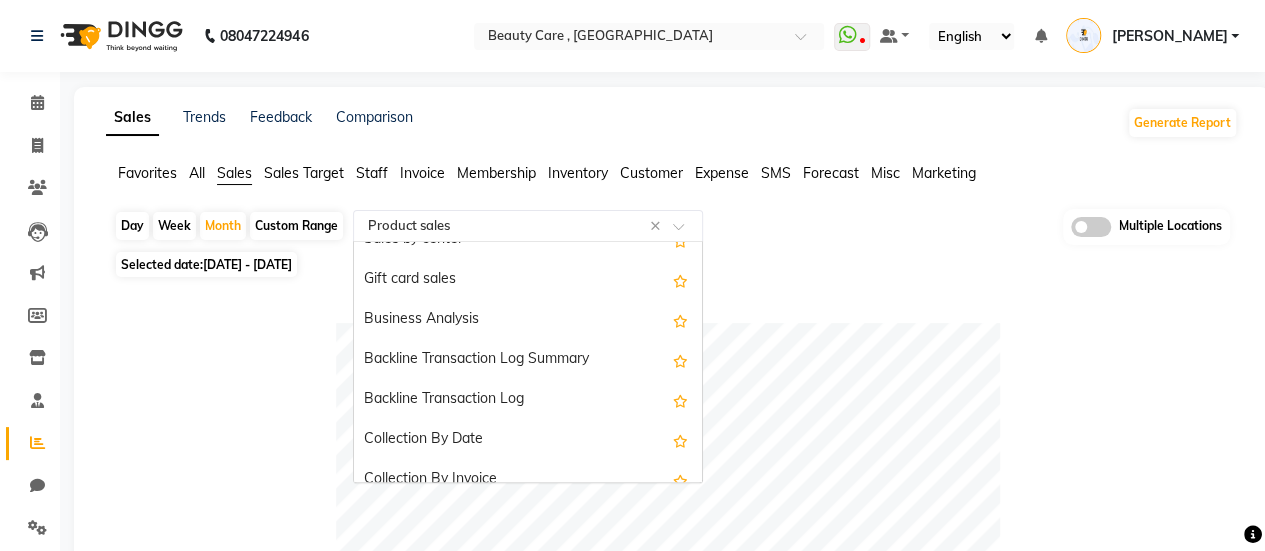scroll, scrollTop: 480, scrollLeft: 0, axis: vertical 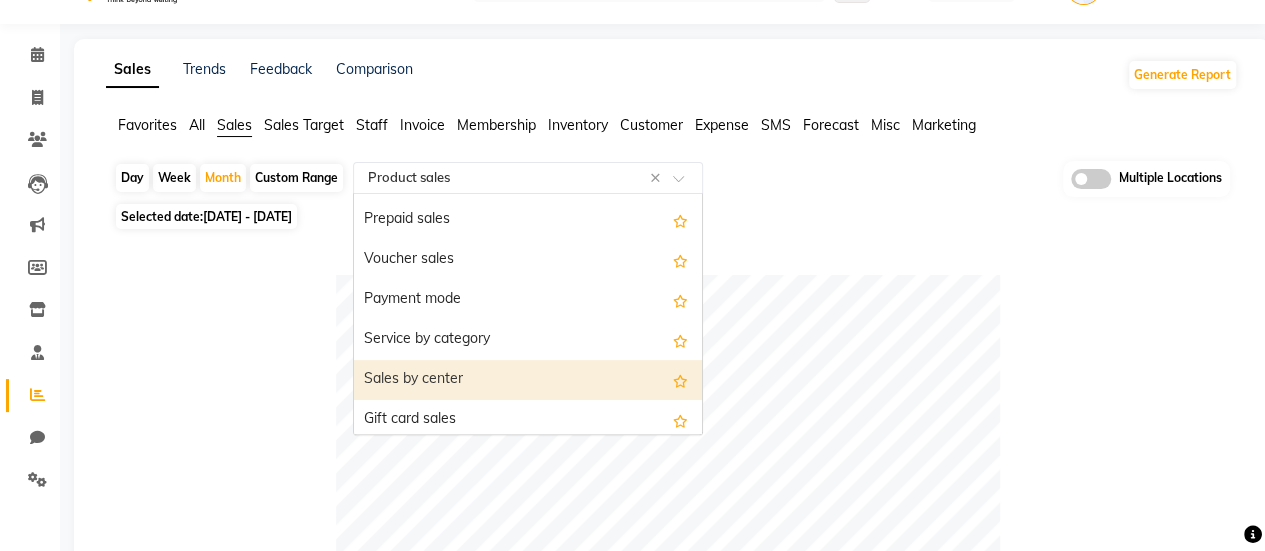 click on "Sales by center" at bounding box center (528, 380) 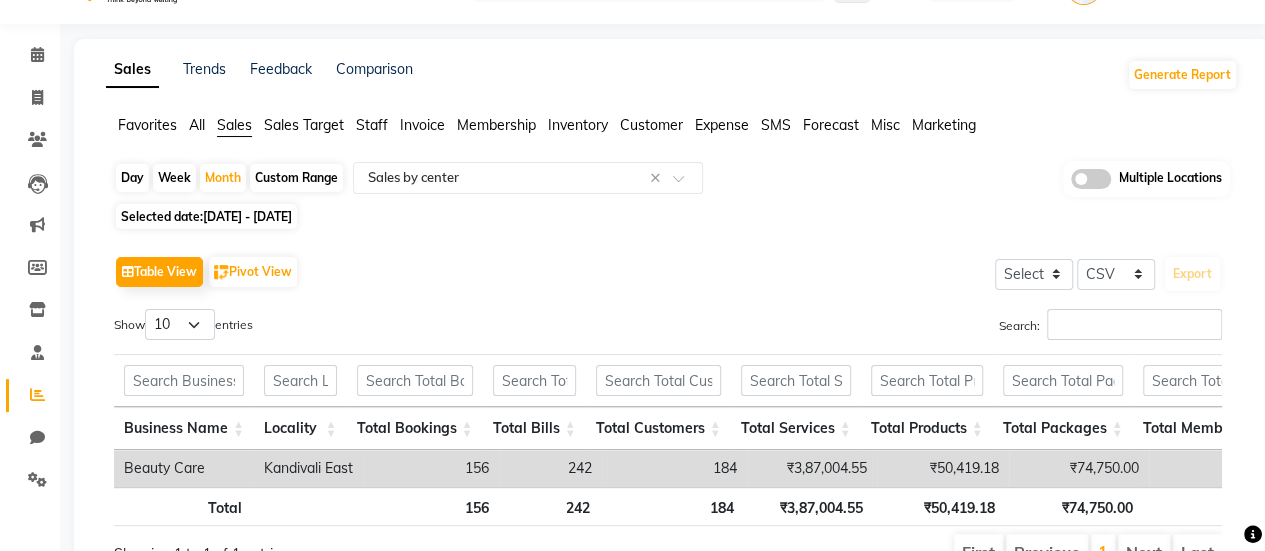 click on "Sales Target" 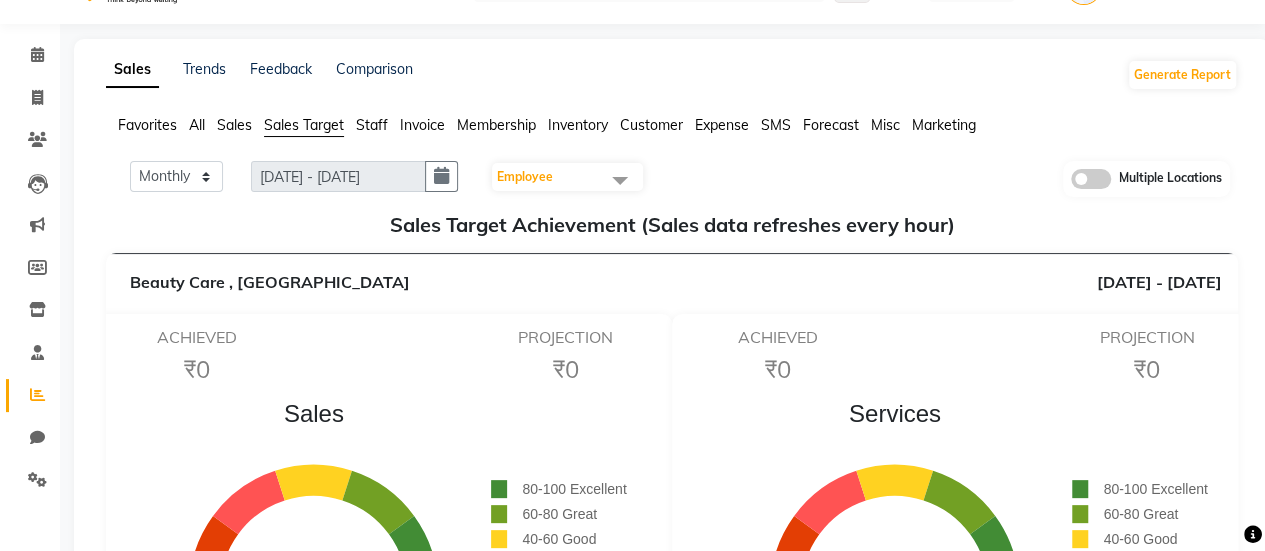 click on "Staff" 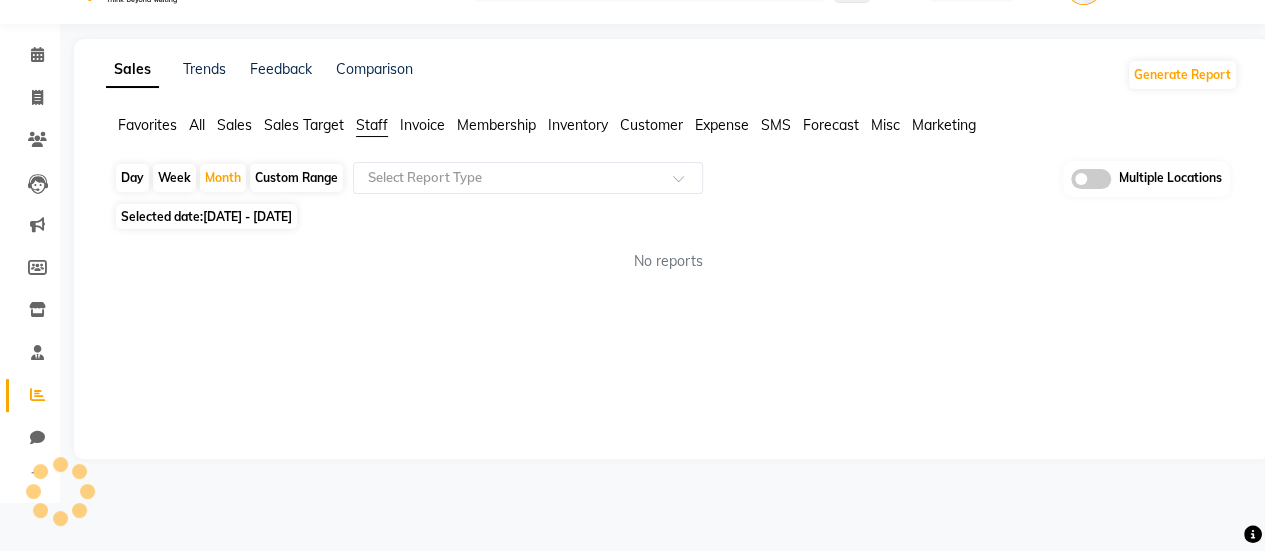 scroll, scrollTop: 0, scrollLeft: 0, axis: both 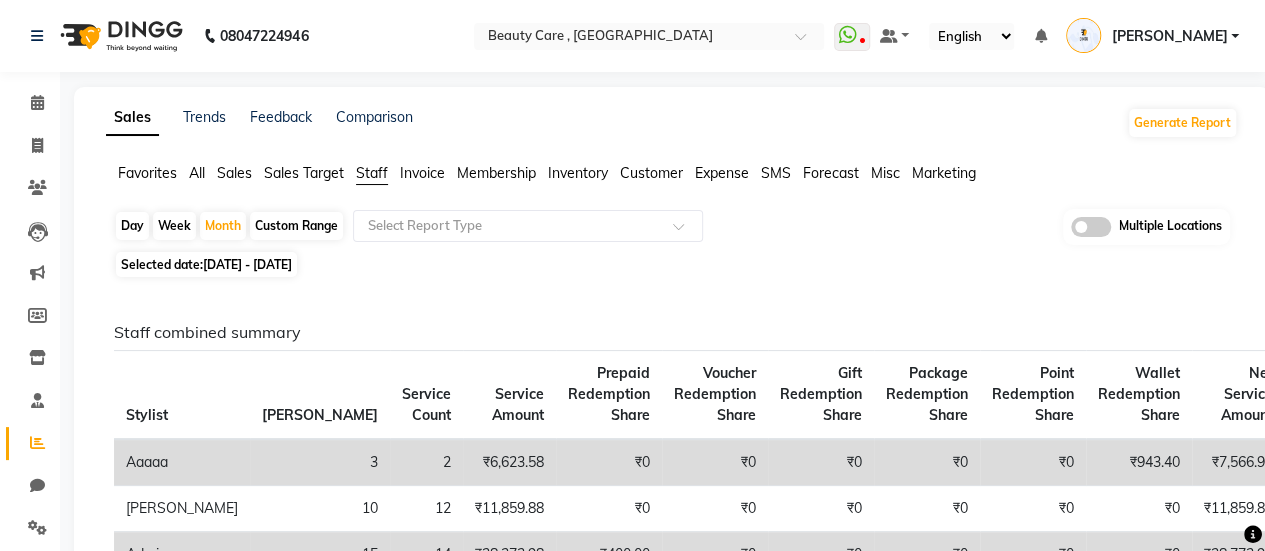 click on "Sales" 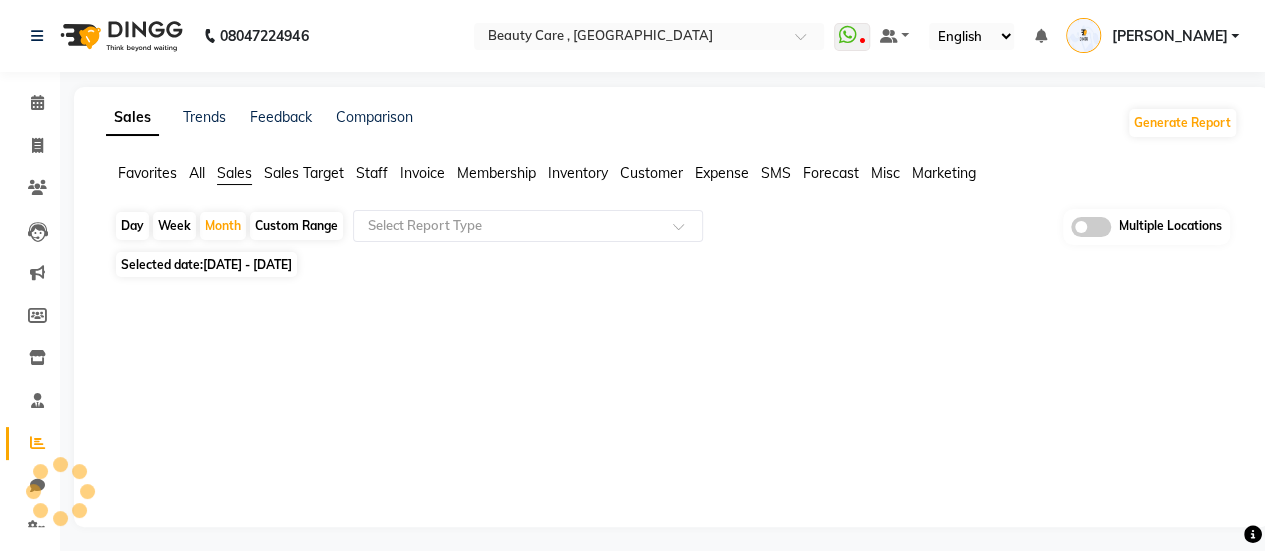 click on "Favorites All Sales Sales Target Staff Invoice Membership Inventory Customer Expense SMS Forecast Misc Marketing  Day   Week   Month   Custom Range  Select Report Type Multiple Locations Selected date:  [DATE] - [DATE]  ★ [PERSON_NAME] as Favorite  Choose how you'd like to save "" report to favorites  Save to Personal Favorites:   Only you can see this report in your favorites tab. Share with Organization:   Everyone in your organization can see this report in their favorites tab.  Save to Favorites" 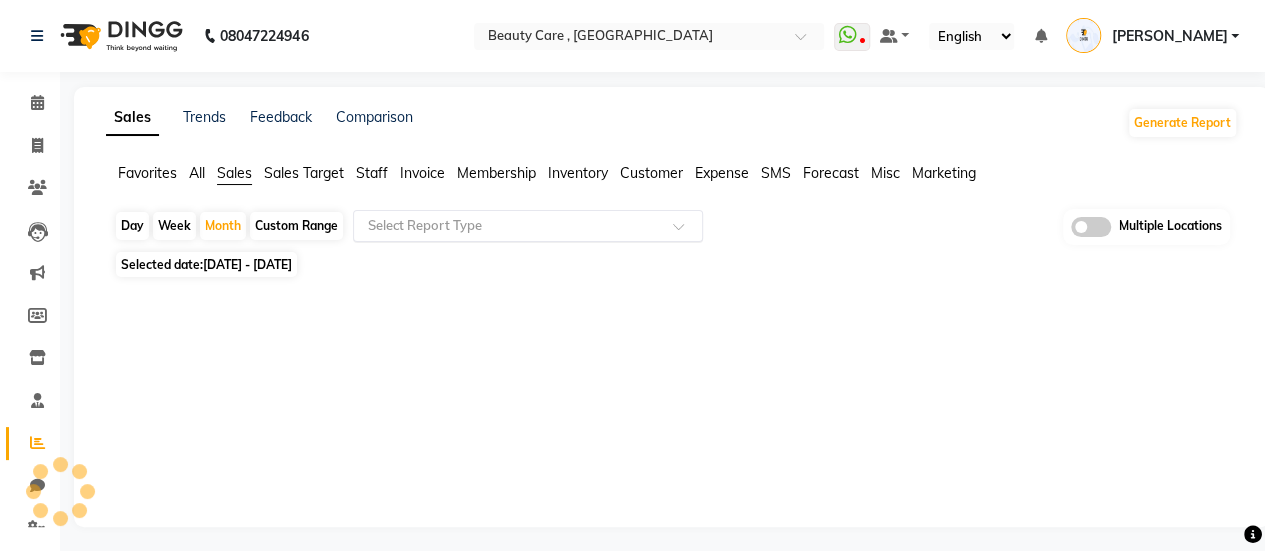 click 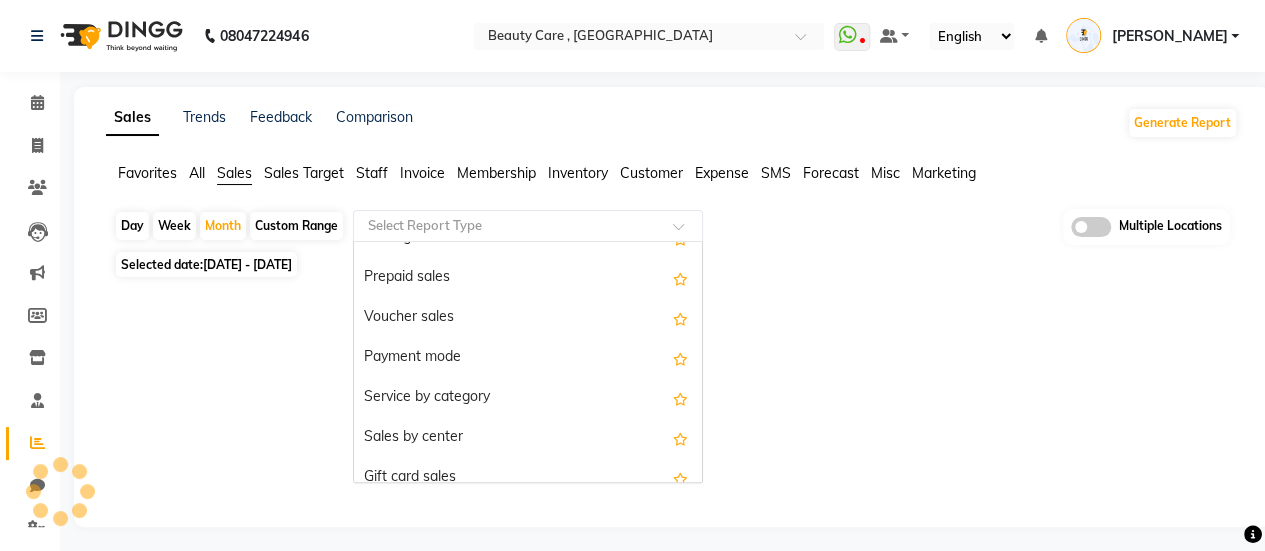 scroll, scrollTop: 286, scrollLeft: 0, axis: vertical 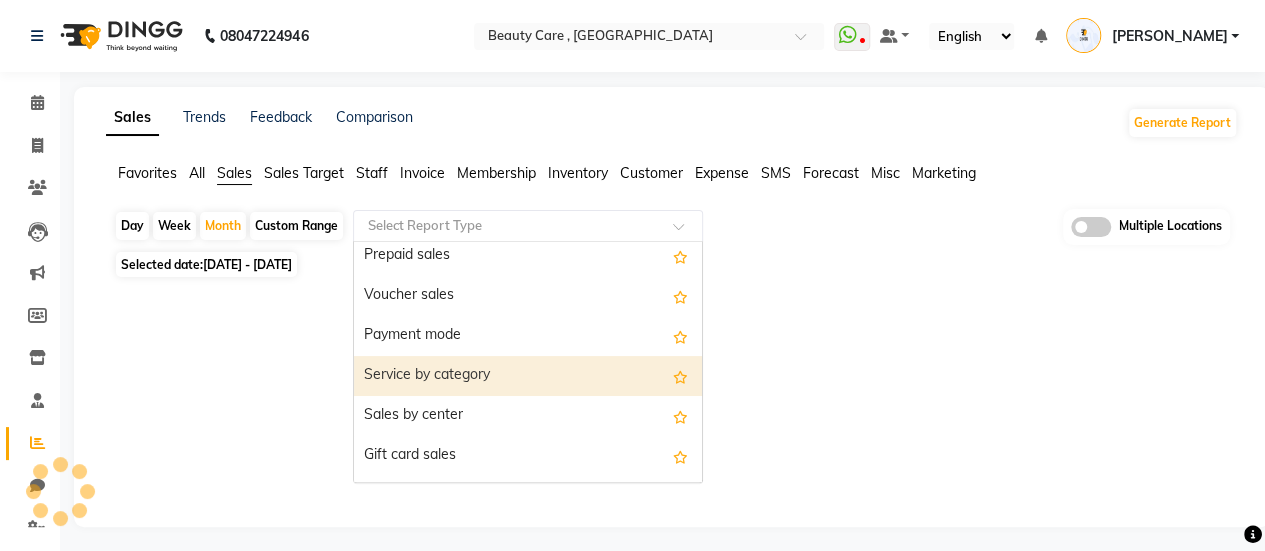 click on "Service by category" at bounding box center (528, 376) 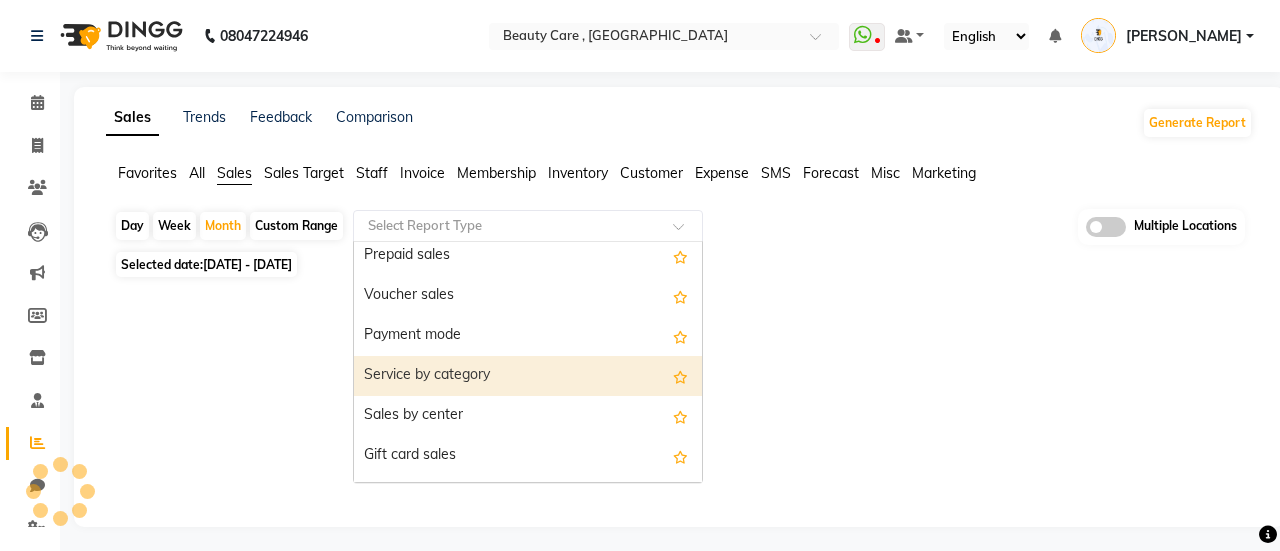 select on "csv" 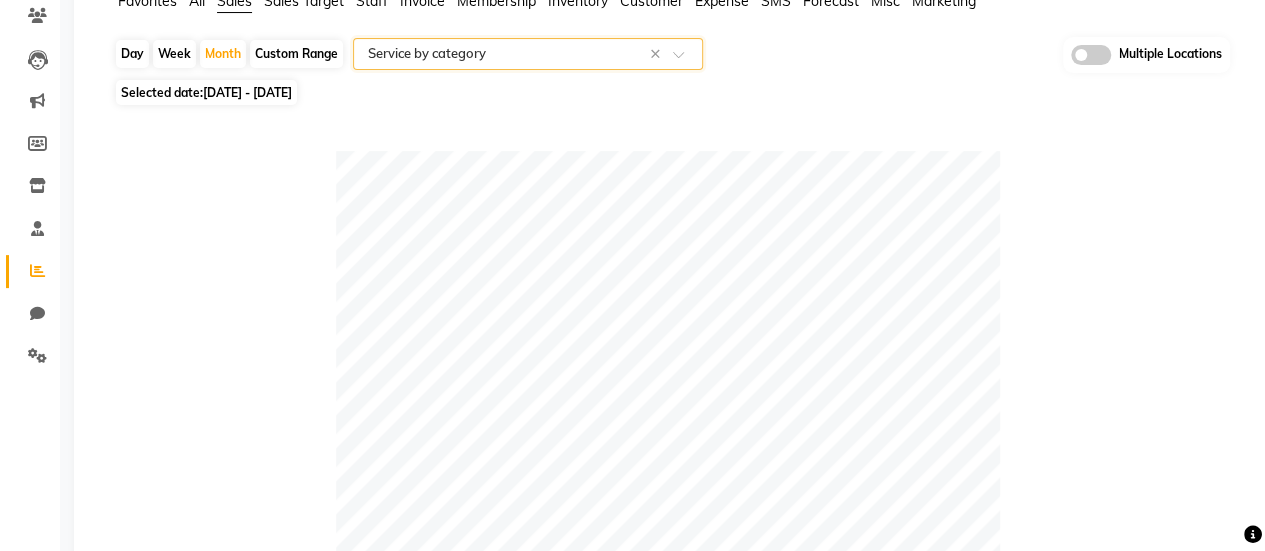 scroll, scrollTop: 149, scrollLeft: 0, axis: vertical 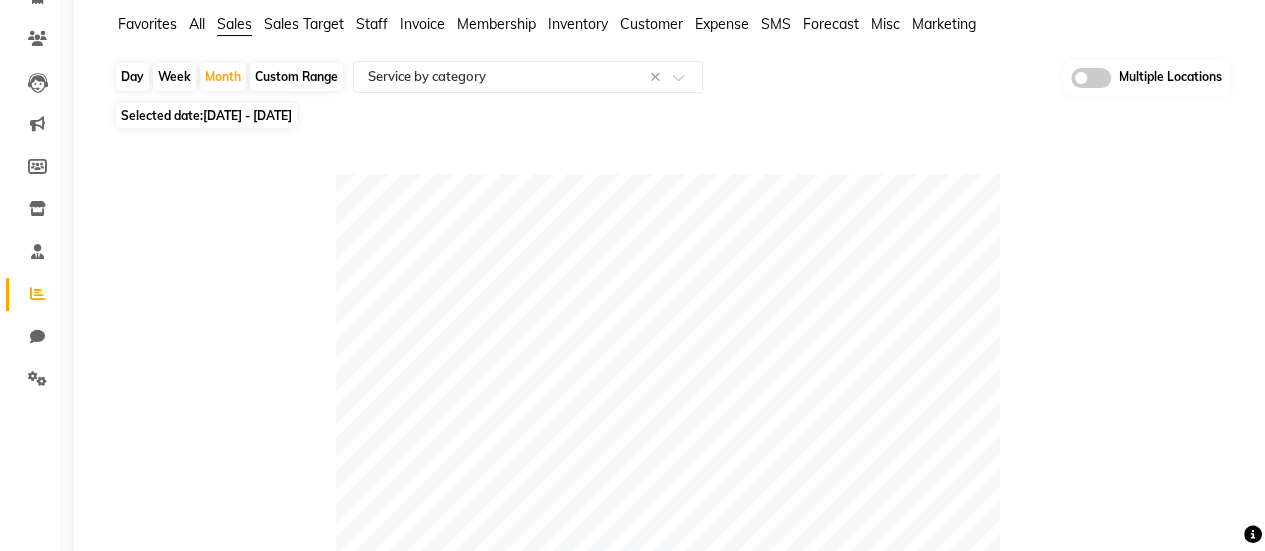 click on "Favorites All Sales Sales Target Staff Invoice Membership Inventory Customer Expense SMS Forecast Misc Marketing  Day   Week   Month   Custom Range  Select Report Type × Service by category × Multiple Locations Selected date:  [DATE] - [DATE]   Table View   Pivot View  Pie Chart Bar Chart Select Select CSV PDF  Export  Show  10 25 50 100  entries Search: Location Subcategory Services Price Qty Discount Tax Total Redemption Location Subcategory Services Price Qty Discount Tax Total Redemption Total 308 ₹4,66,434.00 308 ₹46,397.65 ₹33,559.26 ₹4,38,448.12 ₹51,443.57 BEAUTY CARE , [GEOGRAPHIC_DATA] Hair Category 248 ₹3,17,571.00 248.00 ₹36,569.80 ₹21,374.90 ₹2,89,490.48 ₹35,277.32 BEAUTY CARE , Kandivali East Face clean up 16 ₹62,420.00 16.00 ₹513.02 ₹5,864.08 ₹66,825.60 ₹0 BEAUTY CARE , Kandivali East treatment  3 ₹27,500.00 3.00 ₹3,067.05 ₹2,144.59 ₹25,458.95 ₹7,332.95 BEAUTY CARE , Kandivali East Facial 16 ₹19,398.00 16.00 ₹1,028.41 ₹1,386.38 Manicure" 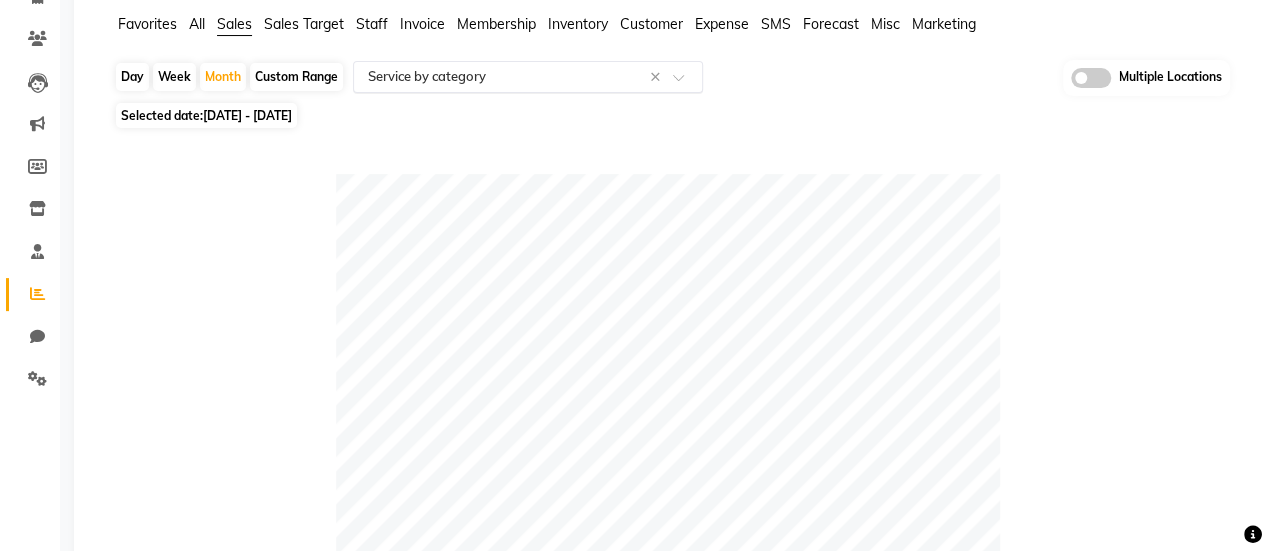 click 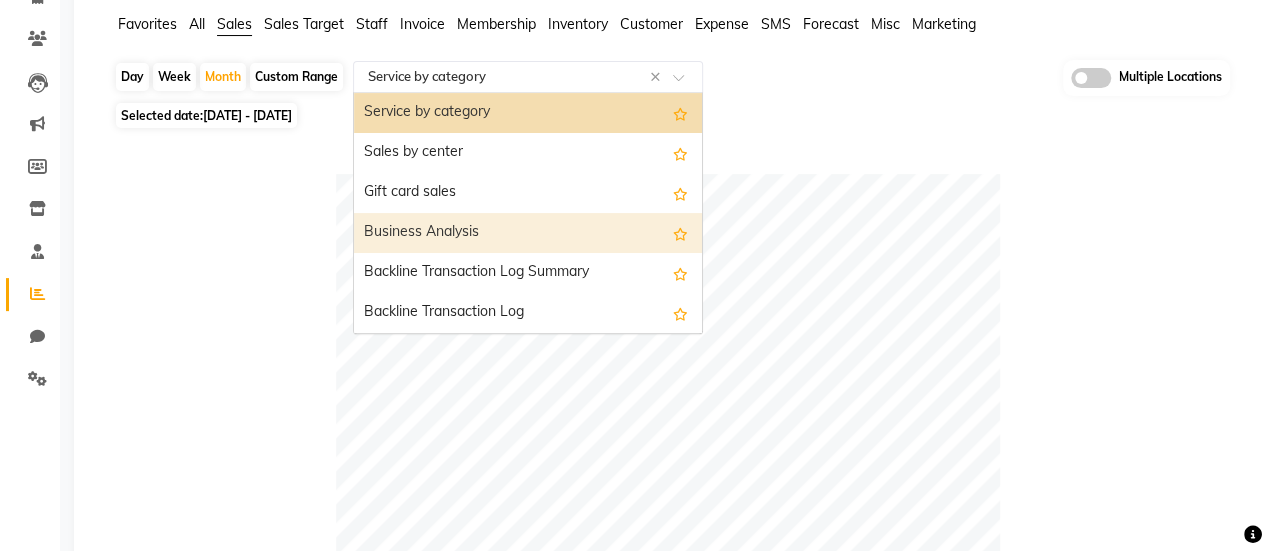 scroll, scrollTop: 409, scrollLeft: 0, axis: vertical 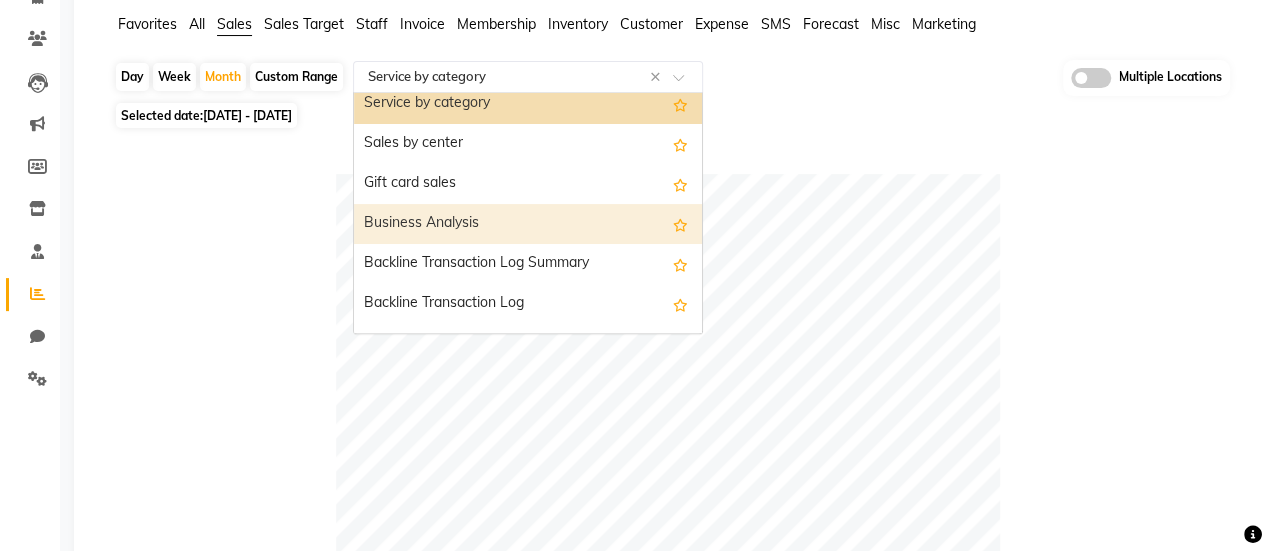 click on "Business Analysis" at bounding box center [528, 224] 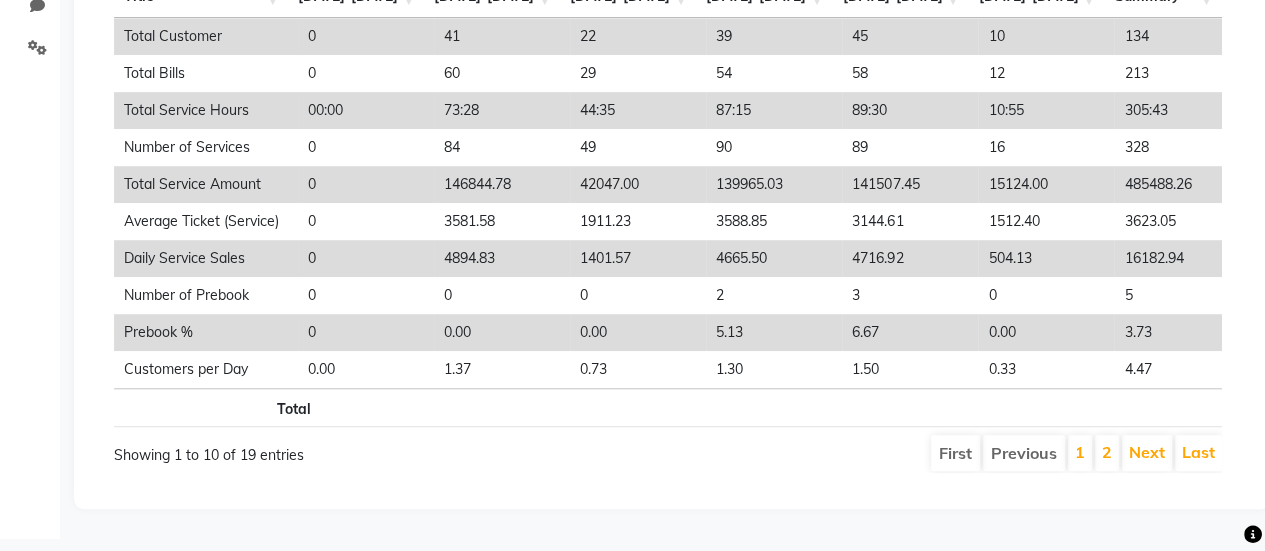 scroll, scrollTop: 0, scrollLeft: 0, axis: both 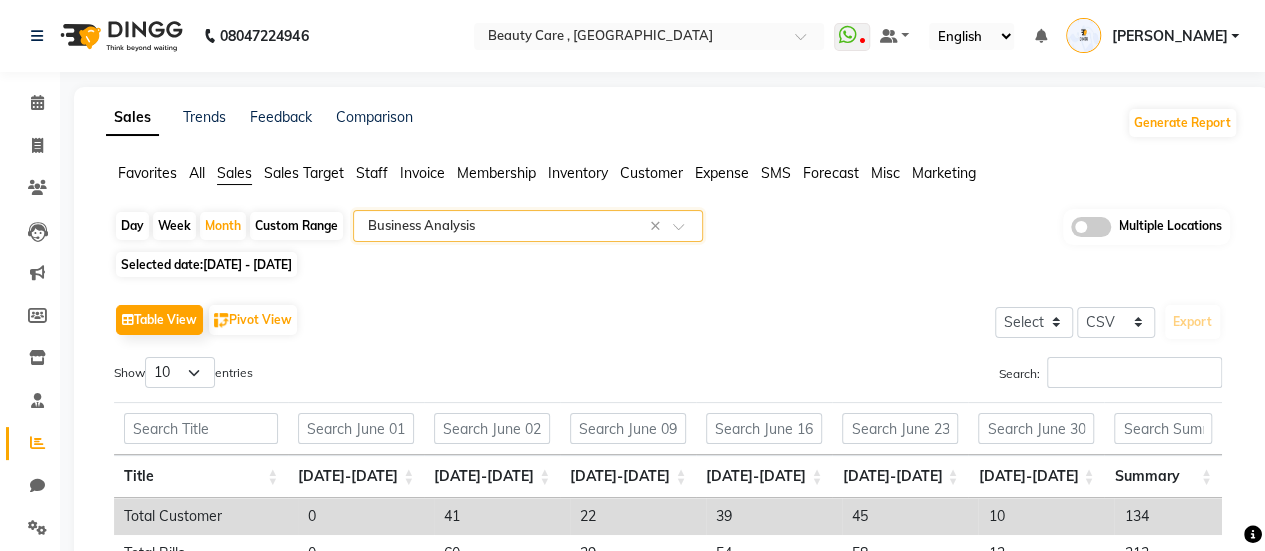 click on "Staff" 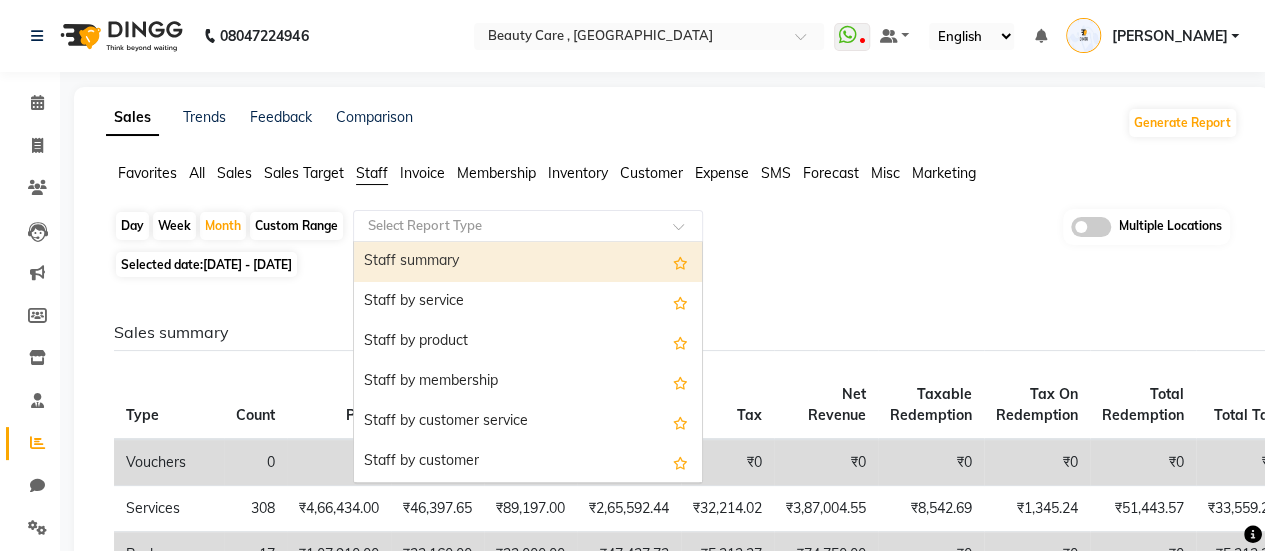 click on "Select Report Type" 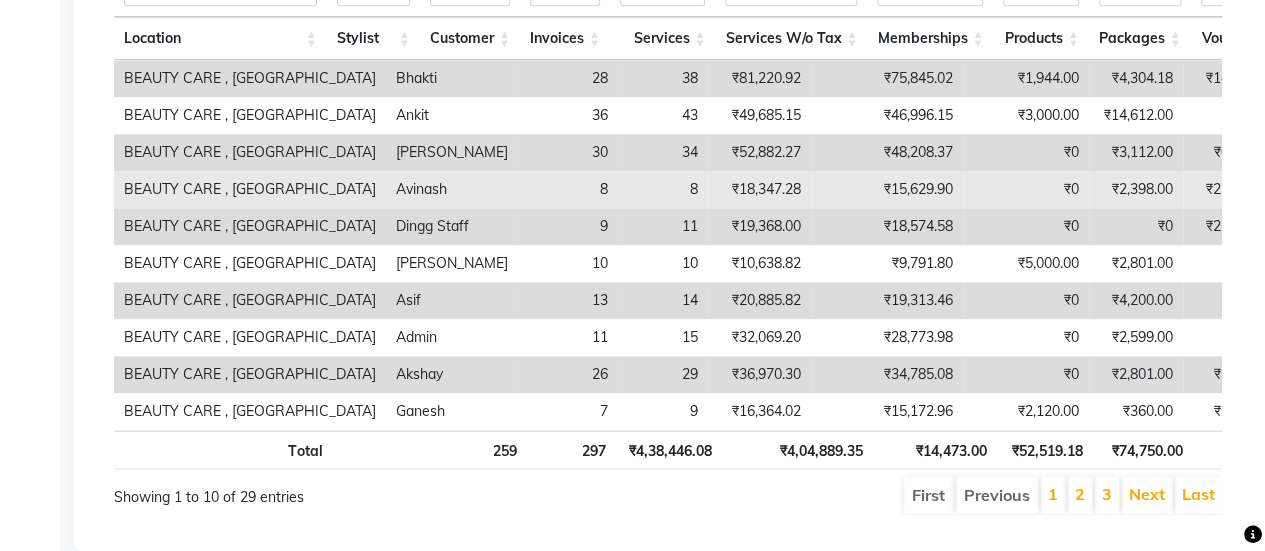 scroll, scrollTop: 1127, scrollLeft: 0, axis: vertical 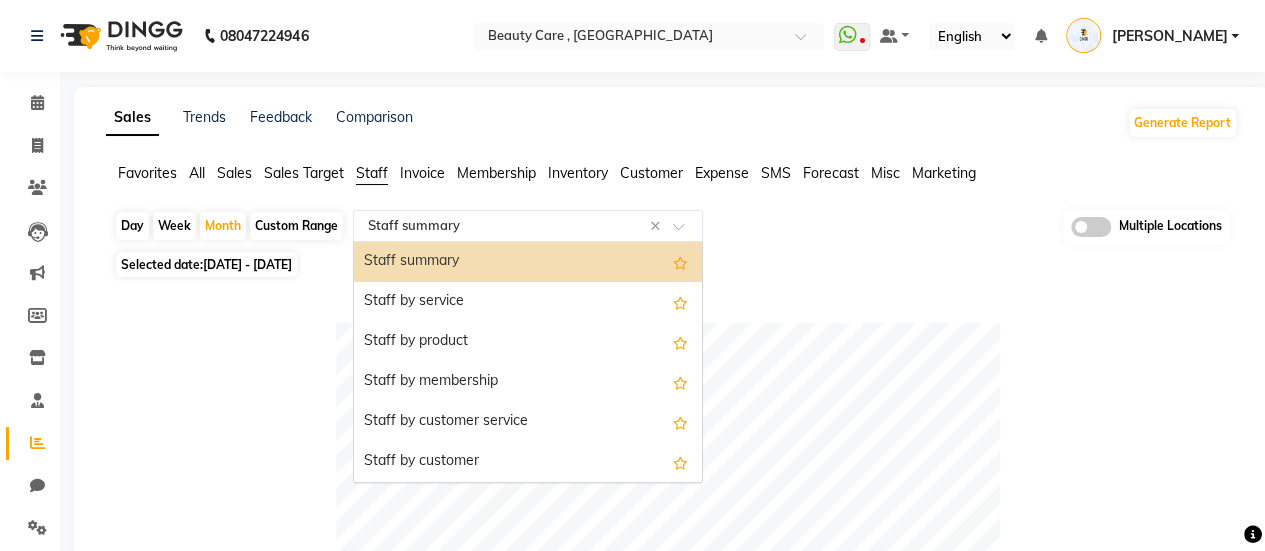 click on "Select Report Type × Staff summary ×" 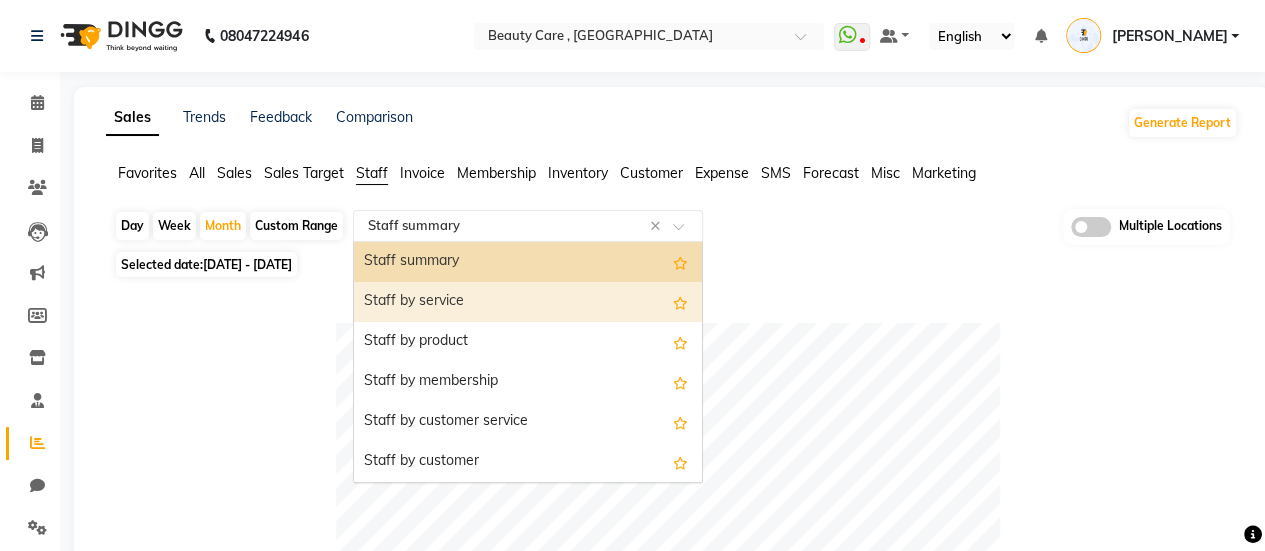 click on "Staff by service" at bounding box center (528, 302) 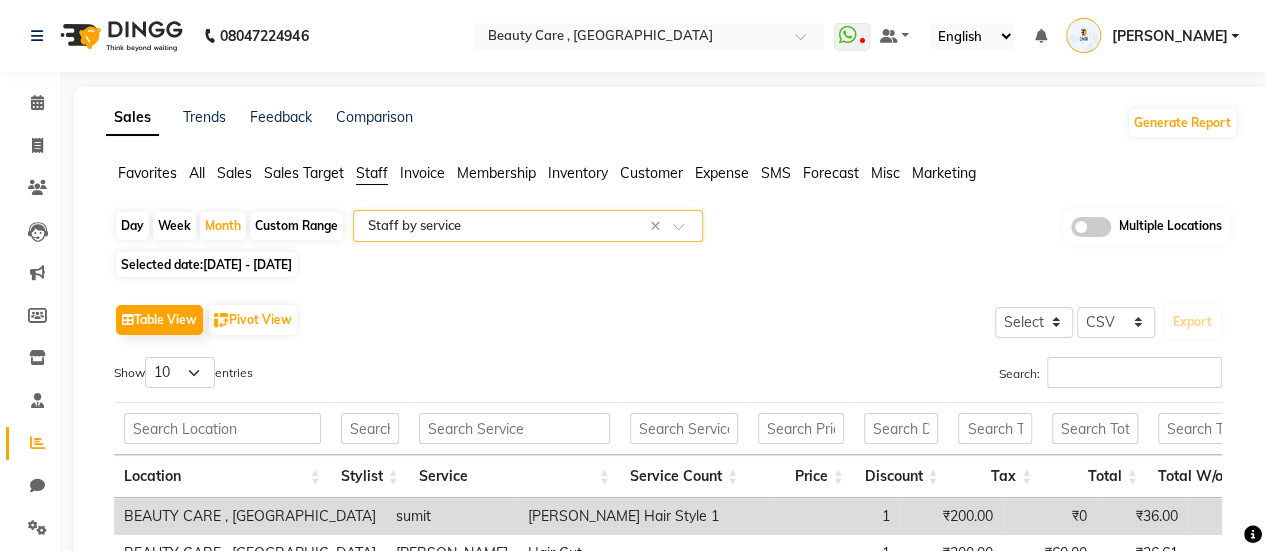 click 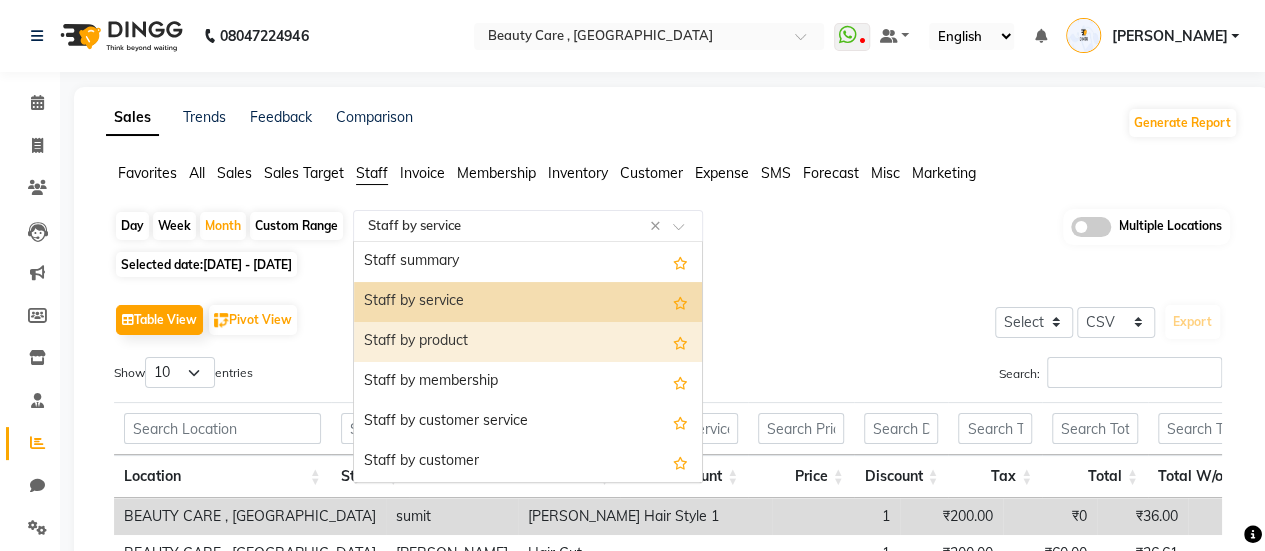 click on "Staff by product" at bounding box center [528, 342] 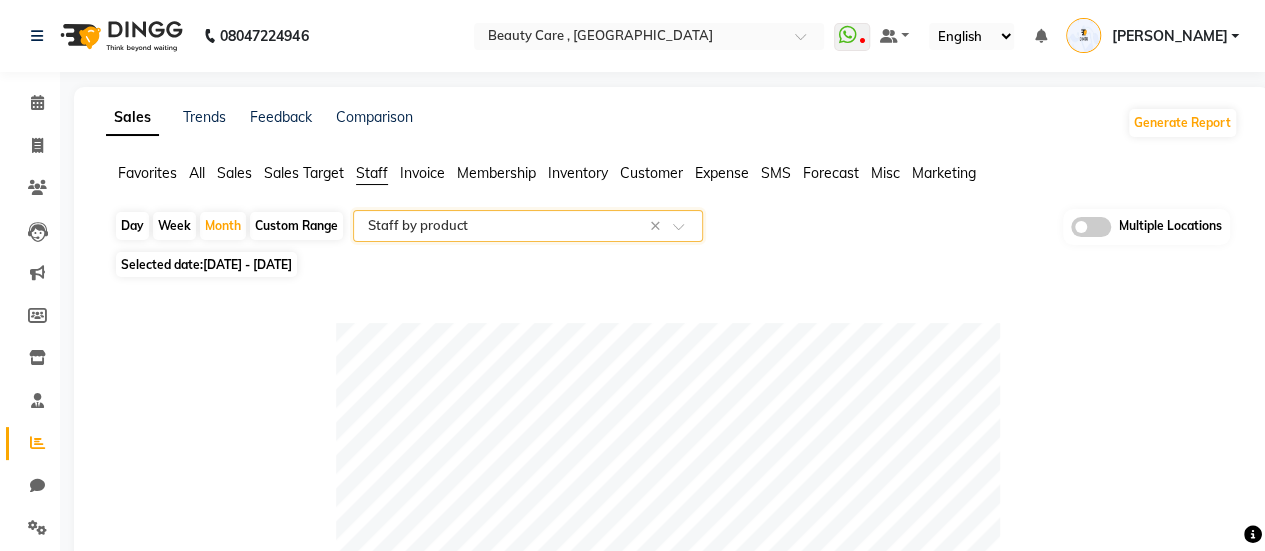 click 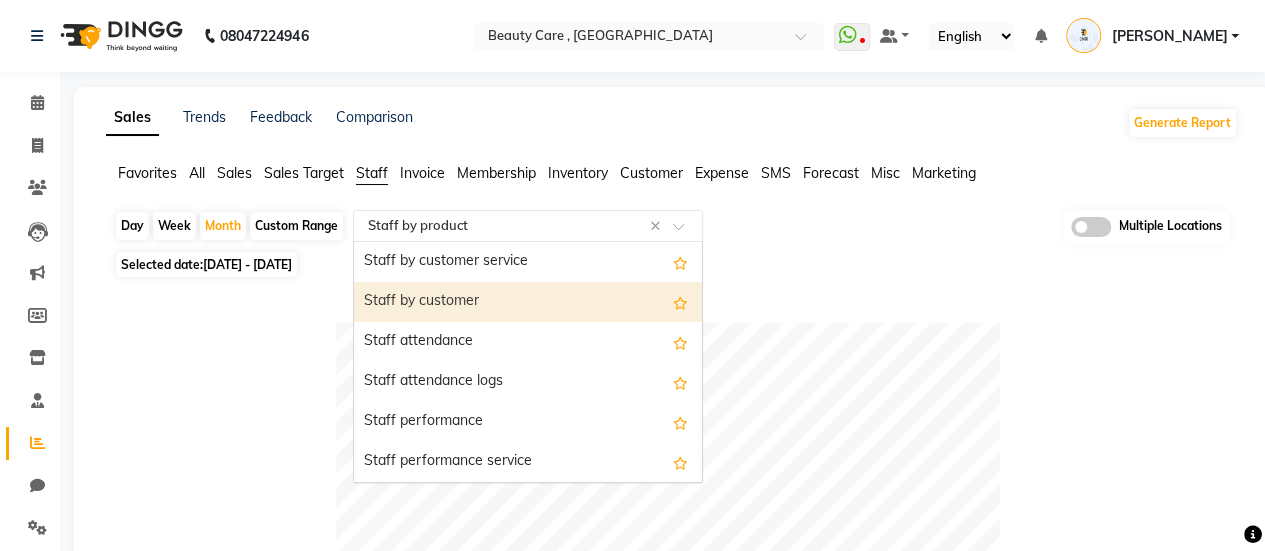 click on "Staff by customer" at bounding box center (528, 302) 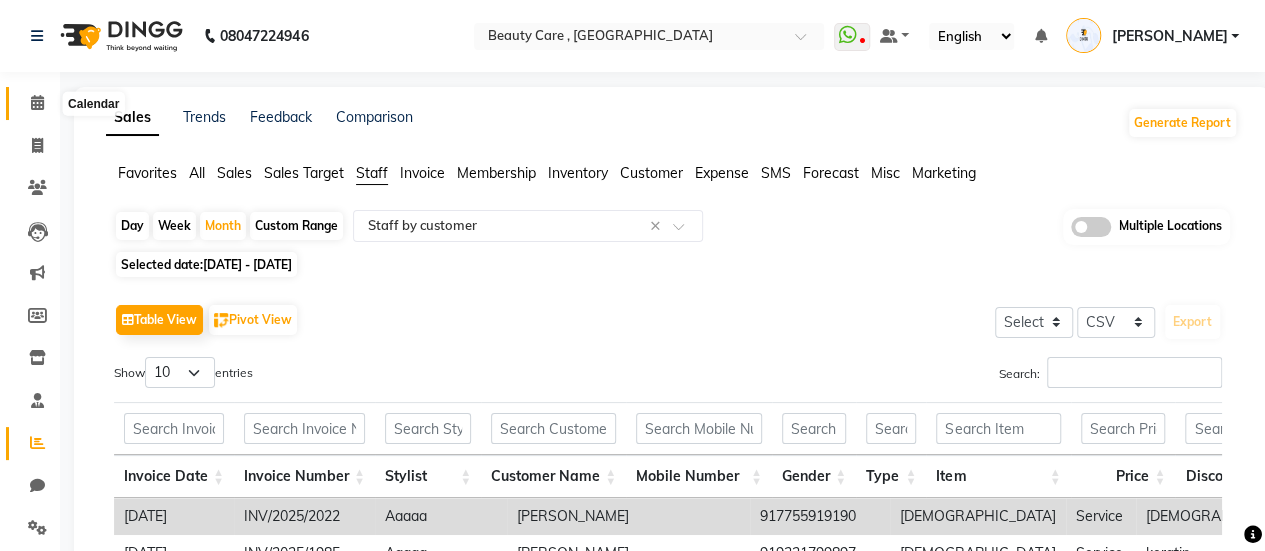 click 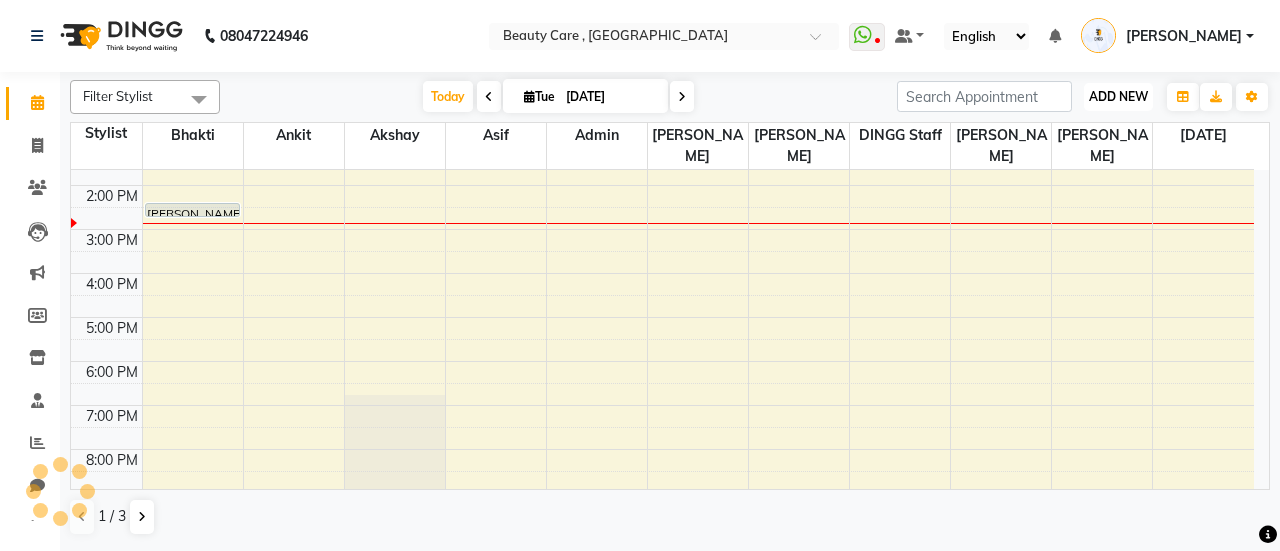 click on "ADD NEW" at bounding box center [1118, 96] 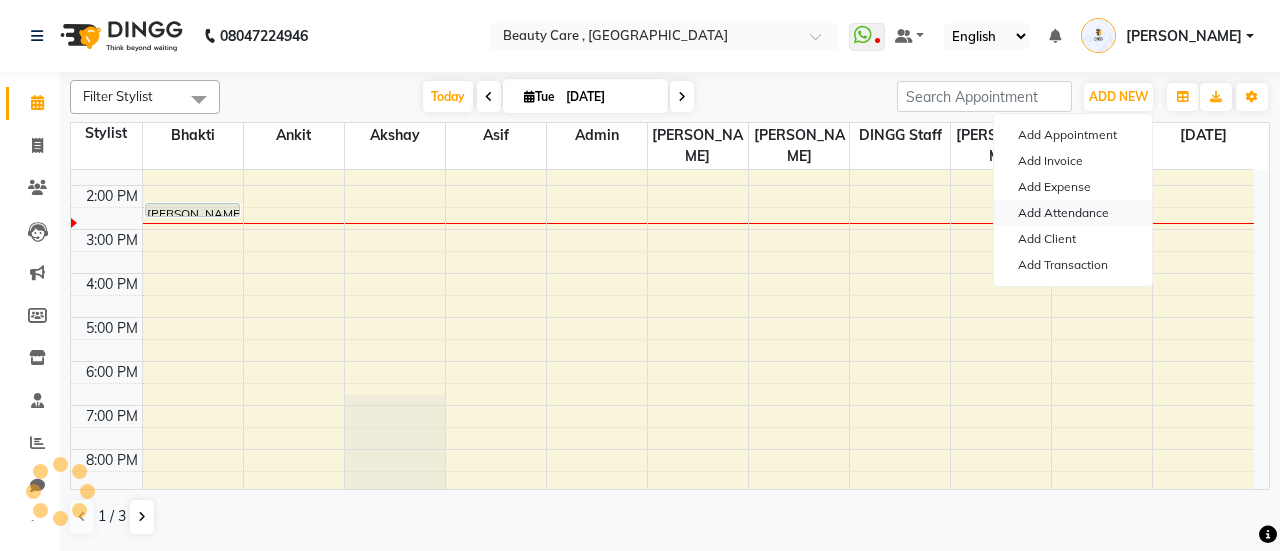 click on "Add Attendance" at bounding box center [1073, 213] 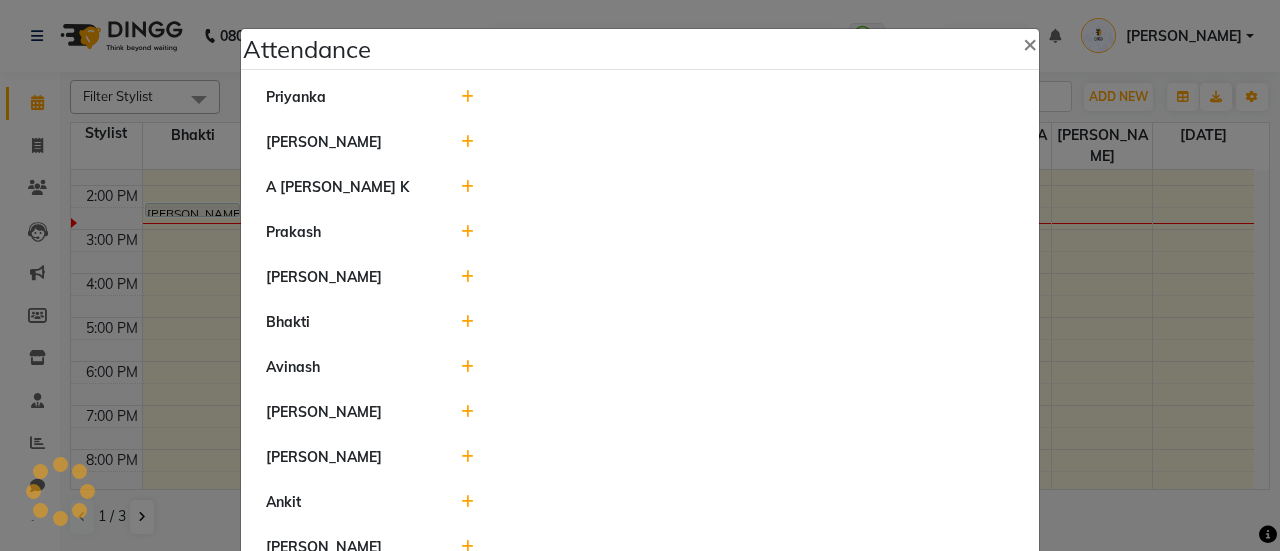 click 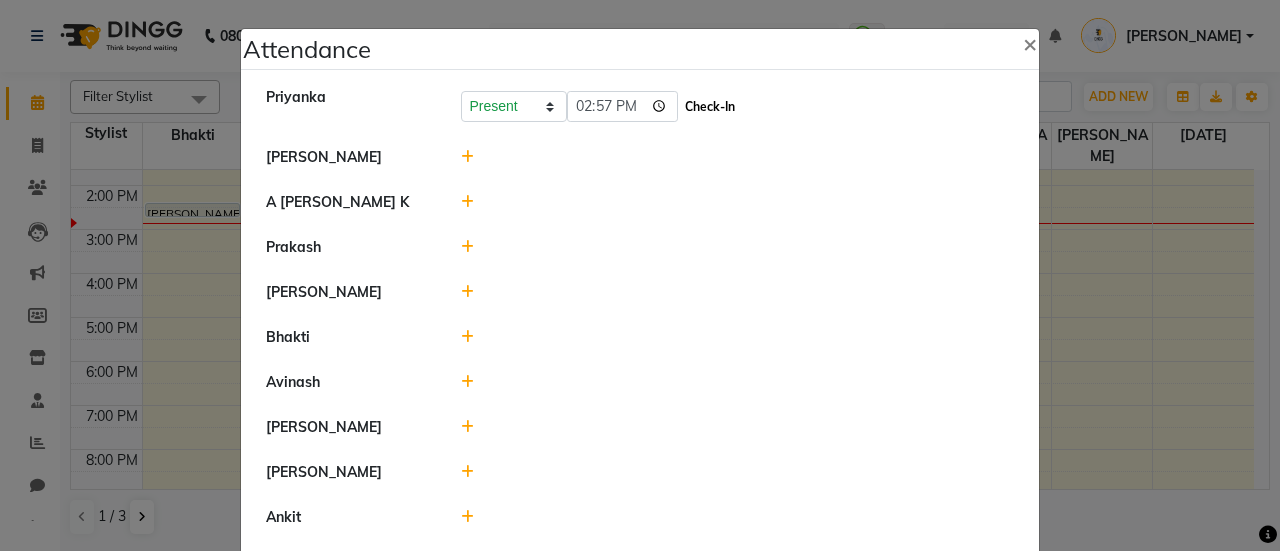 click on "Check-In" 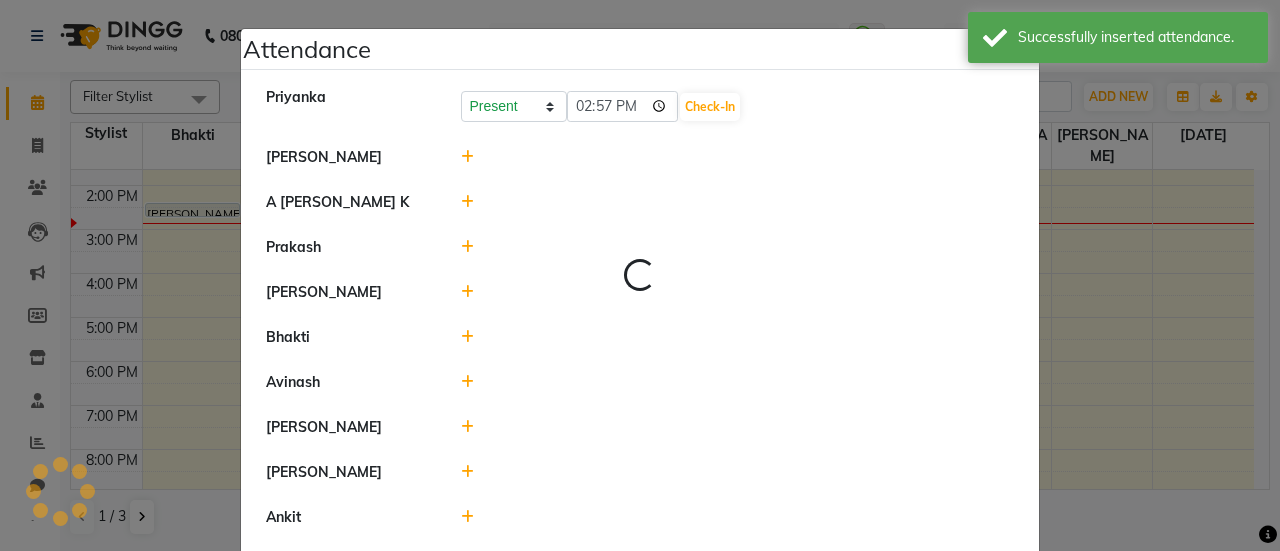 click 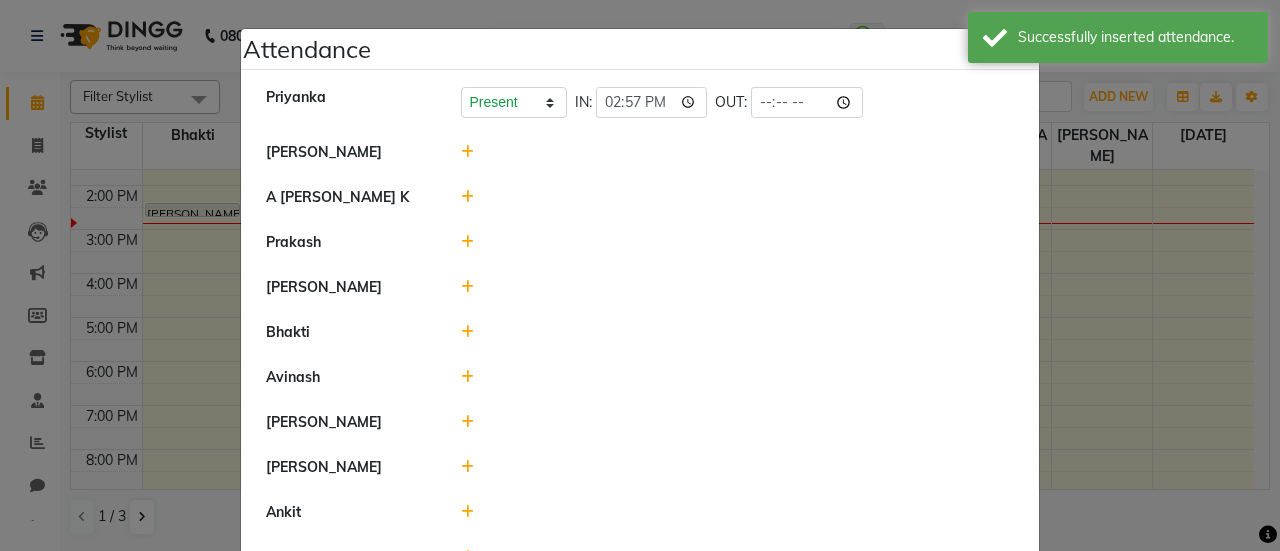click 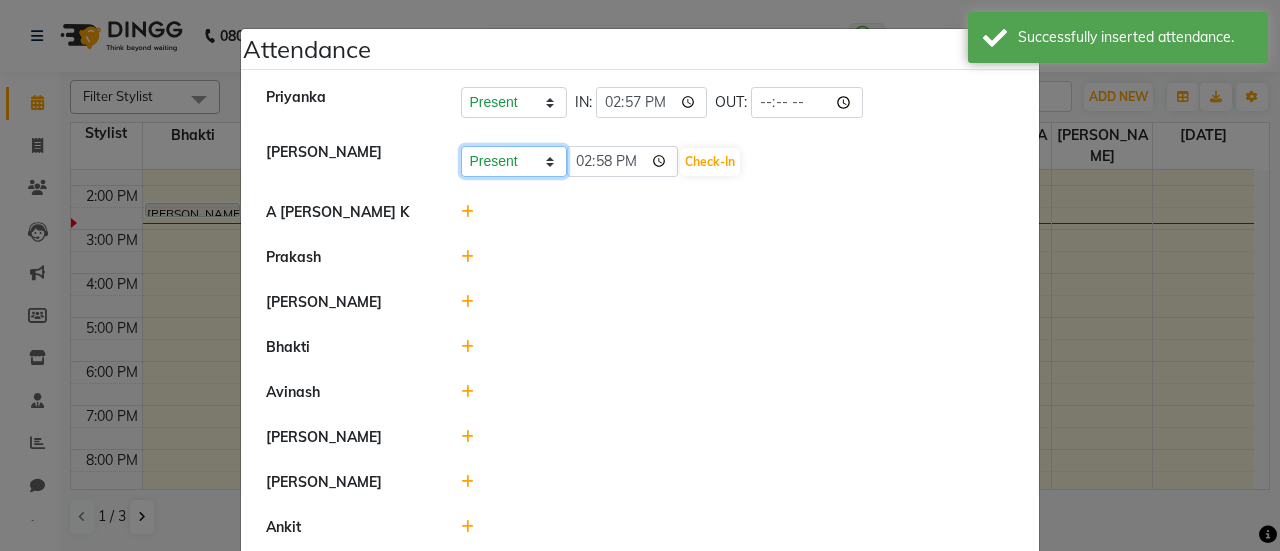 click on "Present Absent Late Half Day Weekly Off" 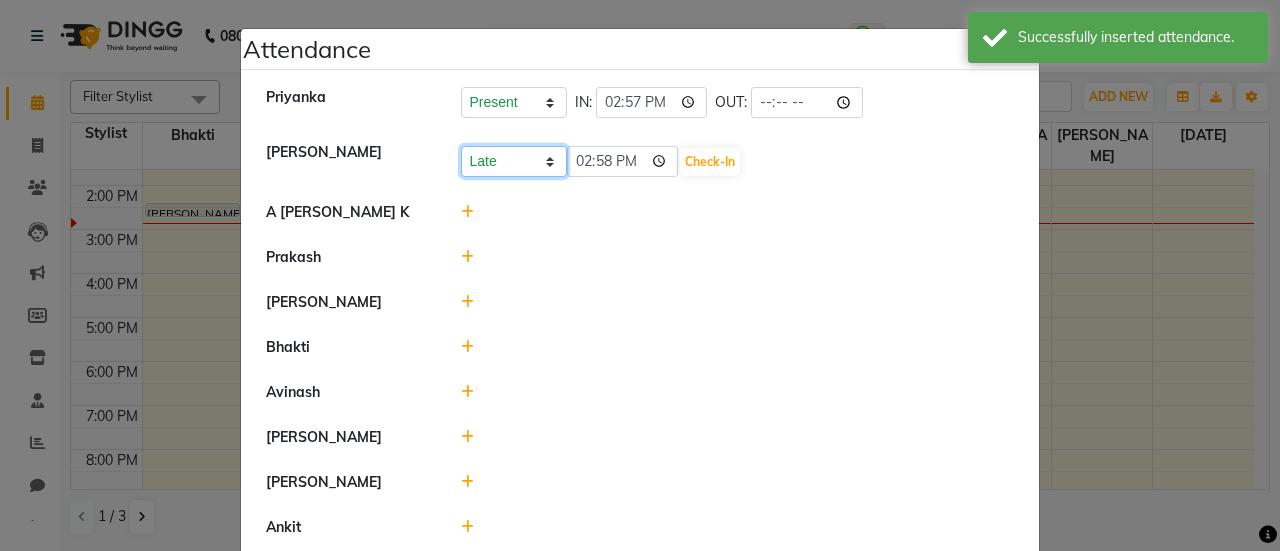 click on "Present Absent Late Half Day Weekly Off" 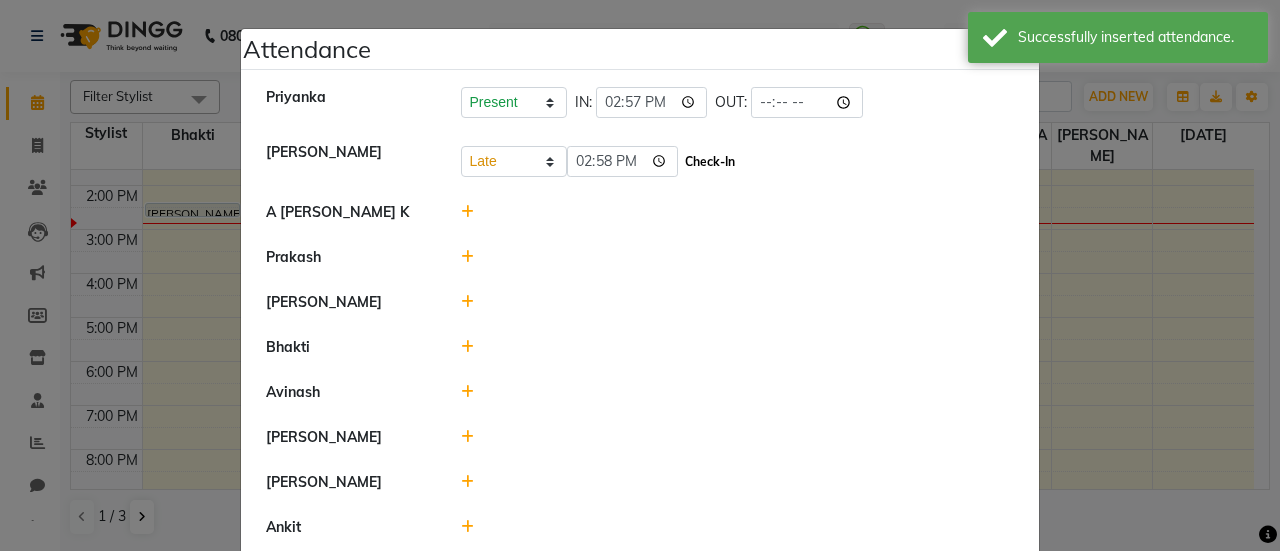 click on "Check-In" 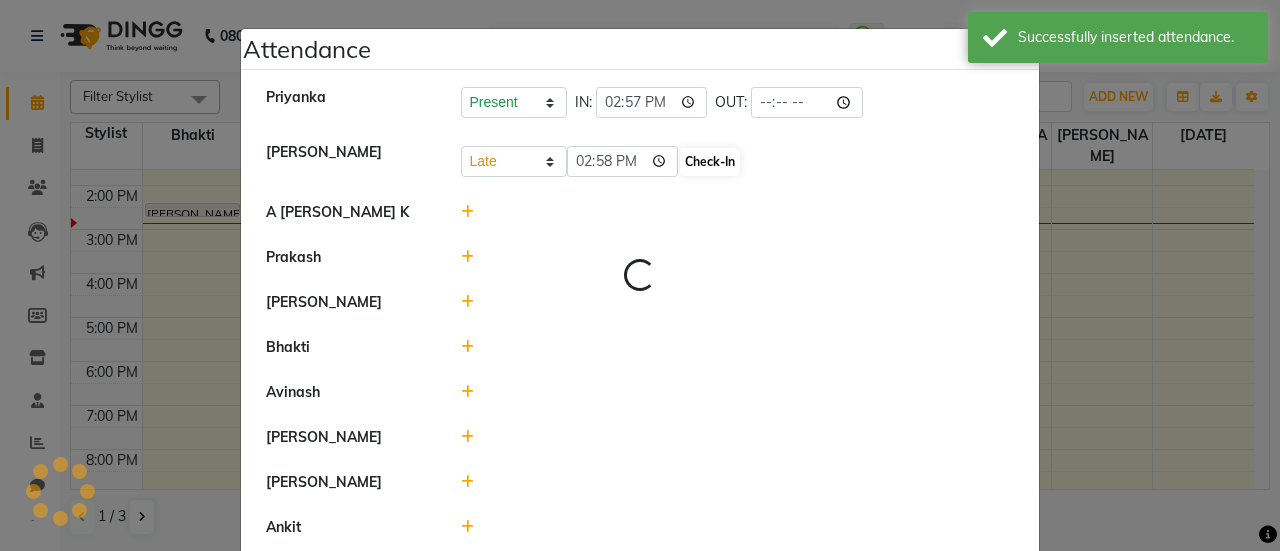 select on "L" 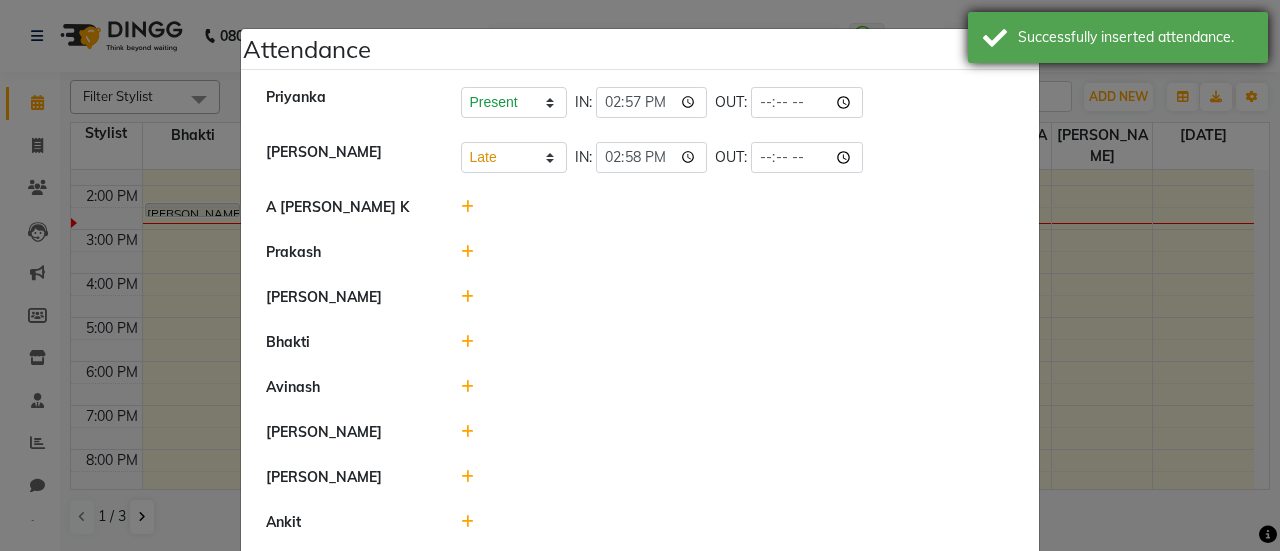 click on "Successfully inserted attendance." at bounding box center [1118, 37] 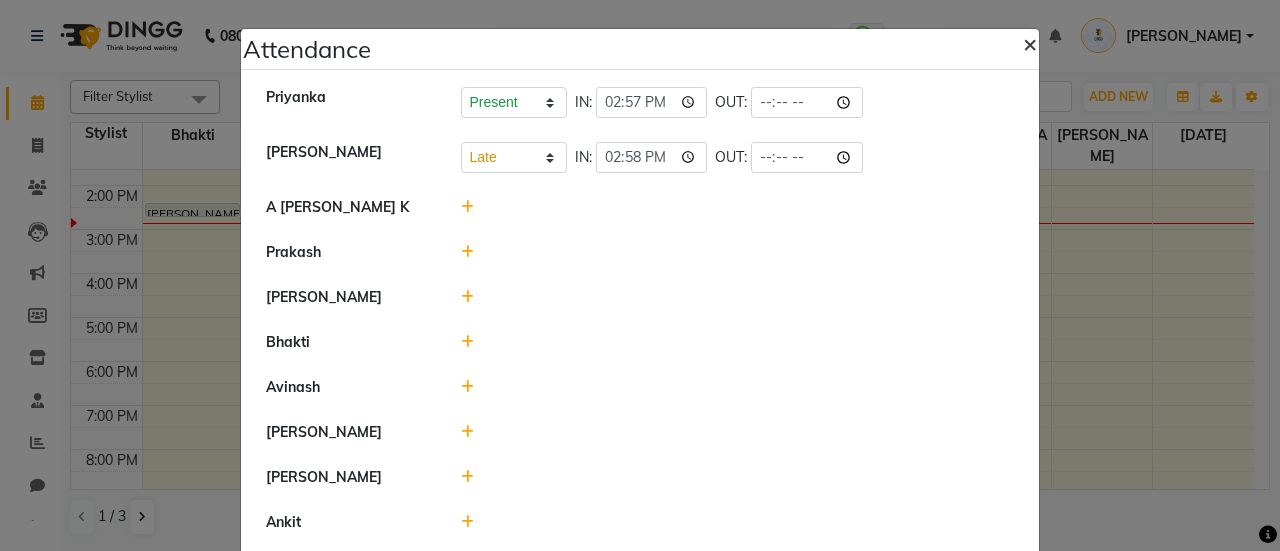 click on "×" 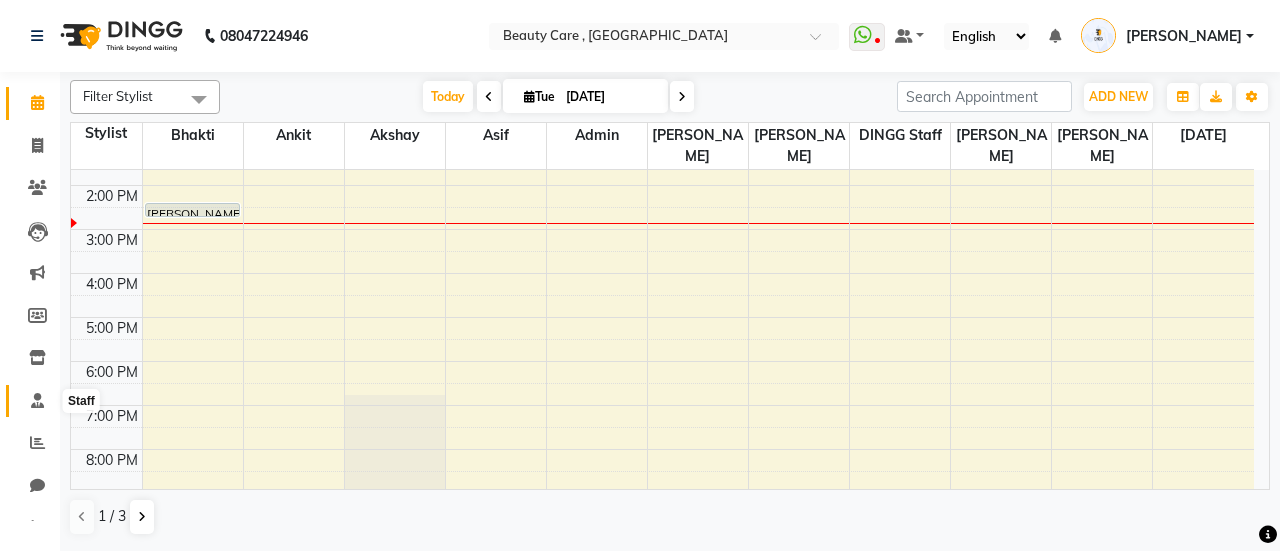 click 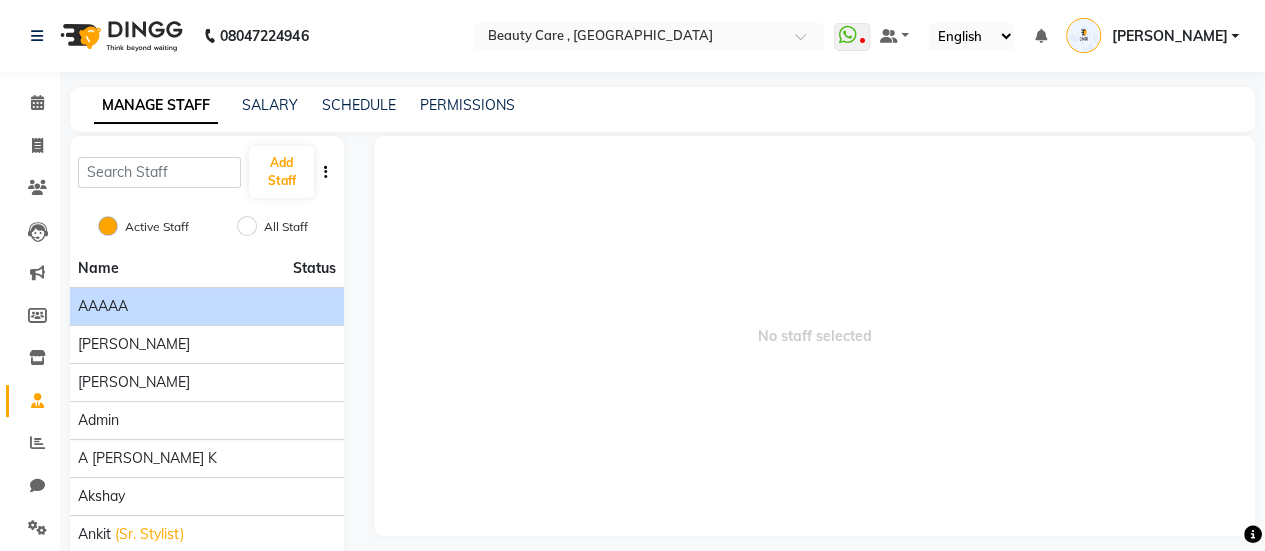 click on "AAAAA" 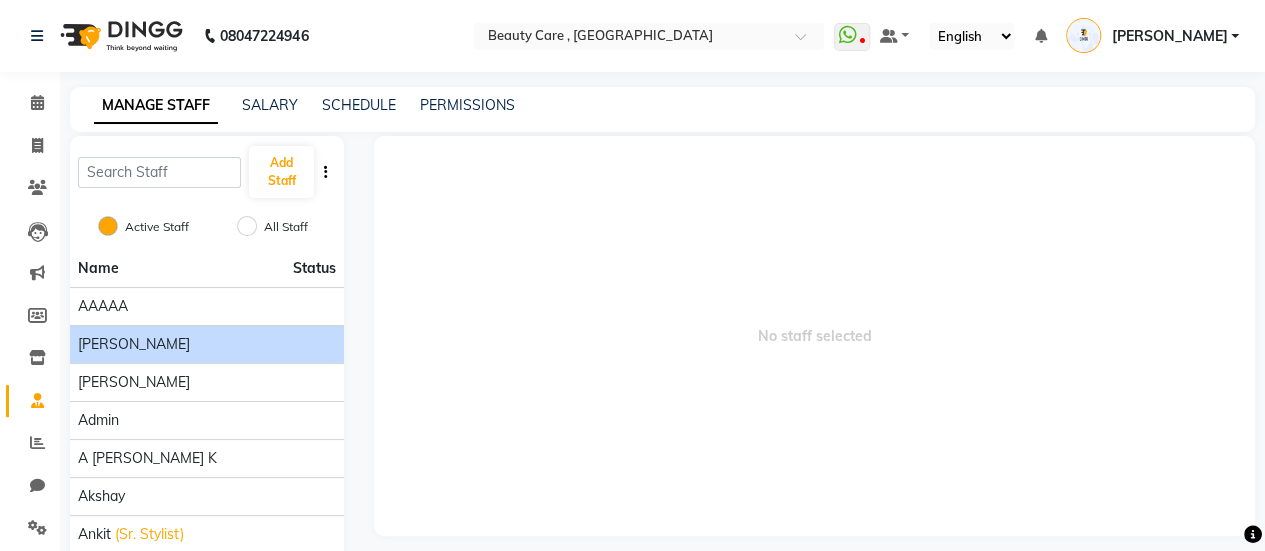 click on "[PERSON_NAME]" 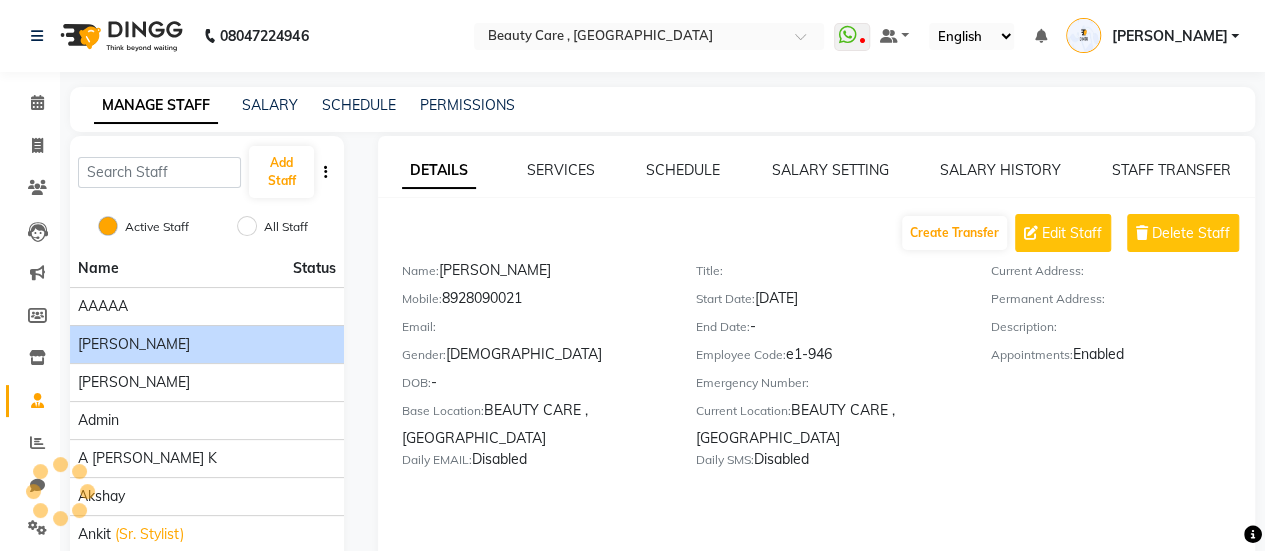 click on "SCHEDULE" 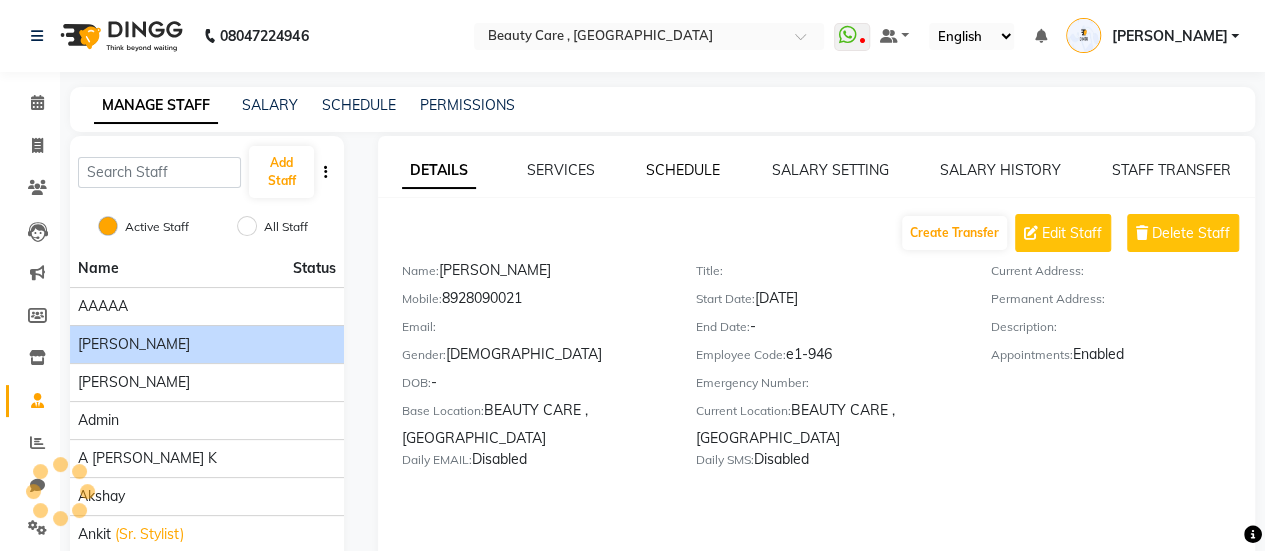 click on "SCHEDULE" 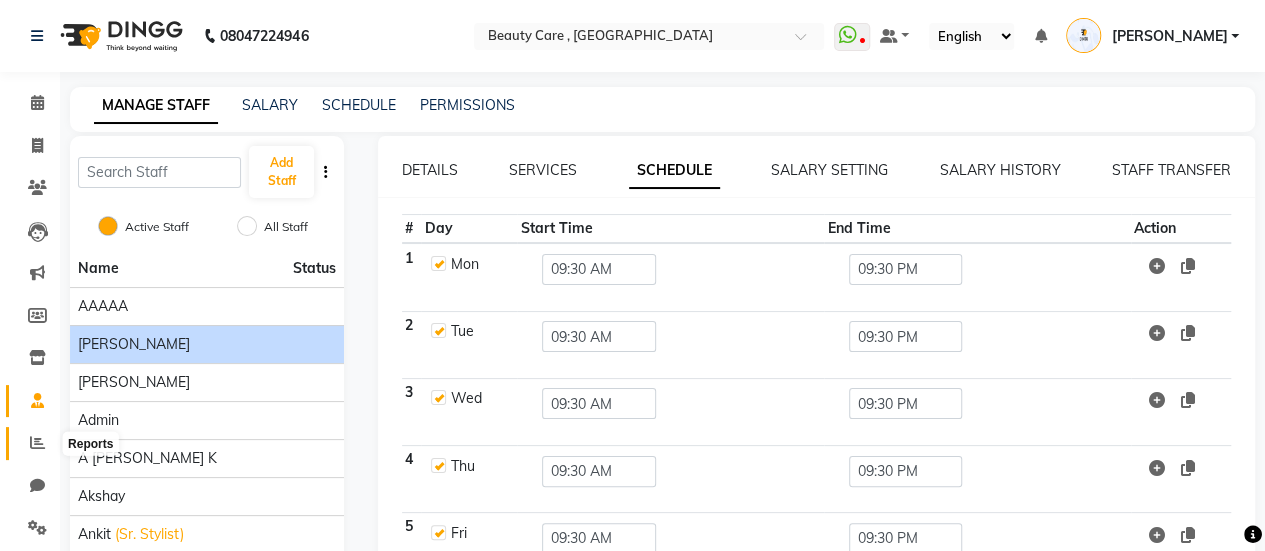 click 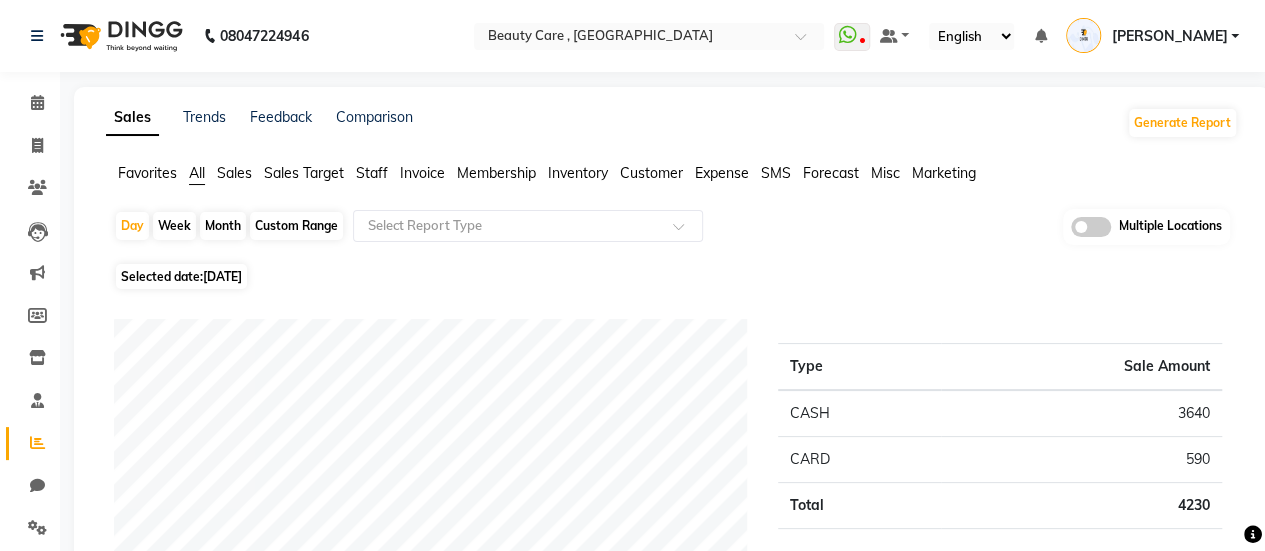 click on "Favorites All Sales Sales Target Staff Invoice Membership Inventory Customer Expense SMS Forecast Misc Marketing" 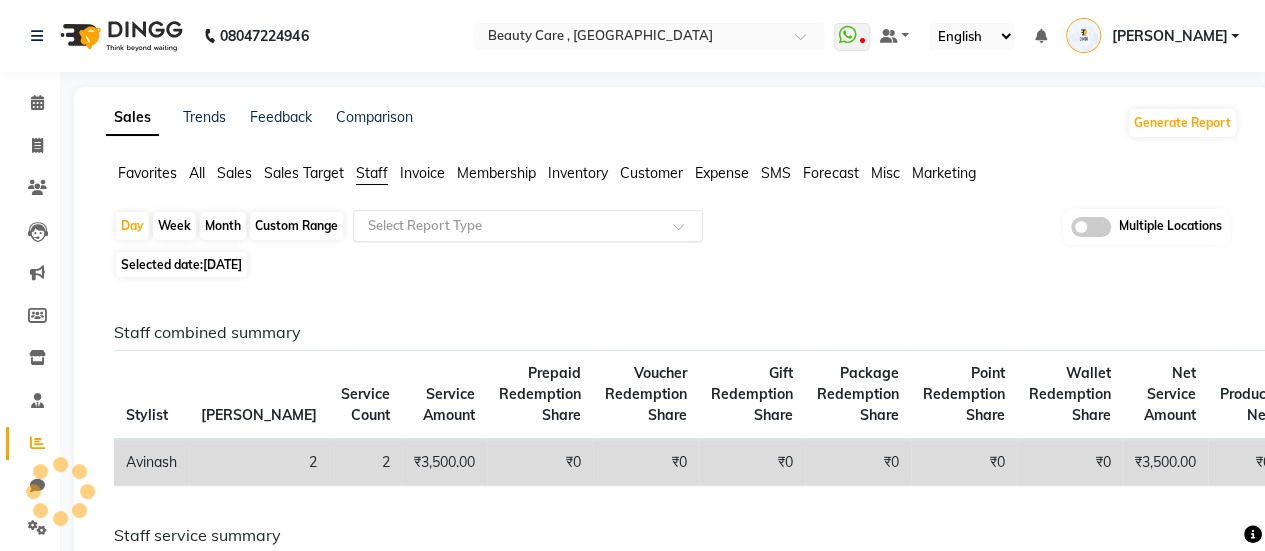 click 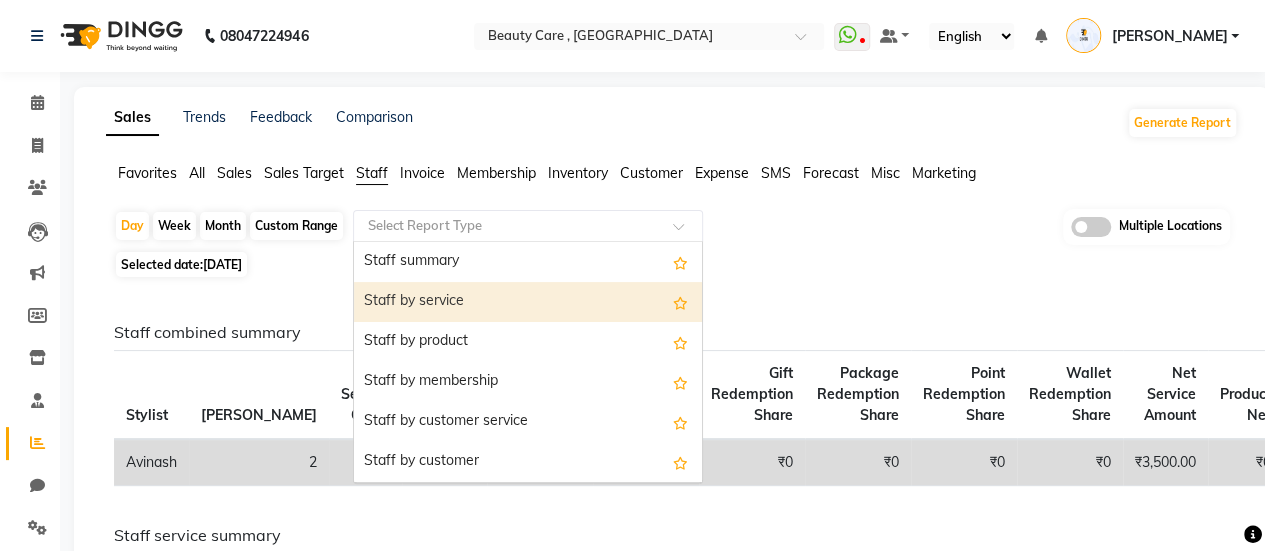 scroll, scrollTop: 189, scrollLeft: 0, axis: vertical 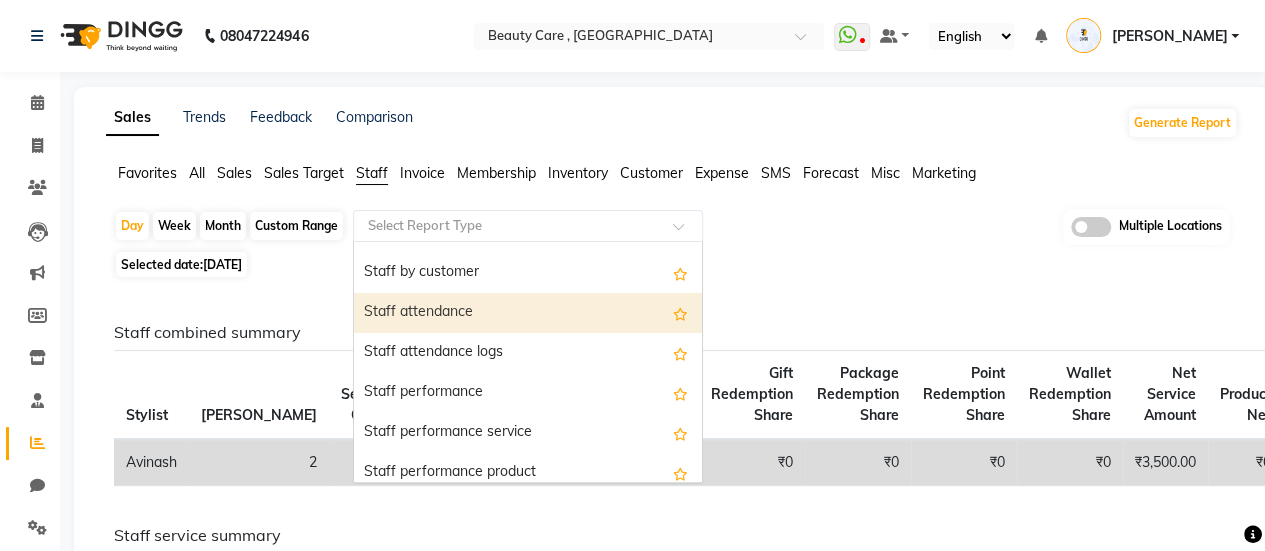 click on "Month" 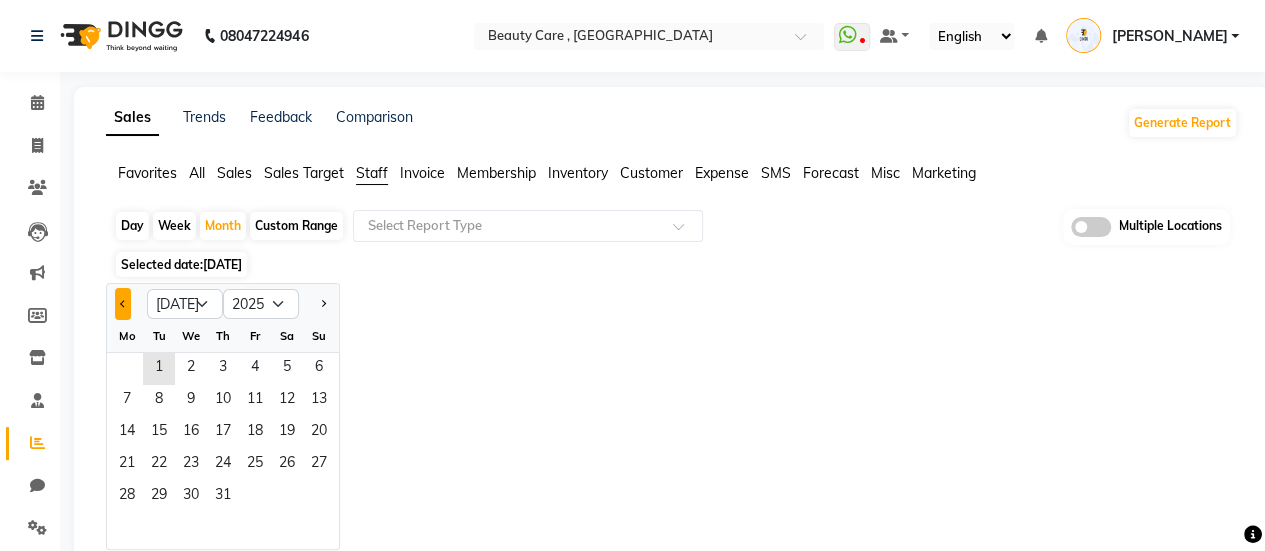 click 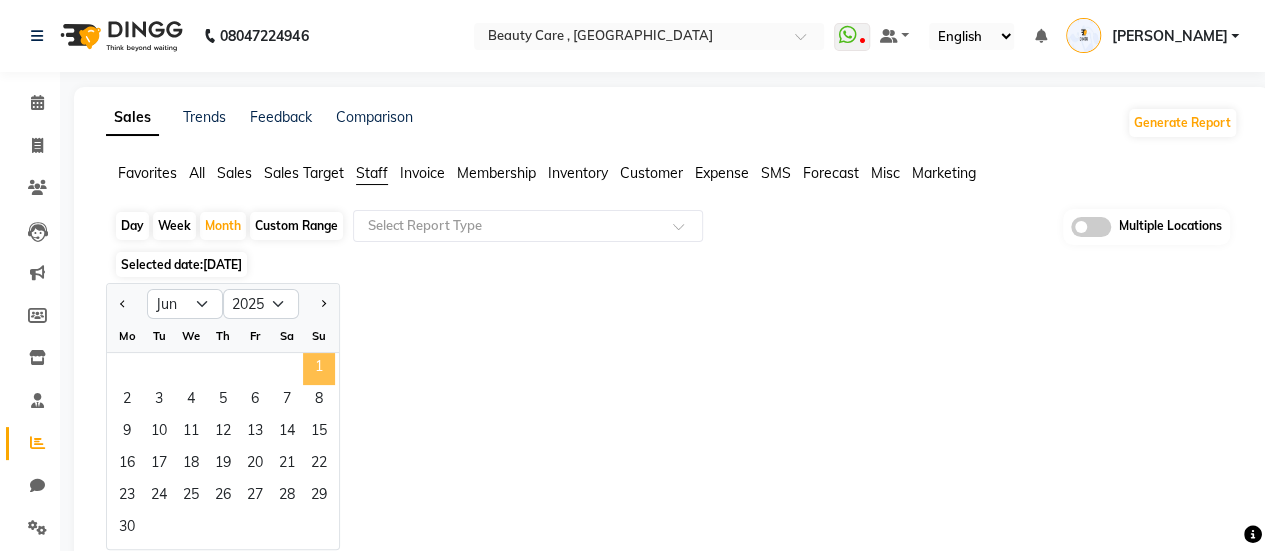 click on "1" 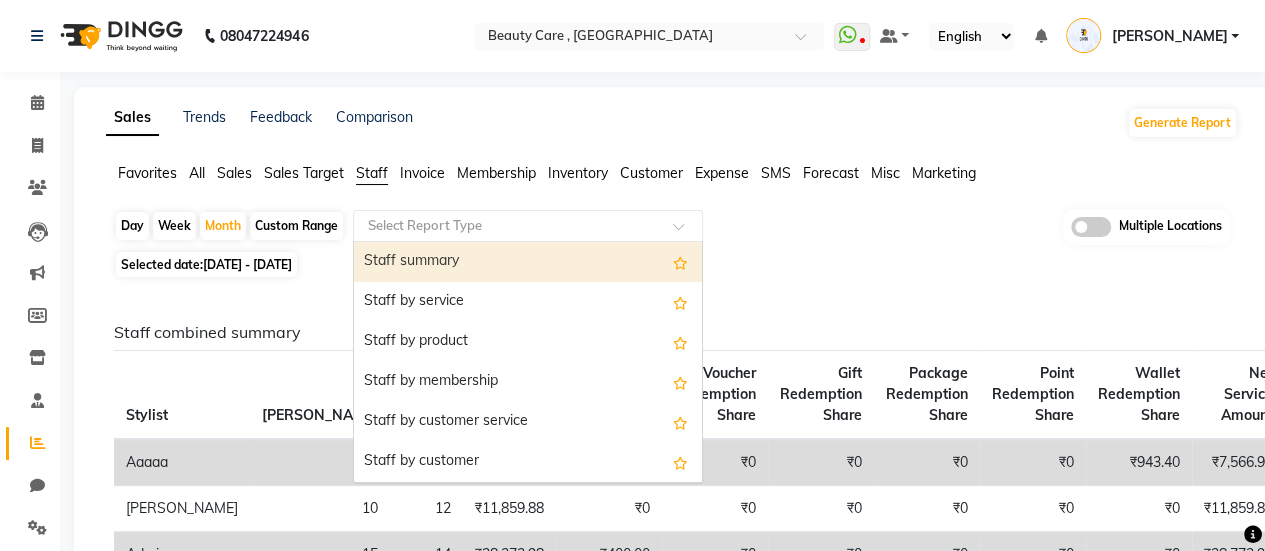 click 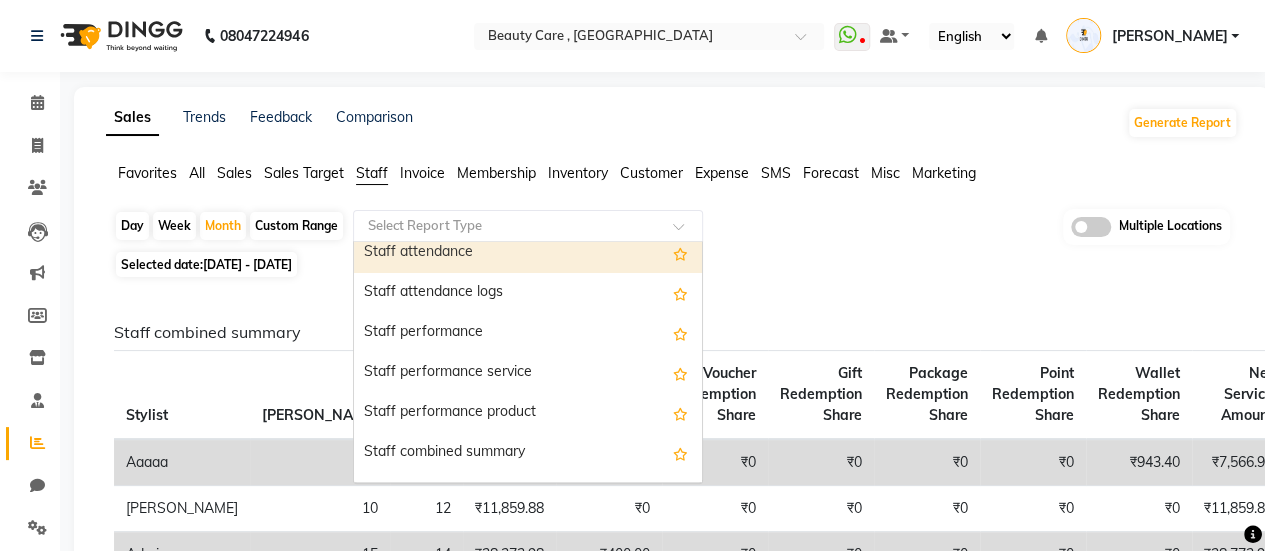 scroll, scrollTop: 250, scrollLeft: 0, axis: vertical 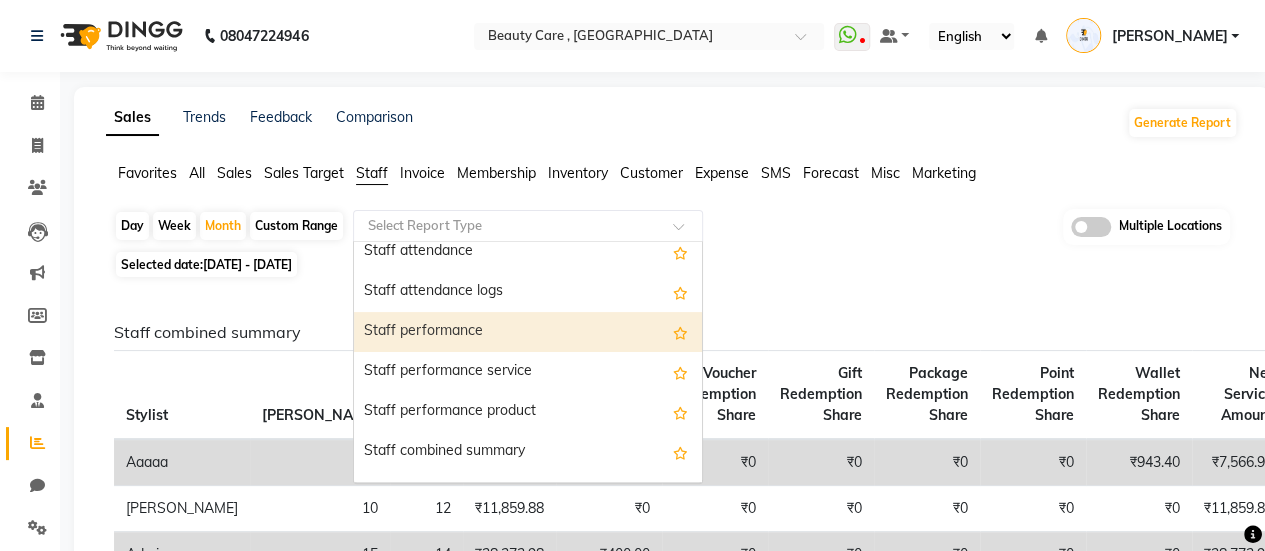 click on "Staff performance" at bounding box center (528, 332) 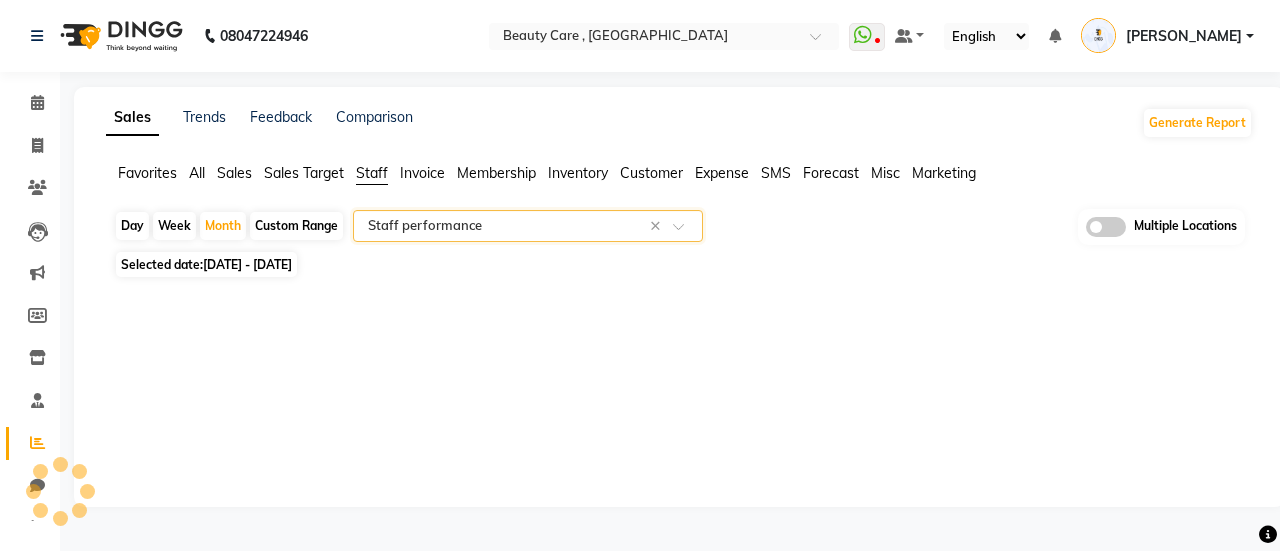 select on "csv" 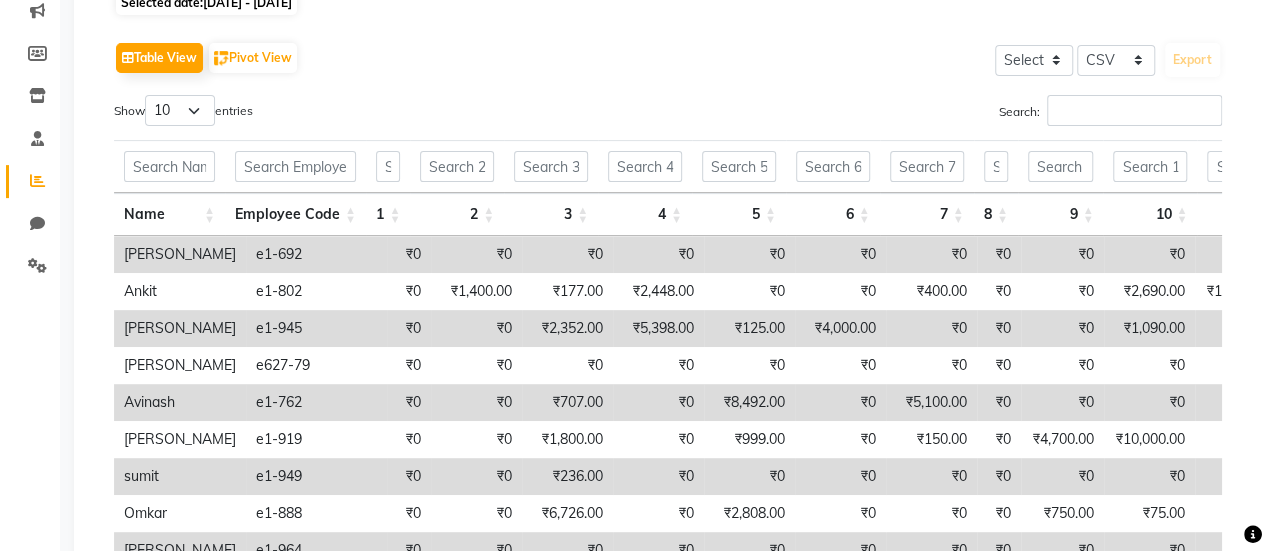 scroll, scrollTop: 0, scrollLeft: 0, axis: both 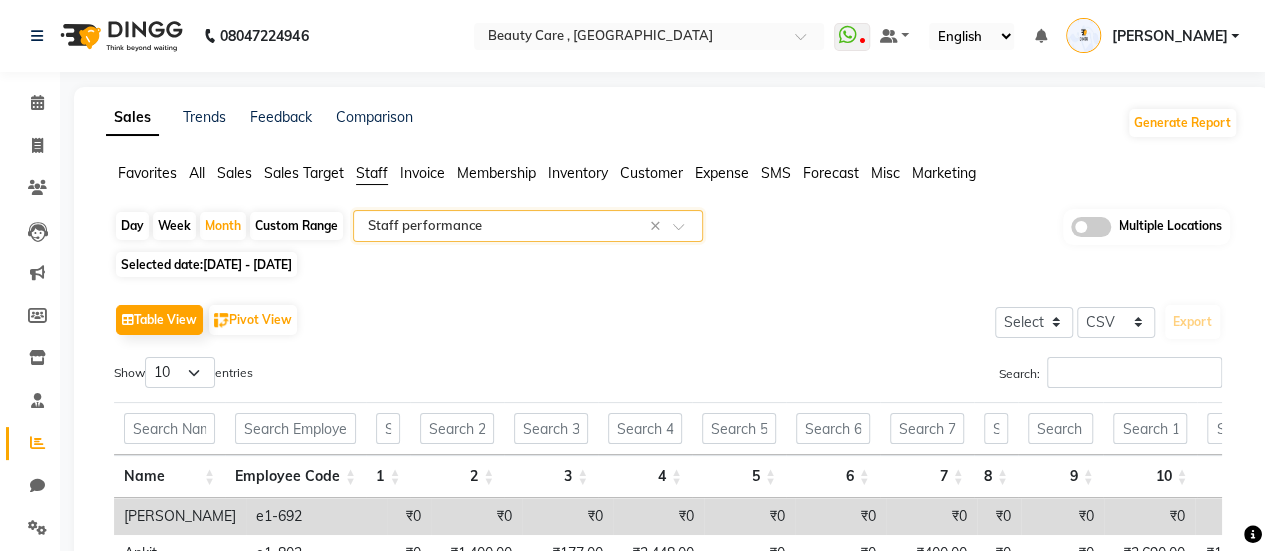 click on "Day   Week   Month   Custom Range  Select Report Type × Staff performance × Multiple Locations Selected date:  [DATE] - [DATE]   Table View   Pivot View  Select Select CSV PDF  Export  Show  10 25 50 100  entries Search: Name Employee Code 1 2 3 4 5 6 7 8 9 10 11 12 13 14 15 16 17 18 19 20 21 22 23 24 25 26 27 28 29 30 Total With Tax Total Without Tax Avg Per Day Projection With Tax Projection Without Tax Name Employee Code 1 2 3 4 5 6 7 8 9 10 11 12 13 14 15 16 17 18 19 20 21 22 23 24 25 26 27 28 29 30 Total With Tax Total Without Tax Avg Per Day Projection With Tax Projection Without Tax Total ₹0 ₹16,901.00 ₹32,776.00 ₹21,652.00 ₹45,058.00 ₹32,657.00 ₹17,526.00 ₹0 ₹8,981.00 ₹29,789.00 ₹4,025.00 ₹6,200.00 ₹2,035.00 ₹7,752.00 ₹0 ₹13,080.00 ₹22,516.00 ₹6,390.00 ₹46,216.00 ₹35,250.00 ₹70,503.00 ₹2,700.00 ₹64,486.00 ₹31,563.00 ₹23,519.00 ₹24,392.00 ₹72,276.00 ₹1,395.00 ₹0 ₹15,275.00 ₹6,54,913.00 ₹6,06,215.00 ₹22,585.00 [PERSON_NAME] 1 2" 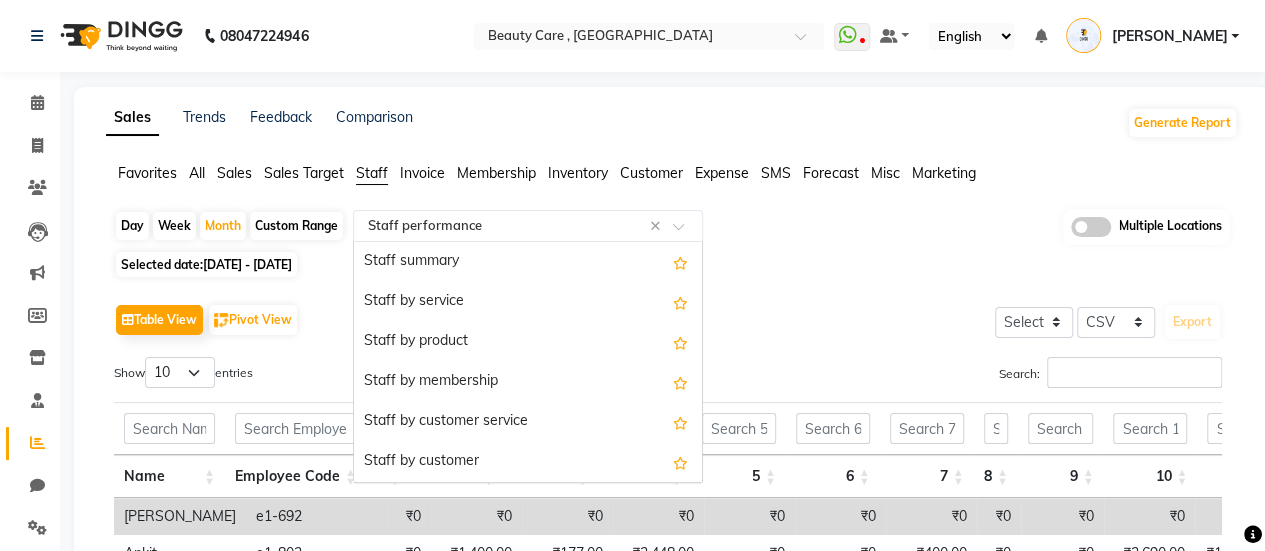 click on "Select Report Type × Staff performance ×" 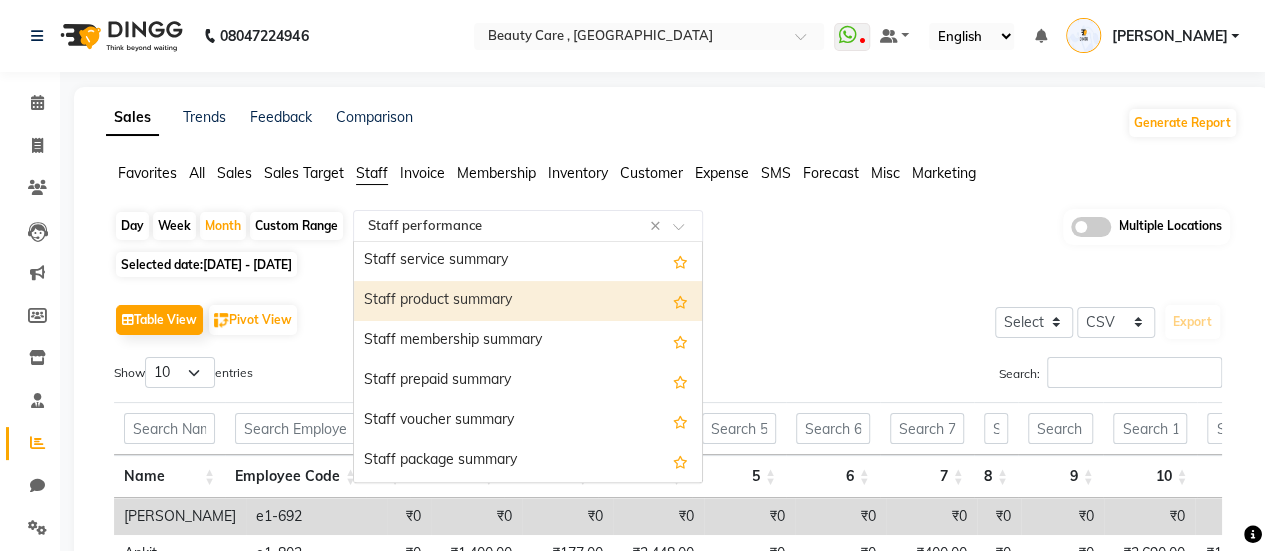 scroll, scrollTop: 640, scrollLeft: 0, axis: vertical 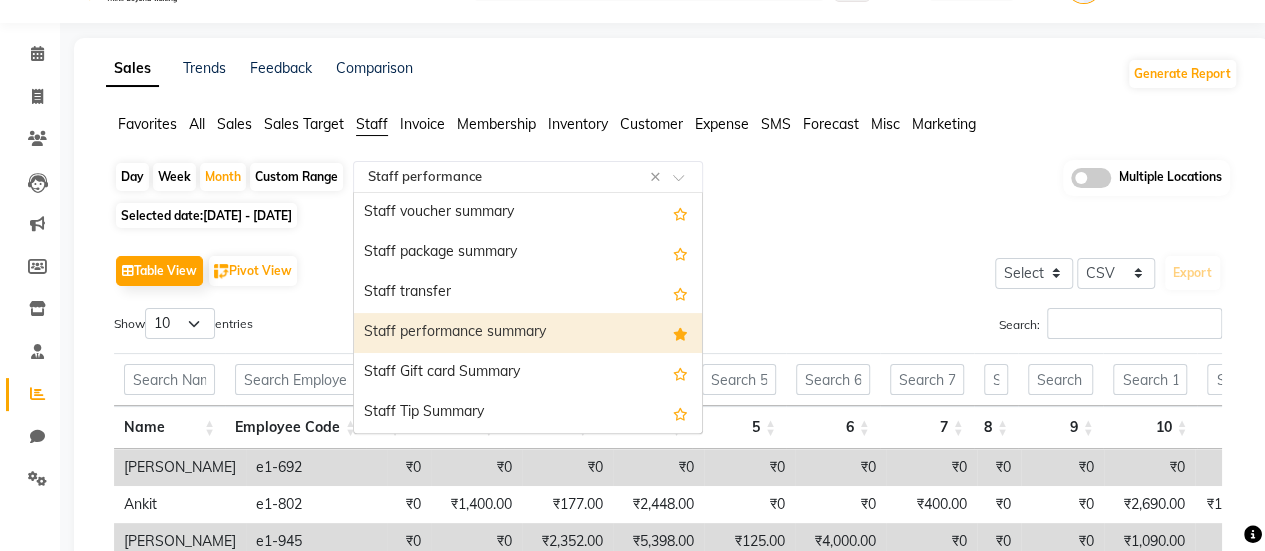 click on "Staff performance summary" at bounding box center (528, 333) 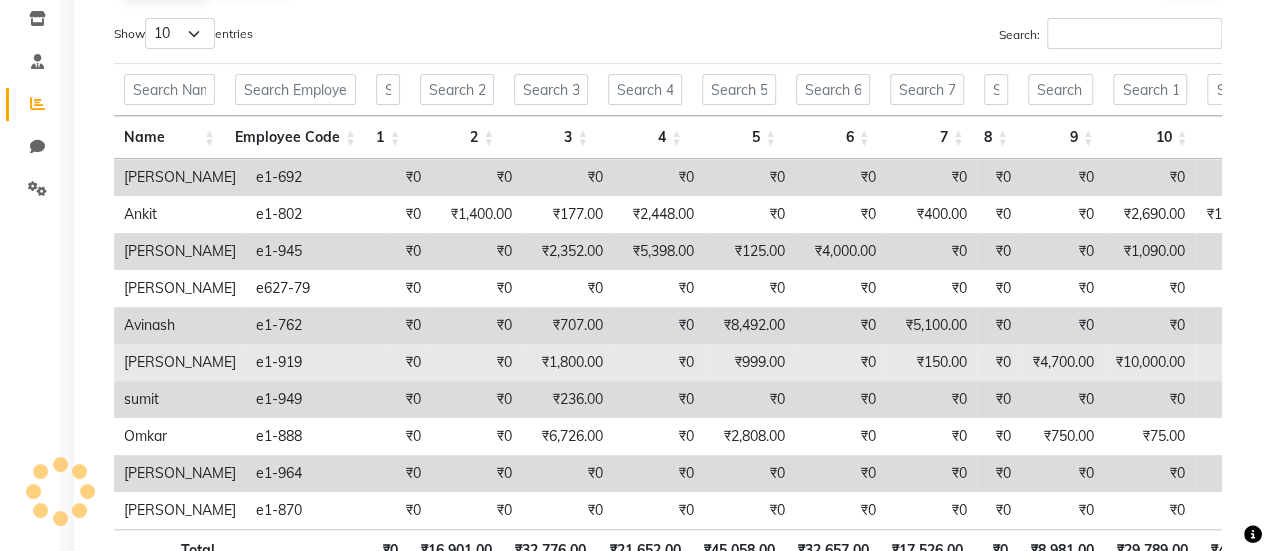 scroll, scrollTop: 0, scrollLeft: 0, axis: both 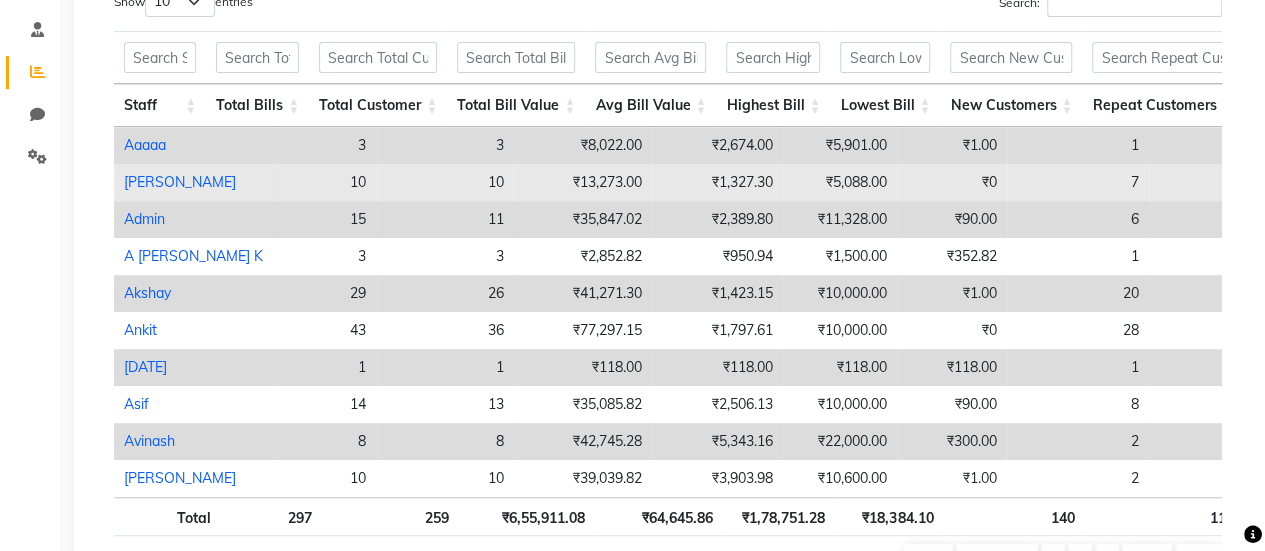click on "[PERSON_NAME]" at bounding box center [180, 182] 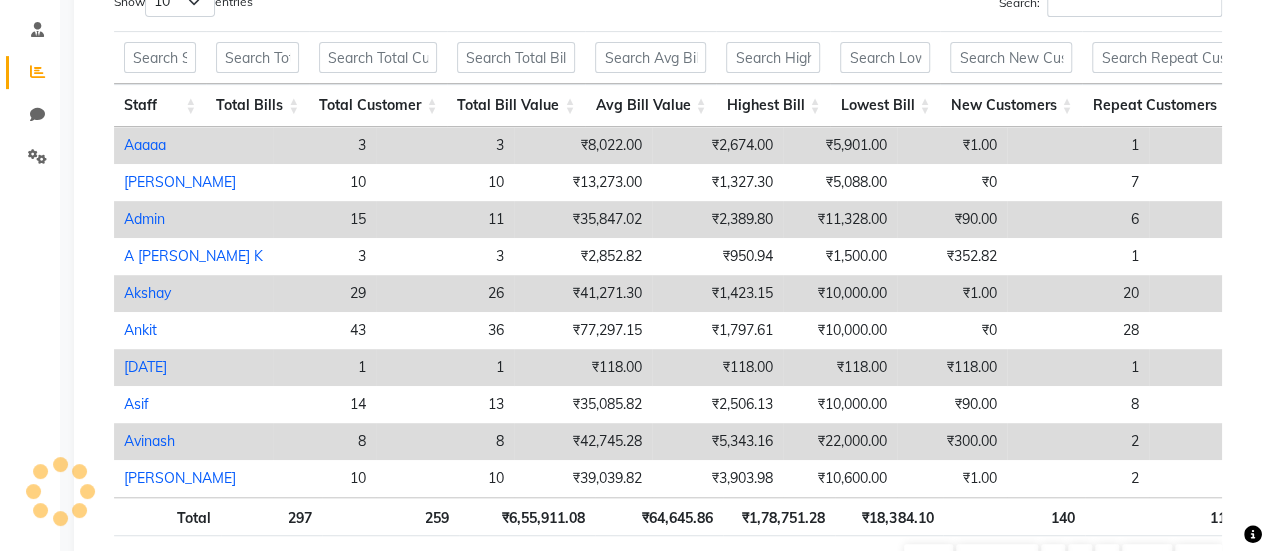select on "csv" 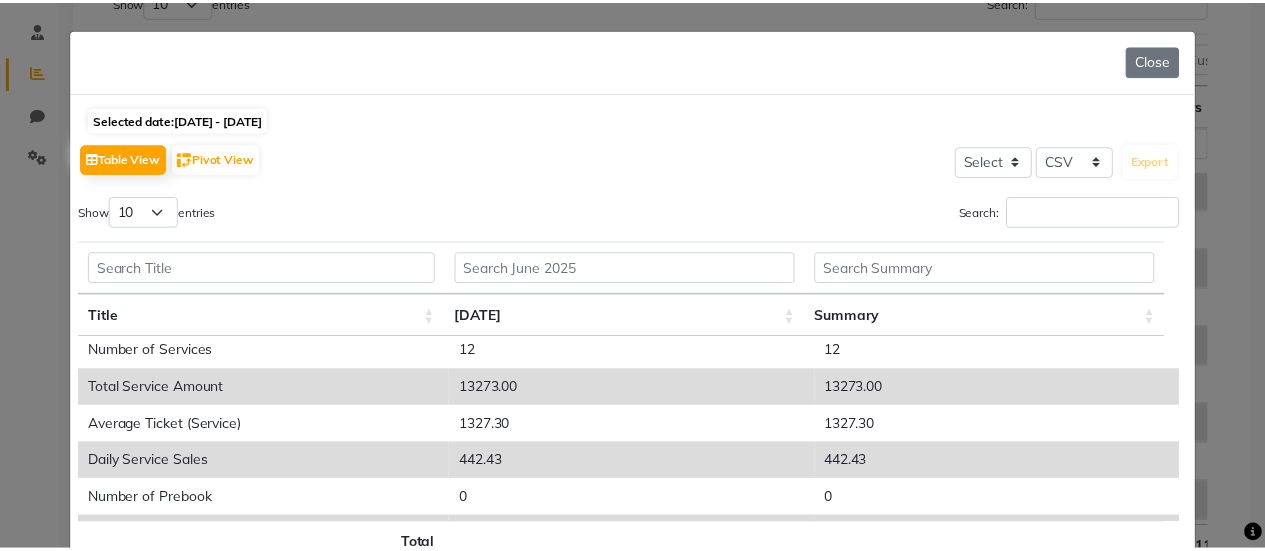 scroll, scrollTop: 0, scrollLeft: 0, axis: both 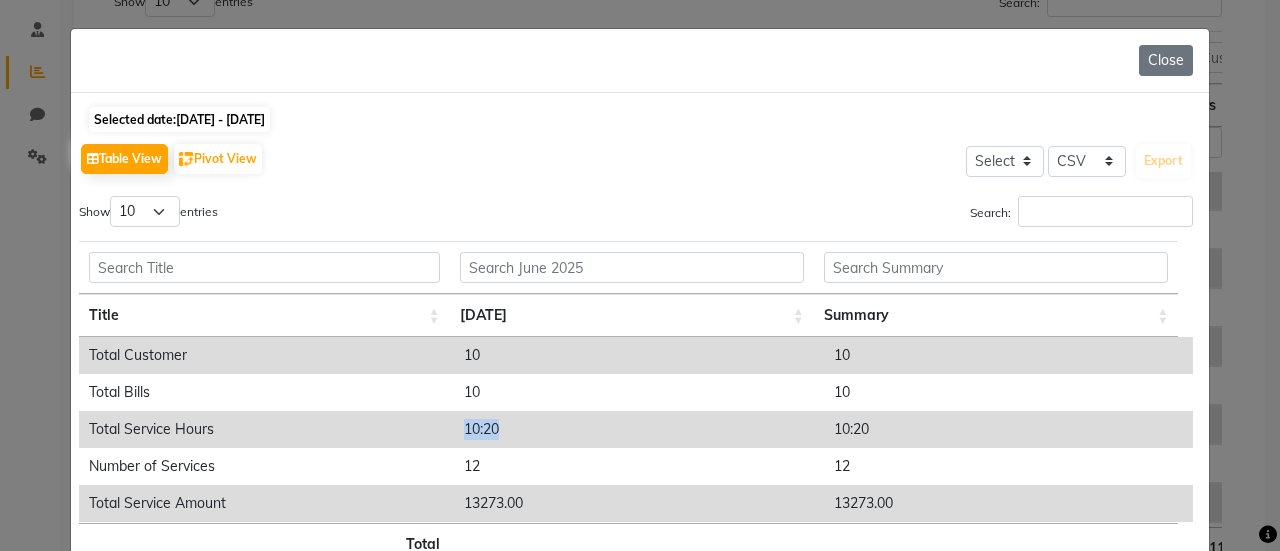 drag, startPoint x: 448, startPoint y: 423, endPoint x: 506, endPoint y: 424, distance: 58.00862 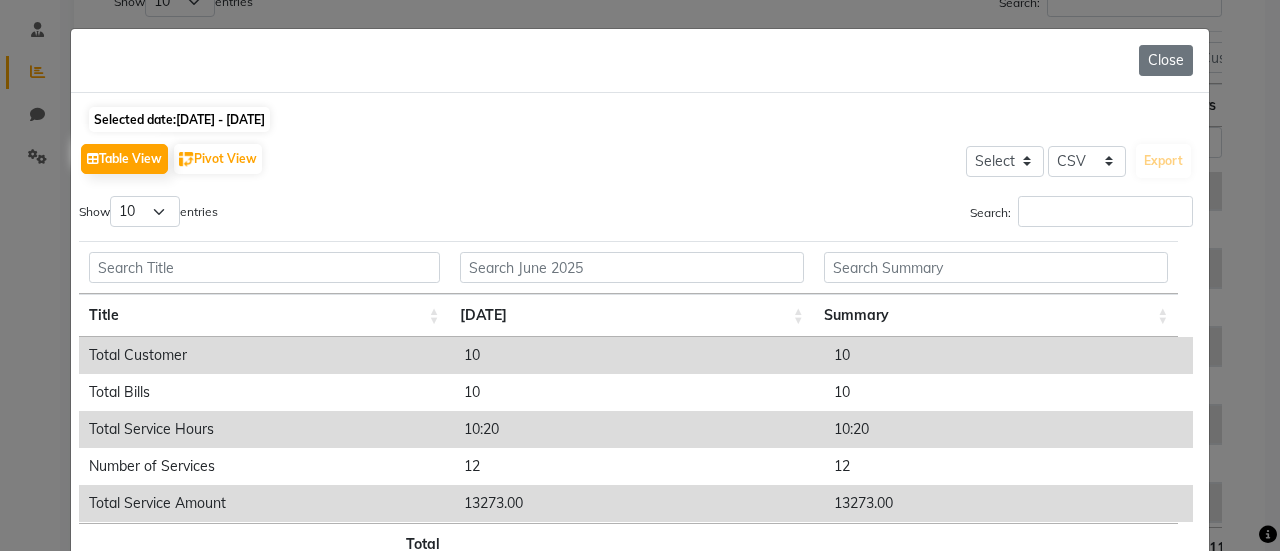 click on "[DATE] - [DATE]" 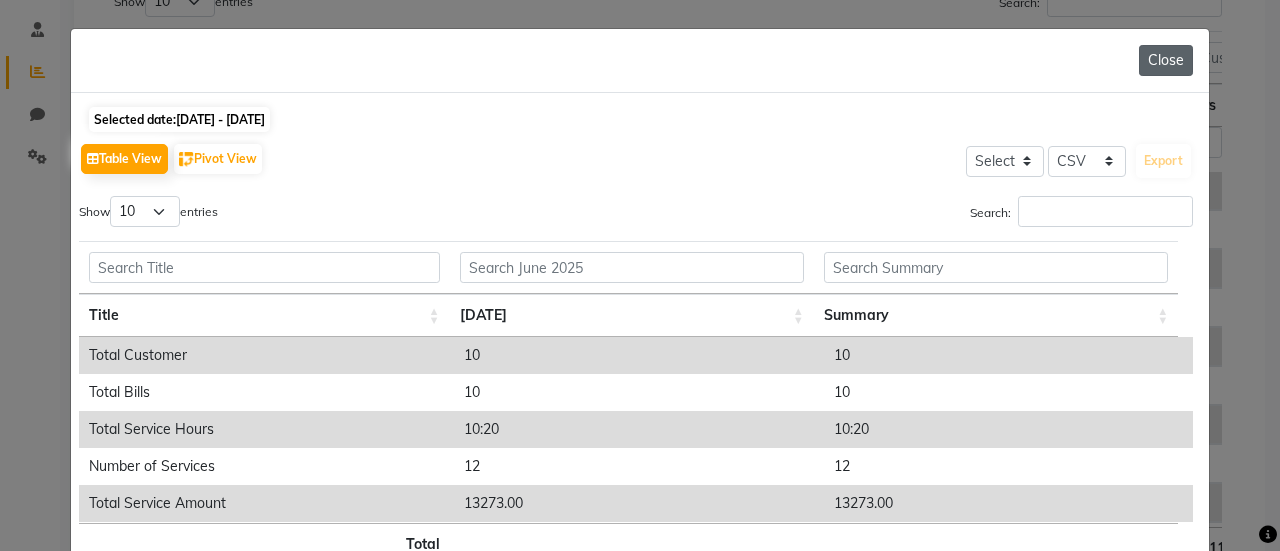 click on "Close" 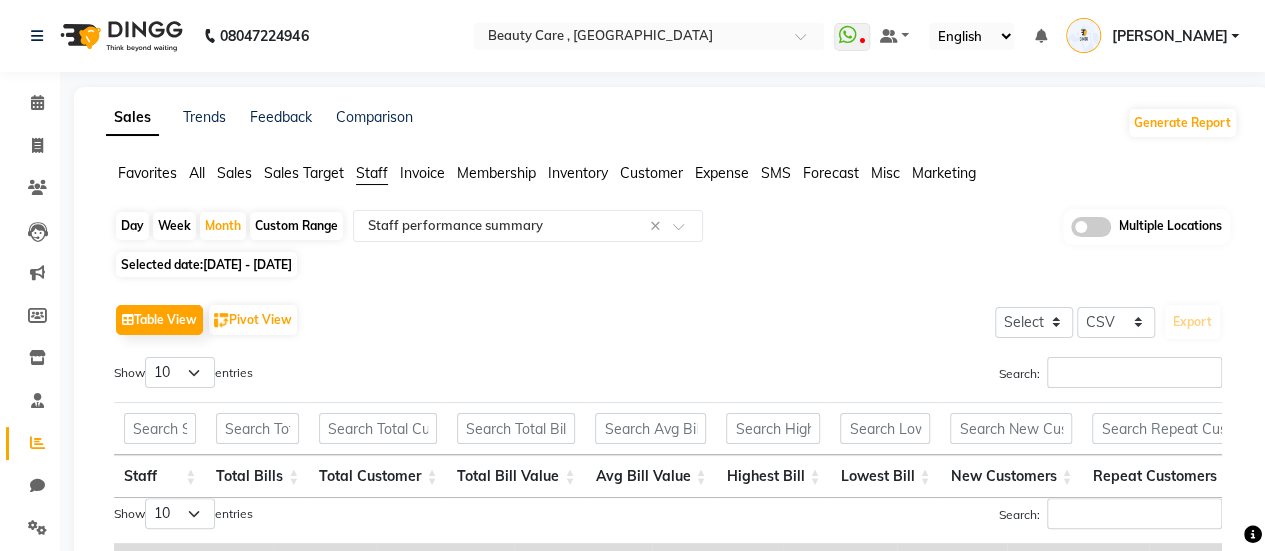 scroll, scrollTop: 232, scrollLeft: 0, axis: vertical 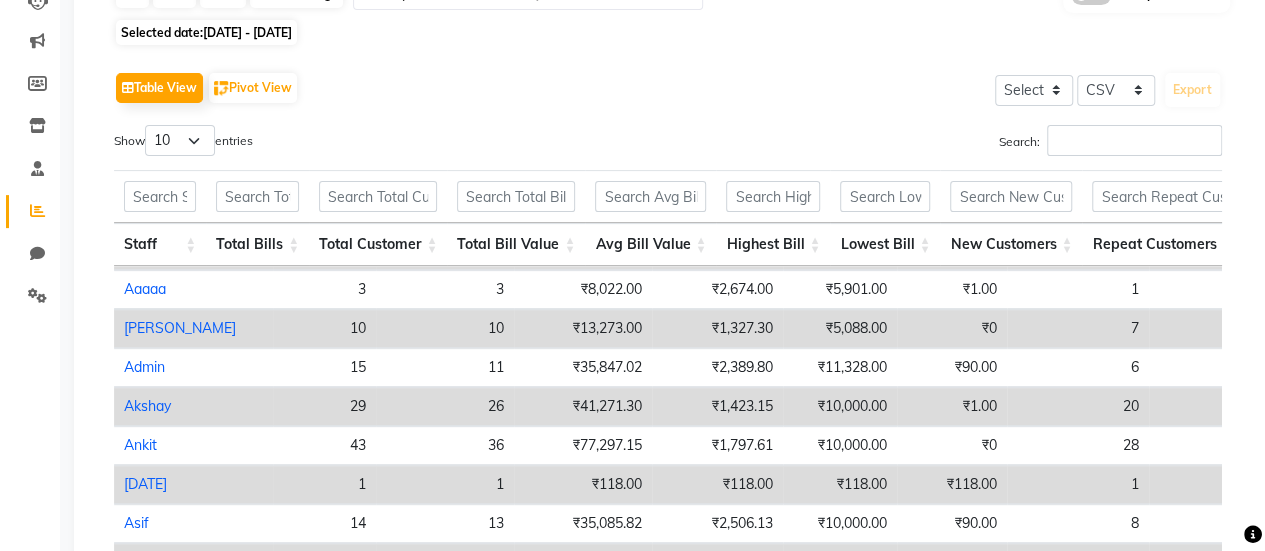 click on "Akshay" at bounding box center [147, 406] 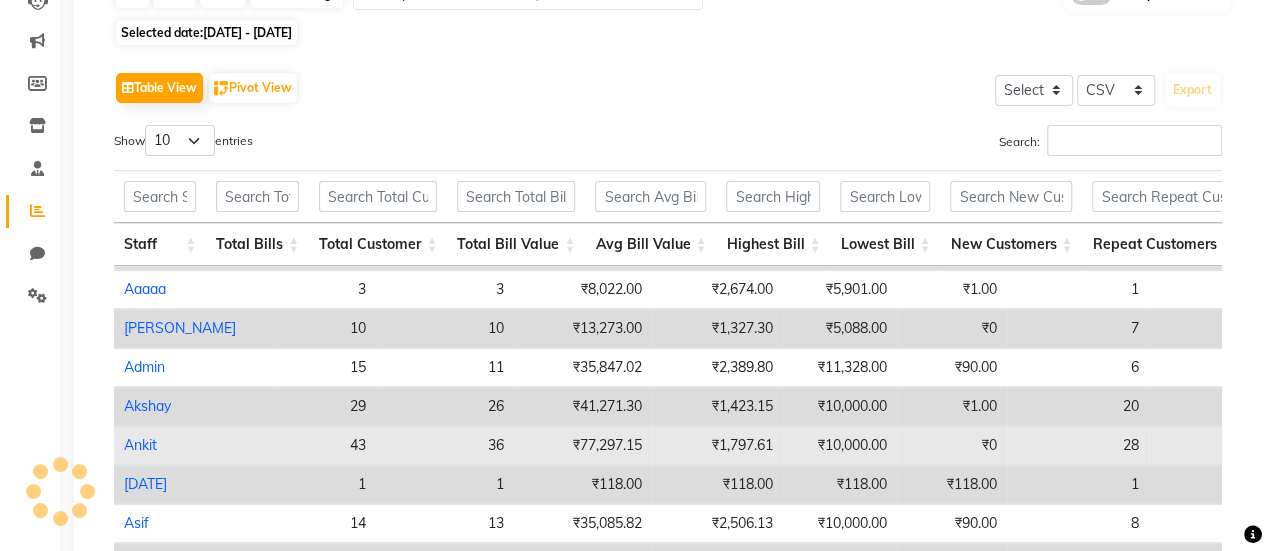 click on "36" at bounding box center [445, 445] 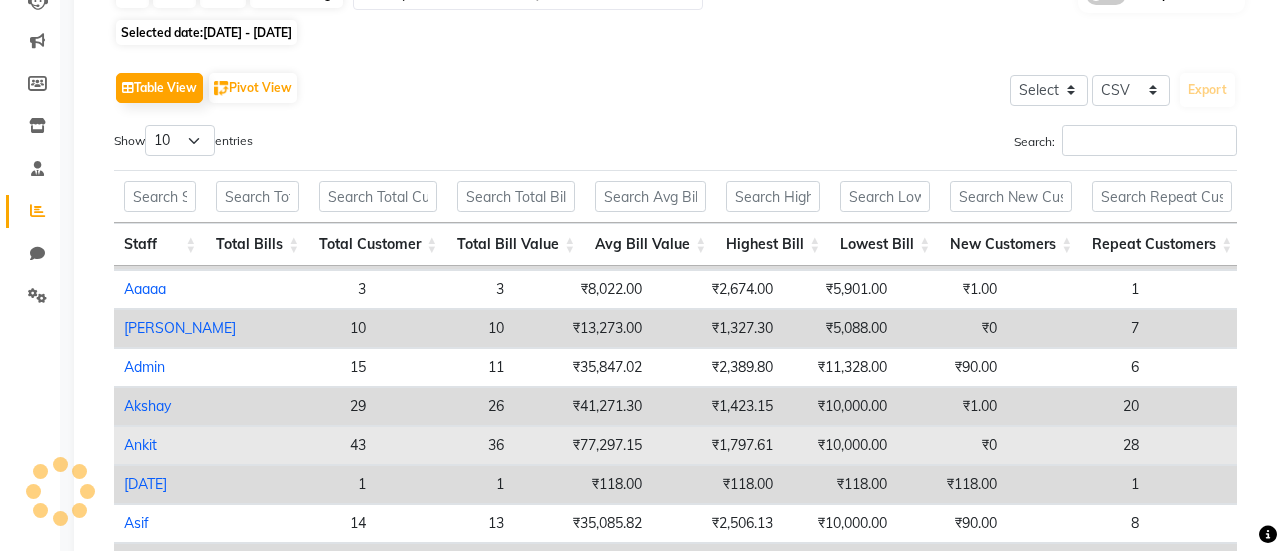 select on "csv" 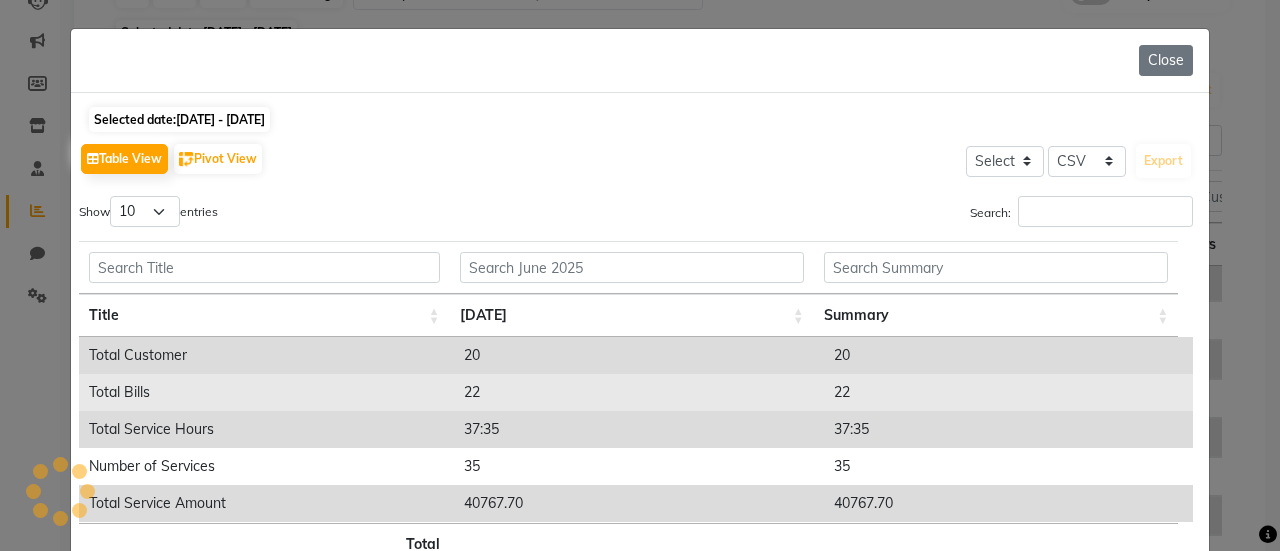 select on "csv" 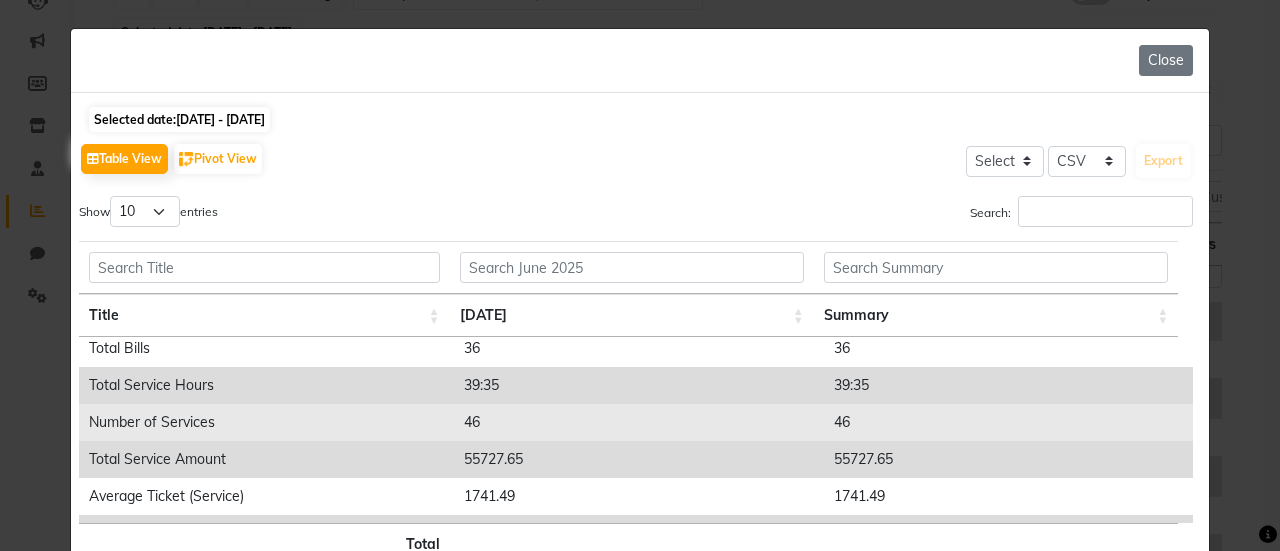 scroll, scrollTop: 78, scrollLeft: 0, axis: vertical 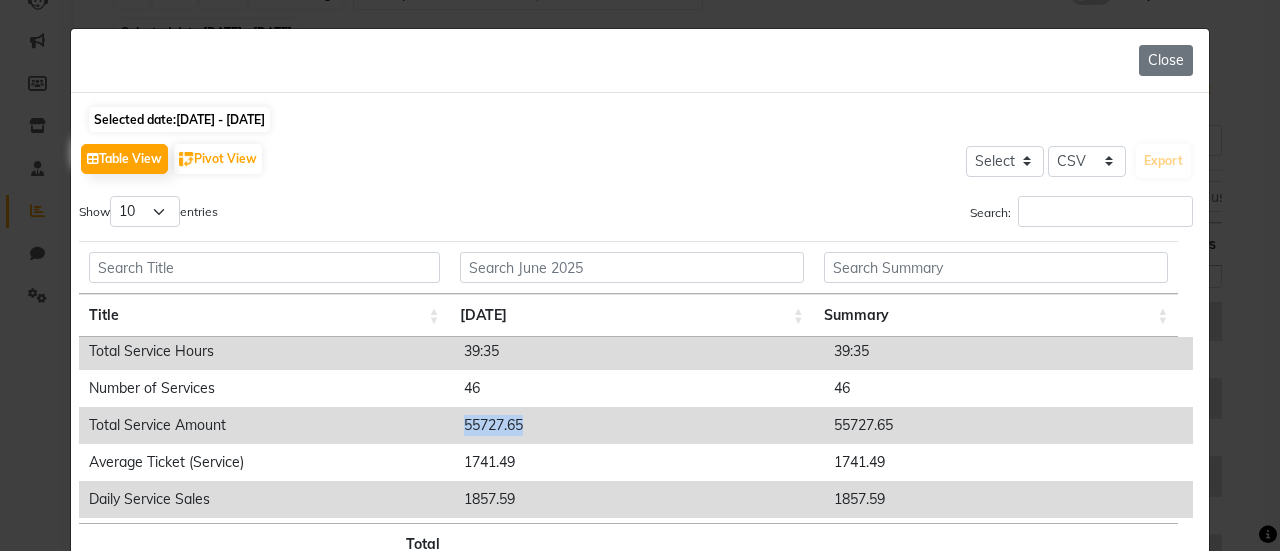 drag, startPoint x: 450, startPoint y: 426, endPoint x: 514, endPoint y: 428, distance: 64.03124 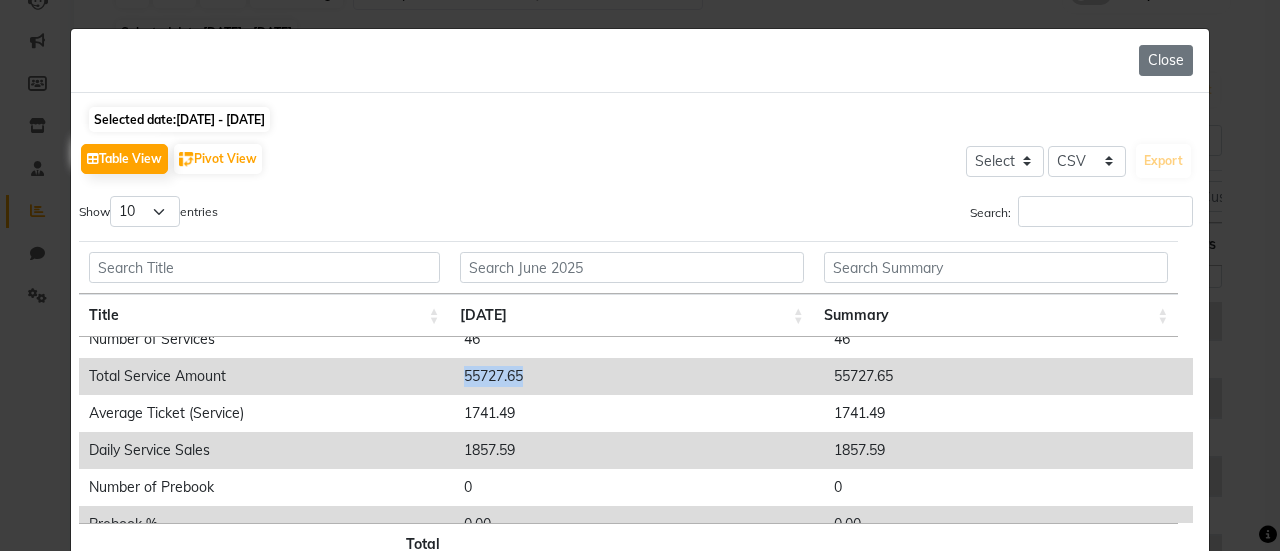 scroll, scrollTop: 129, scrollLeft: 0, axis: vertical 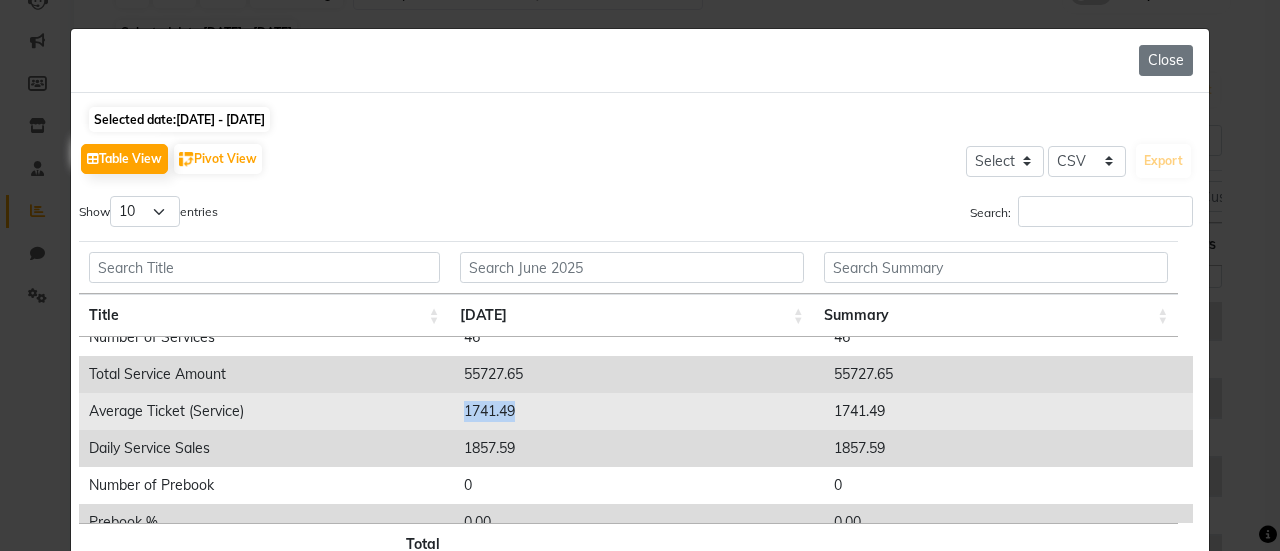 drag, startPoint x: 452, startPoint y: 407, endPoint x: 510, endPoint y: 409, distance: 58.034473 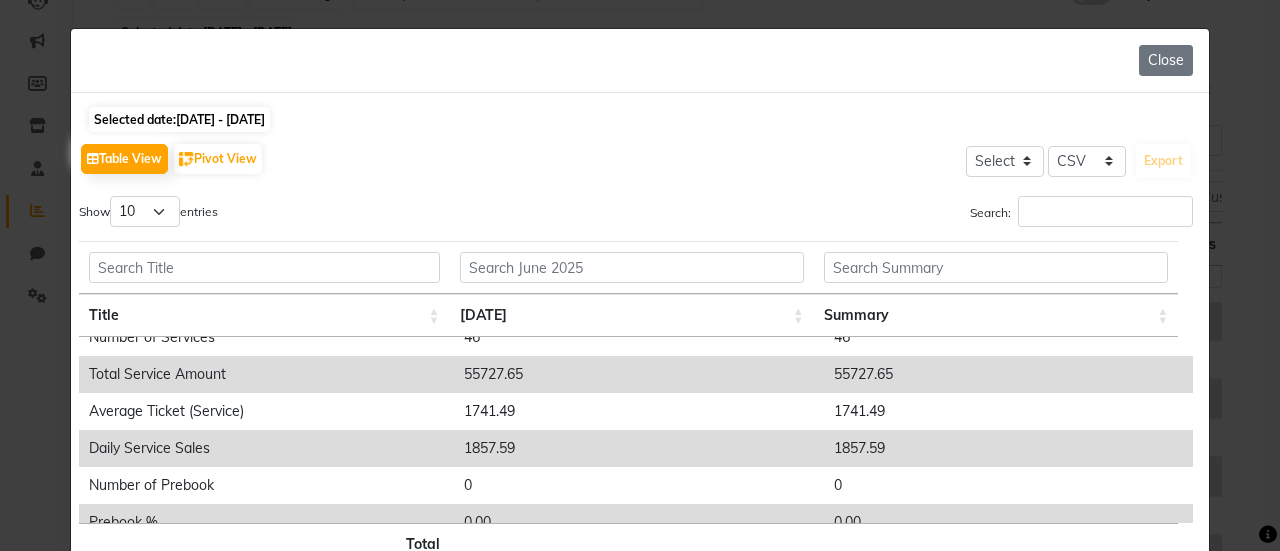 click on "1857.59" at bounding box center [638, 577] 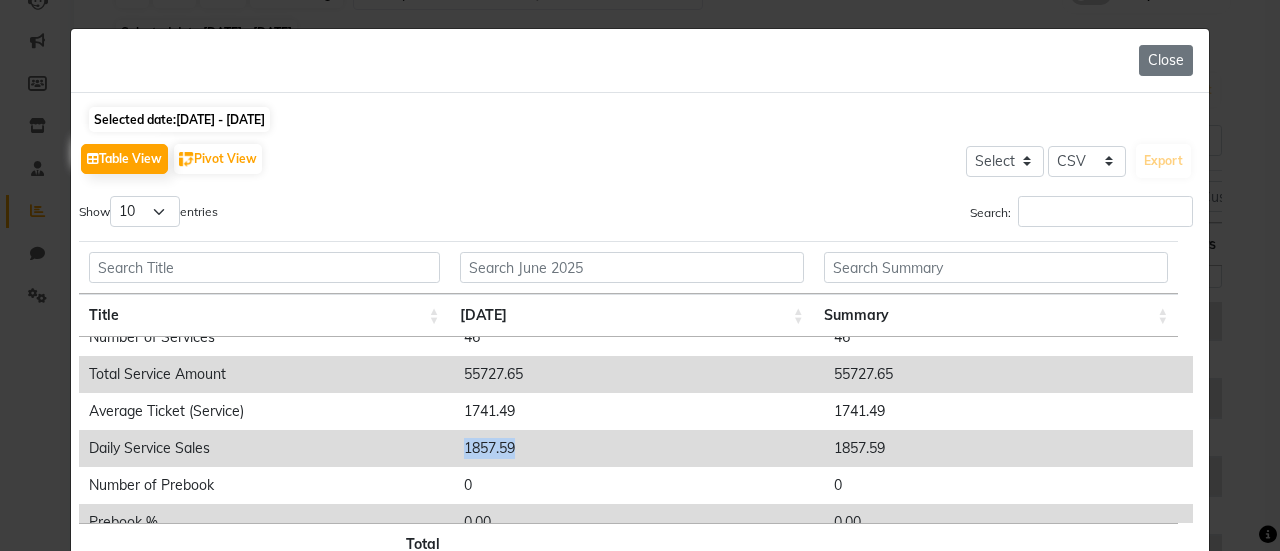 click on "1857.59" at bounding box center [638, 577] 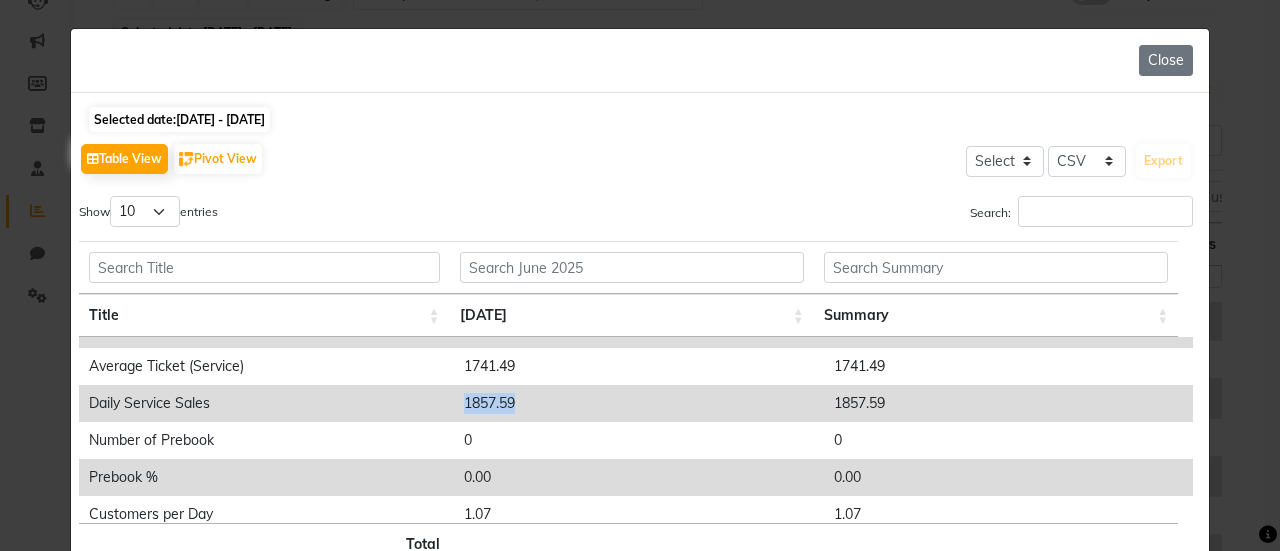 scroll, scrollTop: 184, scrollLeft: 0, axis: vertical 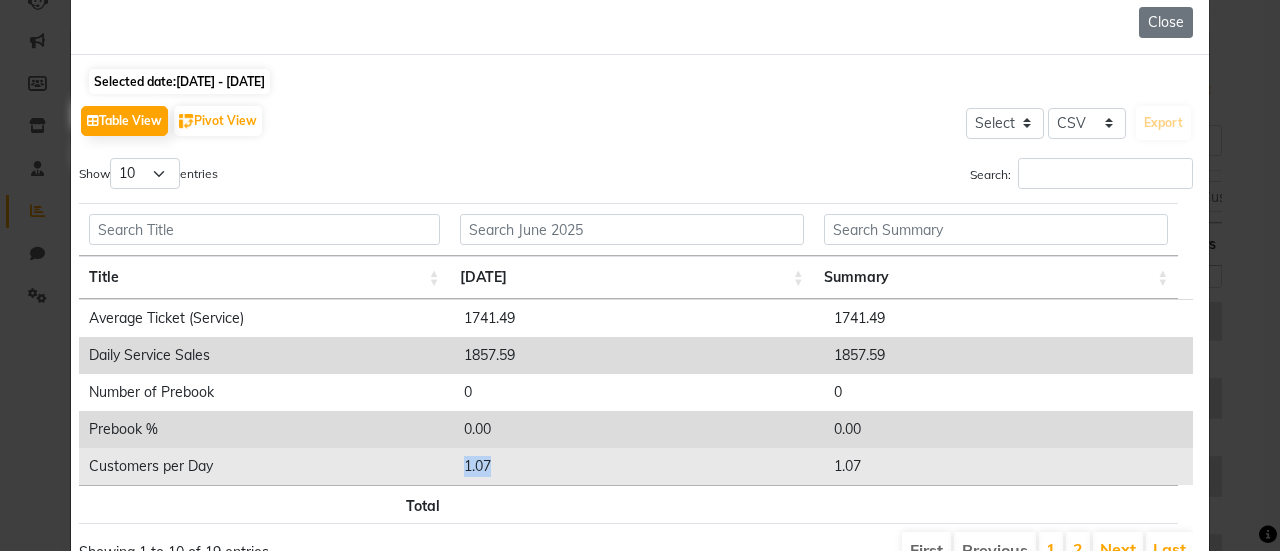 drag, startPoint x: 429, startPoint y: 472, endPoint x: 483, endPoint y: 470, distance: 54.037025 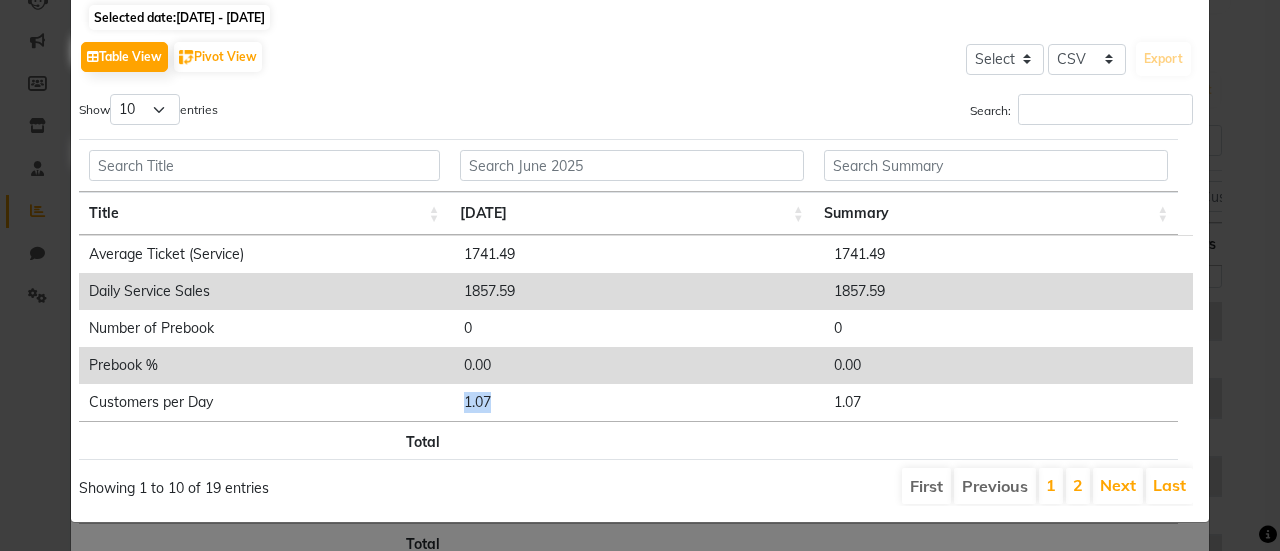 click on "2" at bounding box center (1078, 588) 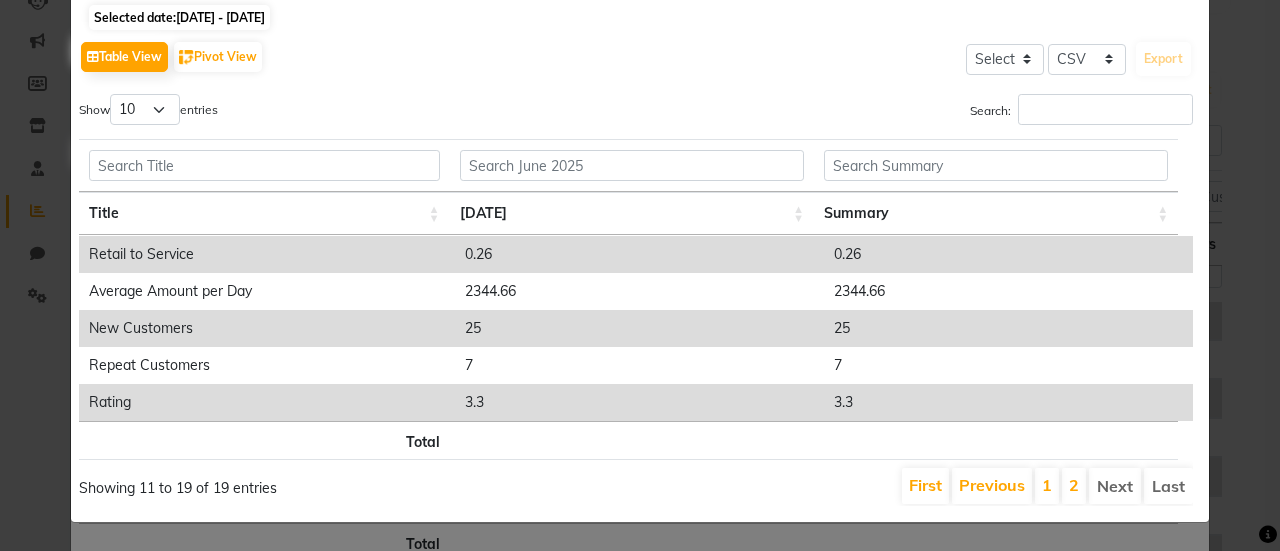 scroll, scrollTop: 0, scrollLeft: 0, axis: both 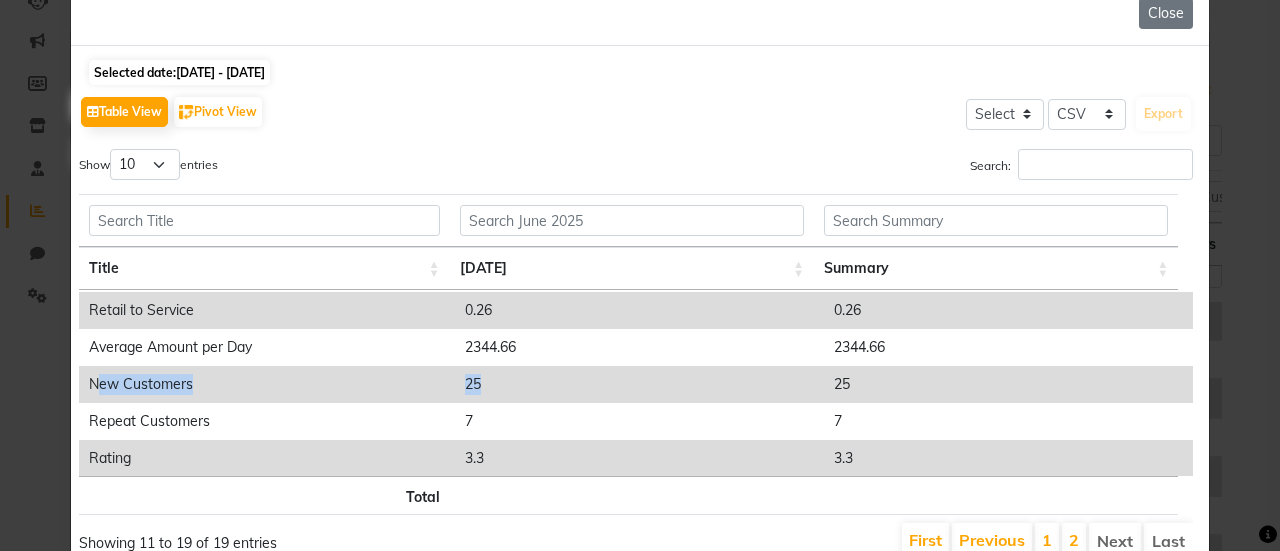 drag, startPoint x: 90, startPoint y: 381, endPoint x: 528, endPoint y: 390, distance: 438.09247 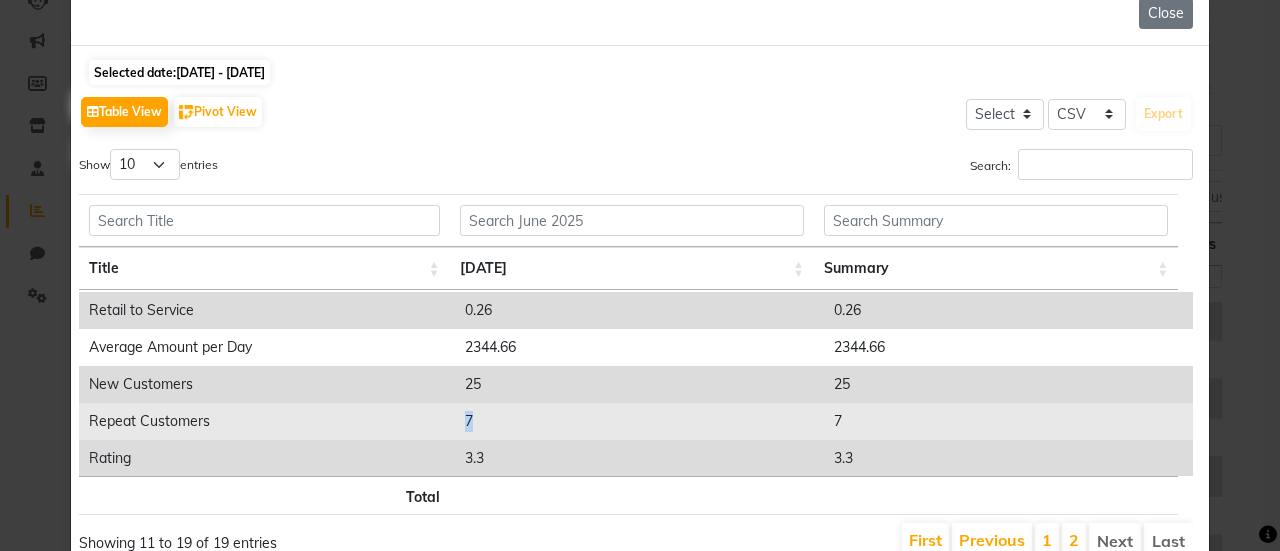 drag, startPoint x: 475, startPoint y: 409, endPoint x: 414, endPoint y: 417, distance: 61.522354 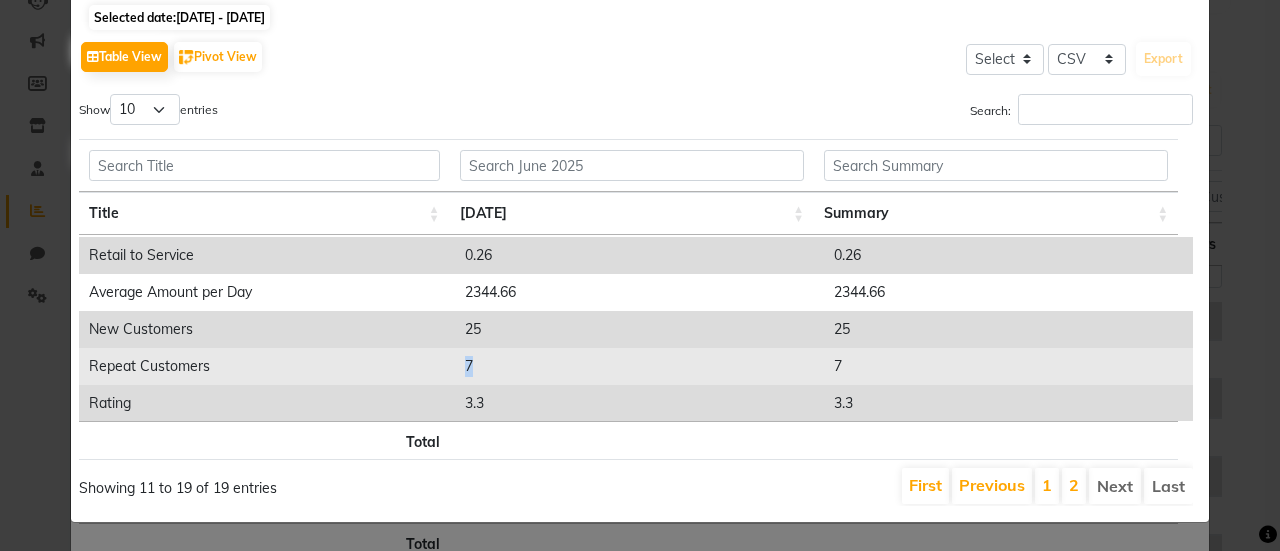 scroll, scrollTop: 112, scrollLeft: 0, axis: vertical 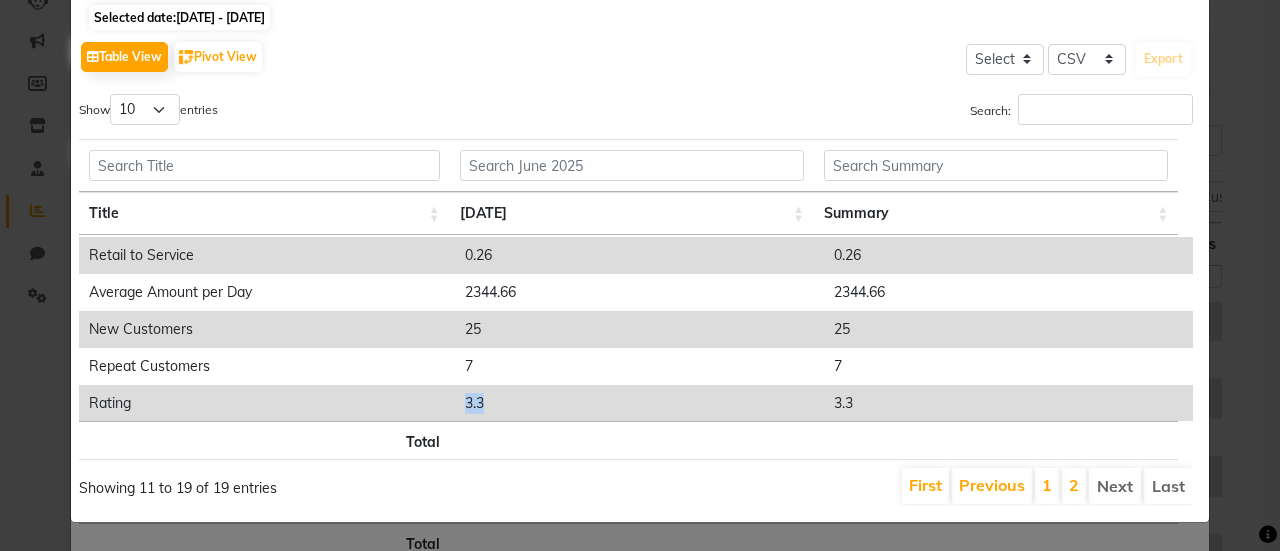 drag, startPoint x: 488, startPoint y: 386, endPoint x: 368, endPoint y: 392, distance: 120.14991 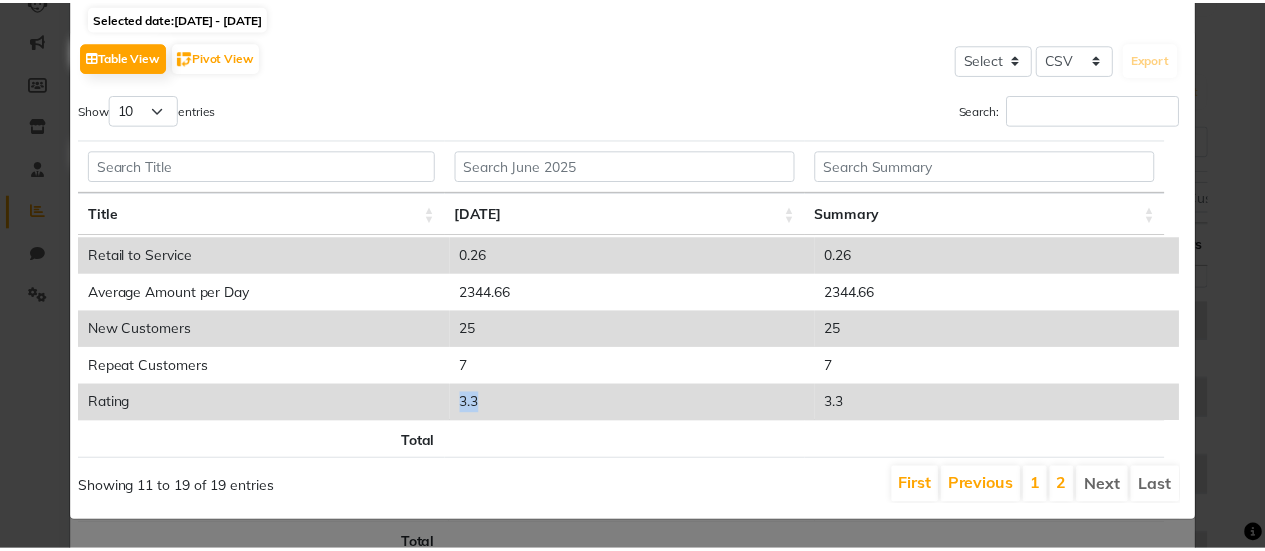 scroll, scrollTop: 0, scrollLeft: 0, axis: both 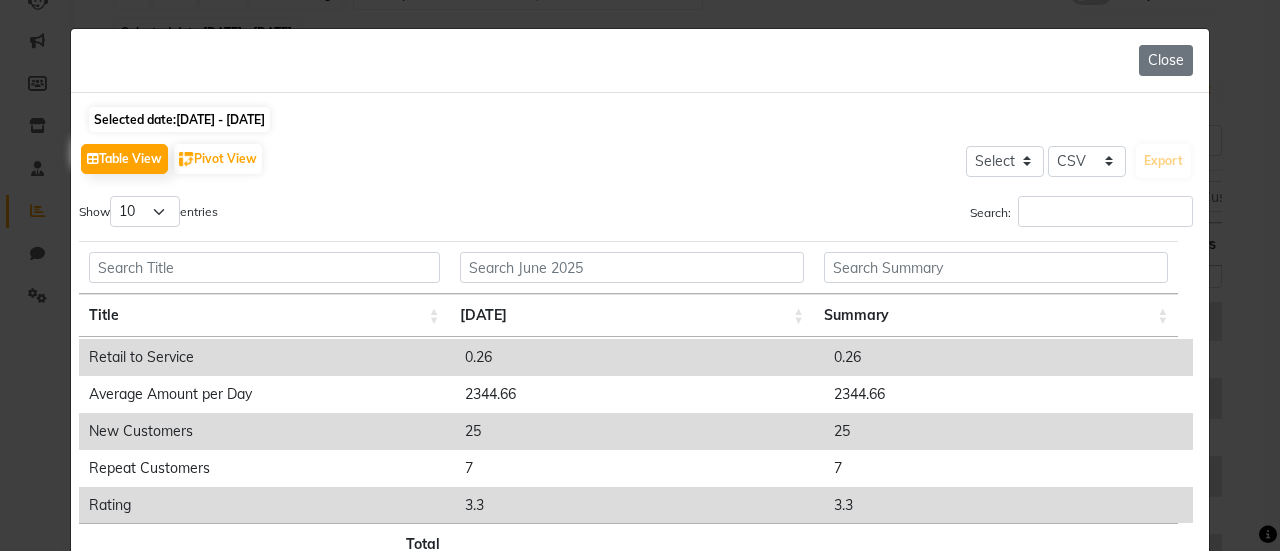 click on "Close" 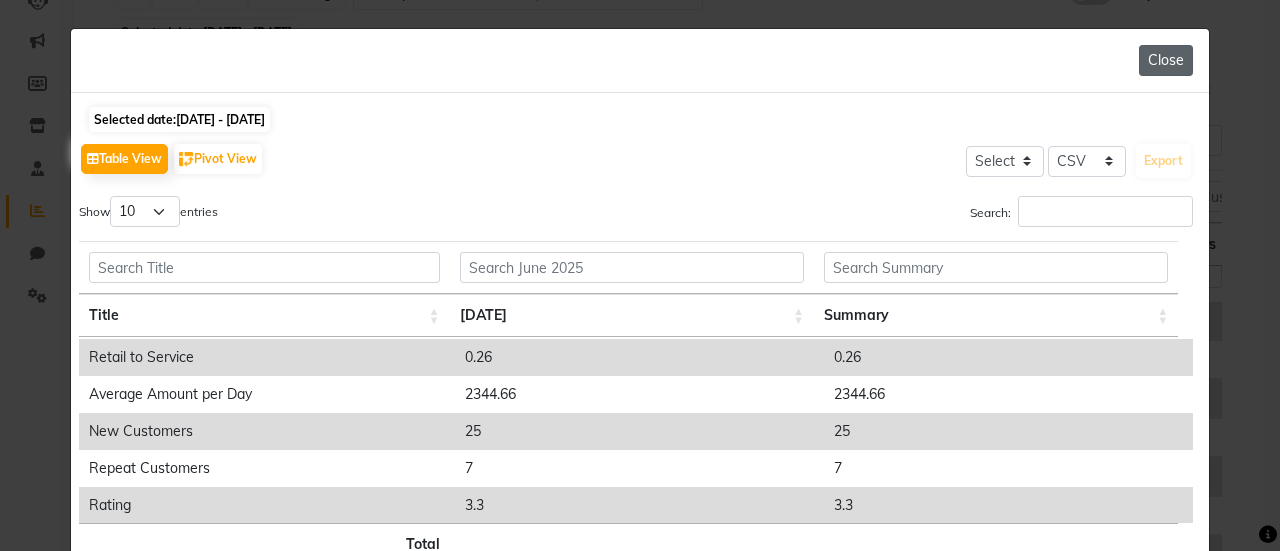 click on "Close" 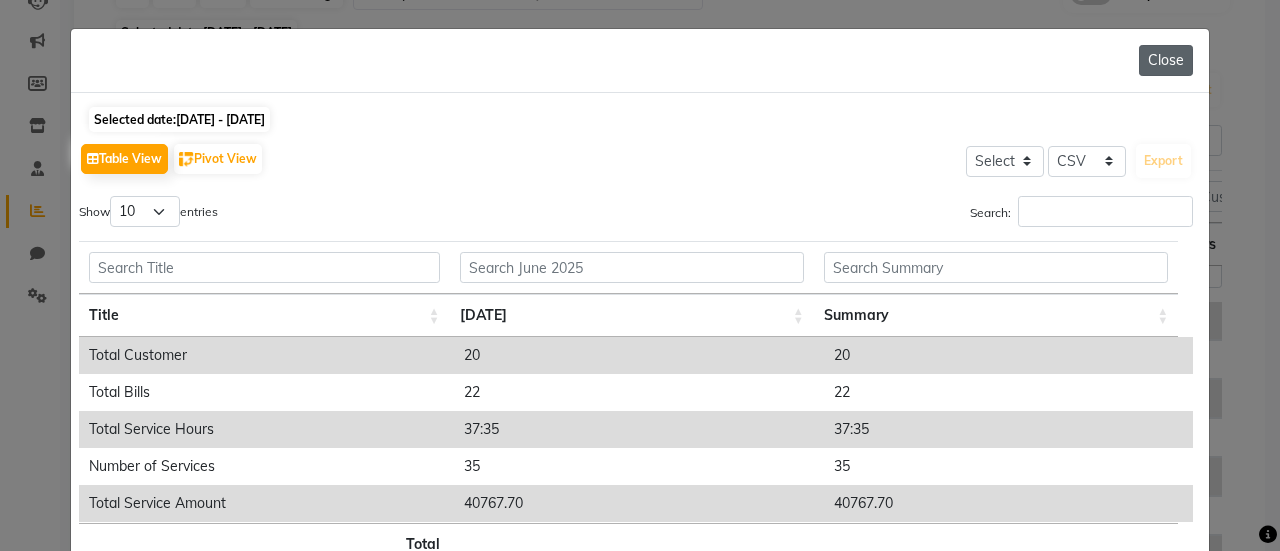 click on "Close" 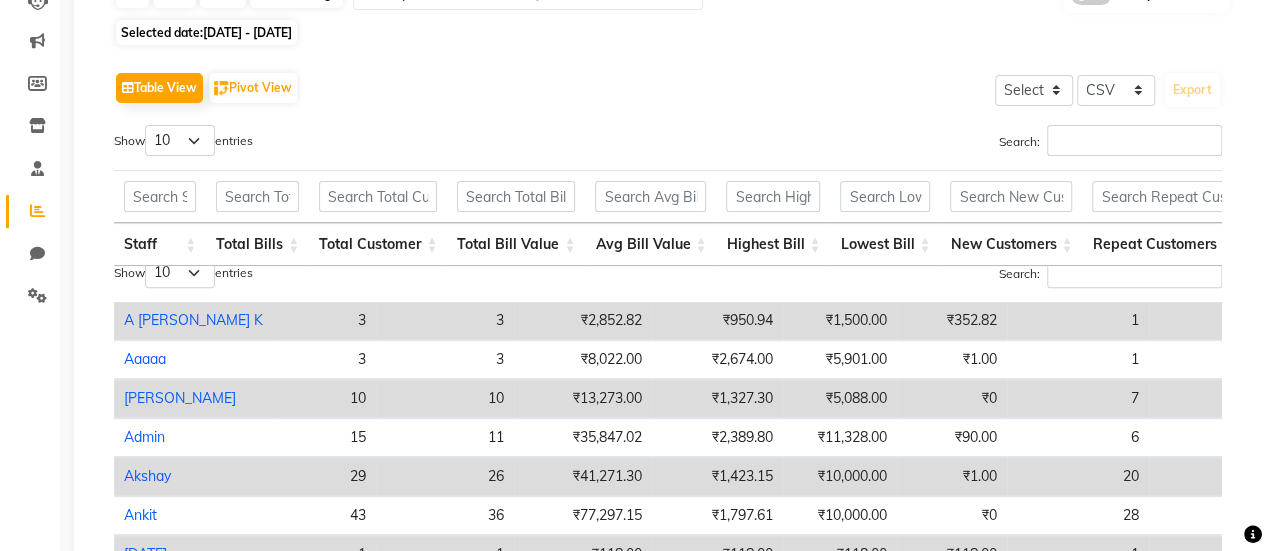 scroll, scrollTop: 0, scrollLeft: 0, axis: both 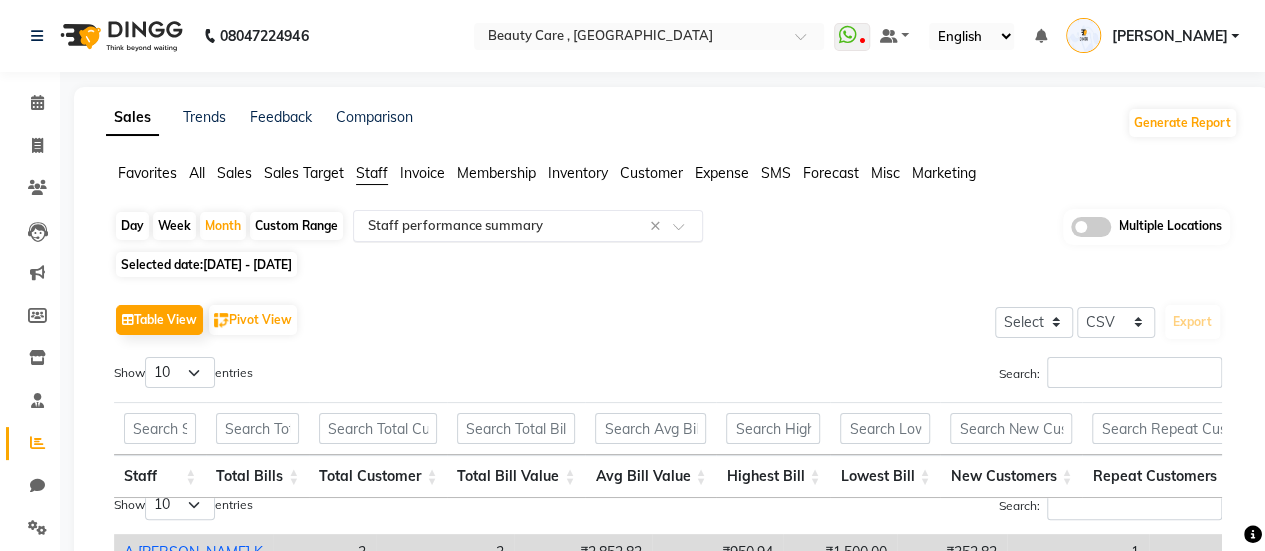 click 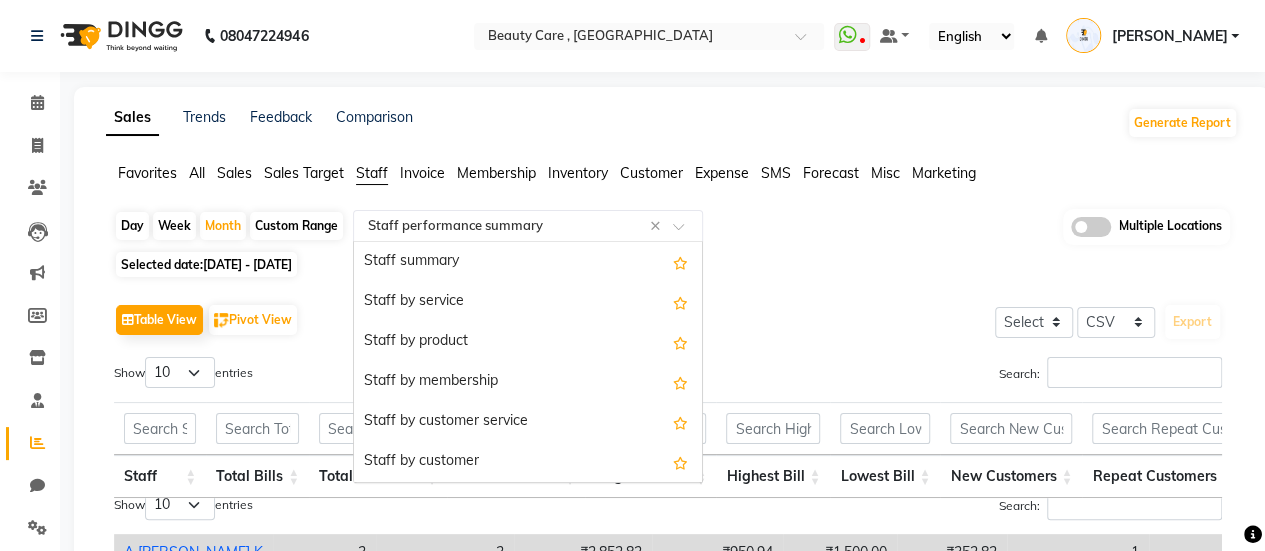 scroll, scrollTop: 640, scrollLeft: 0, axis: vertical 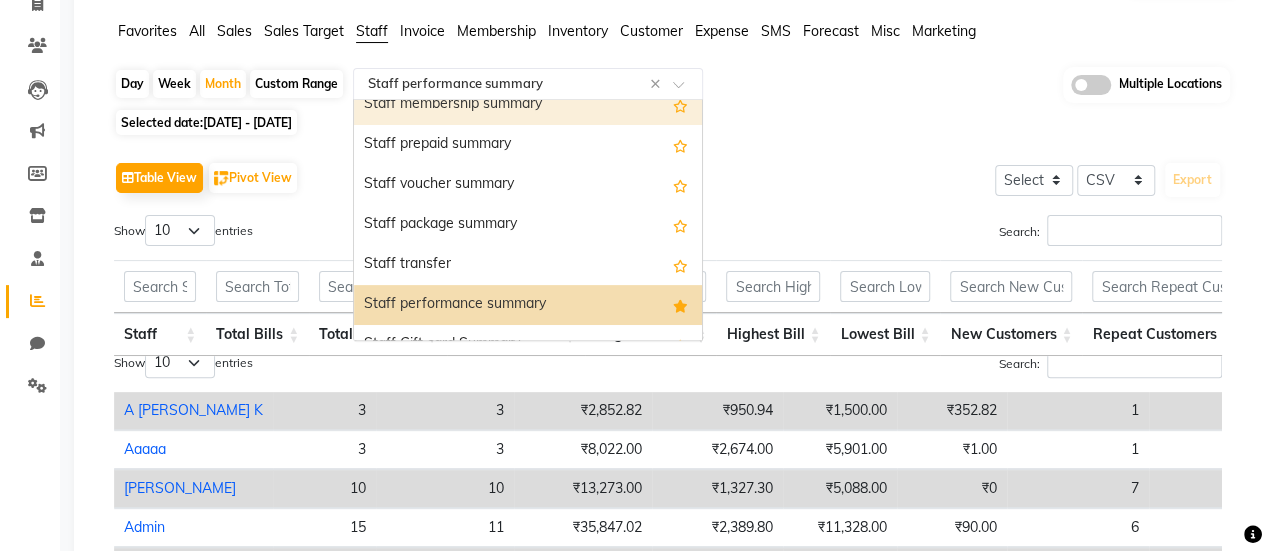 click on "Invoice" 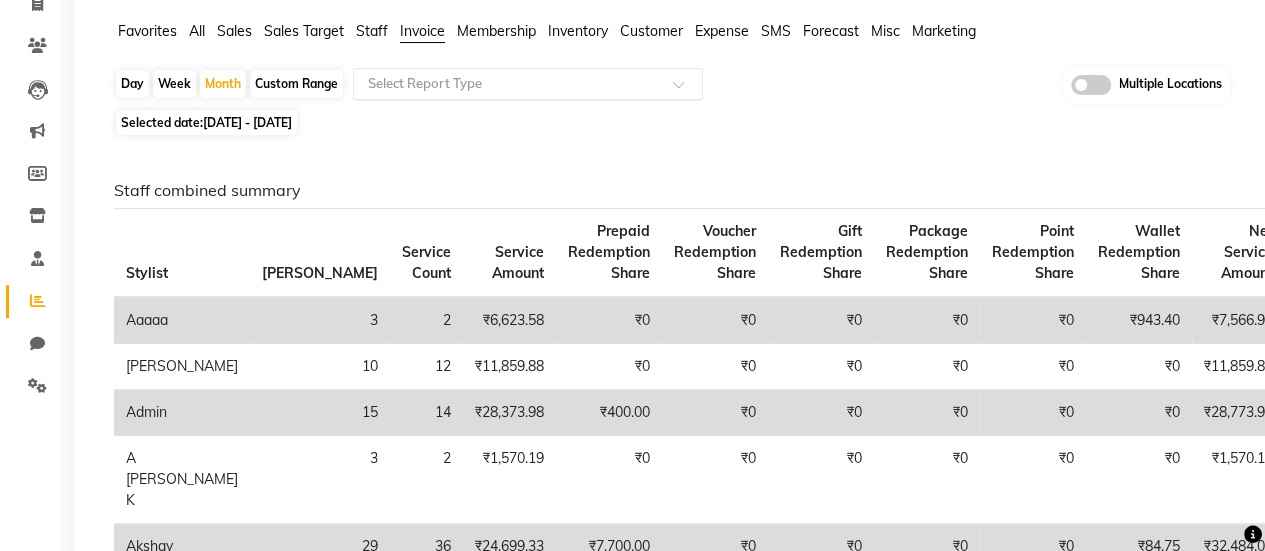 click 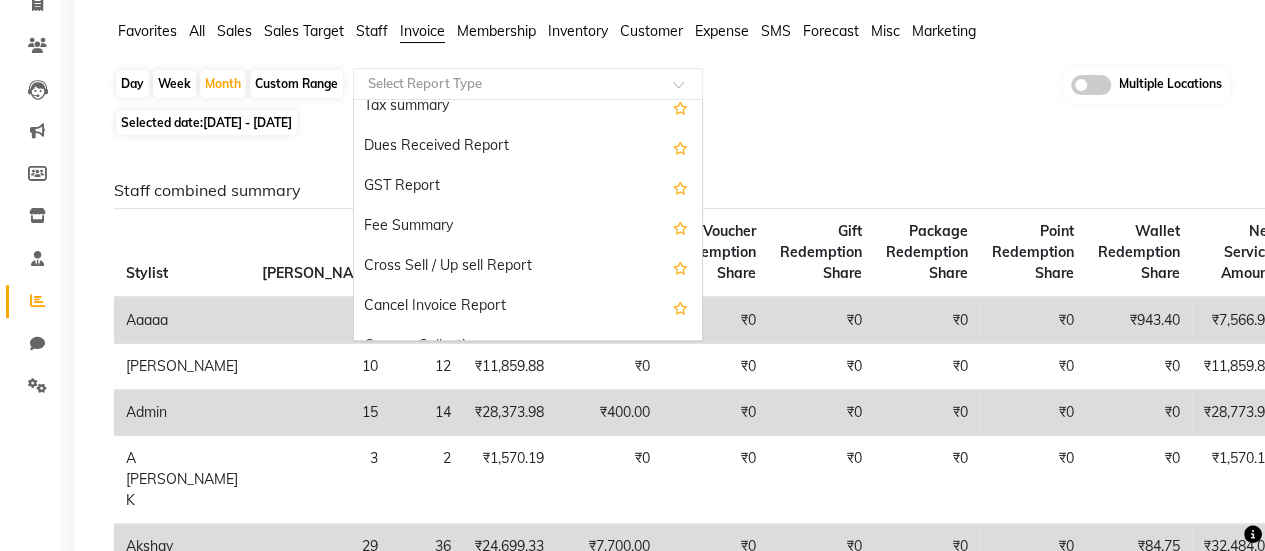 scroll, scrollTop: 360, scrollLeft: 0, axis: vertical 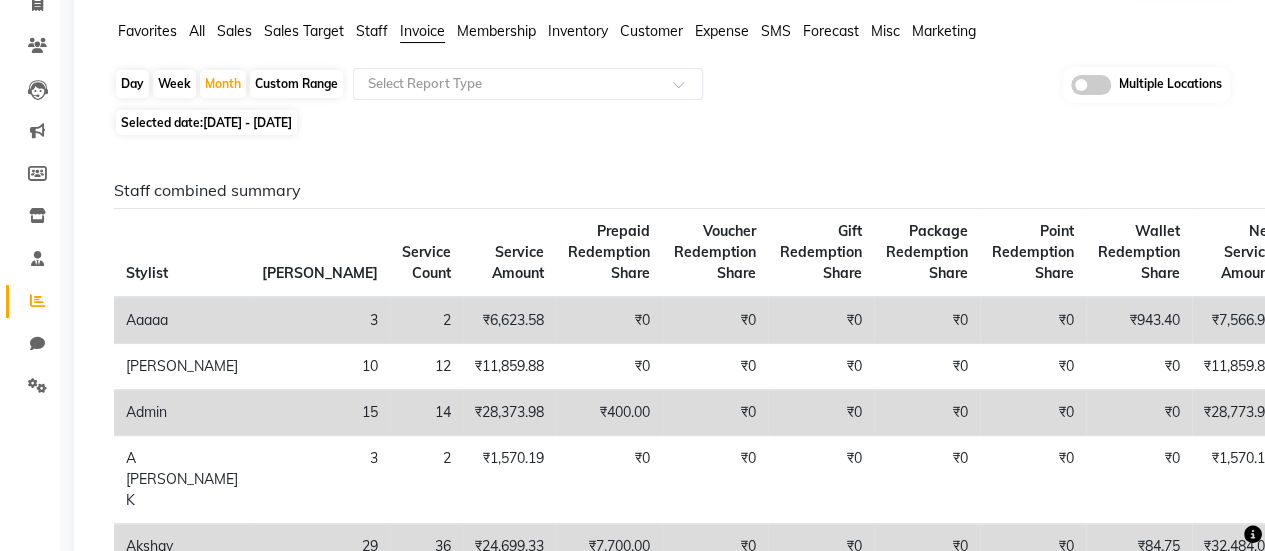 click on "Staff combined summary Stylist Bill Count Service Count Service Amount Prepaid Redemption Share Voucher Redemption Share Gift Redemption Share Package Redemption Share Point Redemption Share Wallet Redemption Share Net Service Amount Product Net Membership Net Prepaid Net Voucher Net Gift Net Package Net  Aaaaa 3 2 ₹6,623.58 ₹0 ₹0 ₹0 ₹0 ₹0 ₹943.40 ₹7,566.98 ₹0.85 ₹0 ₹0 ₹0 ₹0 ₹0  [PERSON_NAME] 10 12 ₹11,859.88 ₹0 ₹0 ₹0 ₹0 ₹0 ₹0 ₹11,859.88 ₹0 ₹0 ₹0 ₹0 ₹0 ₹0  Admin 15 14 ₹28,373.98 ₹400.00 ₹0 ₹0 ₹0 ₹0 ₹0 ₹28,773.98 ₹2,309.33 ₹0 ₹999.00 ₹0 ₹0 ₹0  A [PERSON_NAME] K 3 2 ₹1,570.19 ₹0 ₹0 ₹0 ₹0 ₹0 ₹0 ₹1,570.19 ₹0 ₹0 ₹0 ₹0 ₹1,000.00 ₹0  Akshay 29 36 ₹24,699.33 ₹7,700.00 ₹0 ₹0 ₹0 ₹0 ₹84.75 ₹32,484.08 ₹2,587.29 ₹0 ₹0 ₹0 ₹0 ₹1,271.19  Ankit 43 46 ₹45,209.40 ₹0 ₹0 ₹0 ₹1,275.56 ₹0 ₹0 ₹46,484.96 ₹13,939.28 ₹2,943.40 ₹10,000.00 ₹0 ₹0 ₹0  [DATE] 1 1 ₹100.00 ₹0 ₹0" 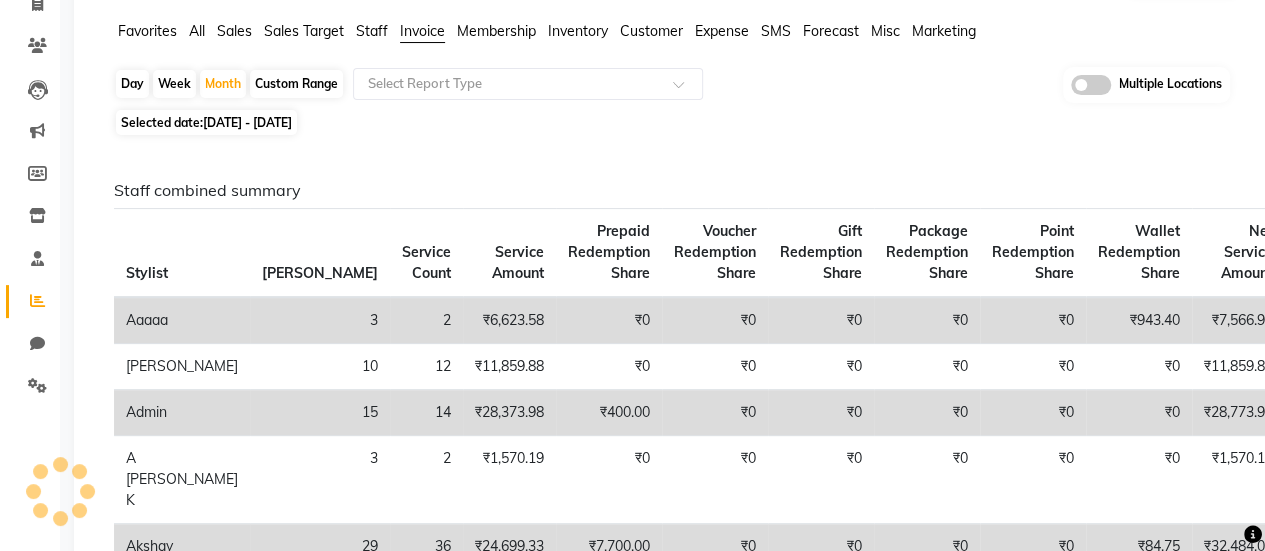 scroll, scrollTop: 0, scrollLeft: 0, axis: both 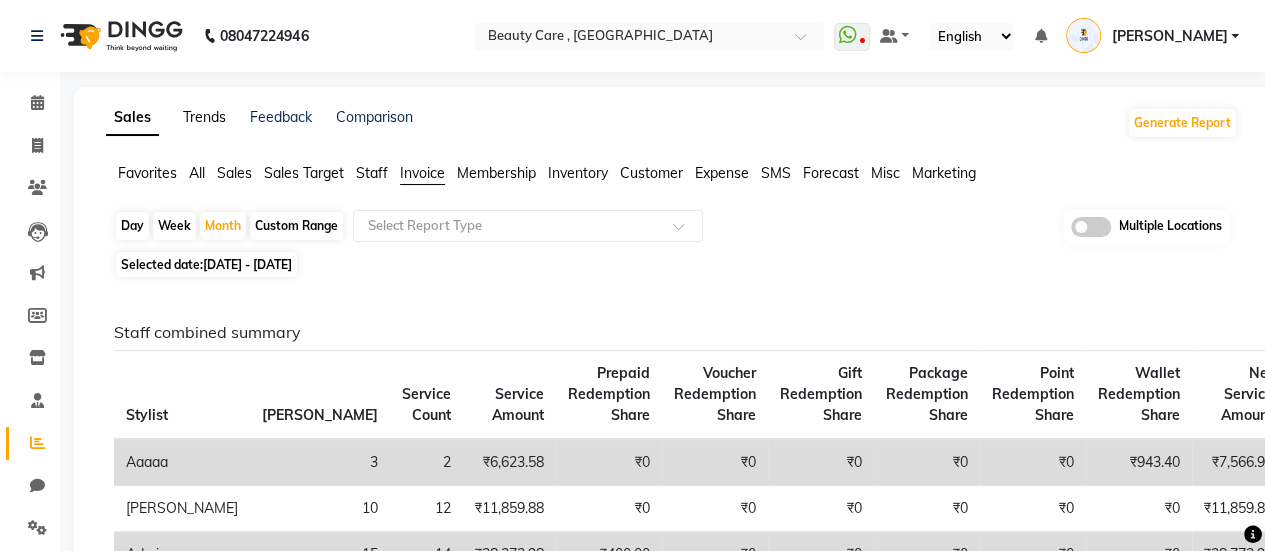 click on "Trends" 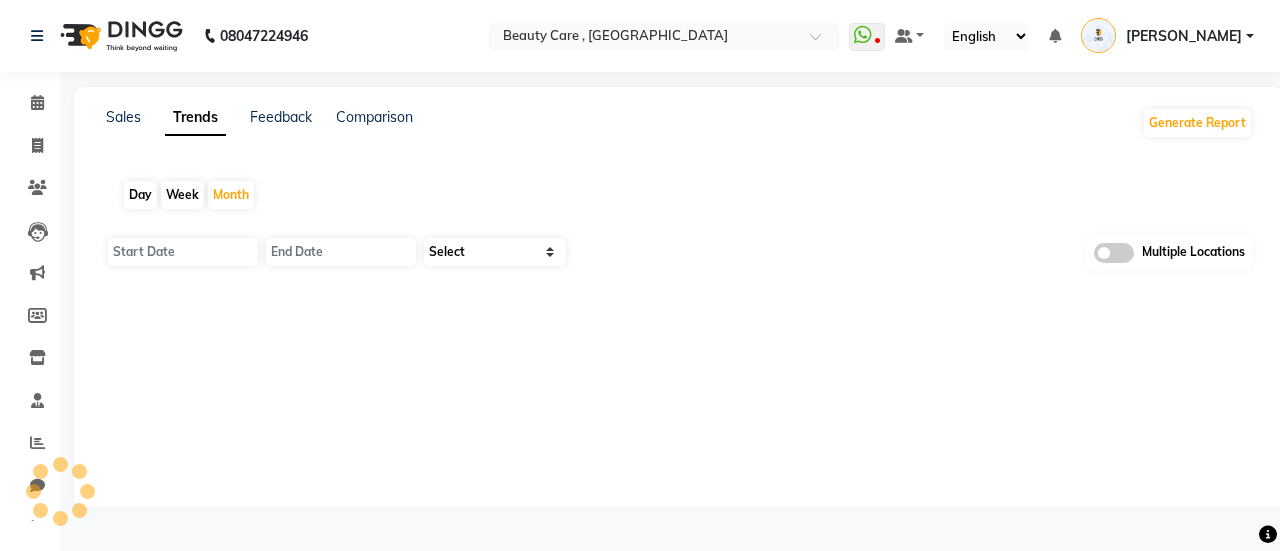 type on "[DATE]" 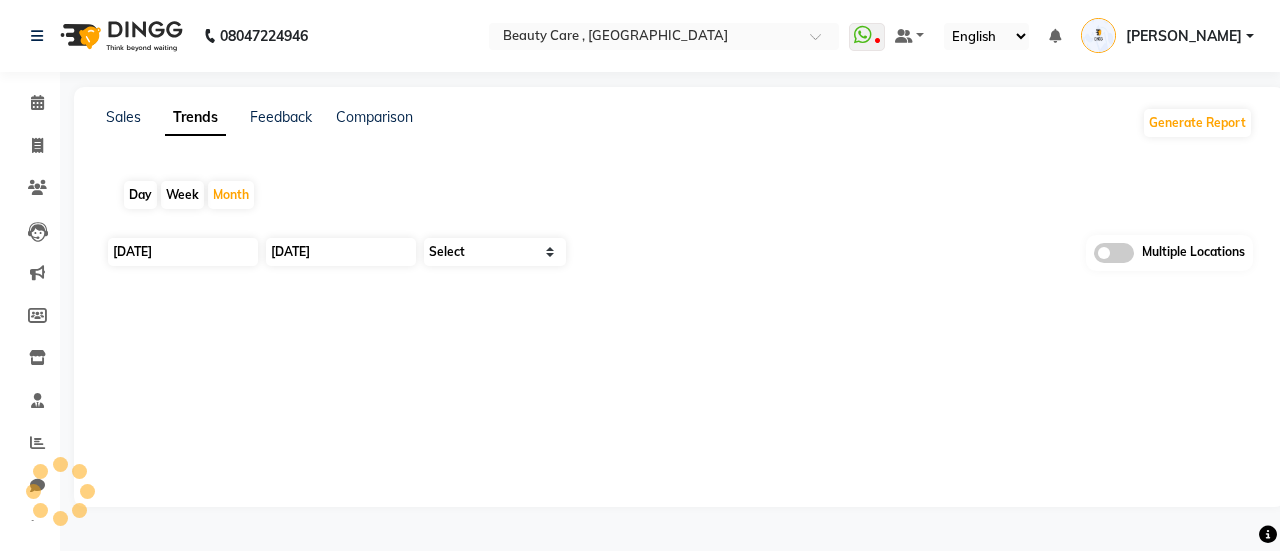 select on "by_client" 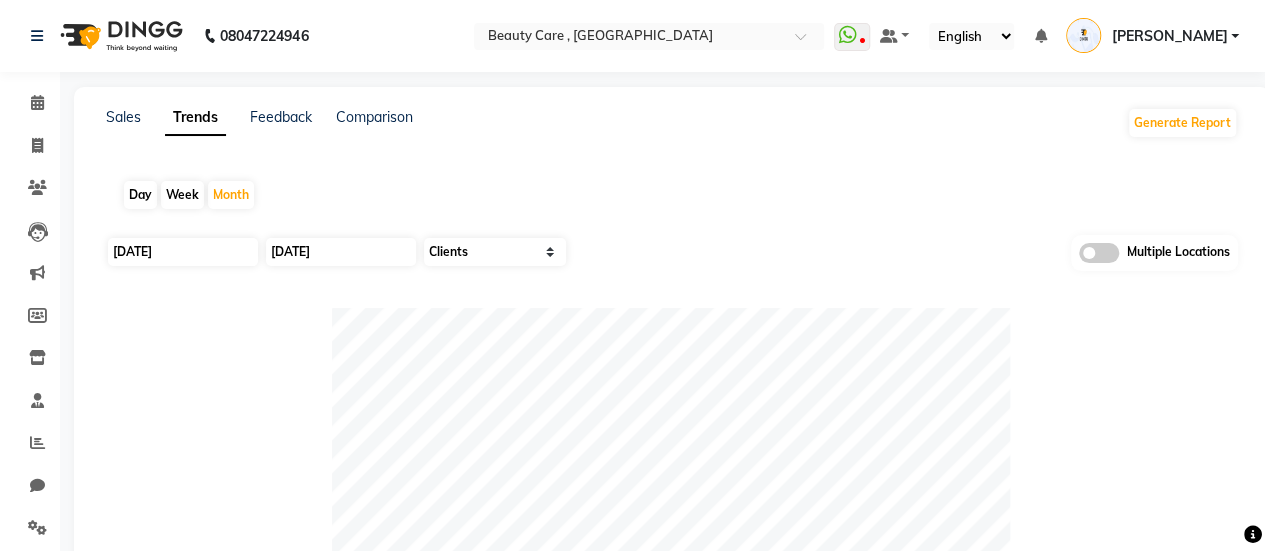 scroll, scrollTop: 64, scrollLeft: 0, axis: vertical 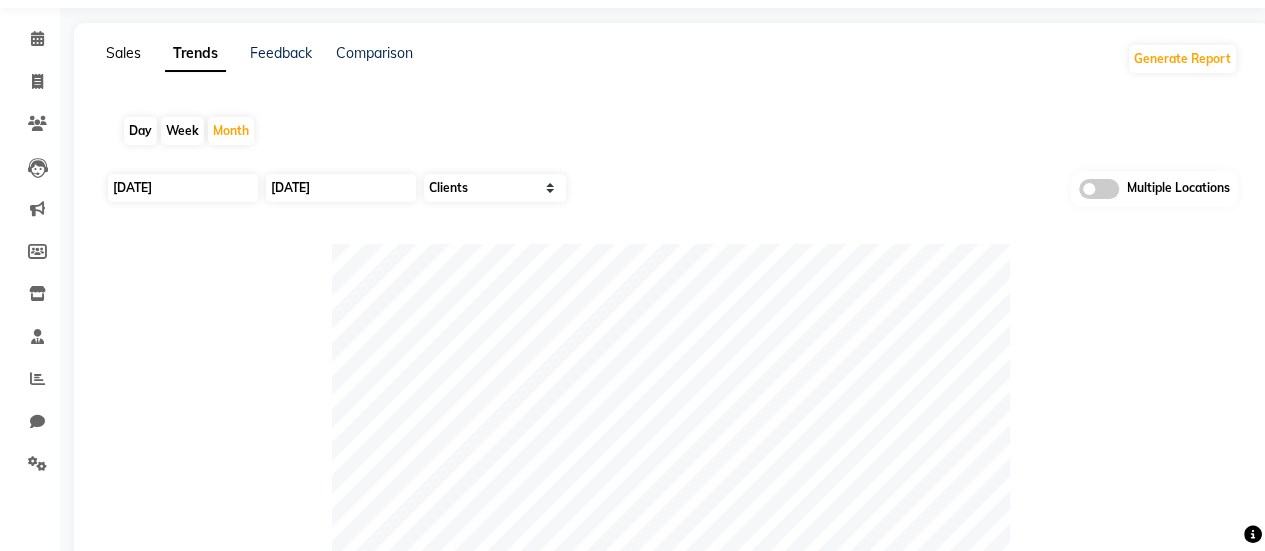 click on "Sales" 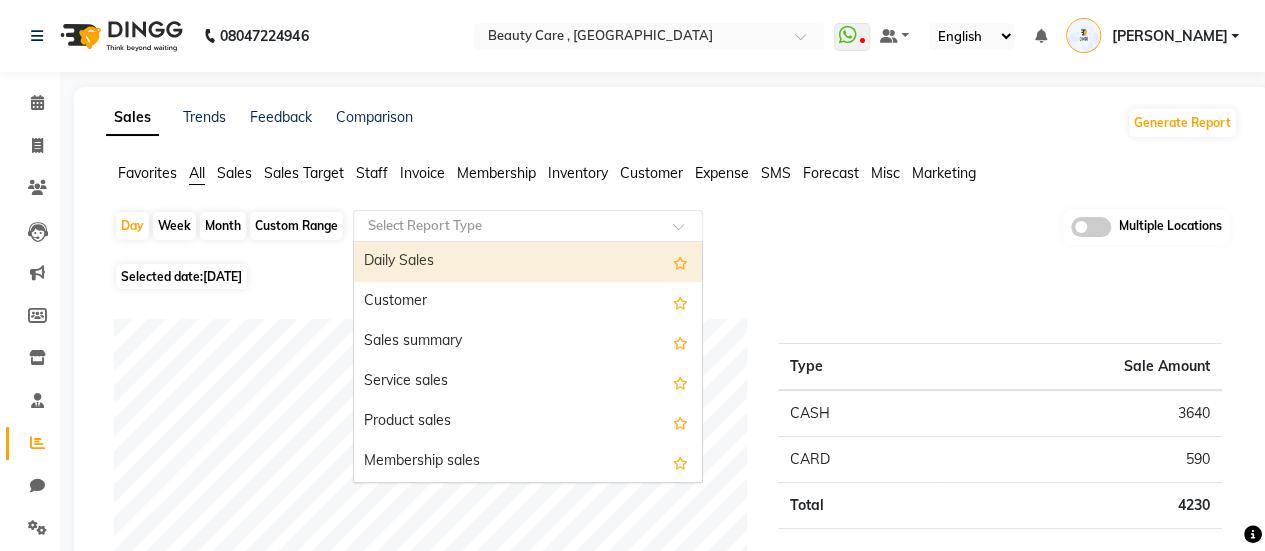 click 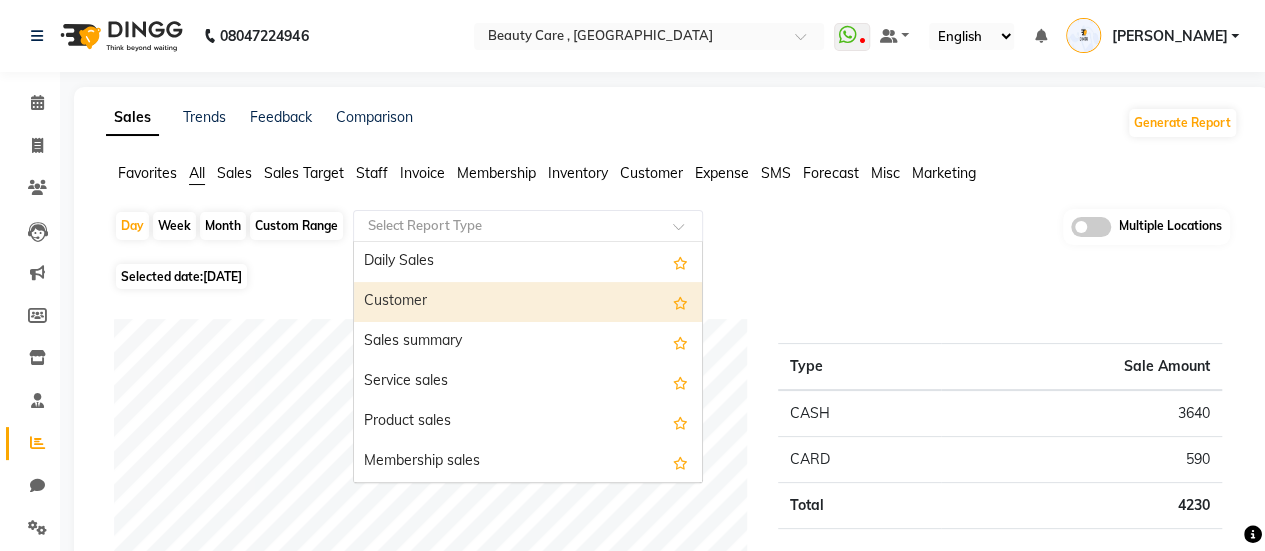 scroll, scrollTop: 66, scrollLeft: 0, axis: vertical 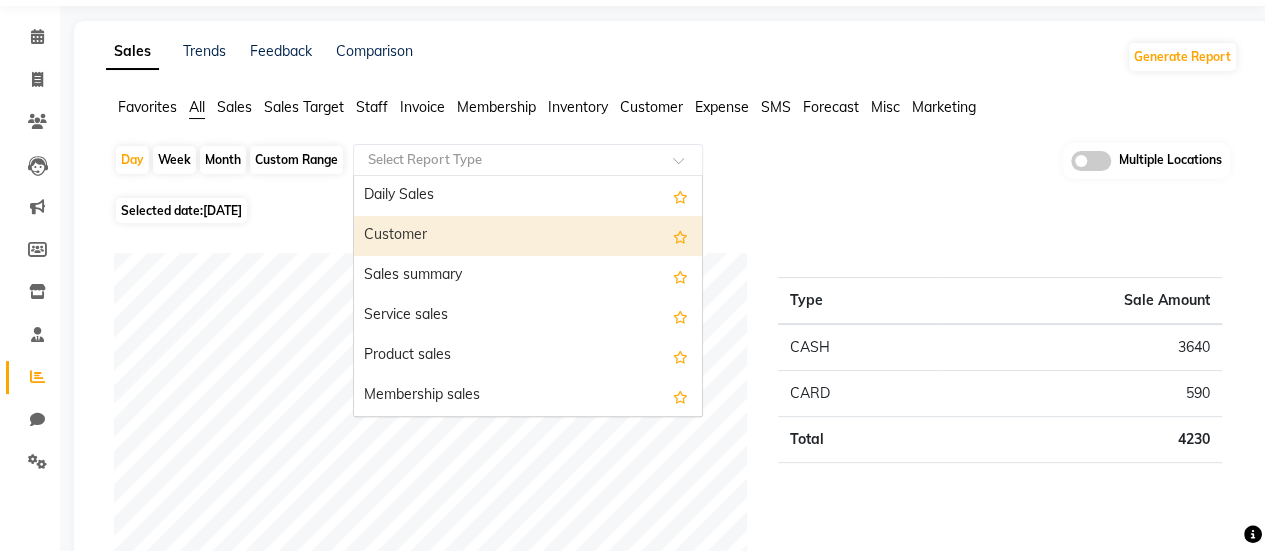 click on "Sales" 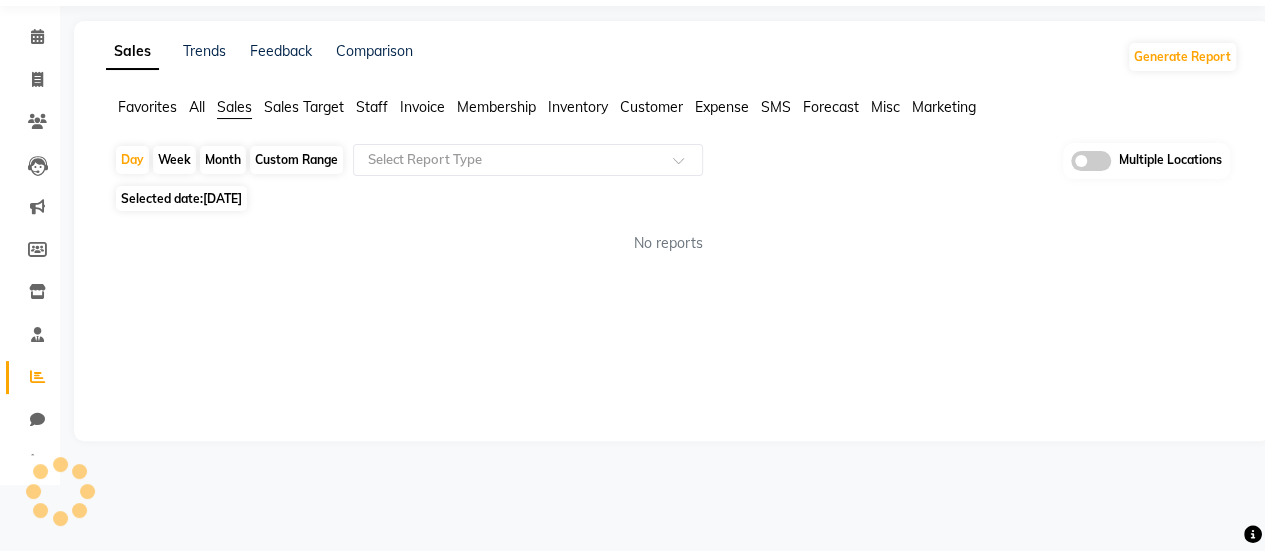 scroll, scrollTop: 0, scrollLeft: 0, axis: both 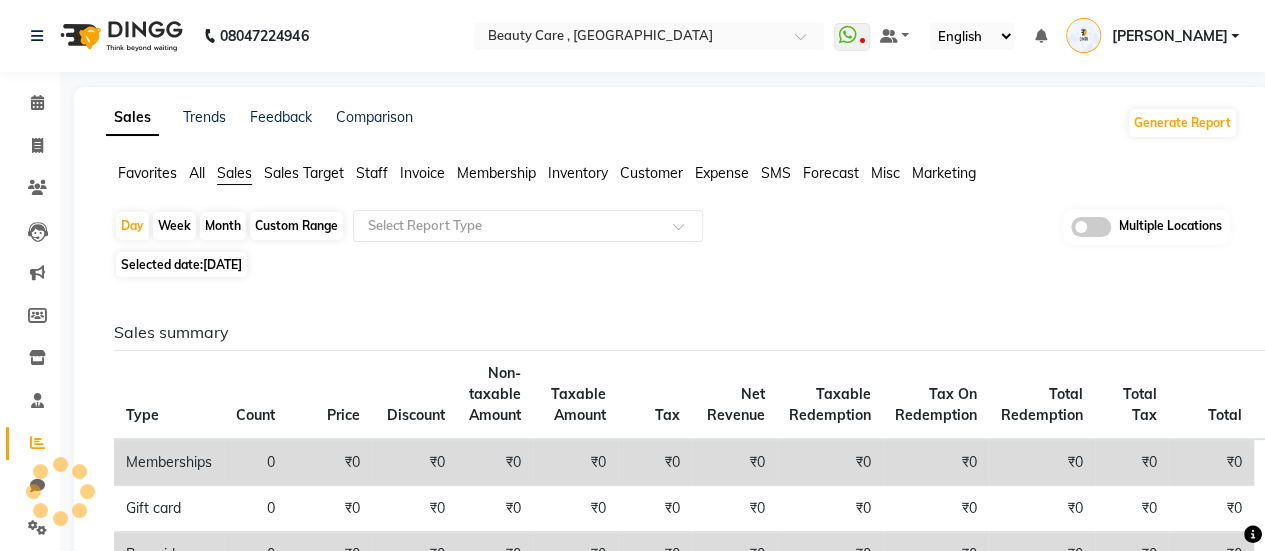 click on "Sales Trends Feedback Comparison" 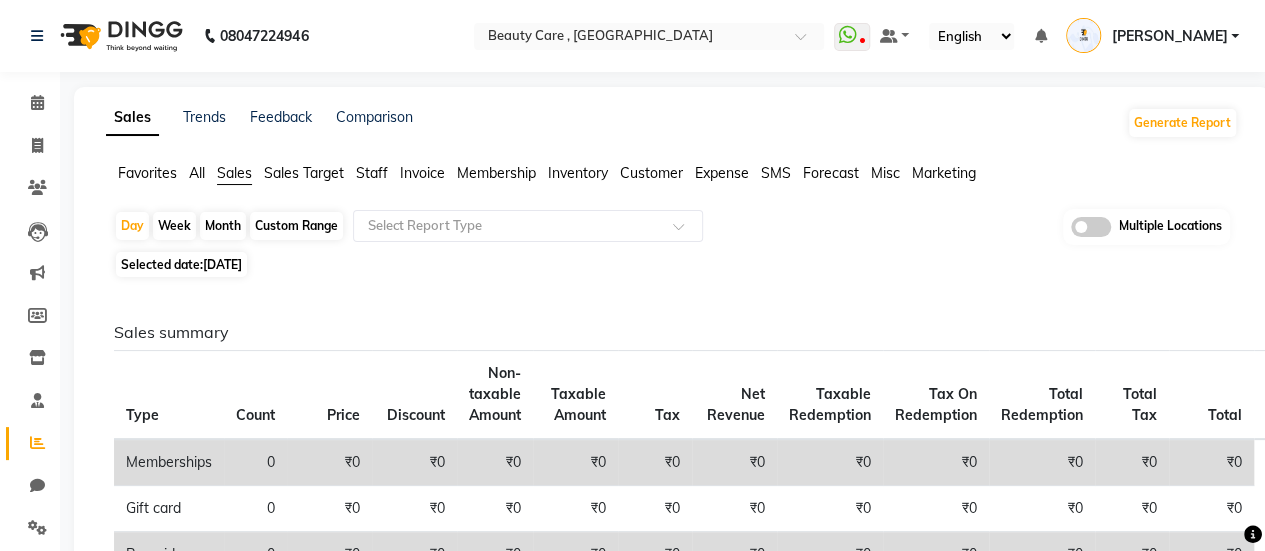 scroll, scrollTop: 158, scrollLeft: 0, axis: vertical 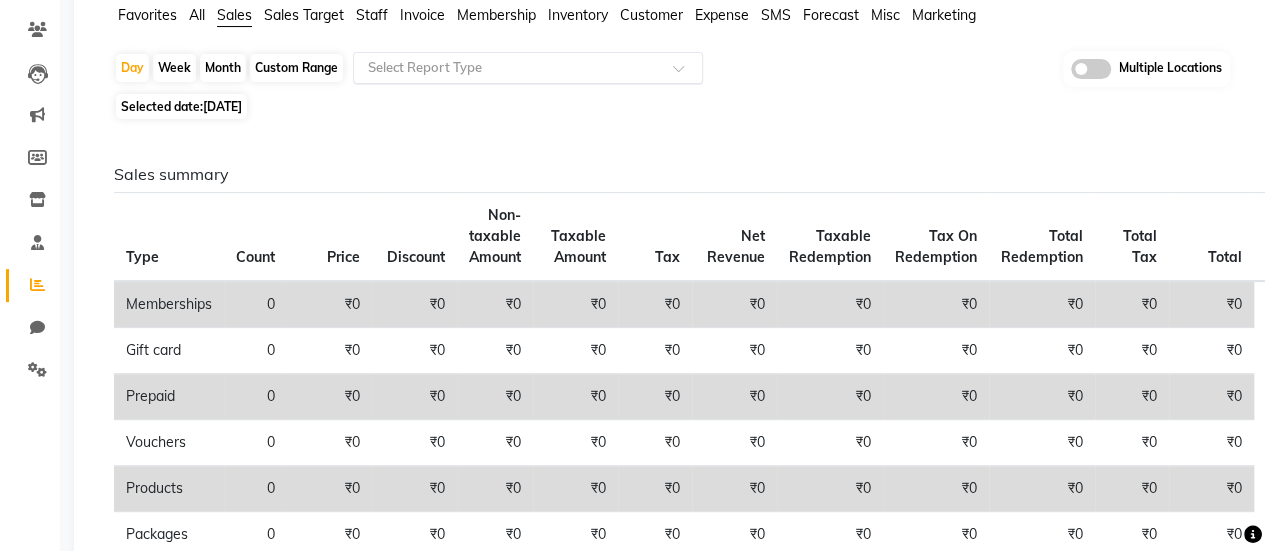 click 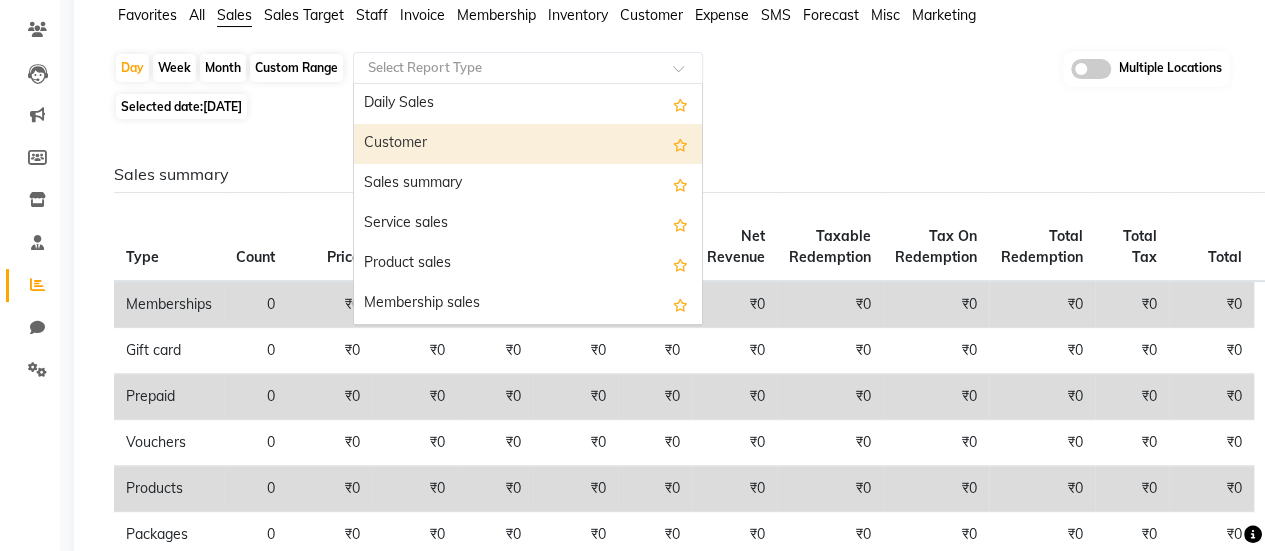 click on "Customer" at bounding box center (528, 144) 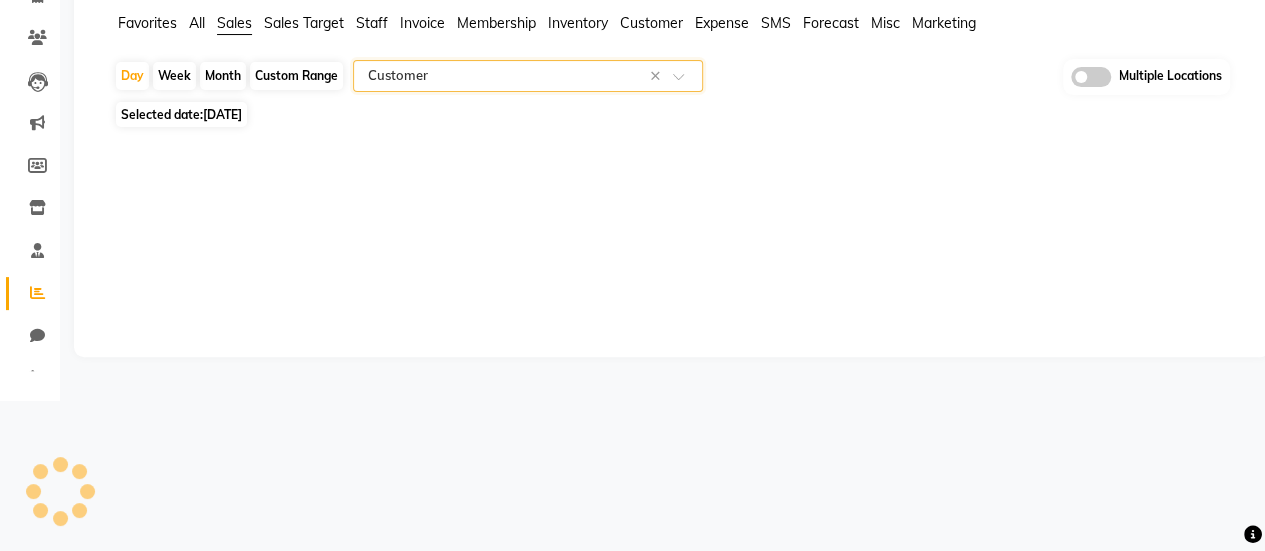 scroll, scrollTop: 0, scrollLeft: 0, axis: both 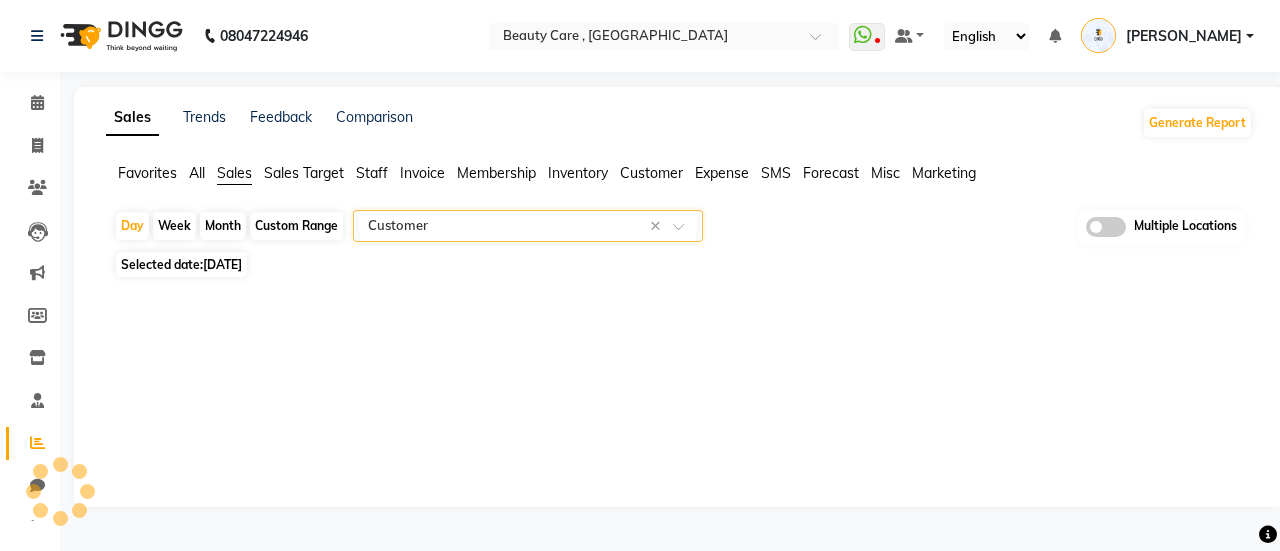 select on "csv" 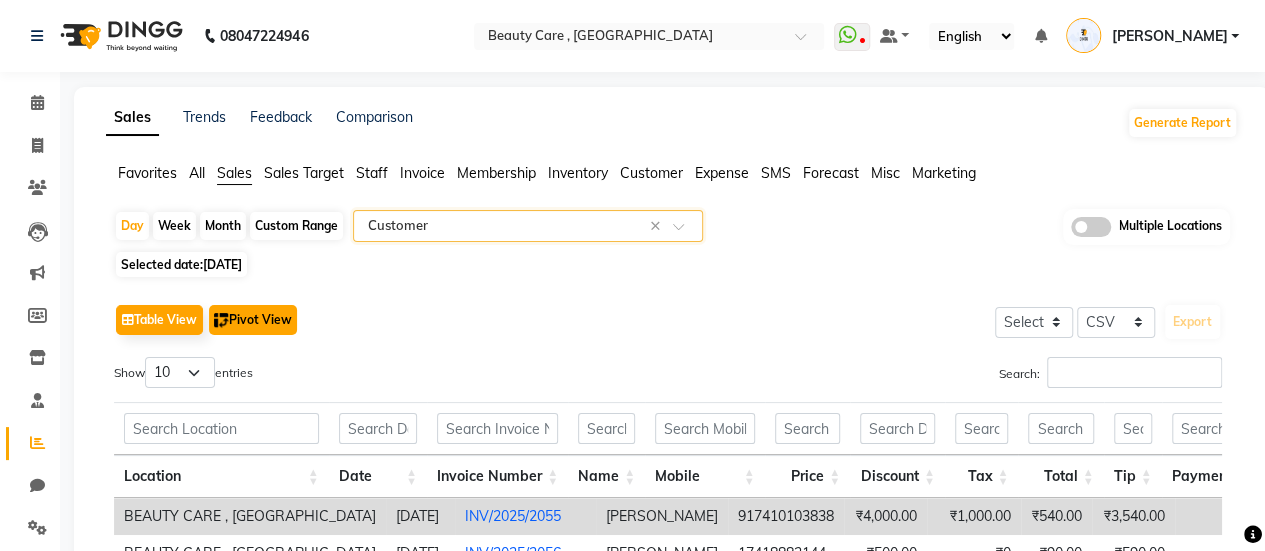 click 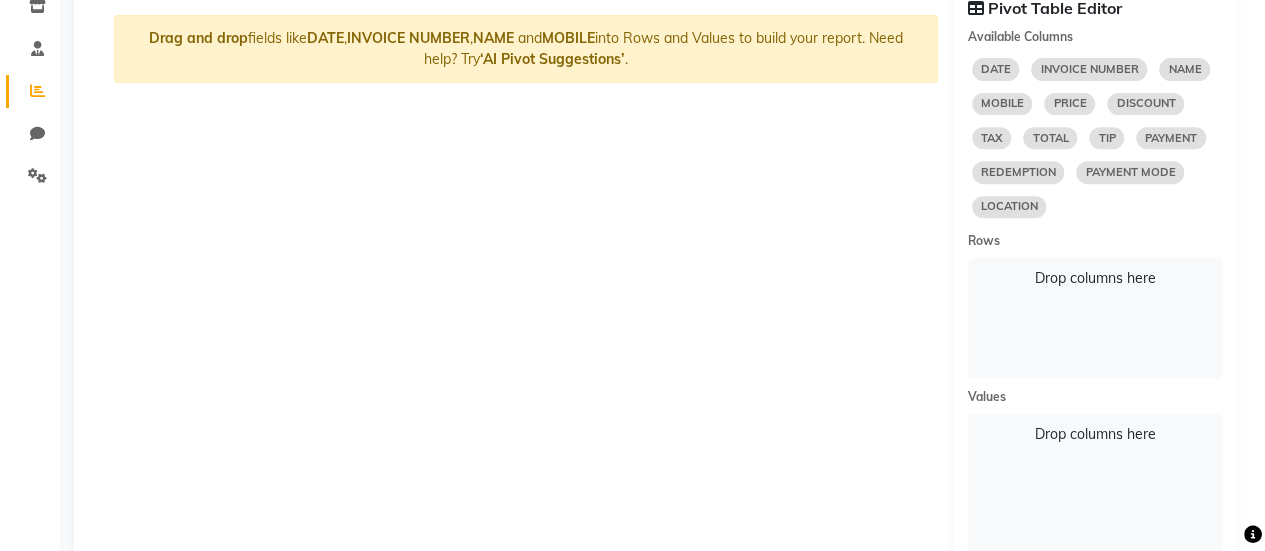 scroll, scrollTop: 0, scrollLeft: 0, axis: both 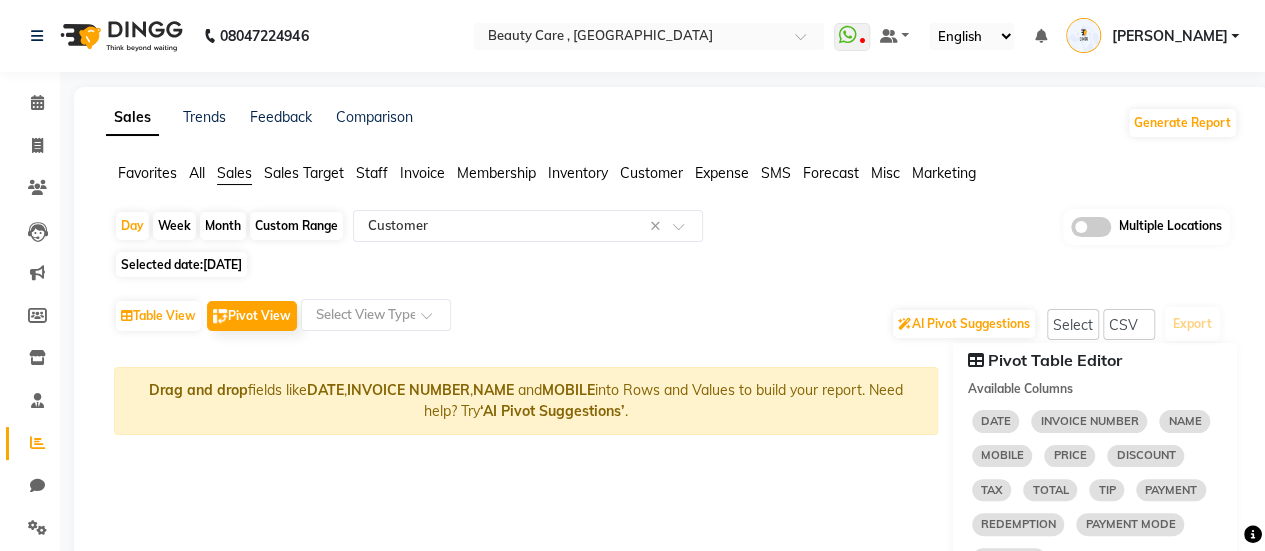 click on "Trends" 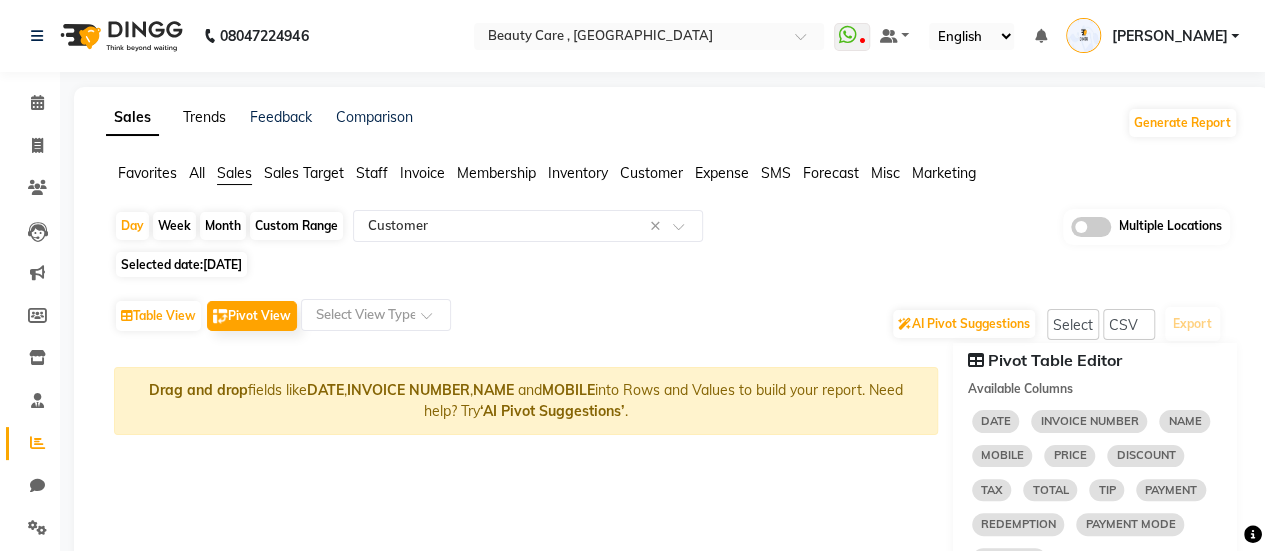 click on "Trends" 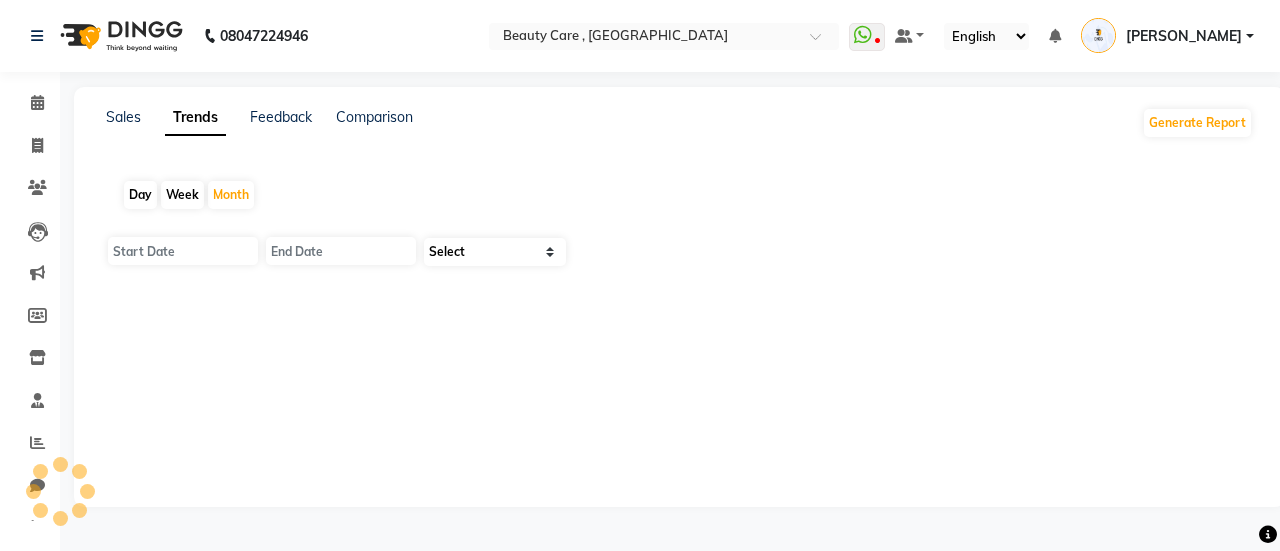 type on "[DATE]" 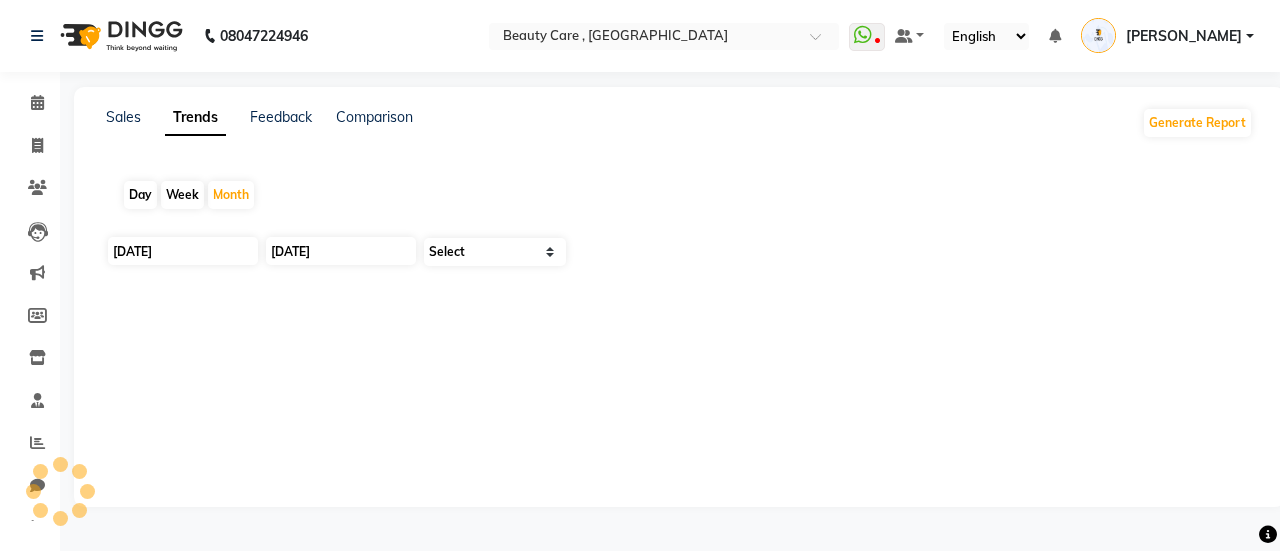 select on "by_client" 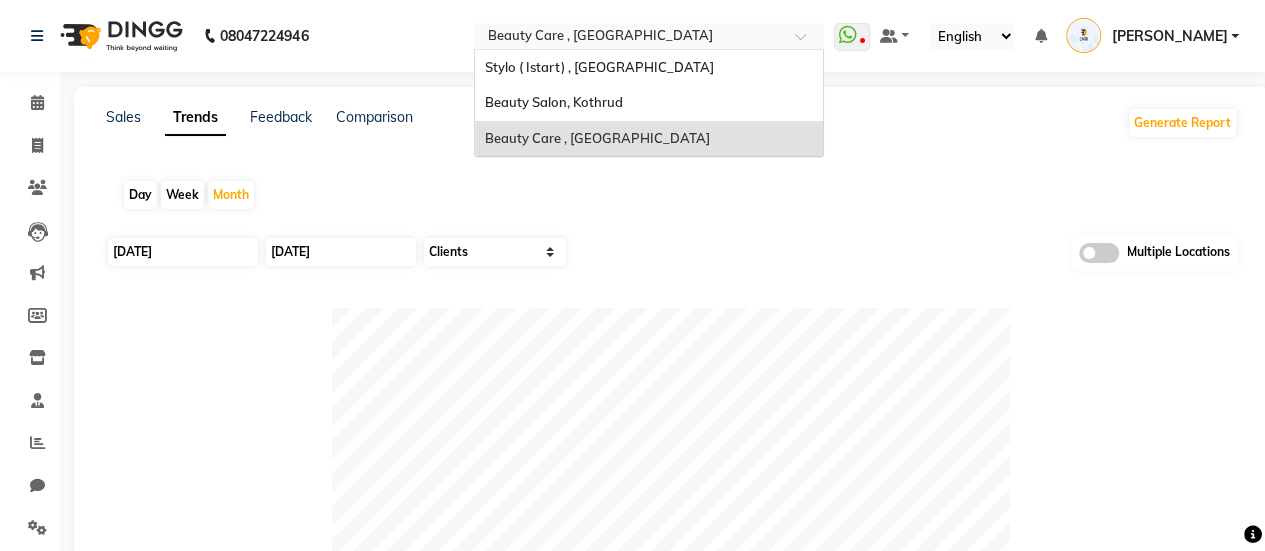 click at bounding box center [629, 38] 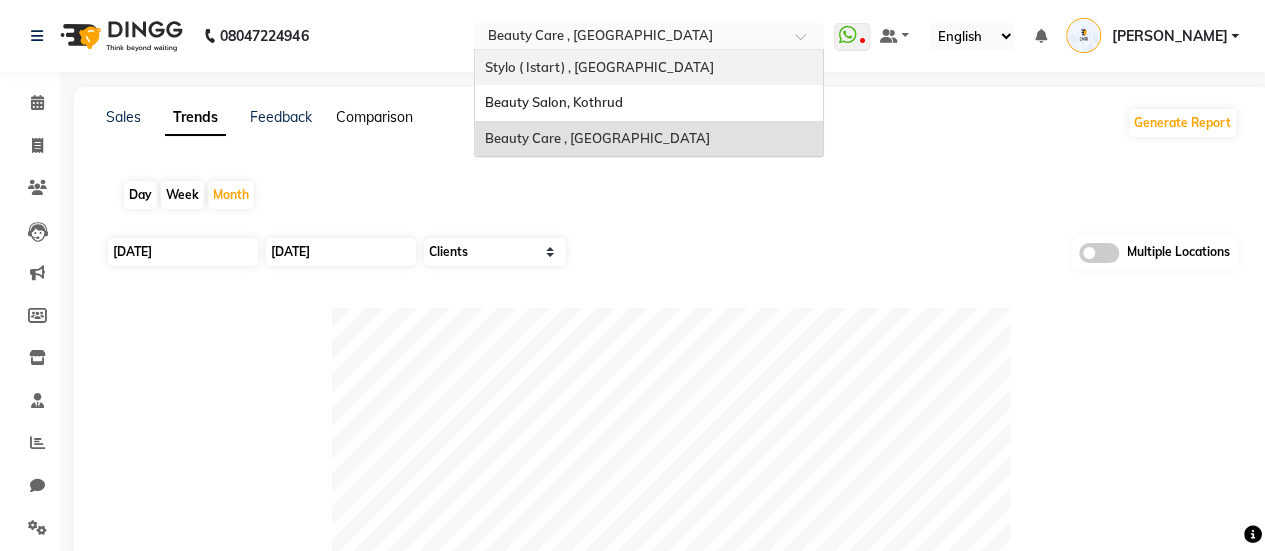 click on "Comparison" 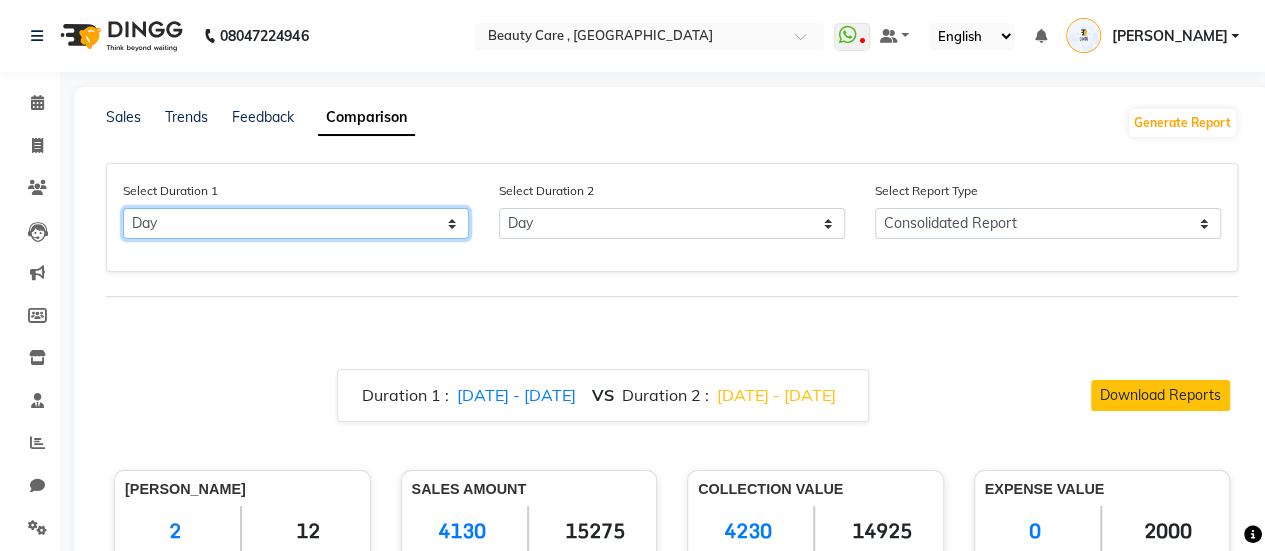 click on "Select Day Month Week Custom" 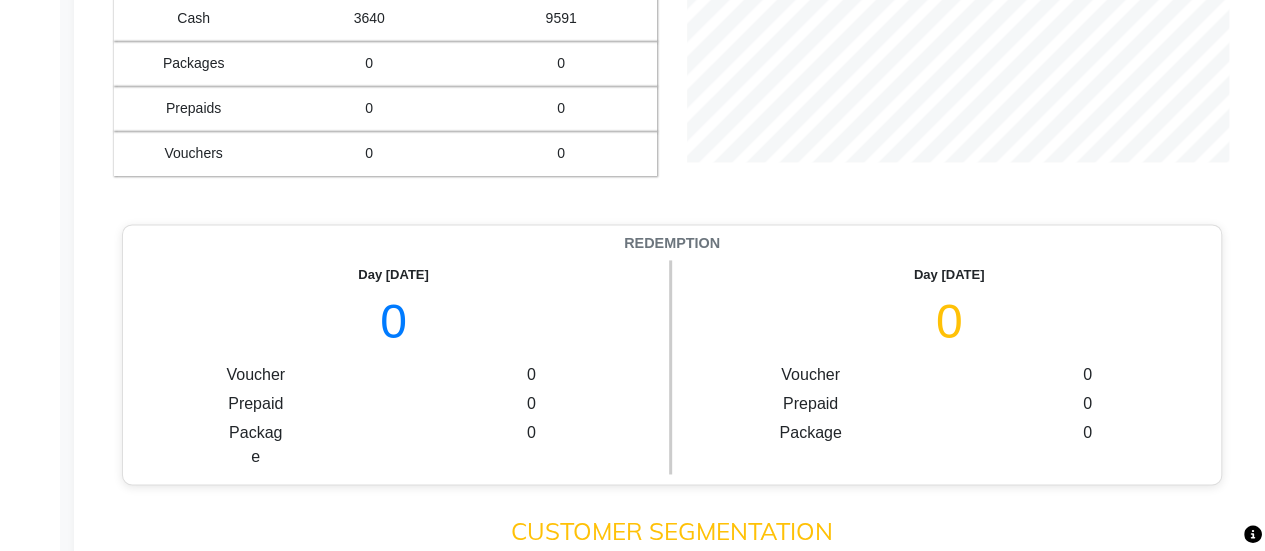 scroll, scrollTop: 100, scrollLeft: 0, axis: vertical 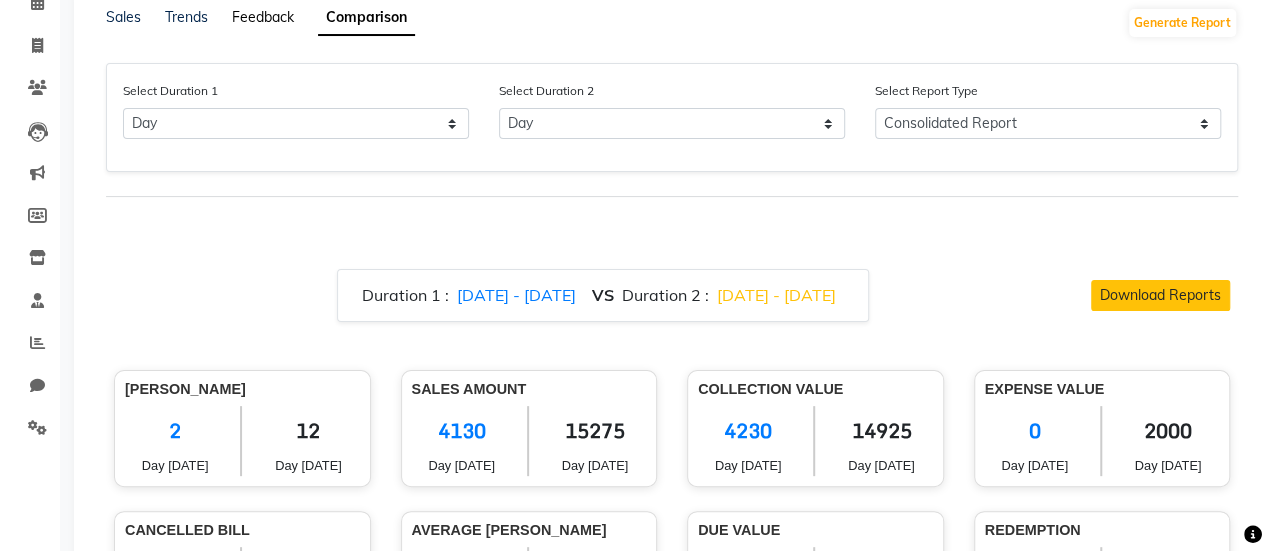 click on "Feedback" 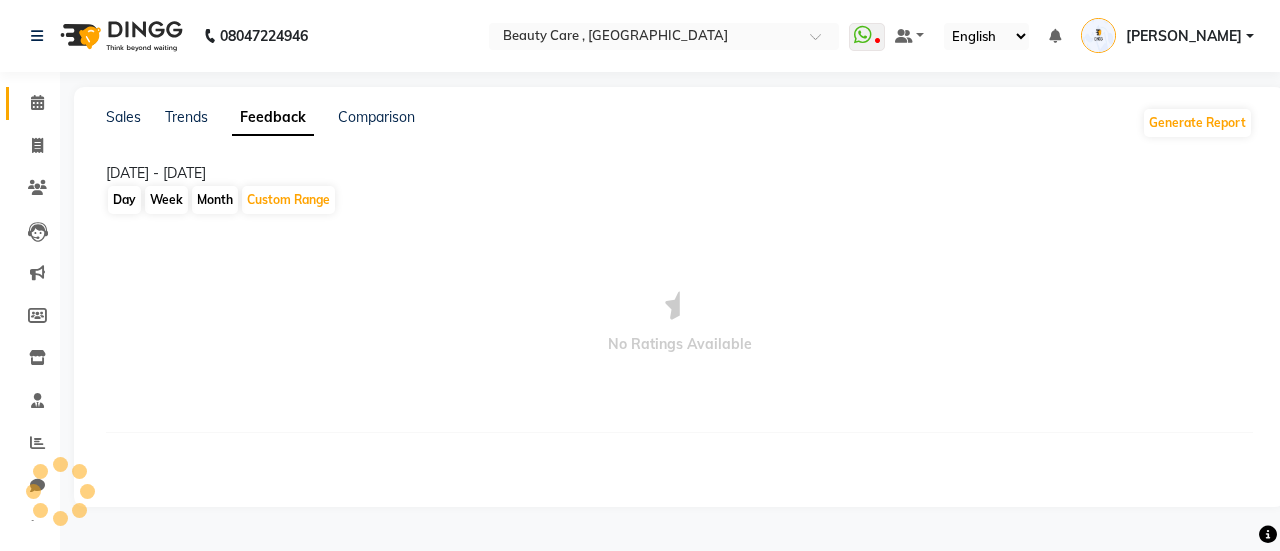 click on "Calendar" 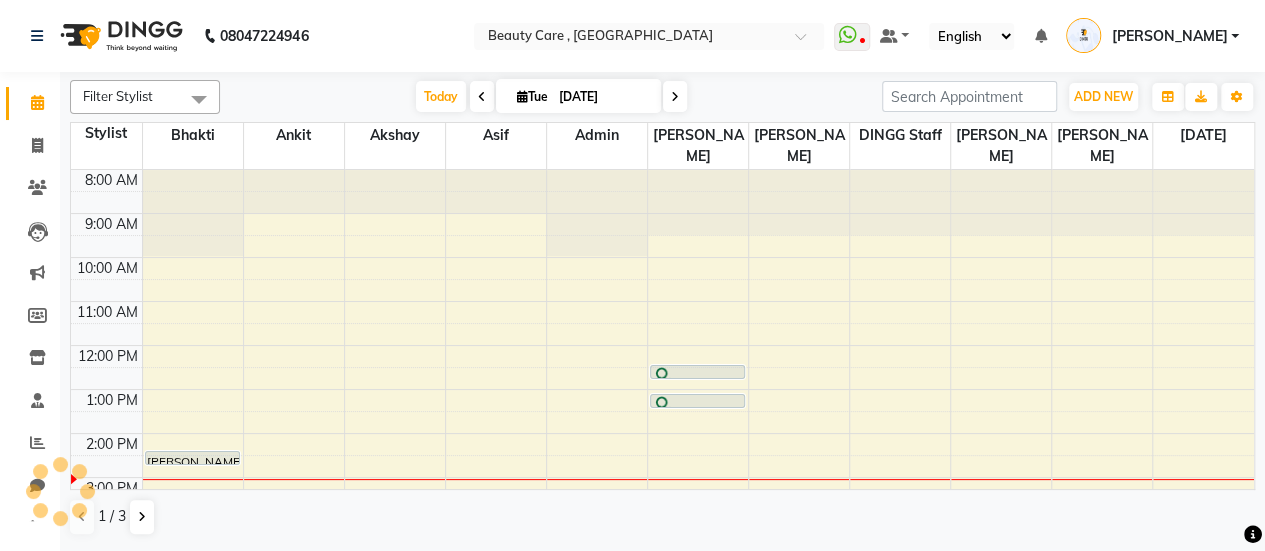 scroll, scrollTop: 0, scrollLeft: 0, axis: both 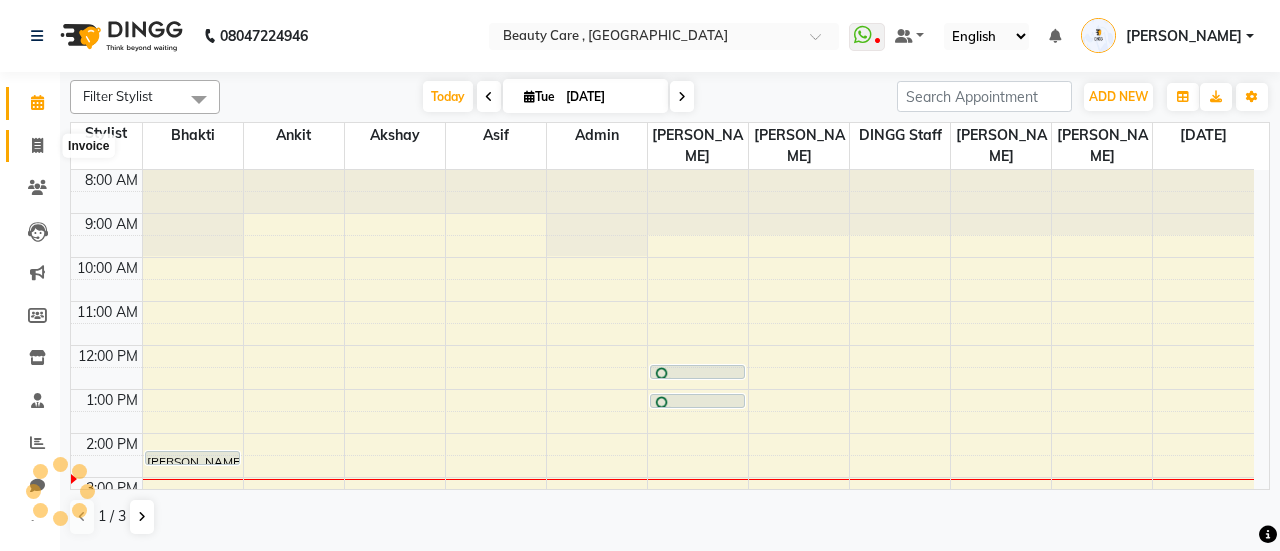 click 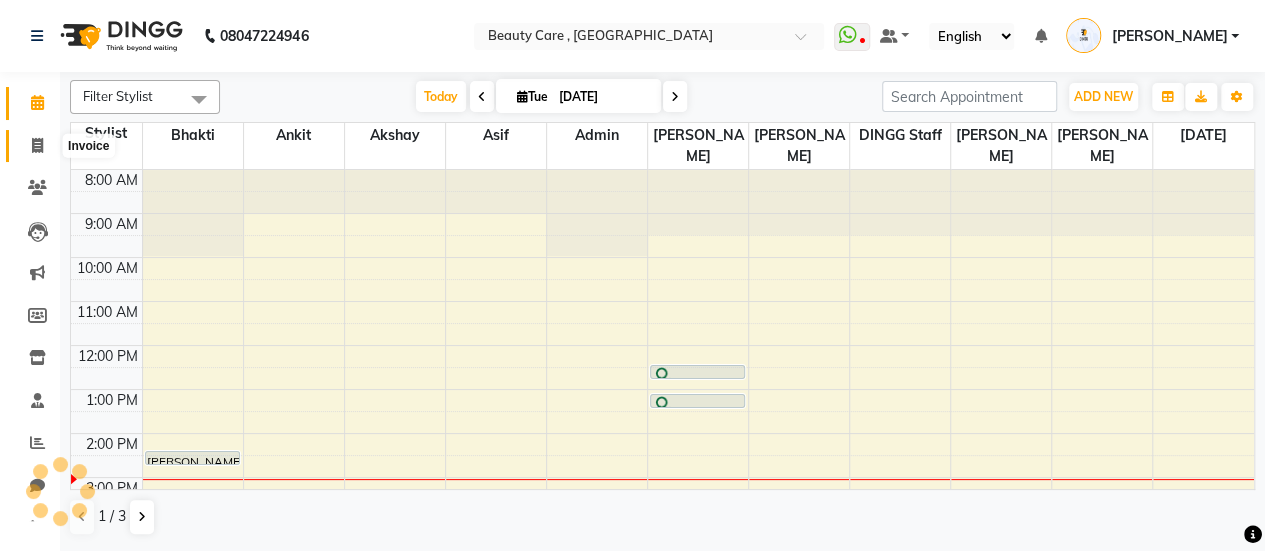 select on "service" 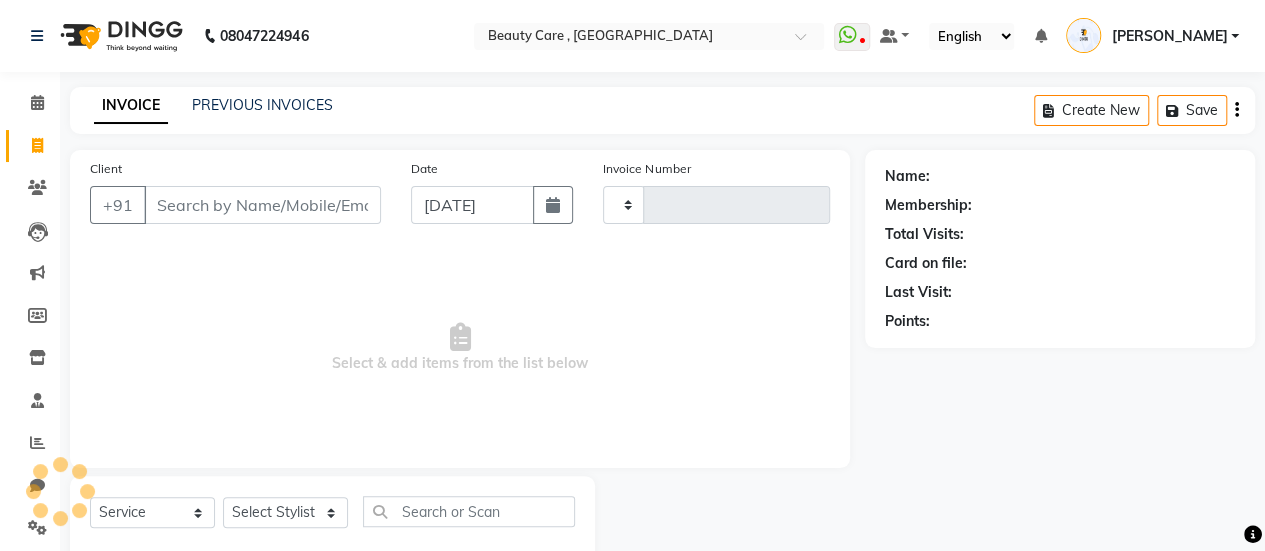 type on "2057" 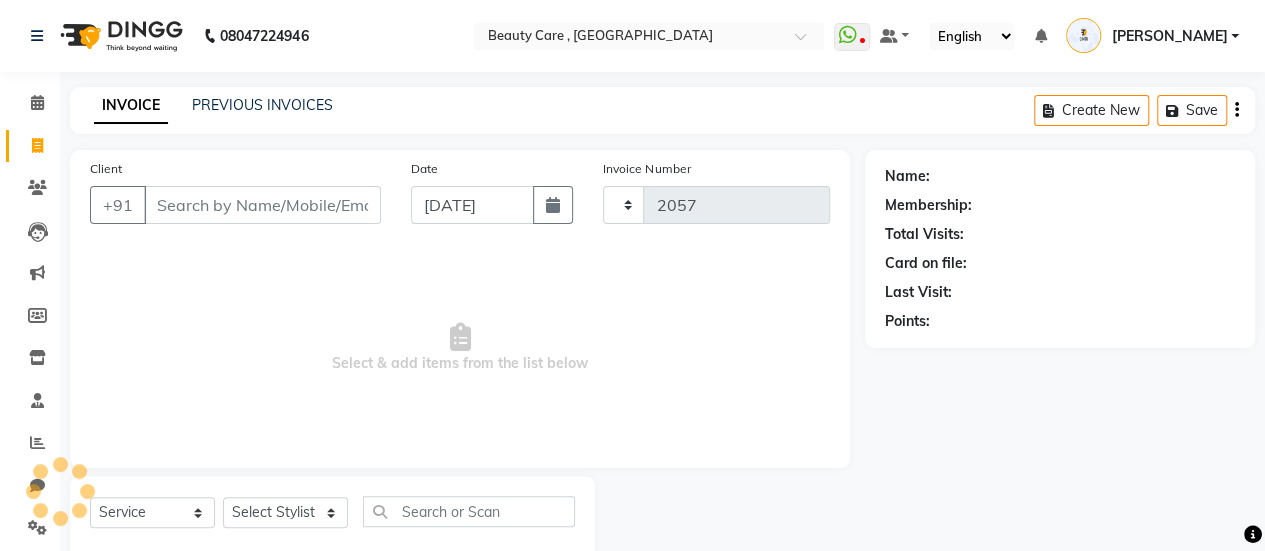 select on "5646" 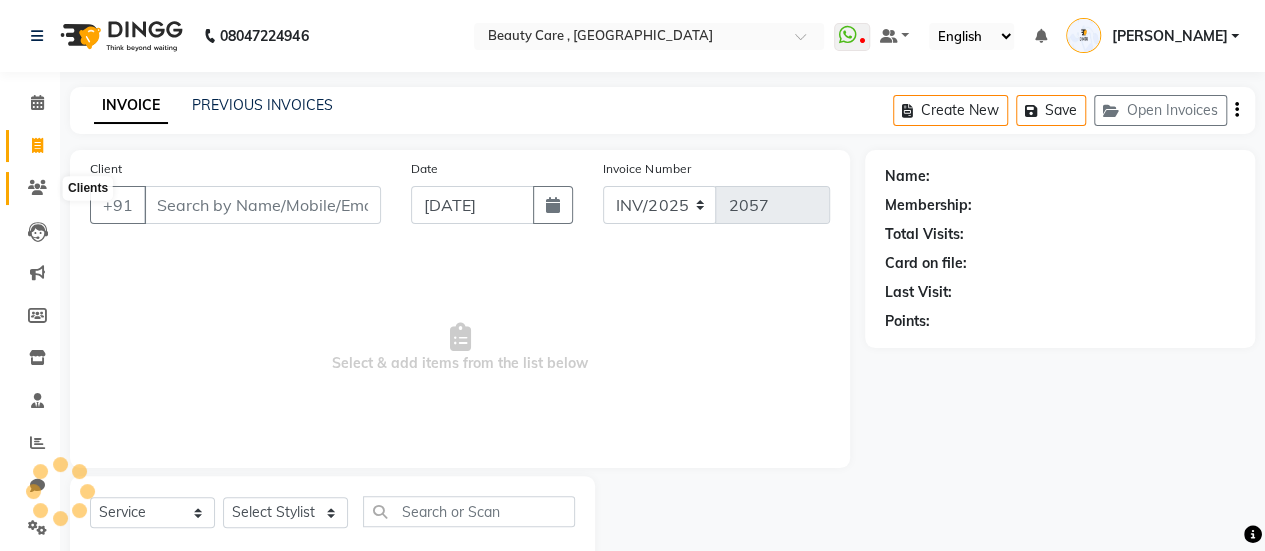 click 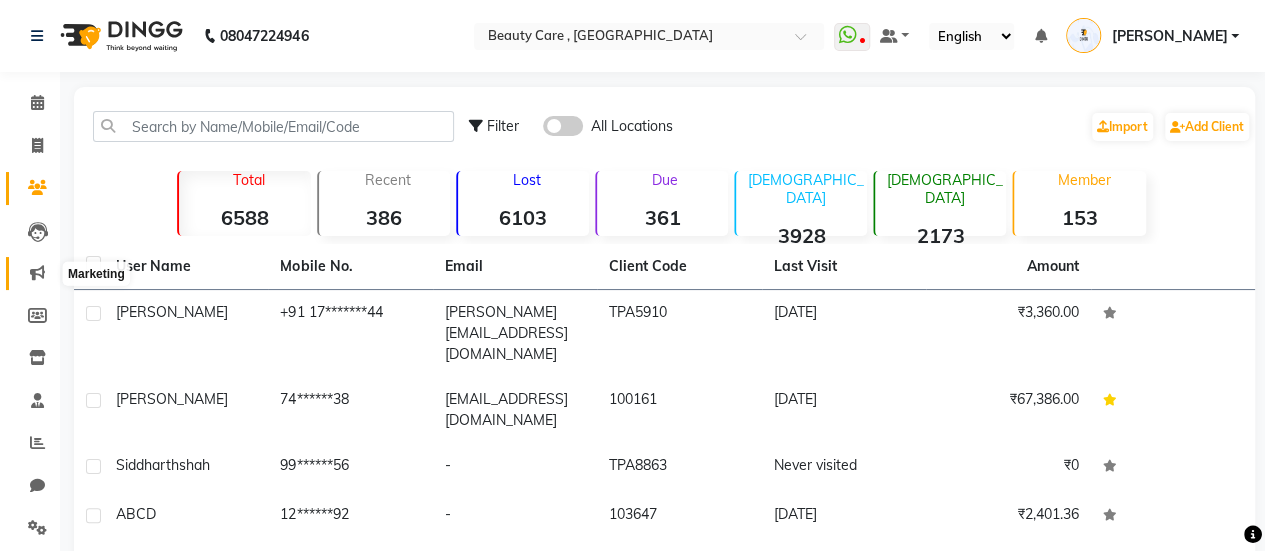 click 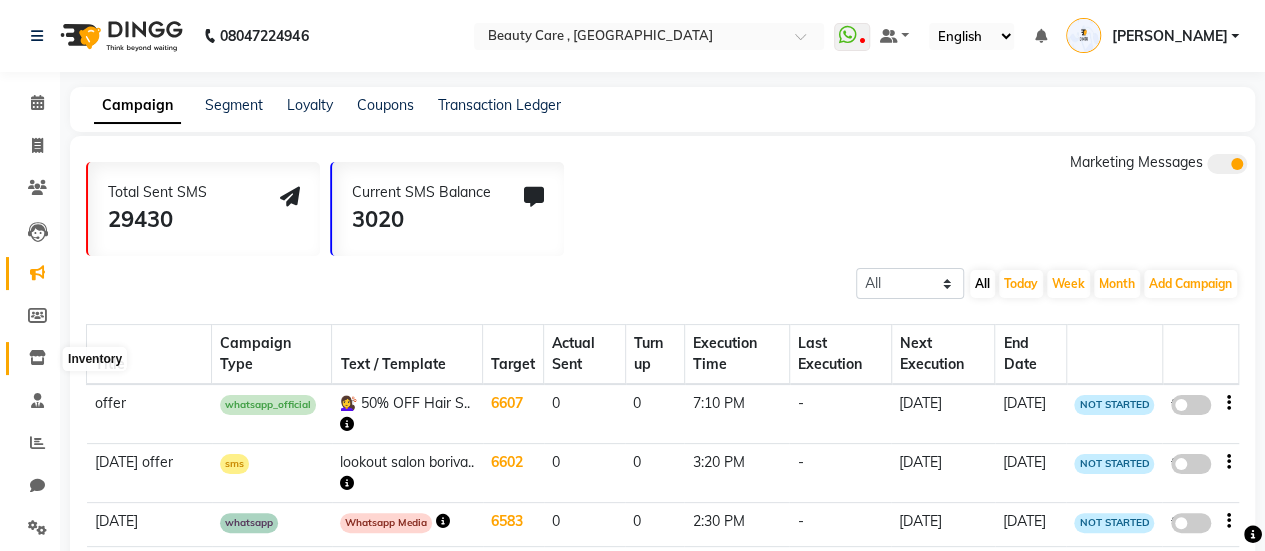 click 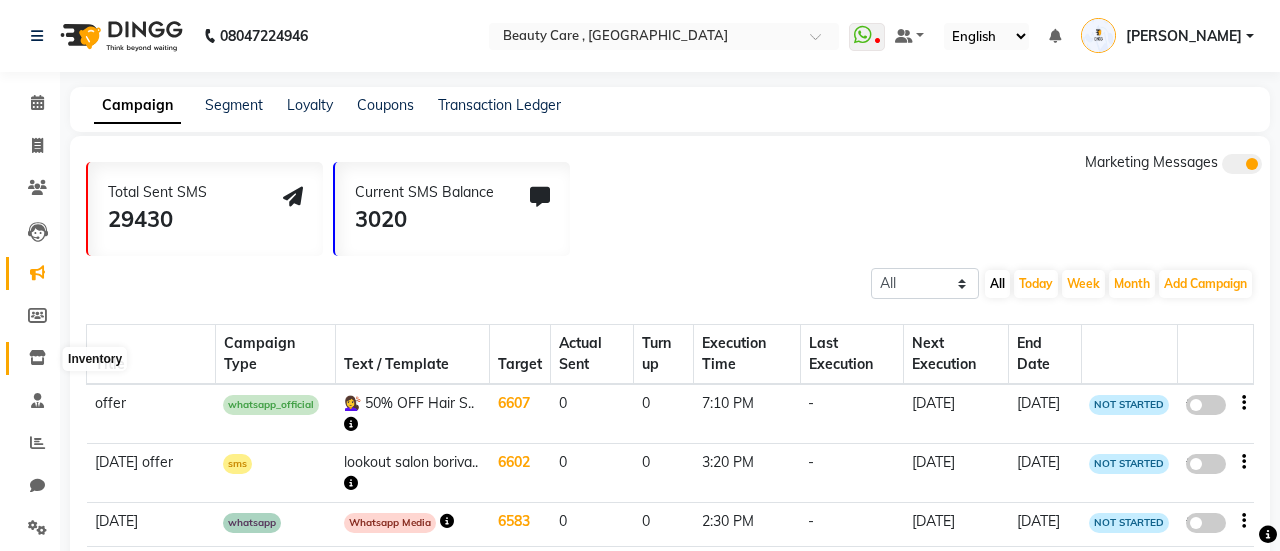 select 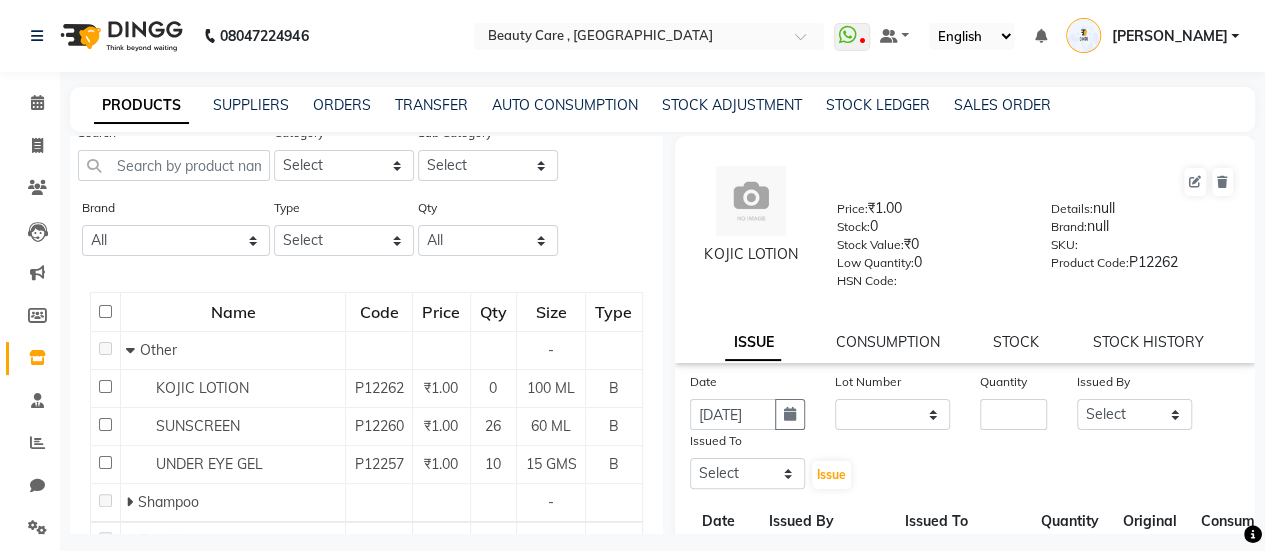 scroll, scrollTop: 56, scrollLeft: 0, axis: vertical 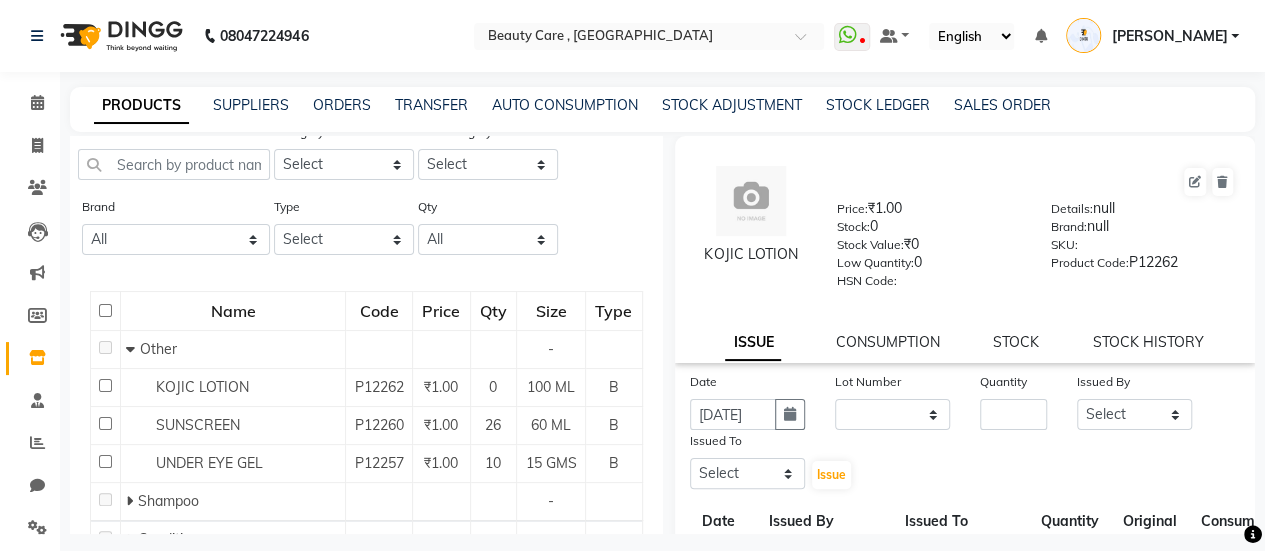 click on "PRODUCTS SUPPLIERS ORDERS TRANSFER AUTO CONSUMPTION STOCK ADJUSTMENT STOCK LEDGER SALES ORDER" 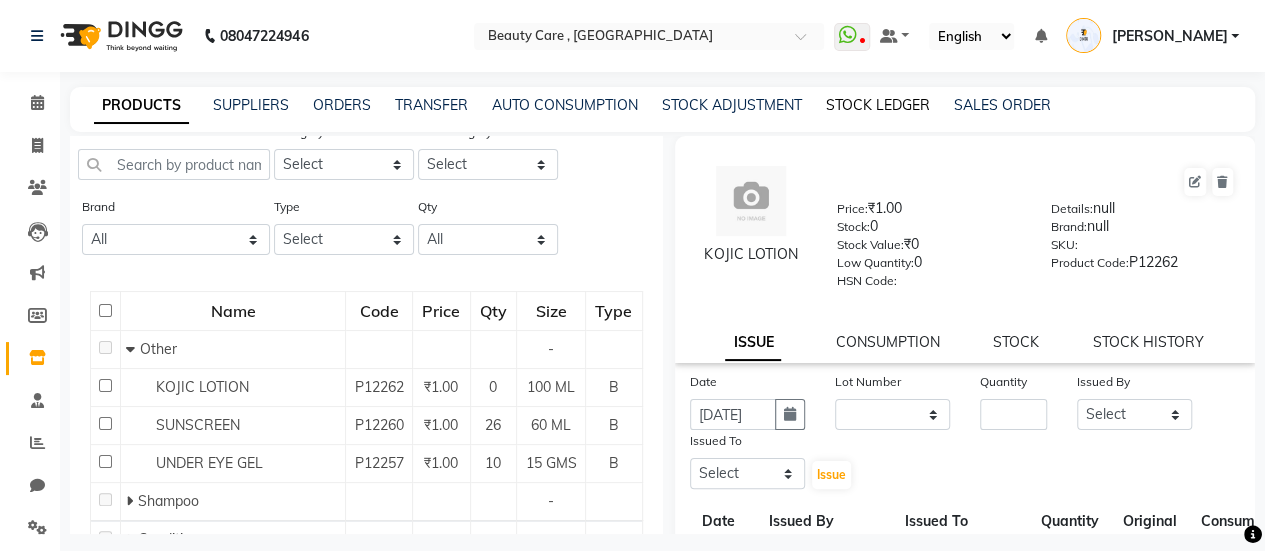 click on "STOCK LEDGER" 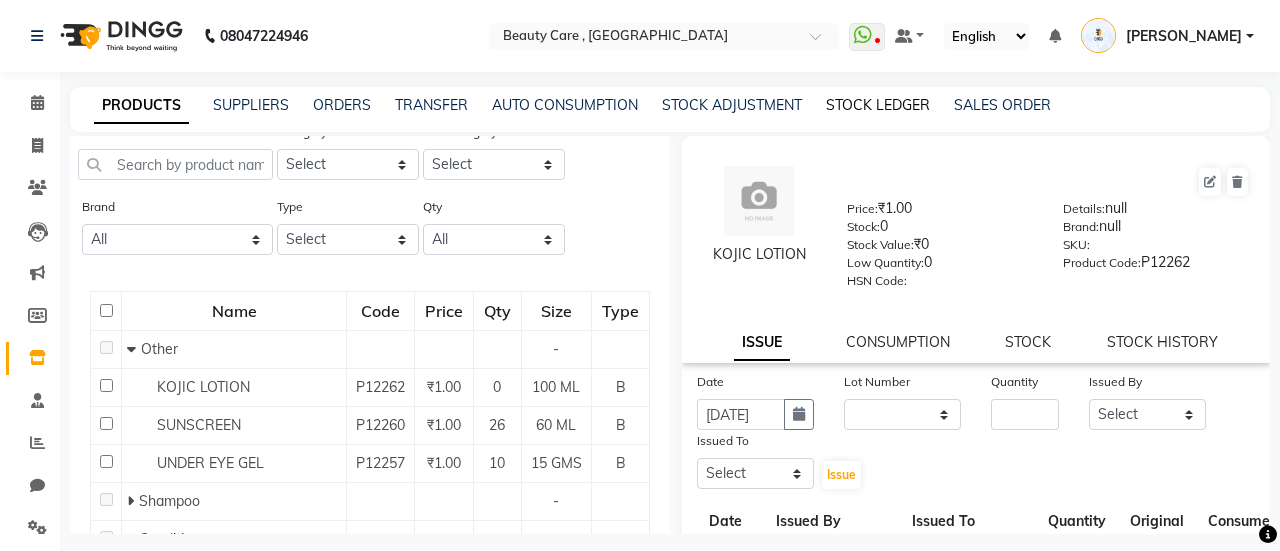 select on "all" 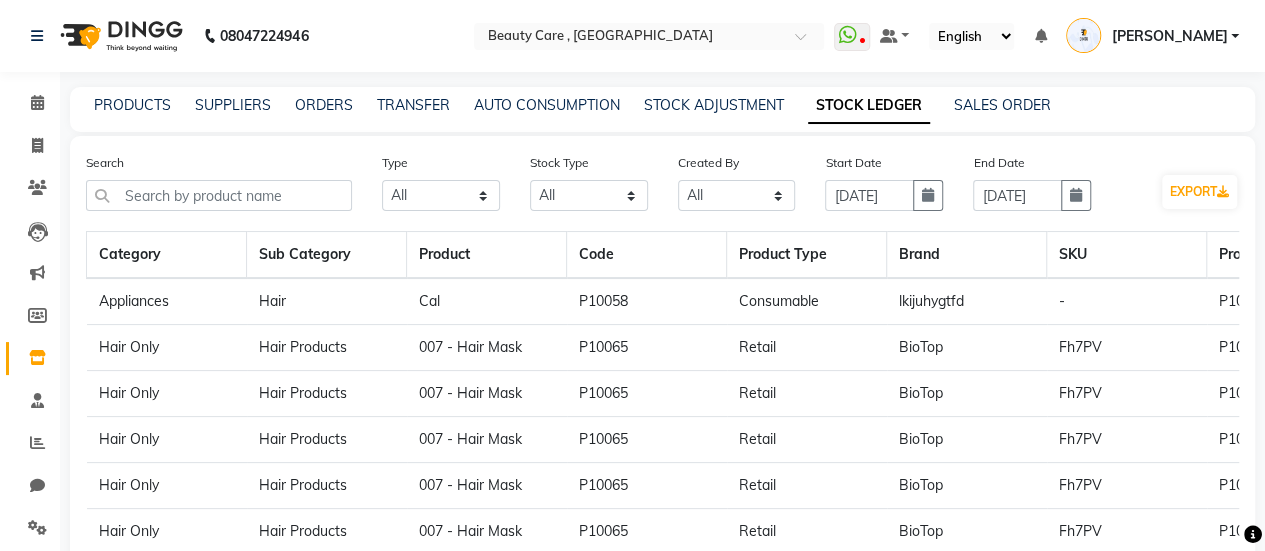 scroll, scrollTop: 96, scrollLeft: 0, axis: vertical 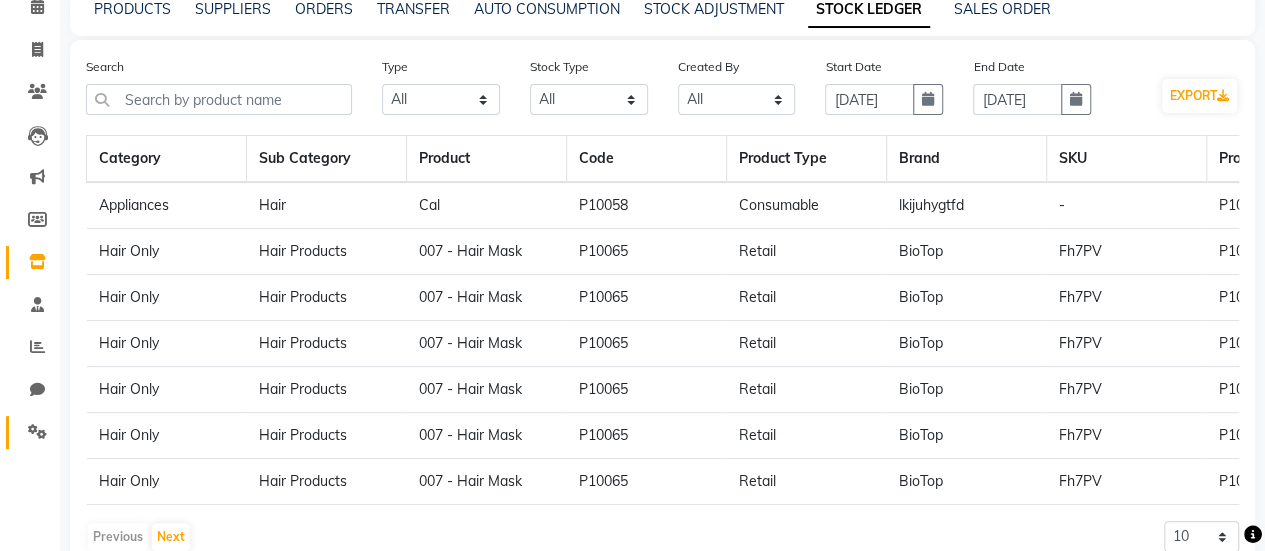click on "Settings" 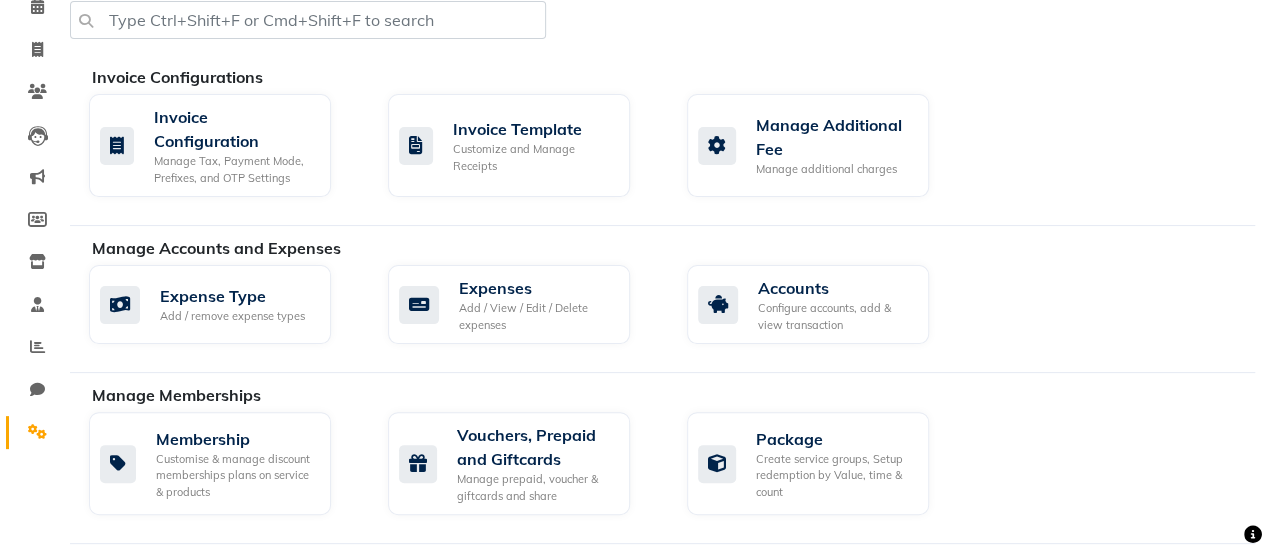 scroll, scrollTop: 618, scrollLeft: 0, axis: vertical 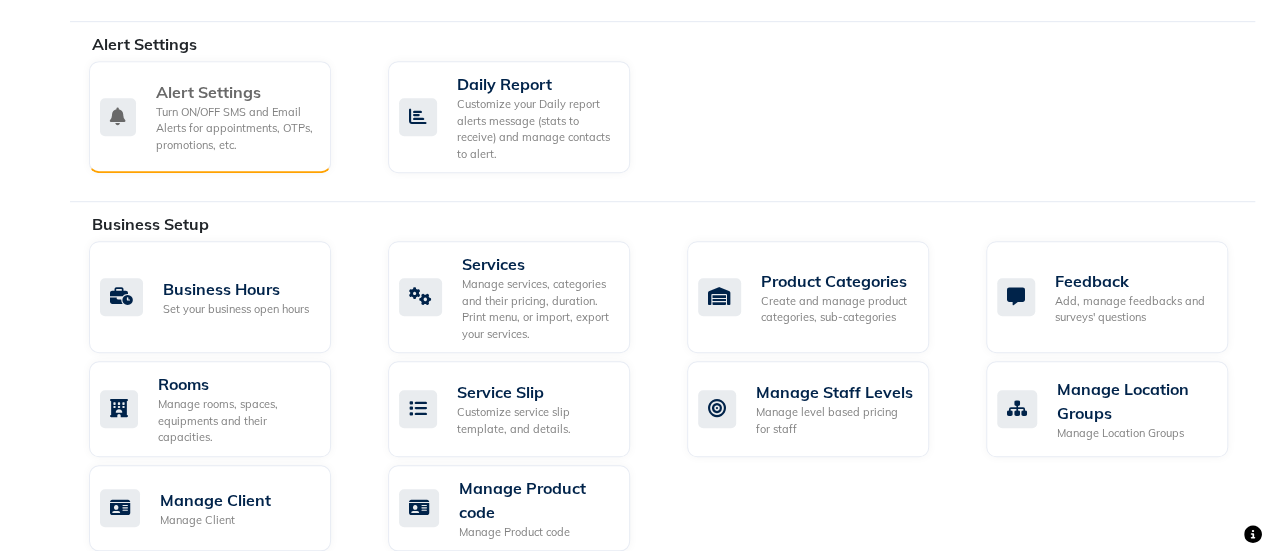 click on "Turn ON/OFF SMS and Email Alerts for appointments, OTPs, promotions, etc." 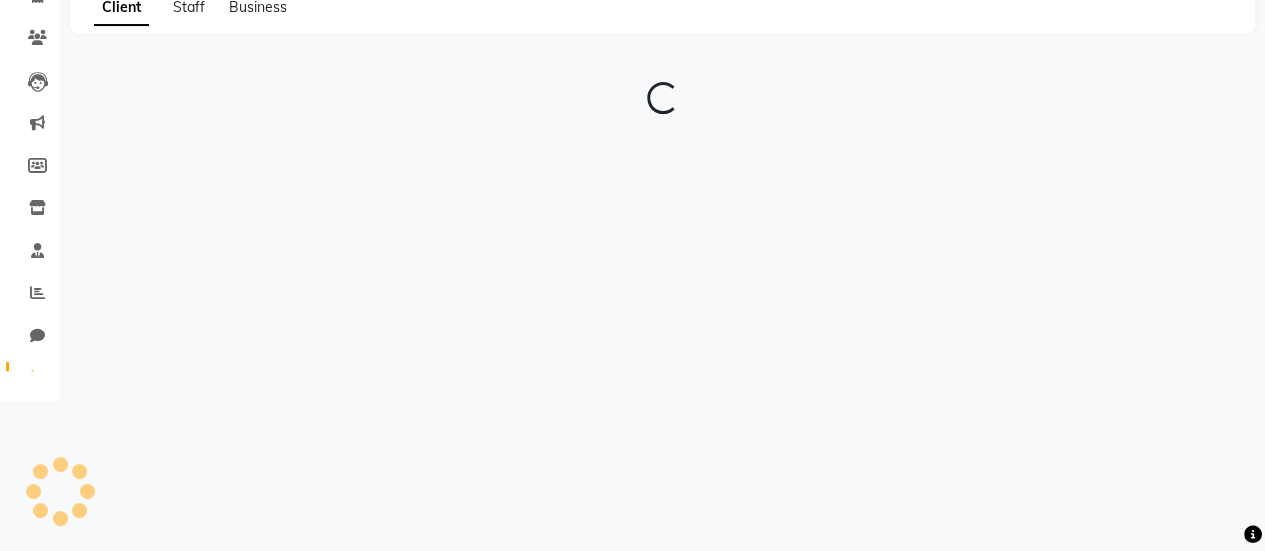 scroll, scrollTop: 0, scrollLeft: 0, axis: both 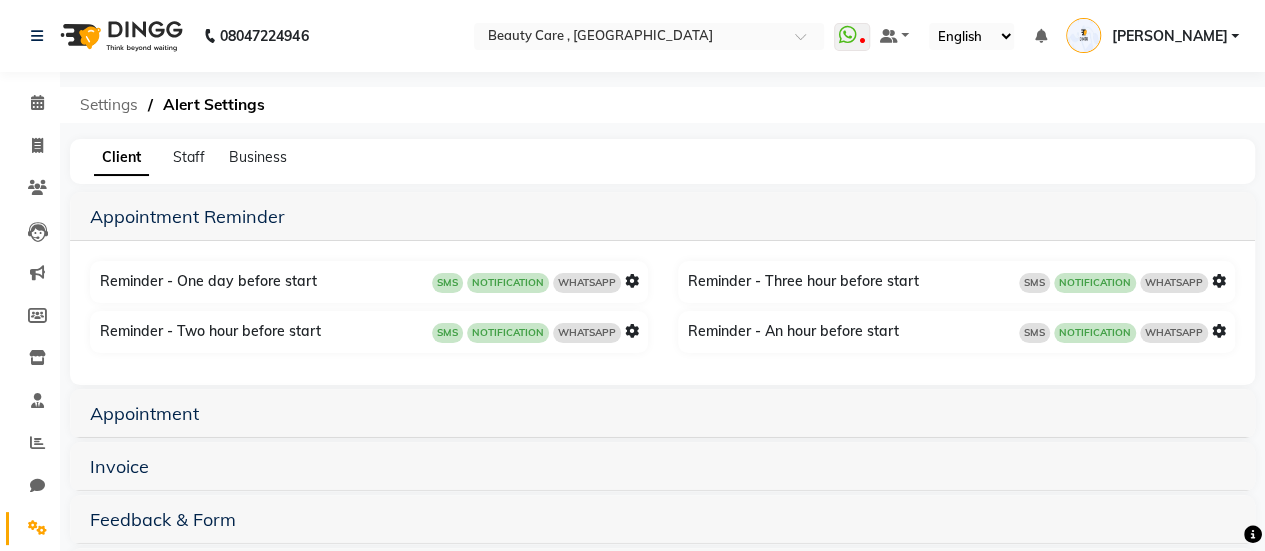 click on "Settings" 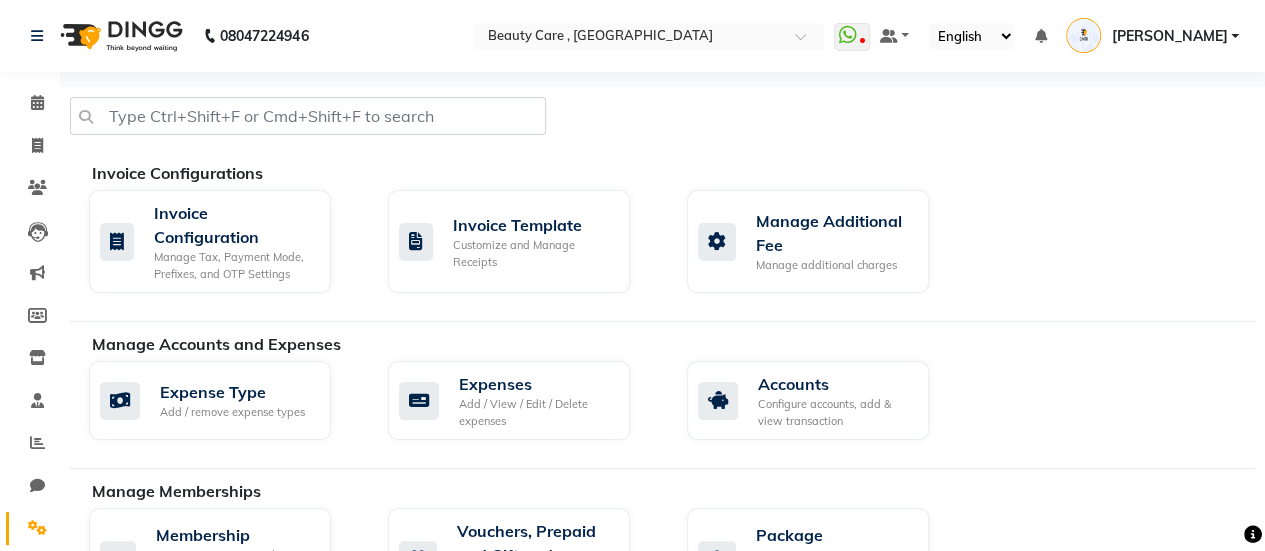click on "Customize your Daily report alerts message (stats to receive) and manage contacts to alert." 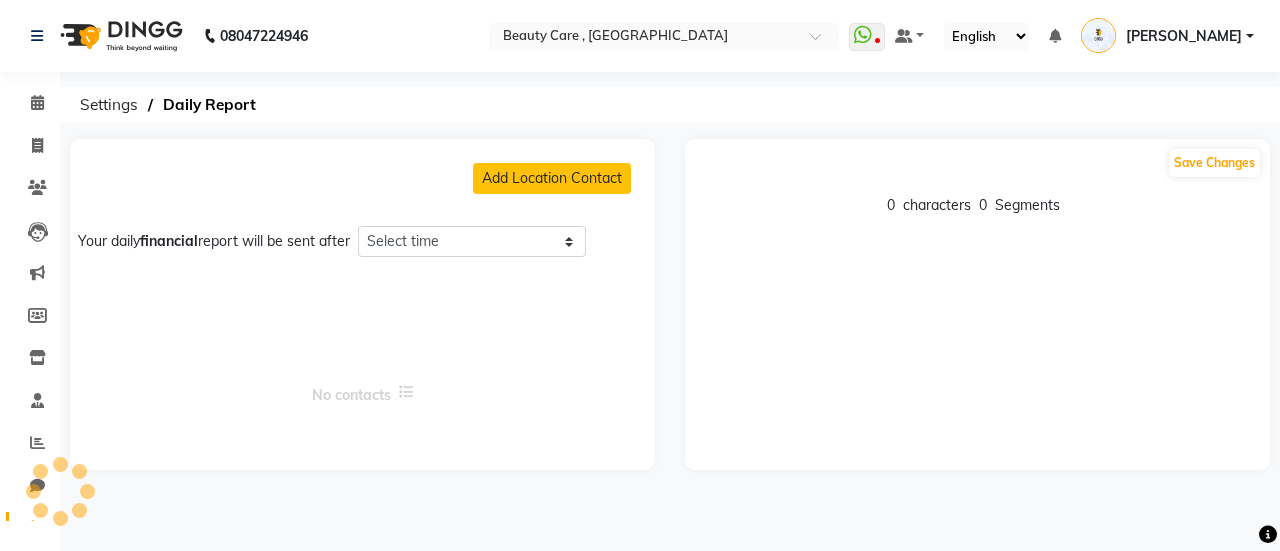 select on "1380" 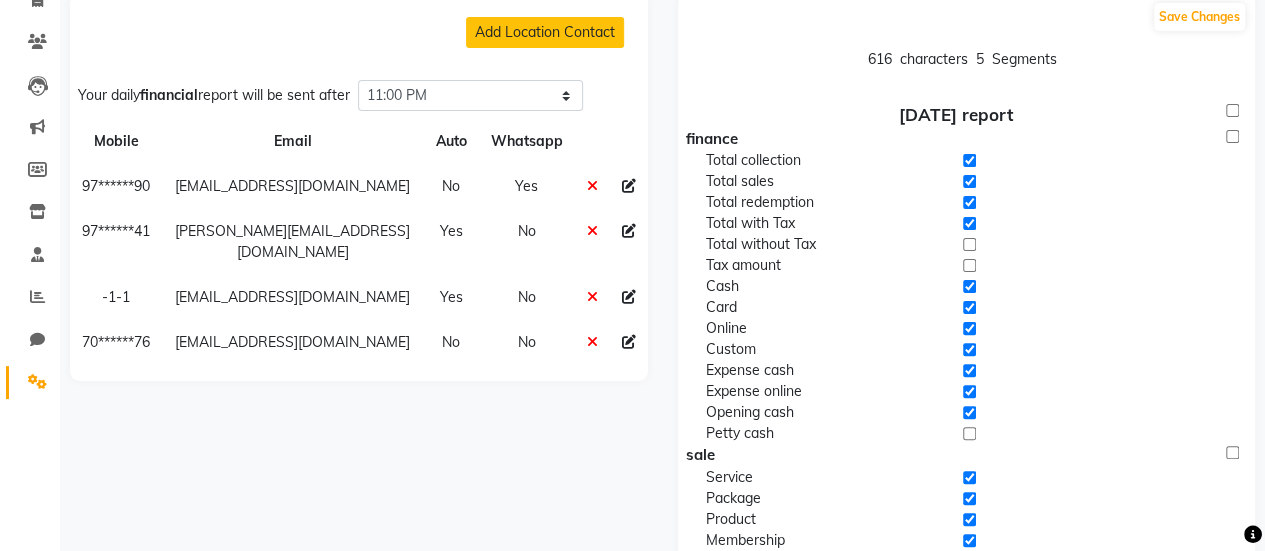scroll, scrollTop: 30, scrollLeft: 0, axis: vertical 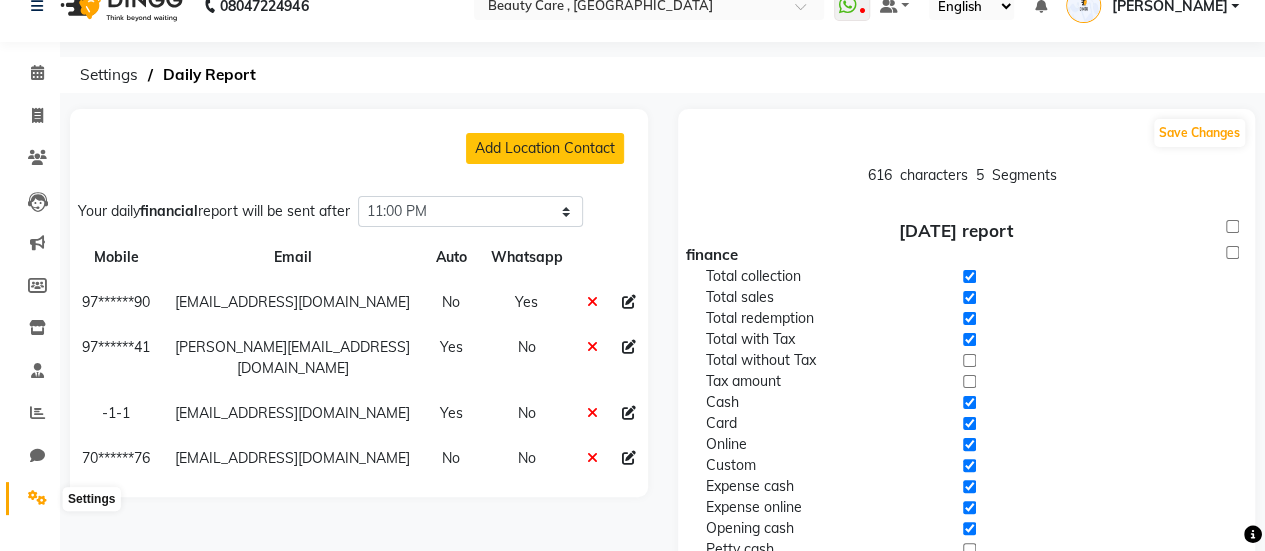click 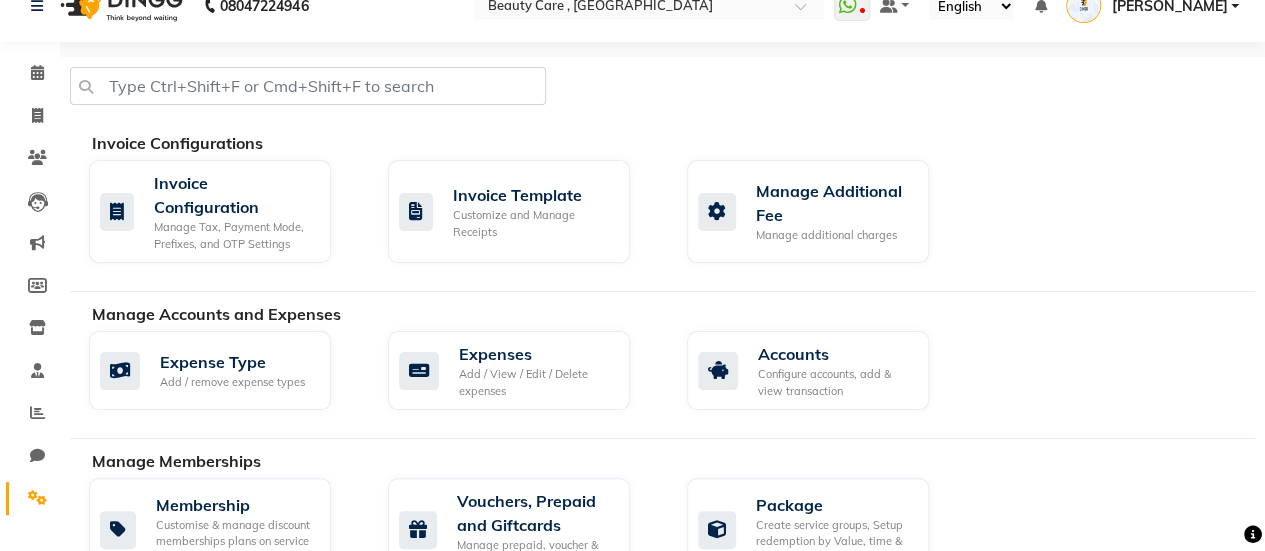 scroll, scrollTop: 741, scrollLeft: 0, axis: vertical 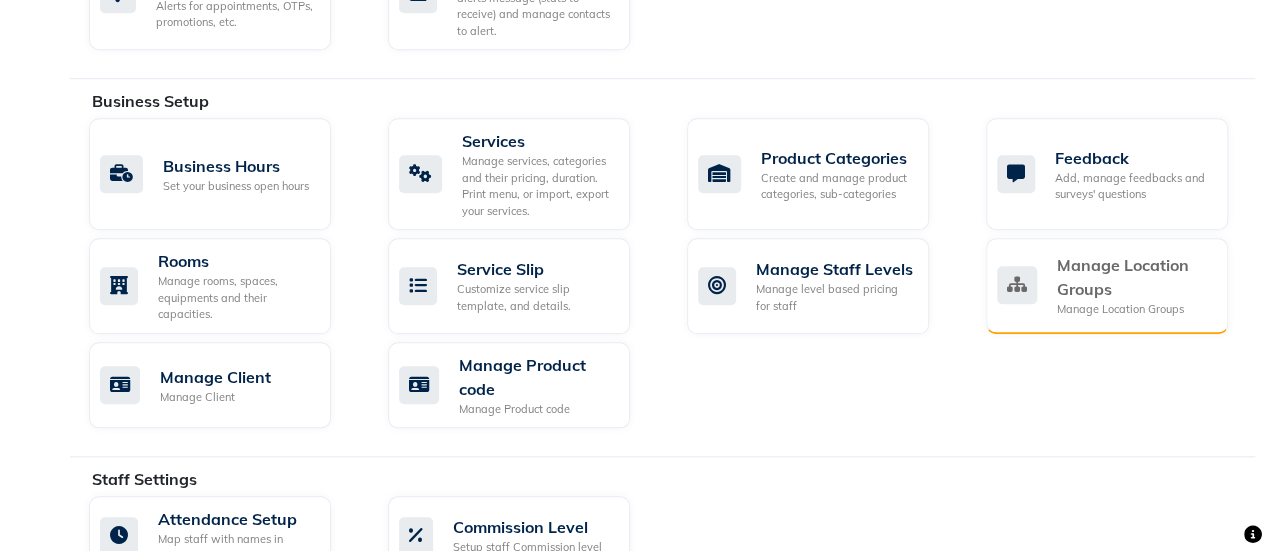 click on "Manage Location Groups Manage Location Groups" 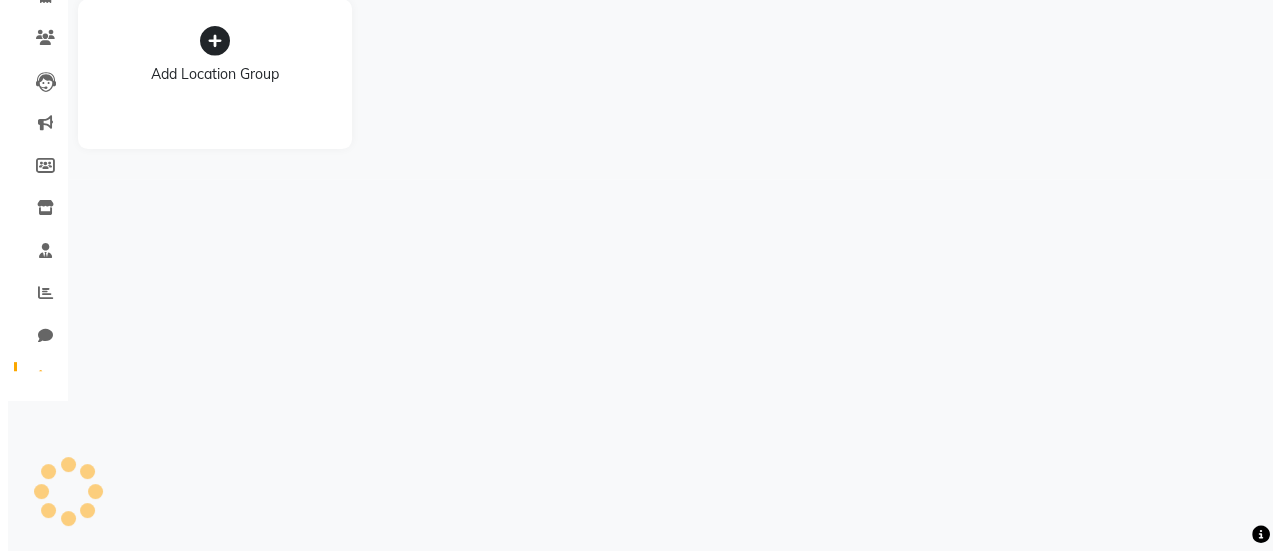 scroll, scrollTop: 0, scrollLeft: 0, axis: both 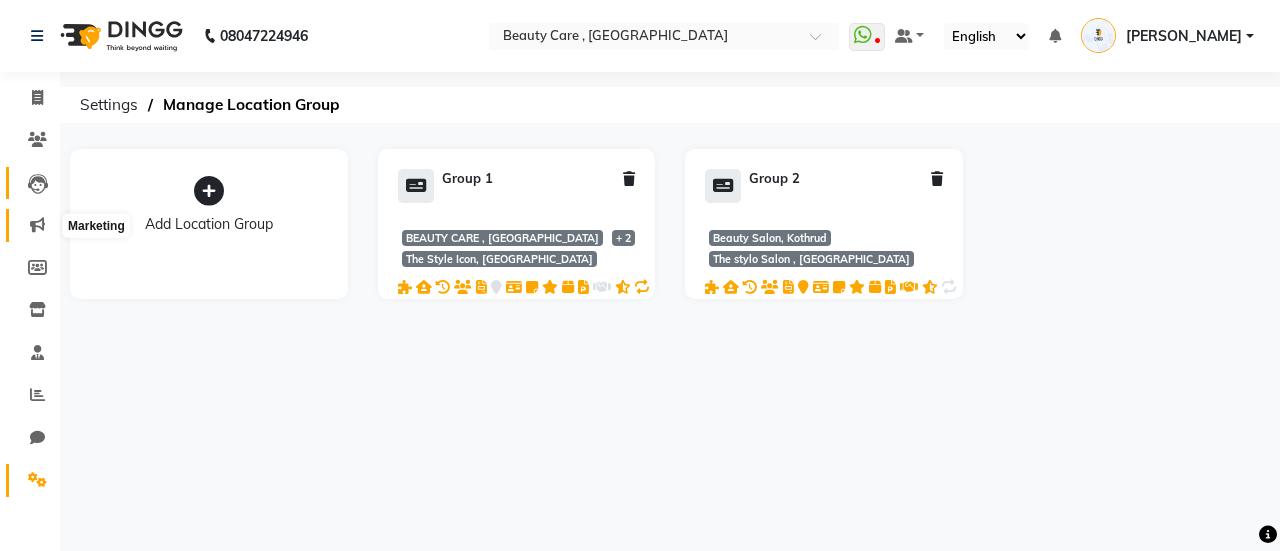 drag, startPoint x: 37, startPoint y: 482, endPoint x: 19, endPoint y: 225, distance: 257.62958 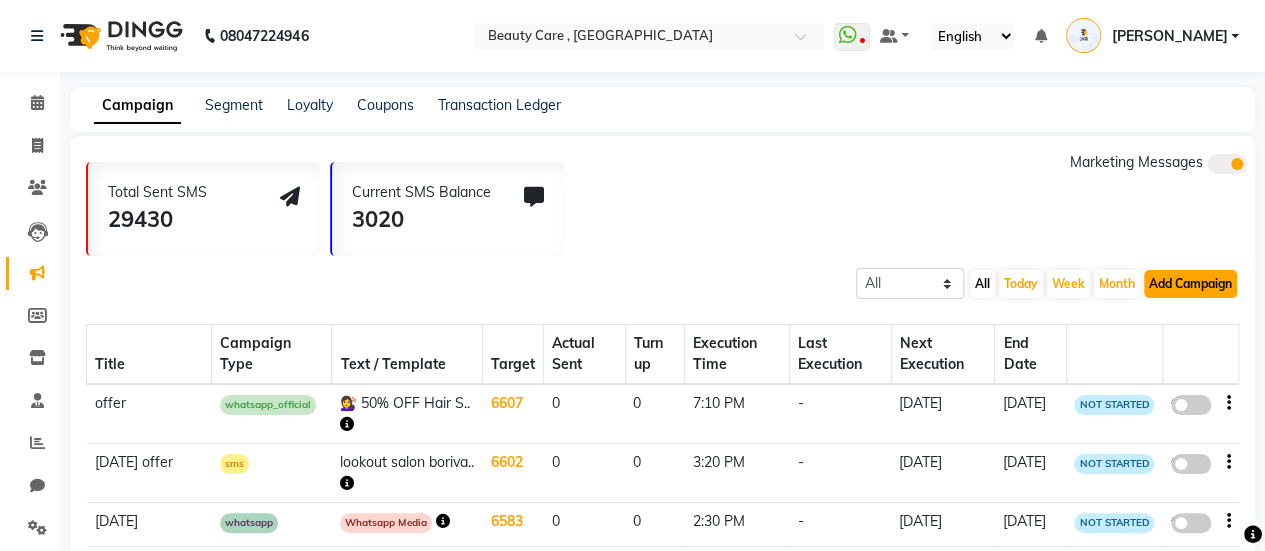 click on "Add Campaign" at bounding box center (1190, 284) 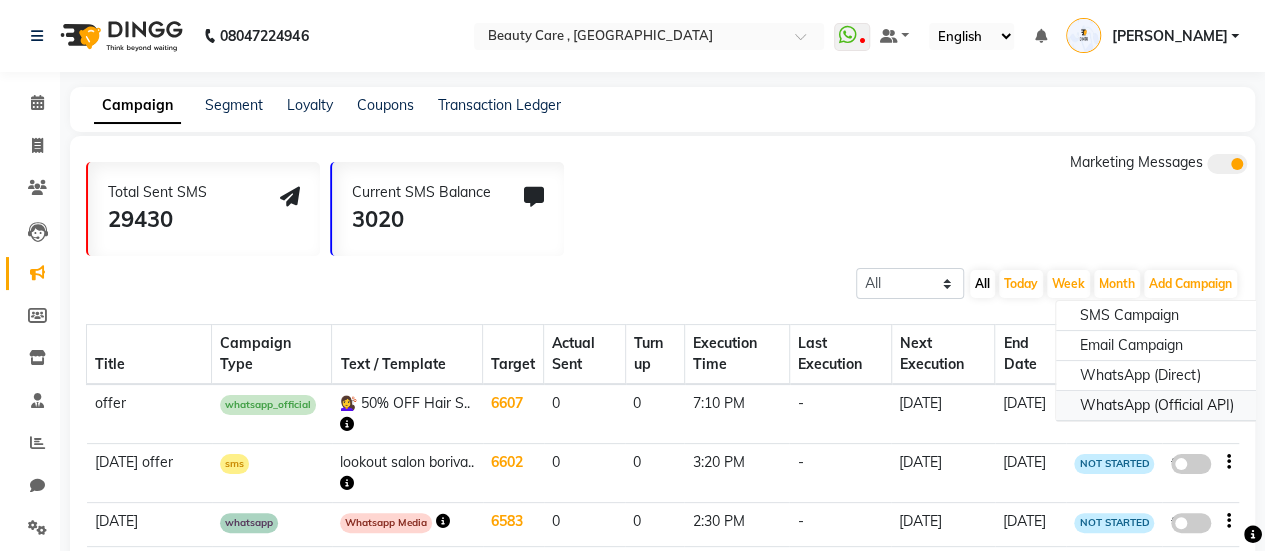 click on "WhatsApp (Official API)" 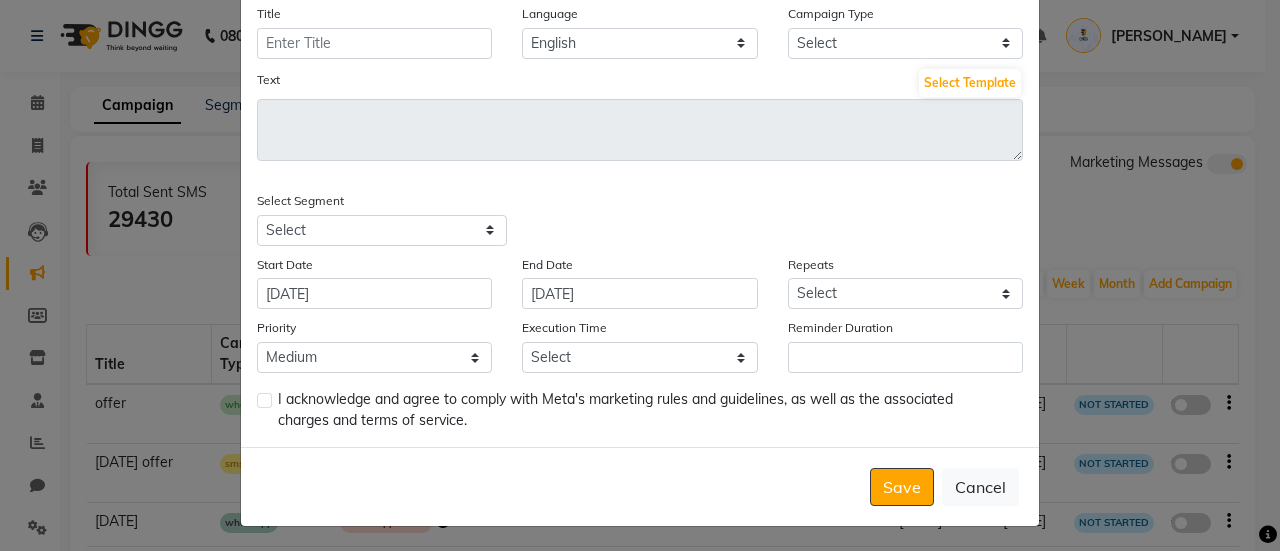 scroll, scrollTop: 0, scrollLeft: 0, axis: both 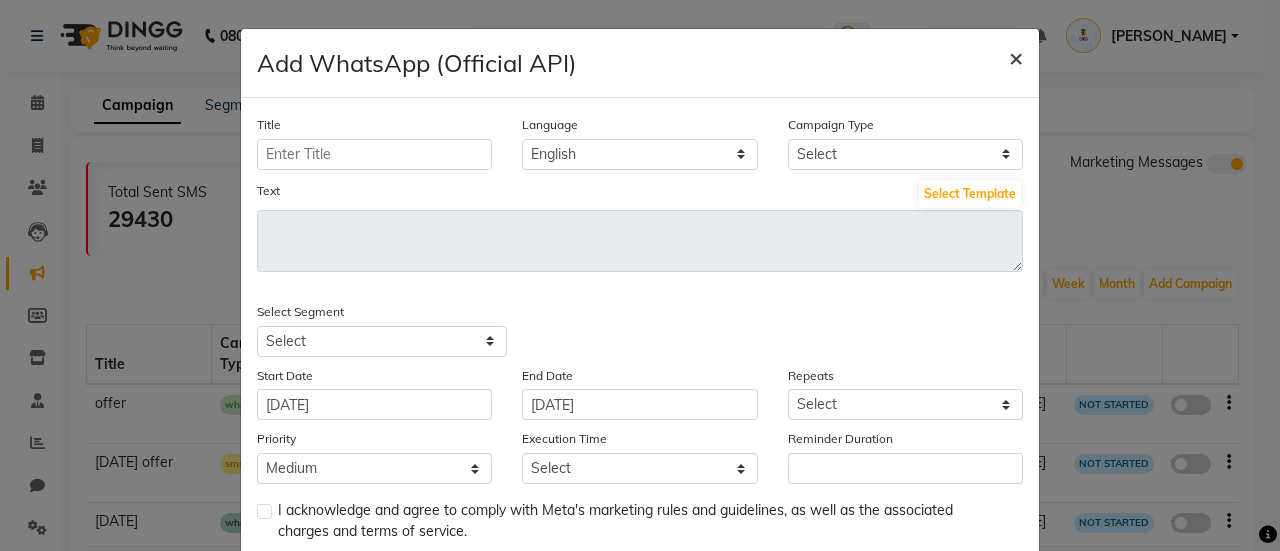 click on "×" 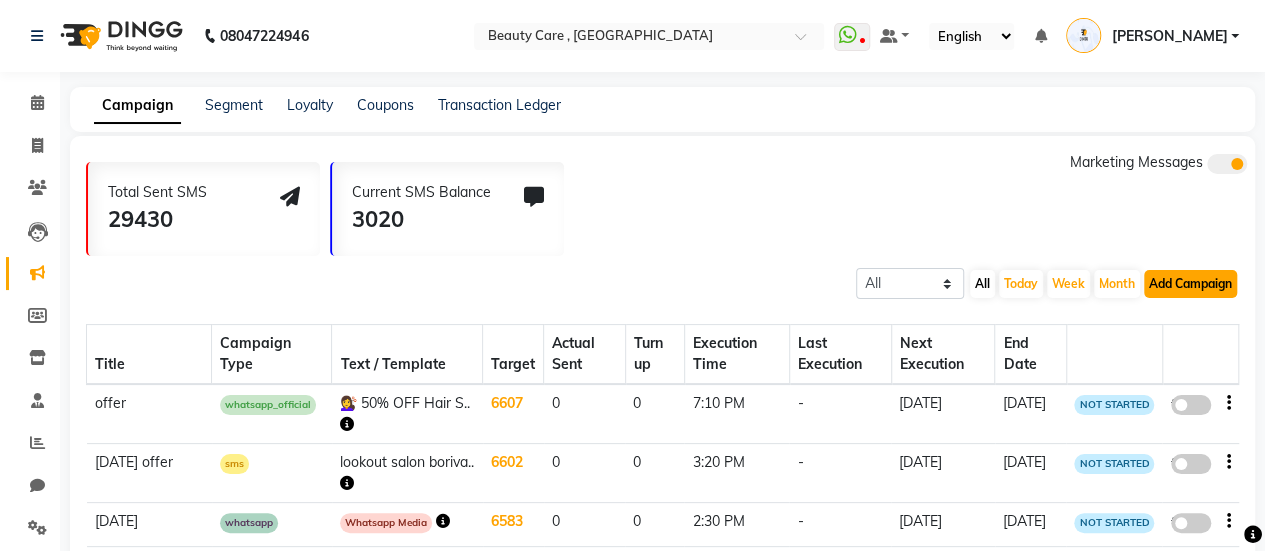 click on "Add Campaign" at bounding box center [1190, 284] 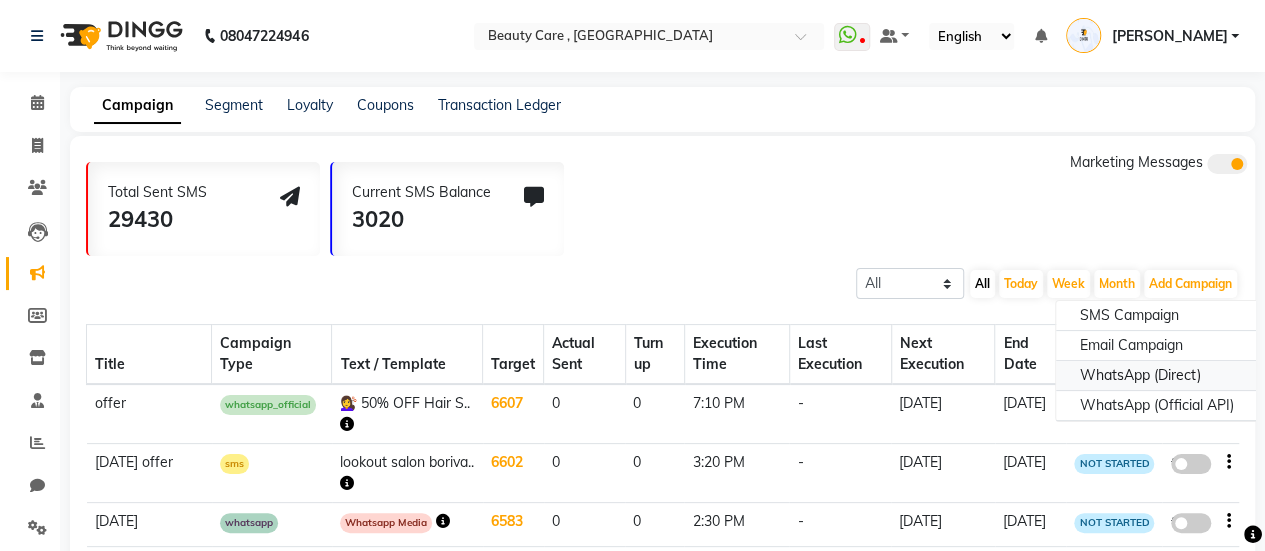 click on "WhatsApp (Direct)" 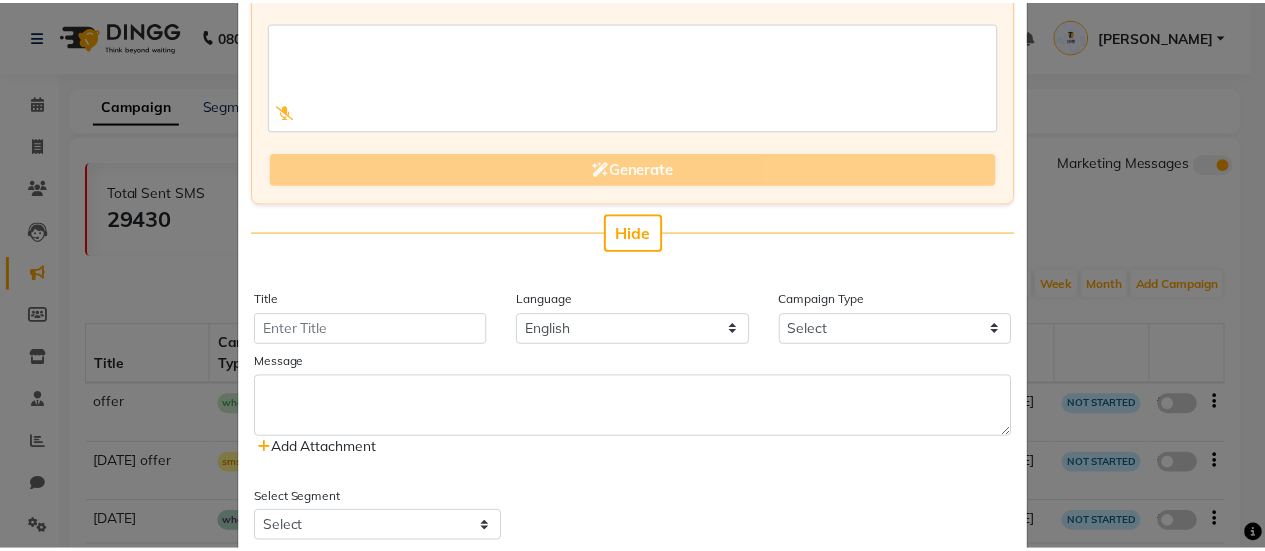 scroll, scrollTop: 0, scrollLeft: 0, axis: both 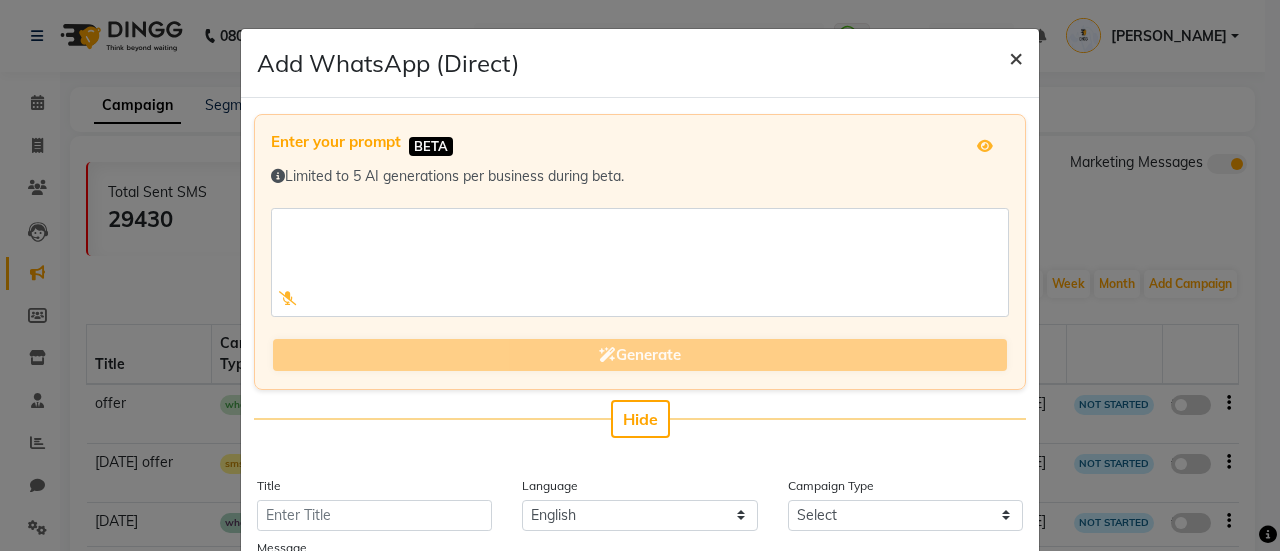 click on "×" 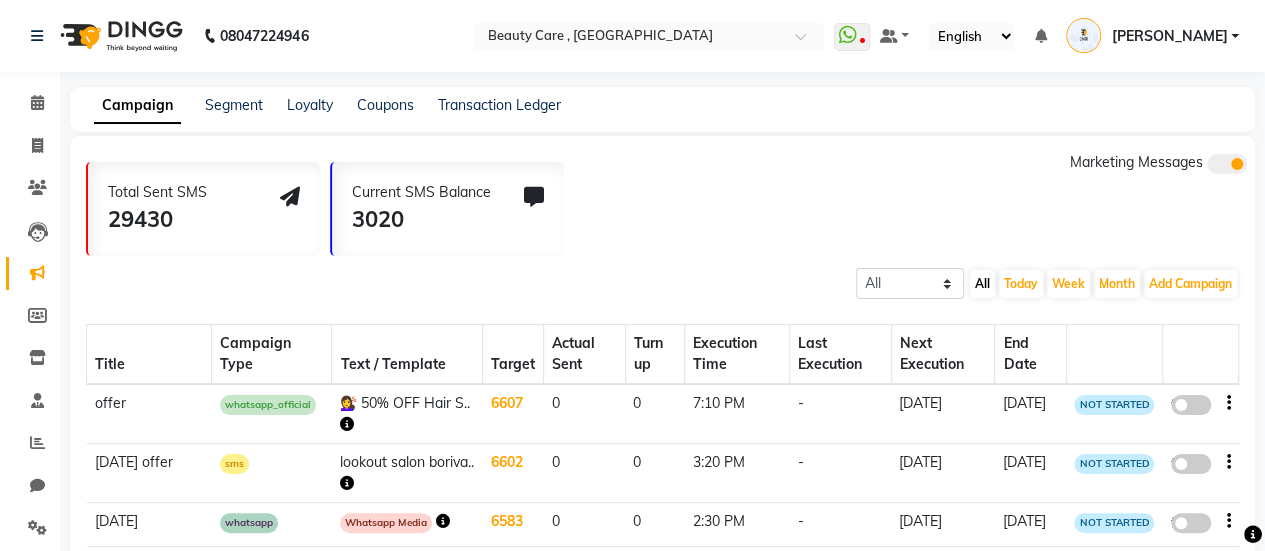 click on "Add Campaign  SMS Campaign Email Campaign WhatsApp (Direct) WhatsApp (Official API)" 